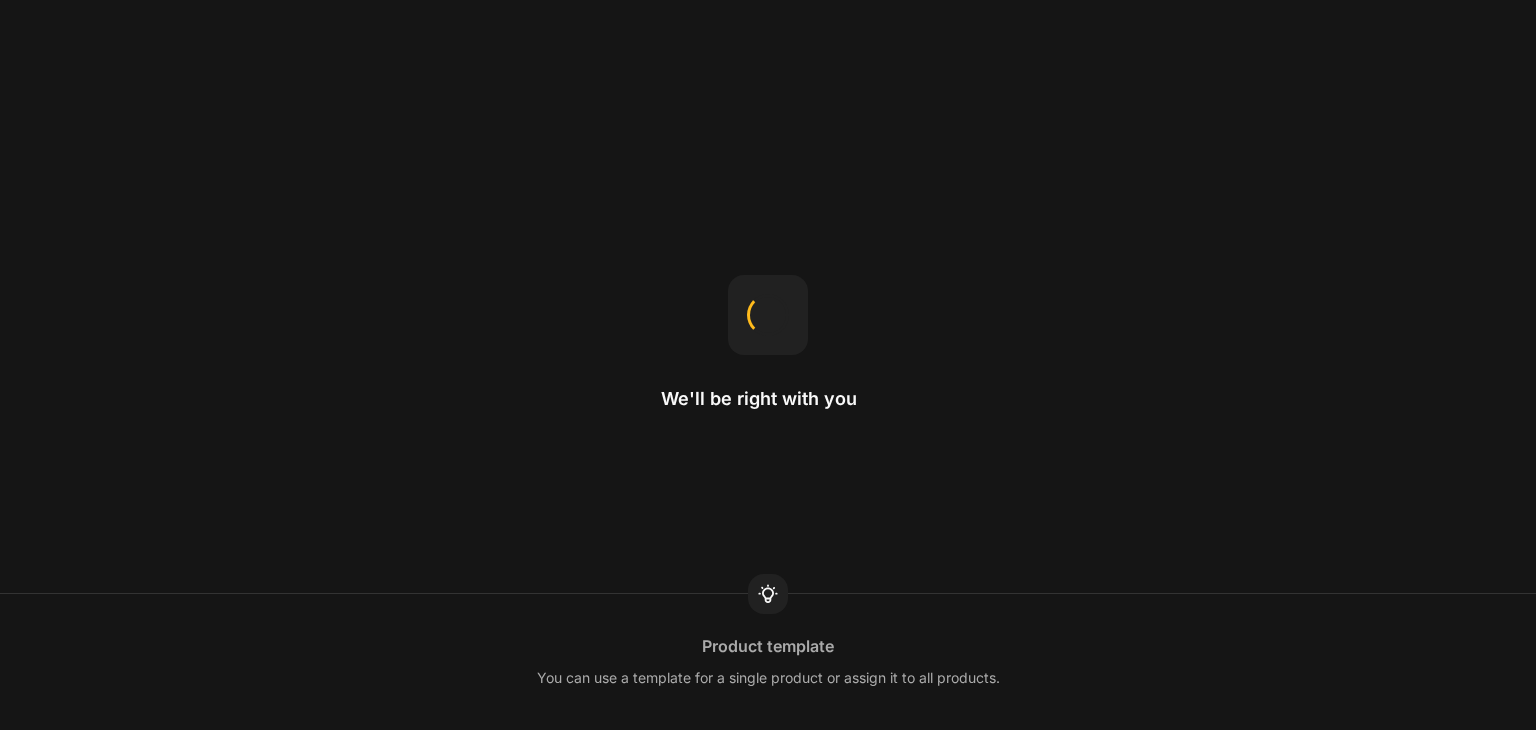 scroll, scrollTop: 0, scrollLeft: 0, axis: both 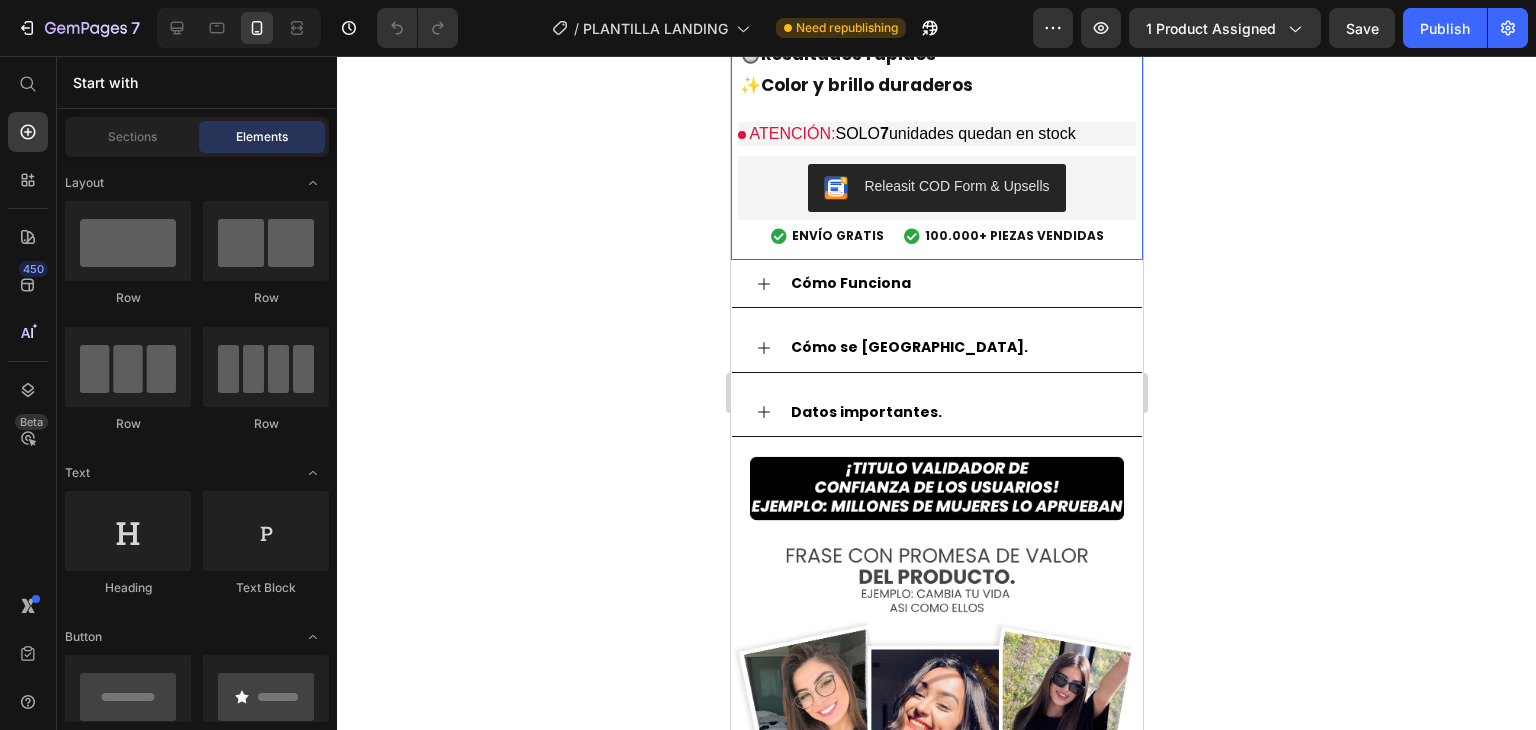 click on "[PERSON_NAME]® | Shampoo Cubre Canas 3 en 1 Product Title Recupera tu color natural y revive tu cabello Text Block $75.900,00 Product Price ahorra 49% Discount Tag $149.900,00 Product Price Row
+10K  unidades vendidas en los últimos días
Custom Code 🌿  Natural y vegano ⏱️  Resultados rápidos ✨  Color y brillo duraderos Text Block
ATENCIÓN:  SOLO  7  unidades quedan en stock
Custom Code Releasit COD Form & Upsells Releasit COD Form & Upsells
Envio Gratis y Piezas Vendidas
ENVÍO GRATIS
100.000+ PIEZAS VENDIDAS
Custom Code Row" at bounding box center (936, -23) 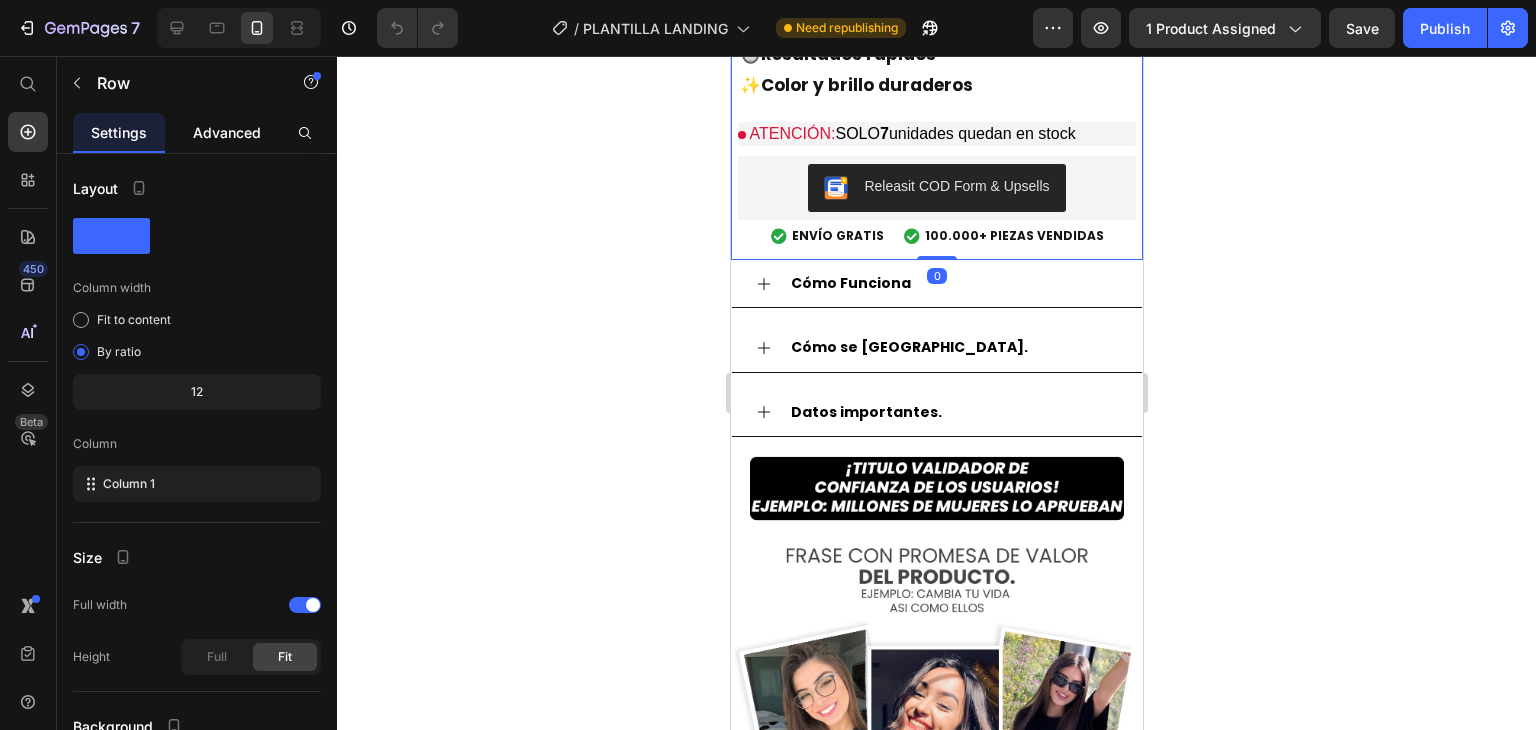 click on "Advanced" at bounding box center [227, 132] 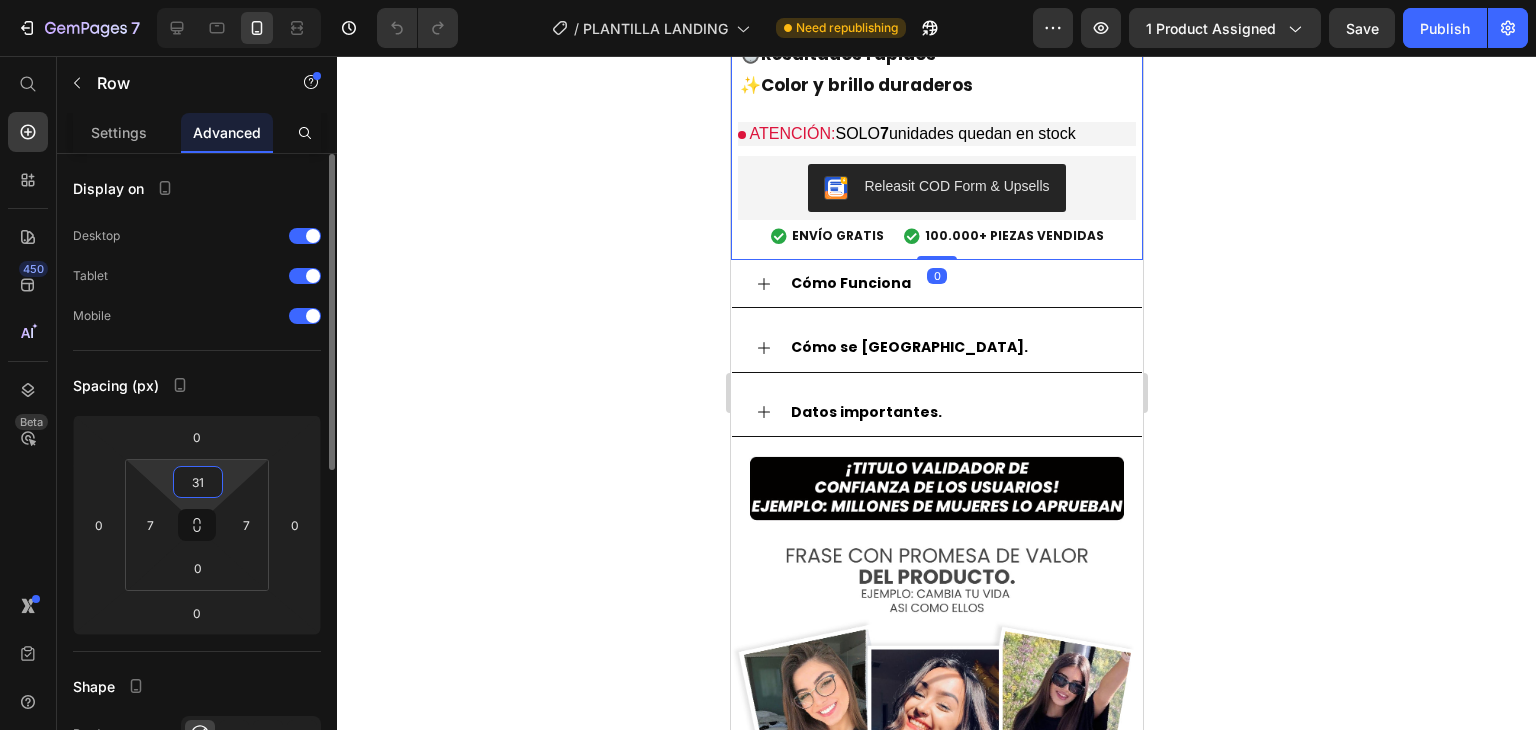 click on "31" at bounding box center (198, 482) 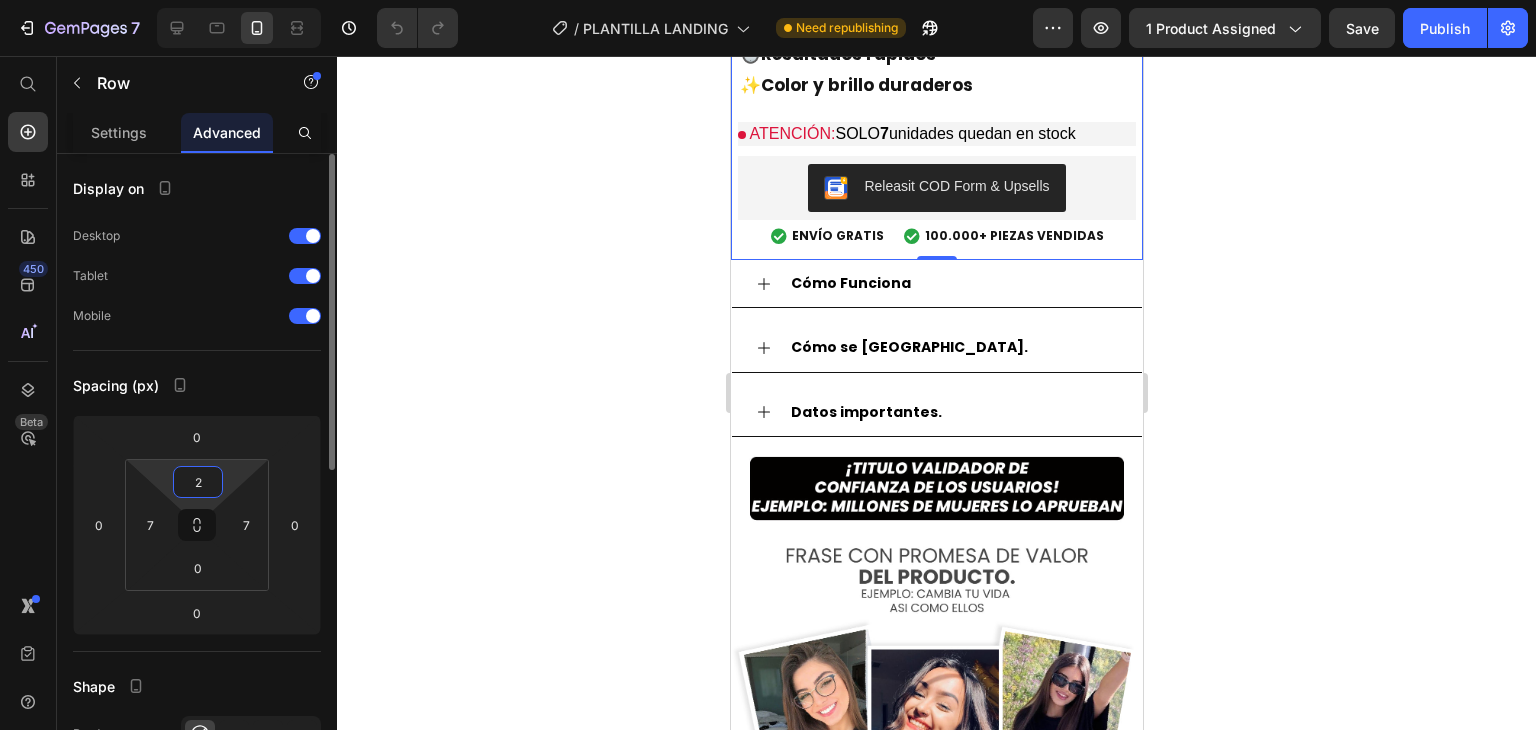 type on "25" 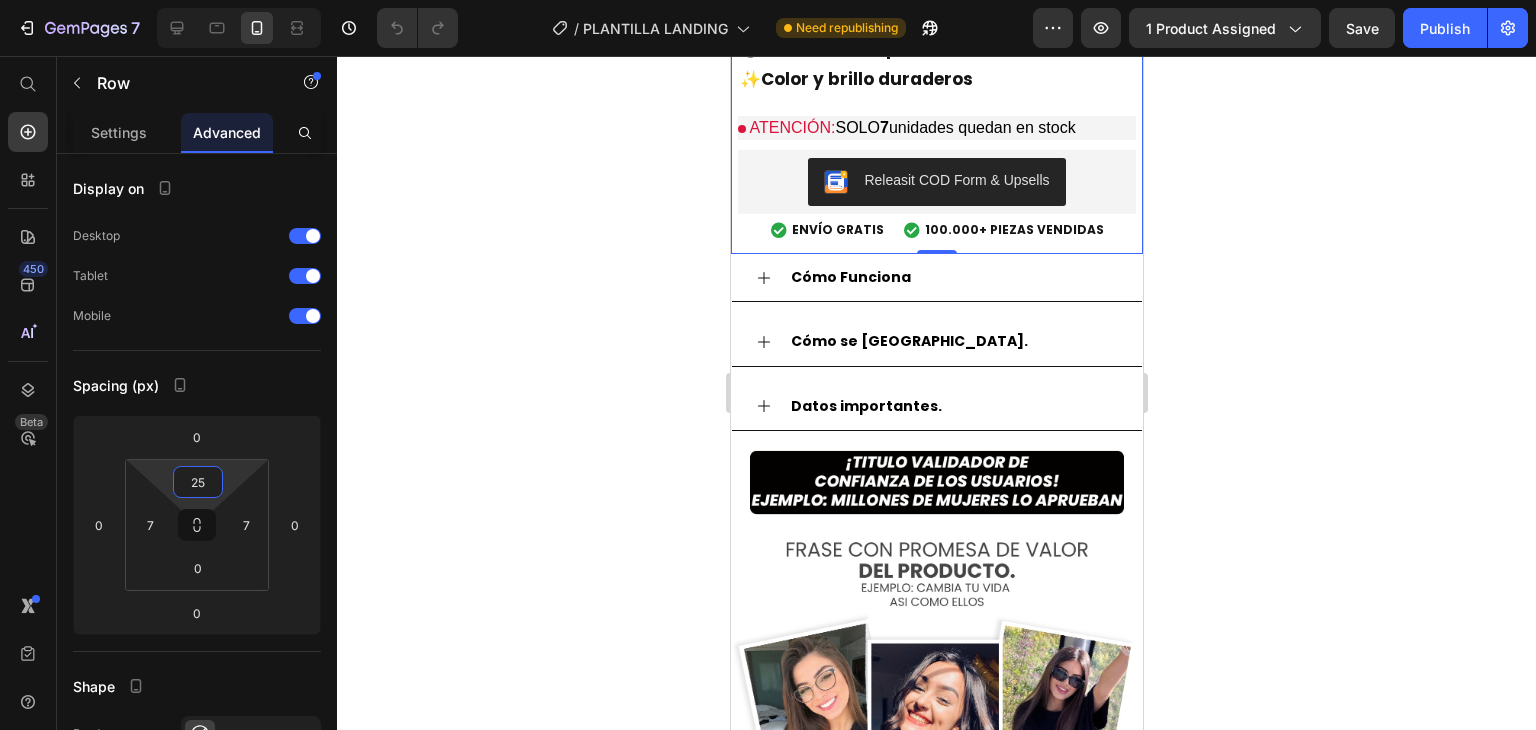 click 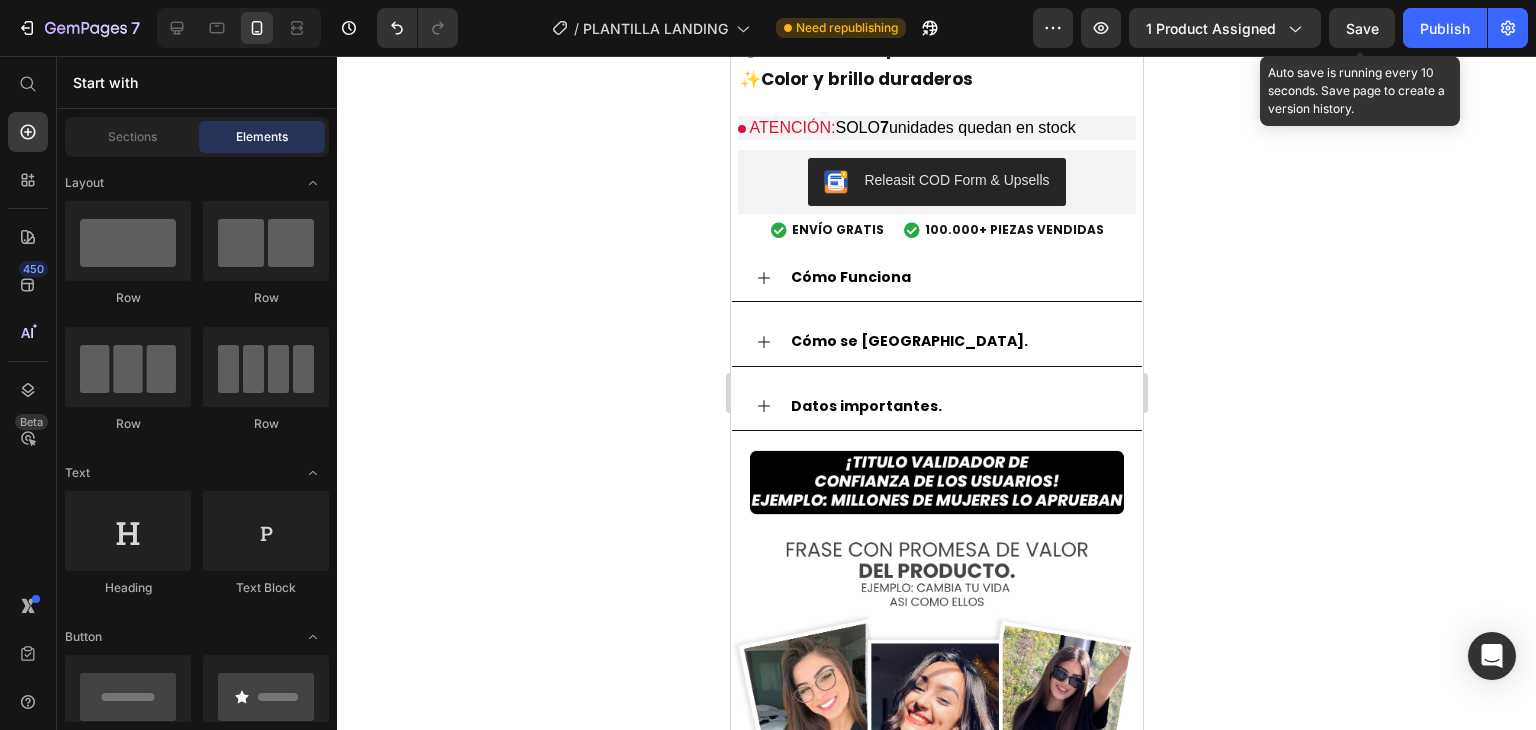 click on "Save" at bounding box center (1362, 28) 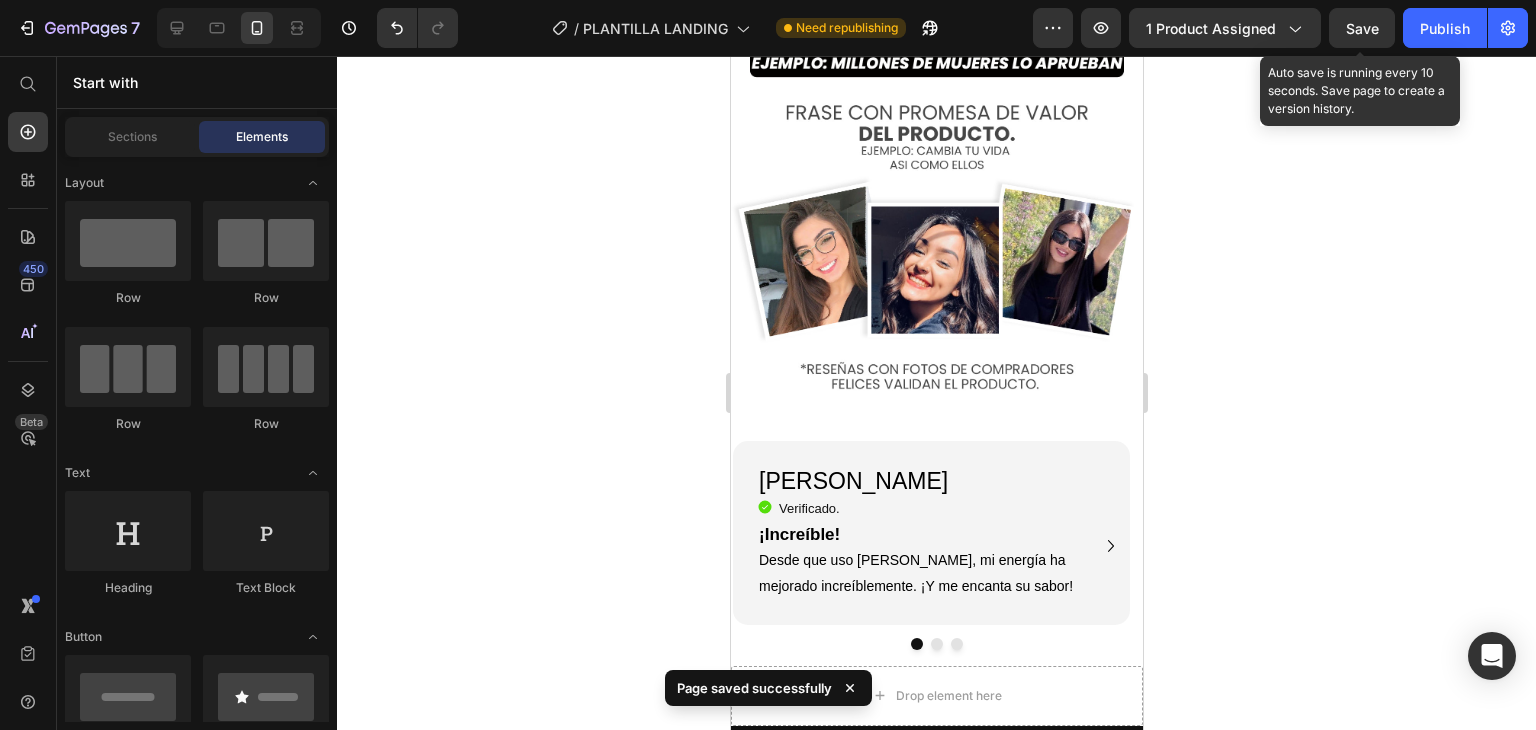 scroll, scrollTop: 2400, scrollLeft: 0, axis: vertical 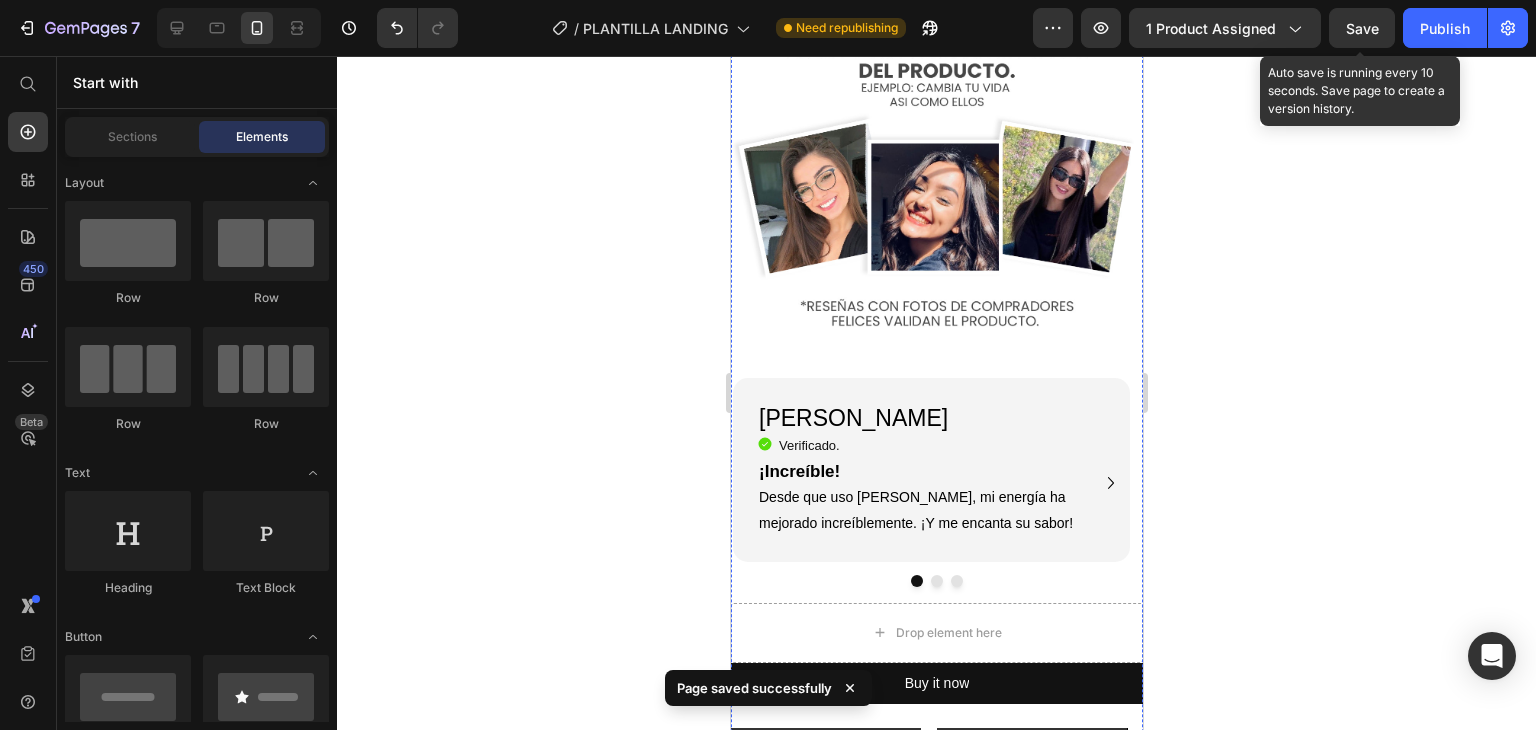 click on "Cómo Funciona" at bounding box center [936, -222] 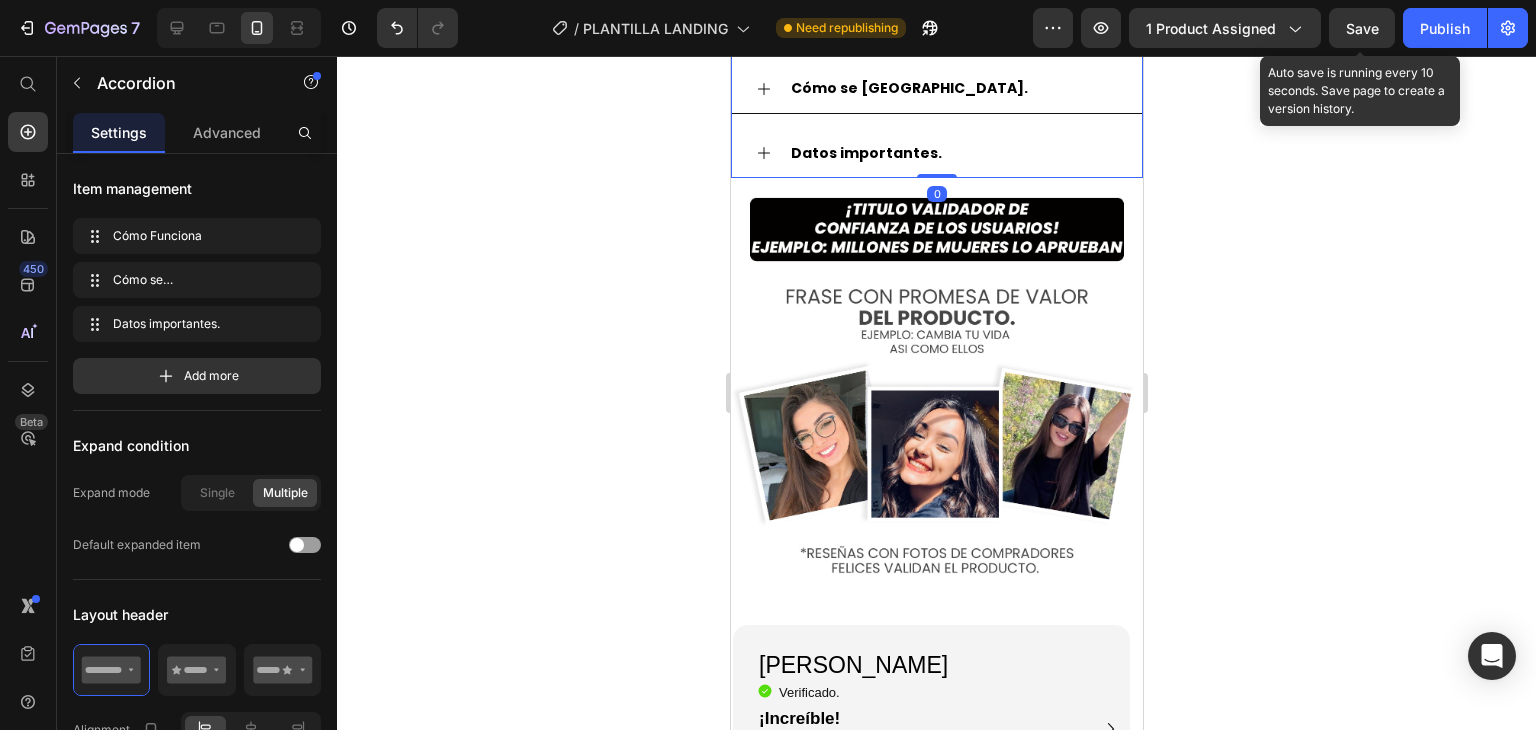 click on "Cómo Funciona" at bounding box center (936, -222) 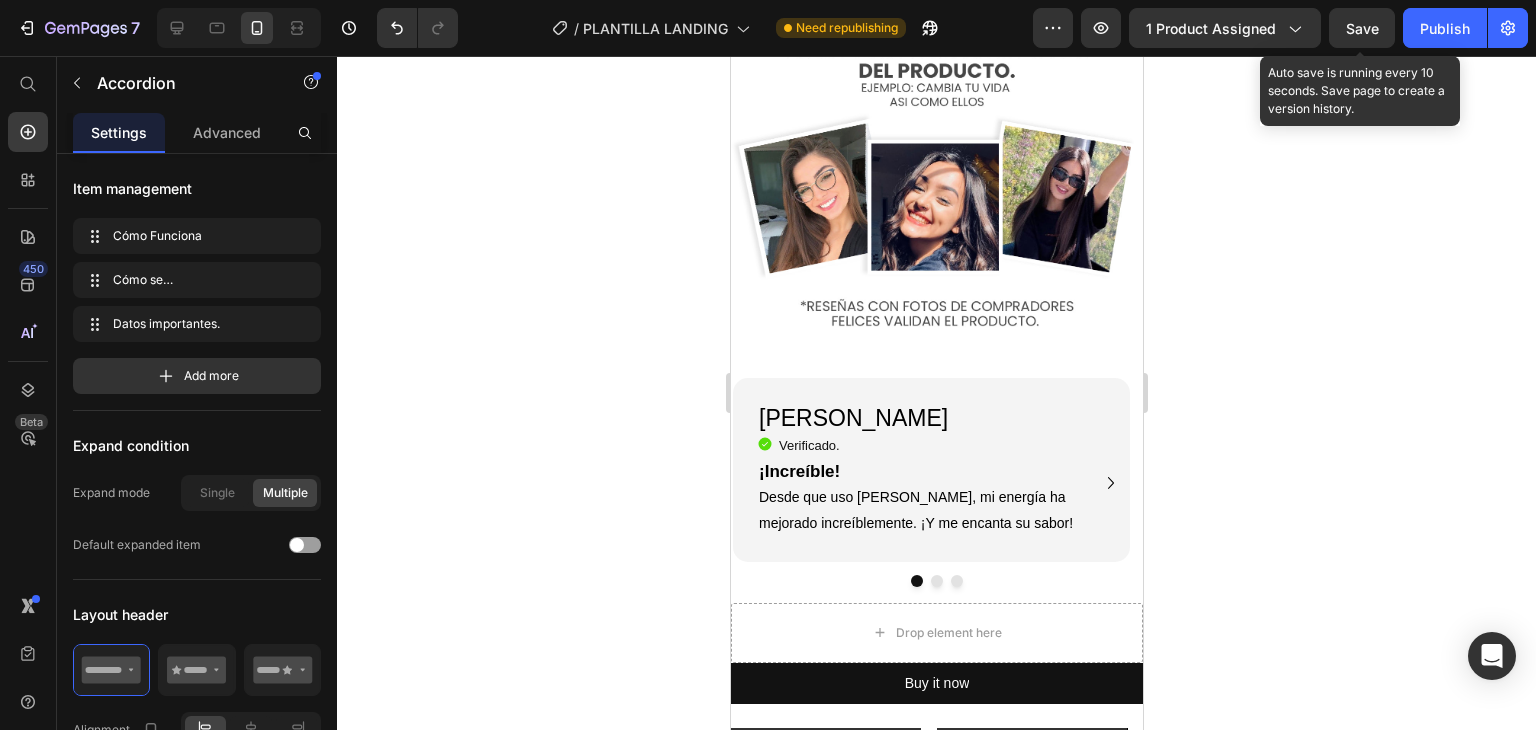 click 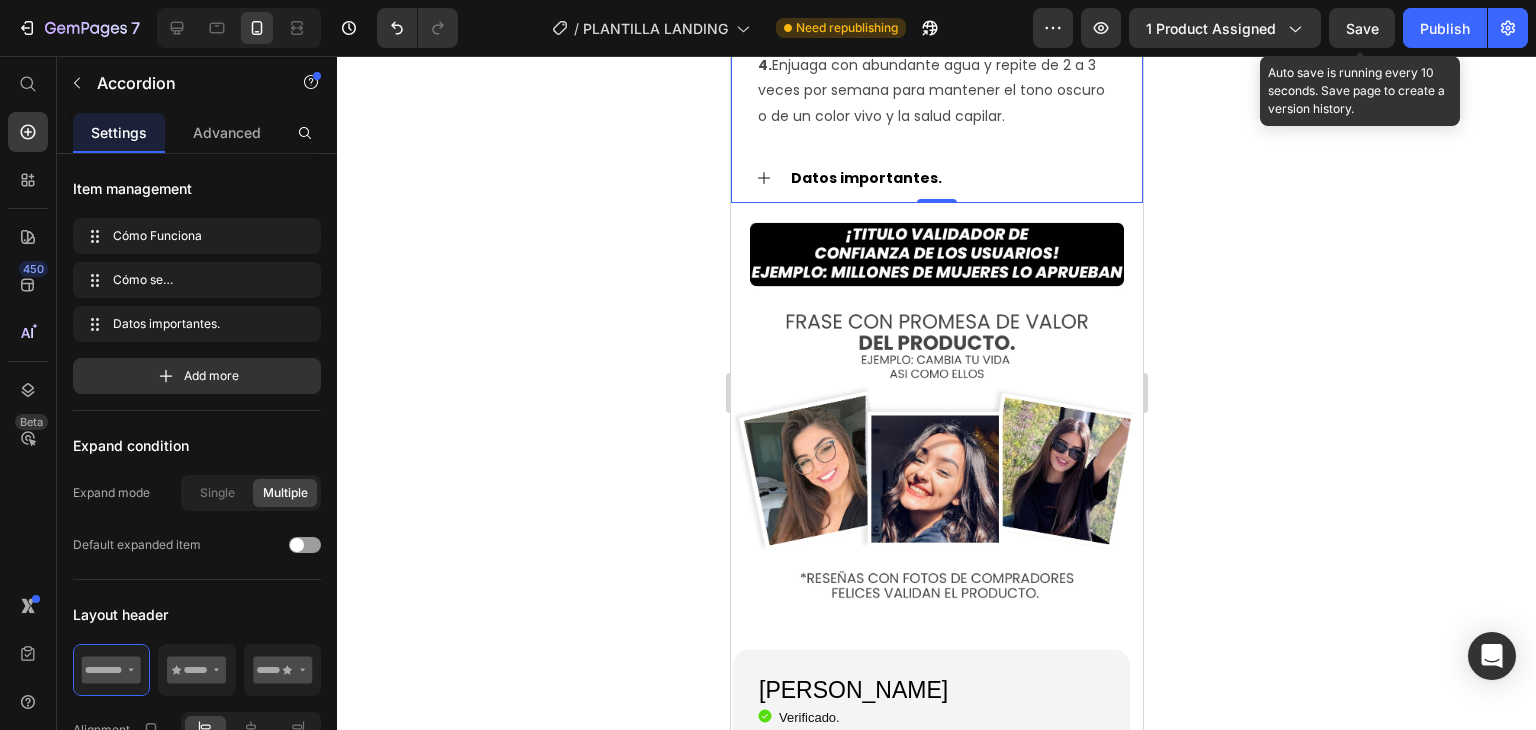 click 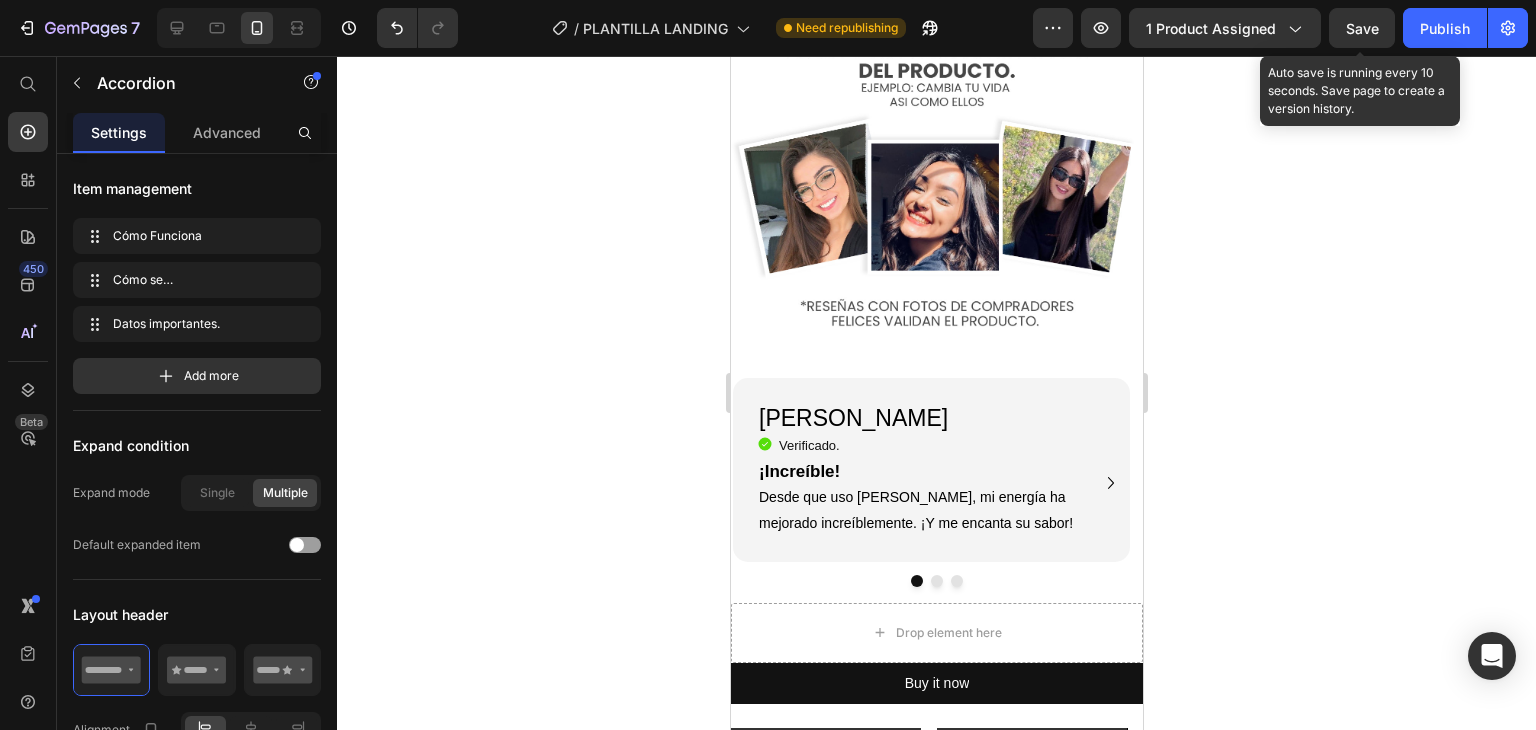 click on "Datos importantes." at bounding box center [936, -93] 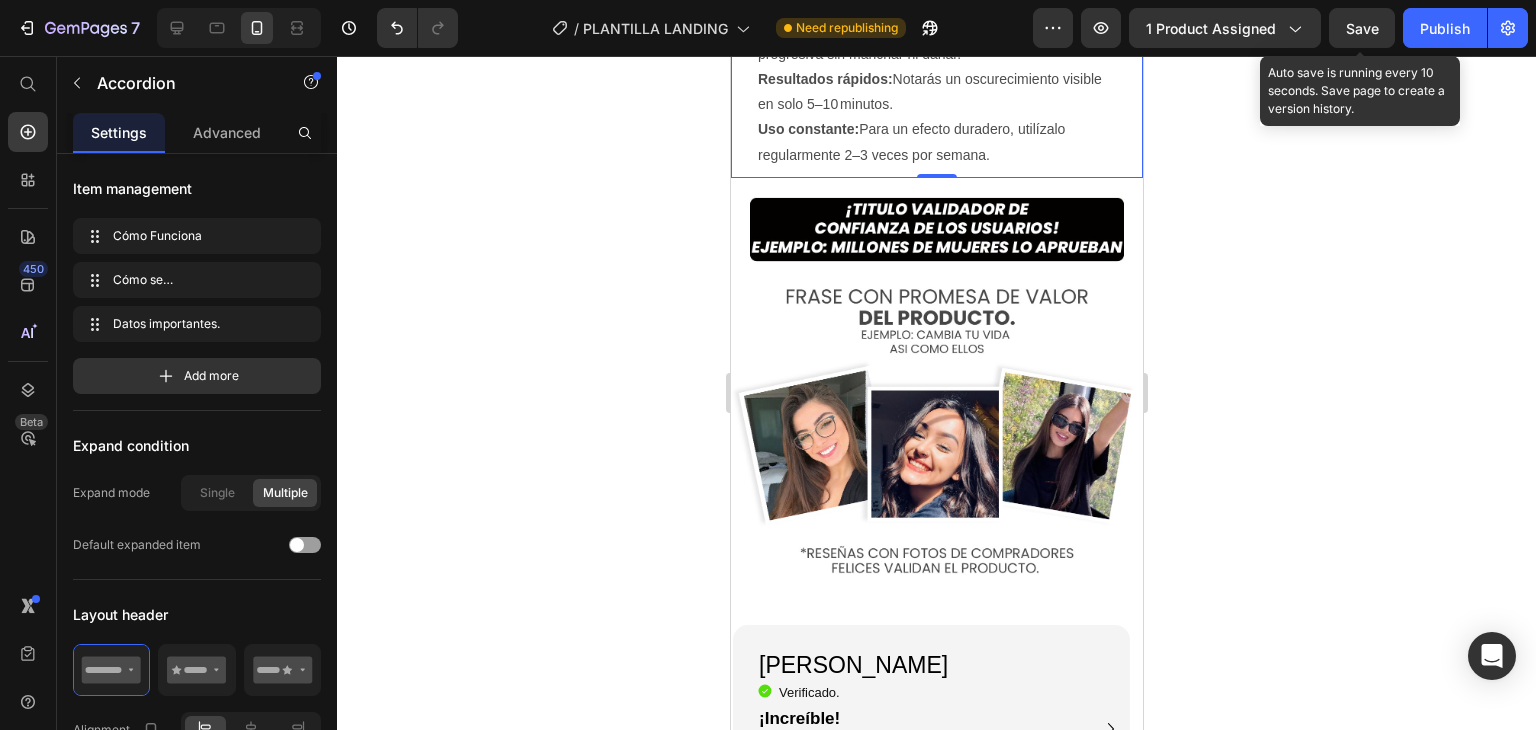 click on "Datos importantes." at bounding box center [936, -93] 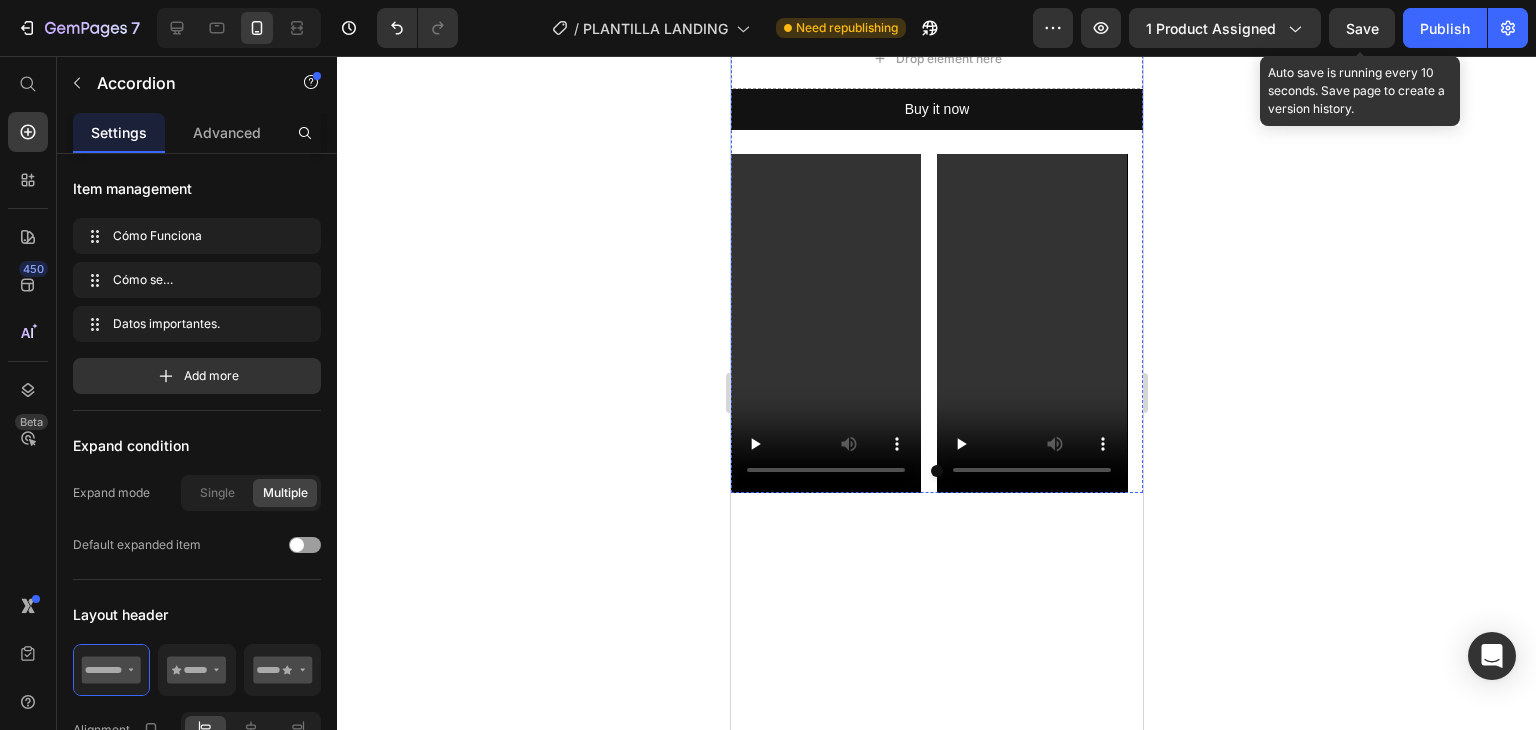 scroll, scrollTop: 3000, scrollLeft: 0, axis: vertical 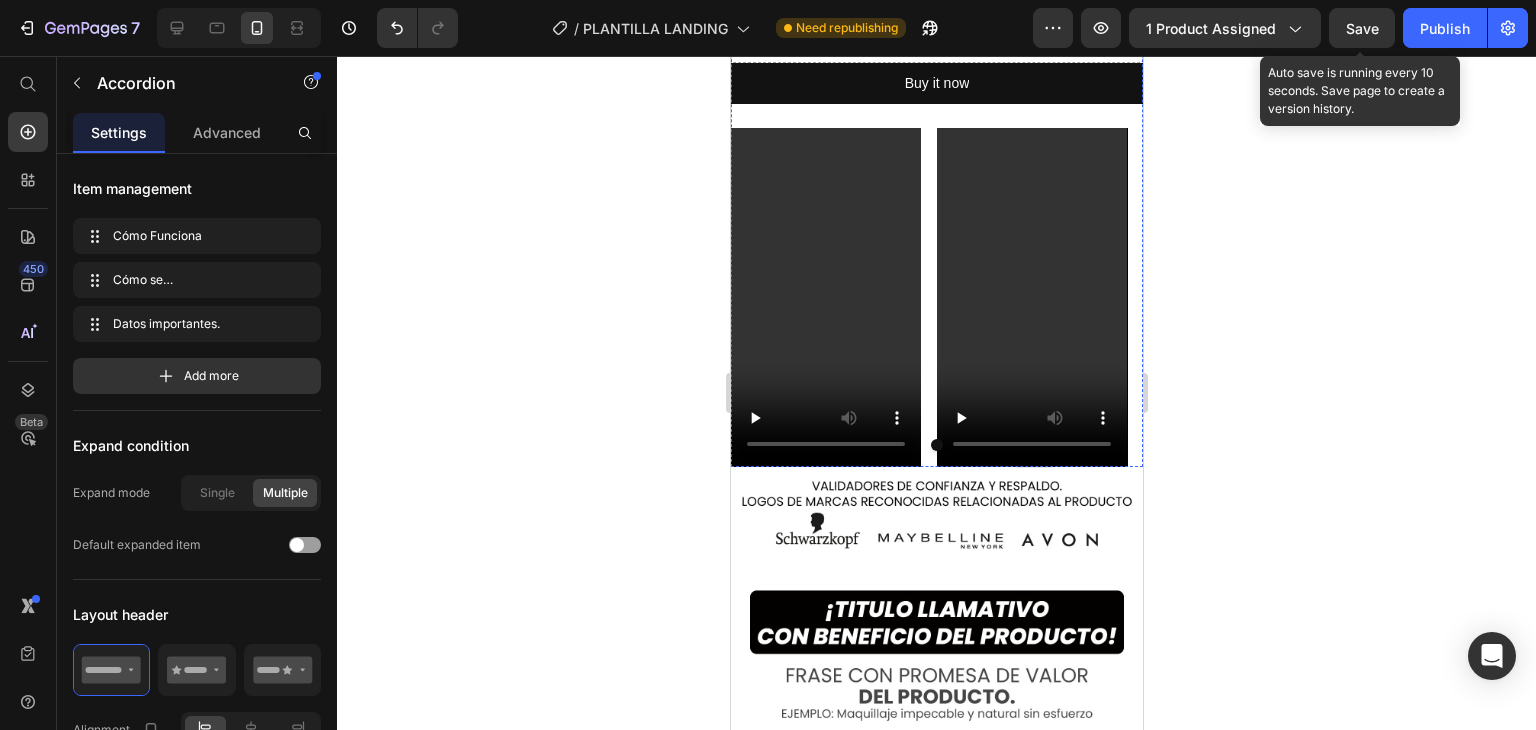 click 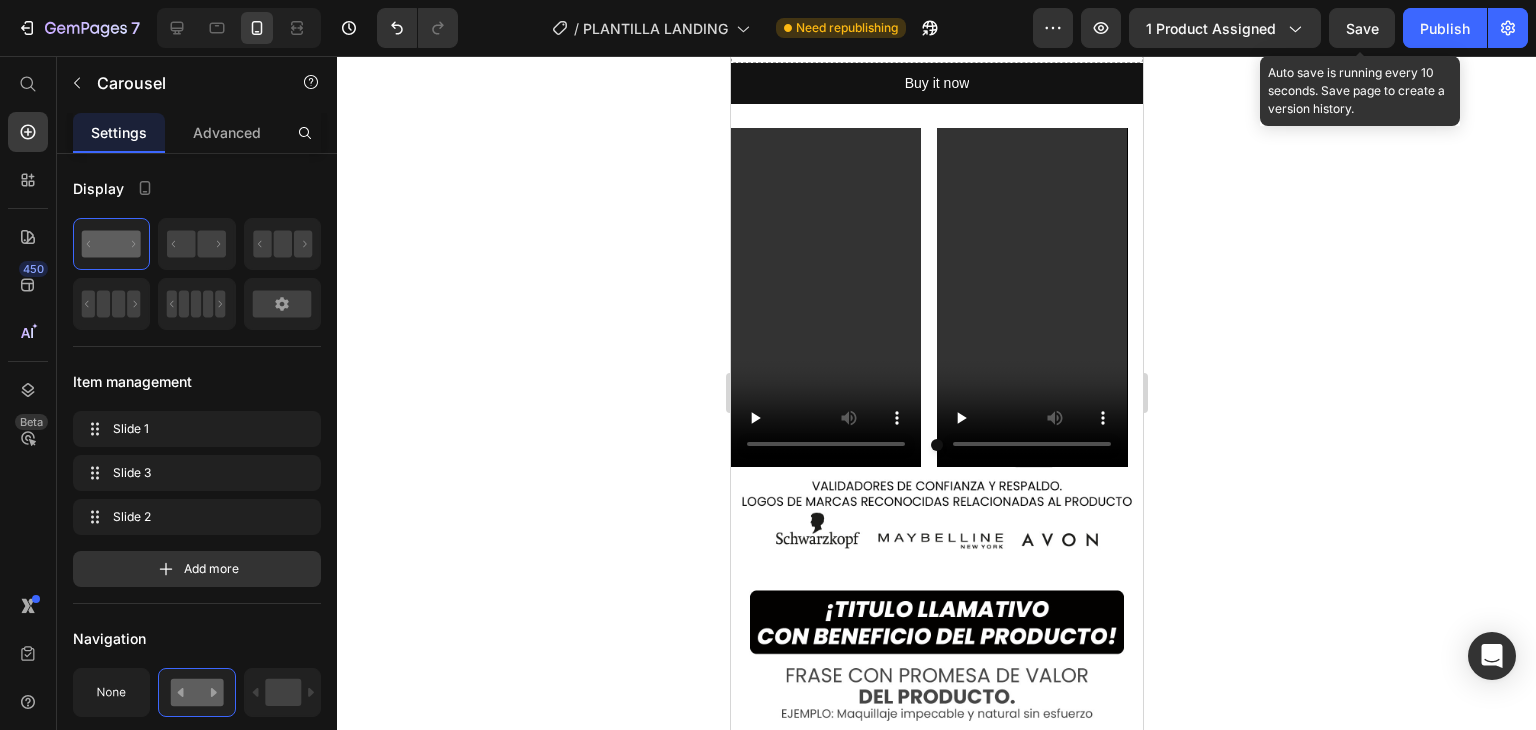 click 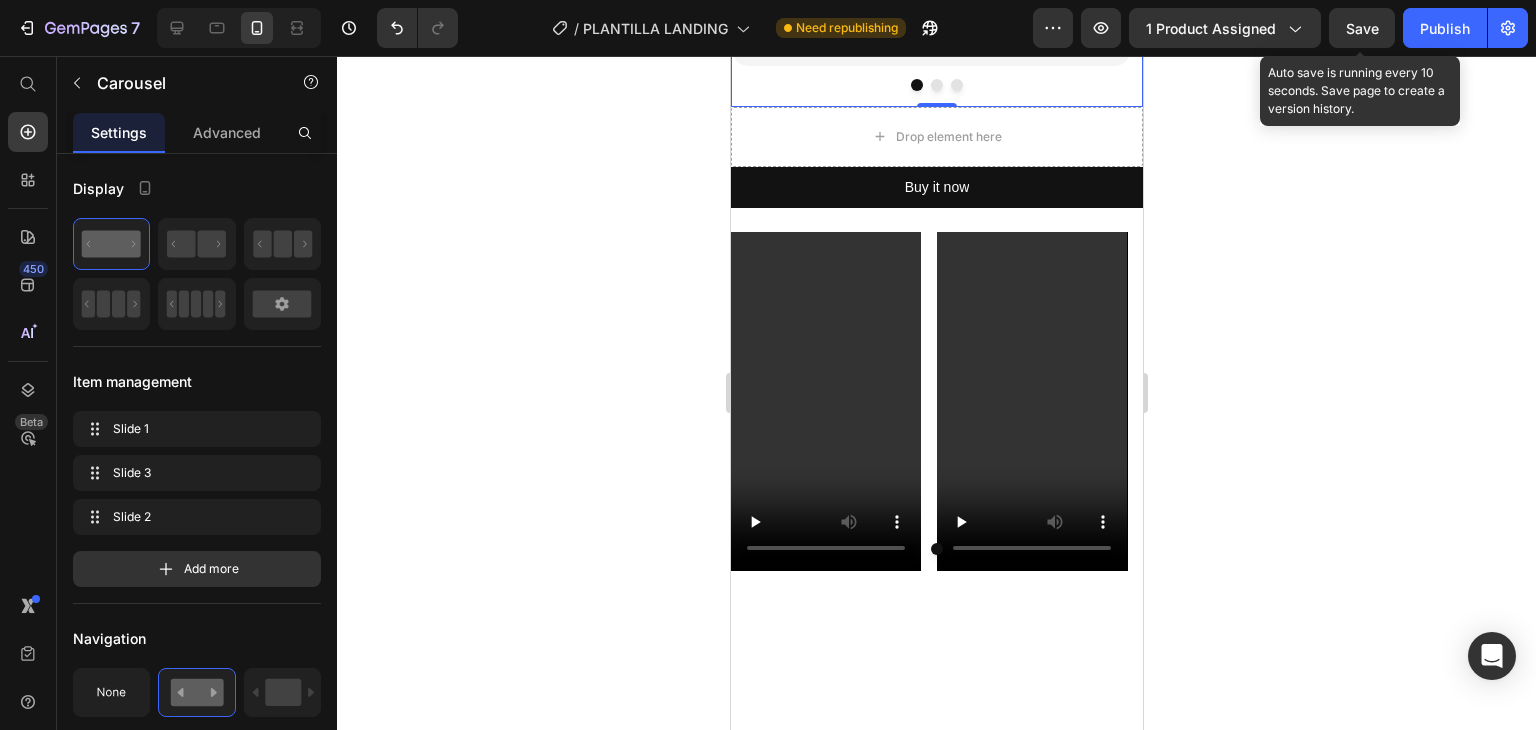 scroll, scrollTop: 2800, scrollLeft: 0, axis: vertical 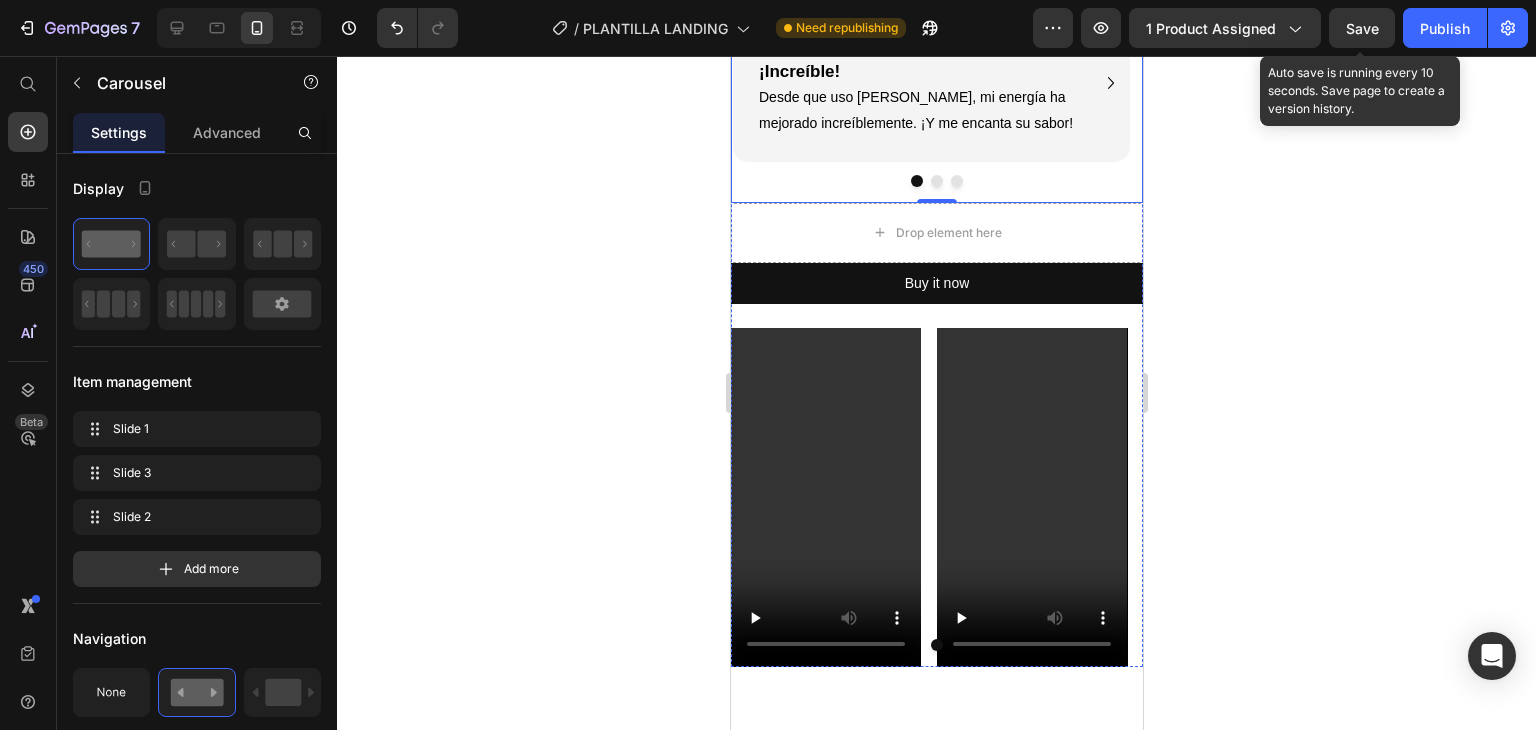 click at bounding box center (936, -254) 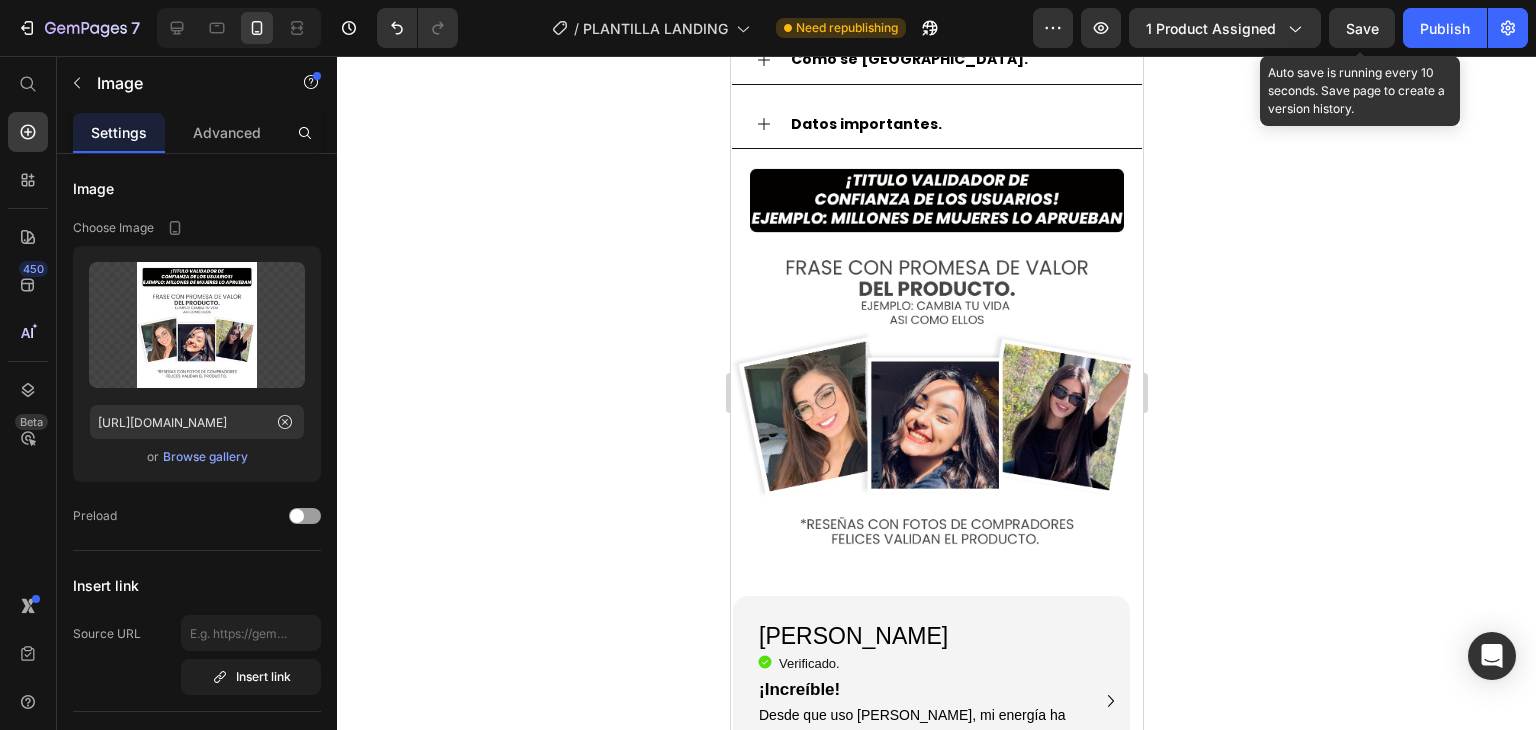 scroll, scrollTop: 2765, scrollLeft: 0, axis: vertical 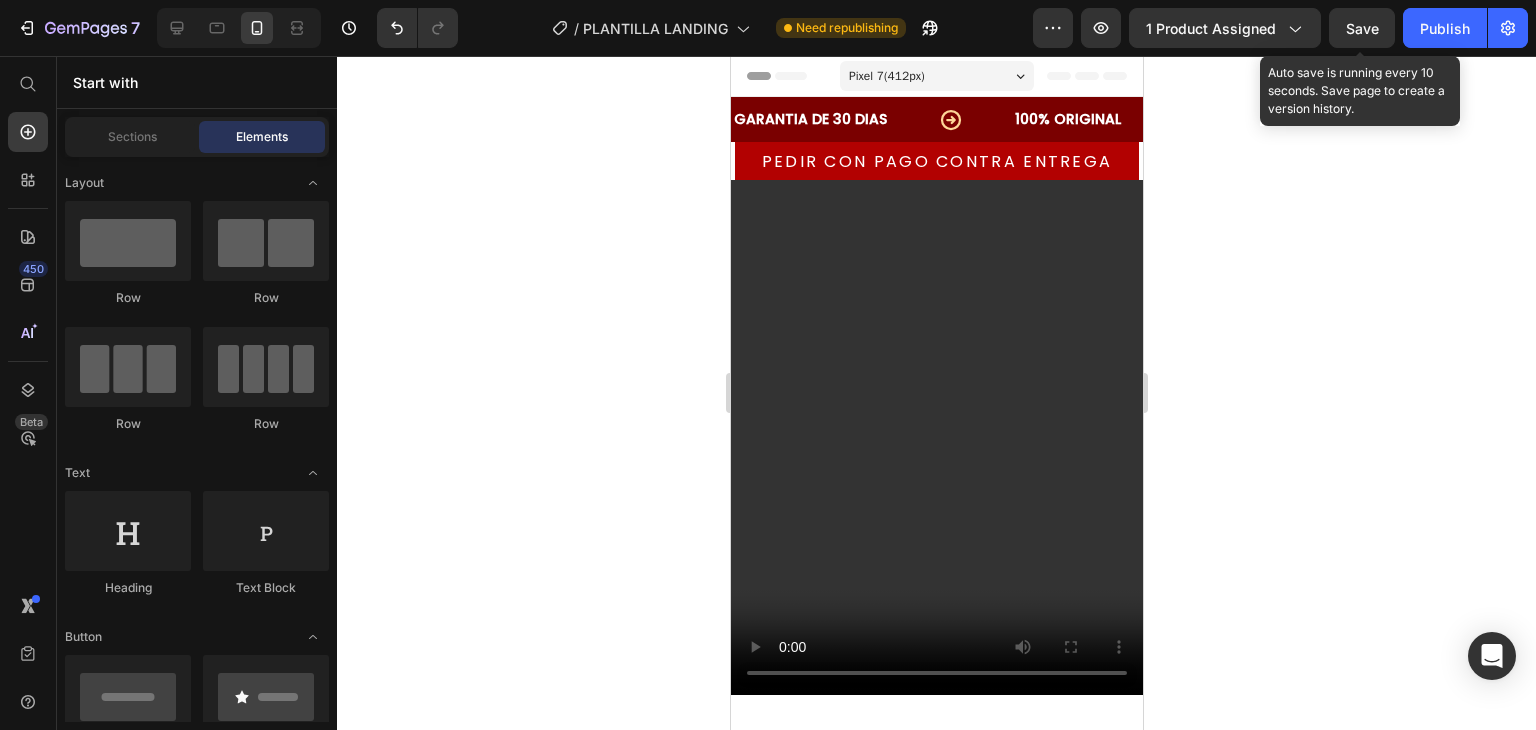drag, startPoint x: 1140, startPoint y: 316, endPoint x: 1874, endPoint y: 225, distance: 739.6195 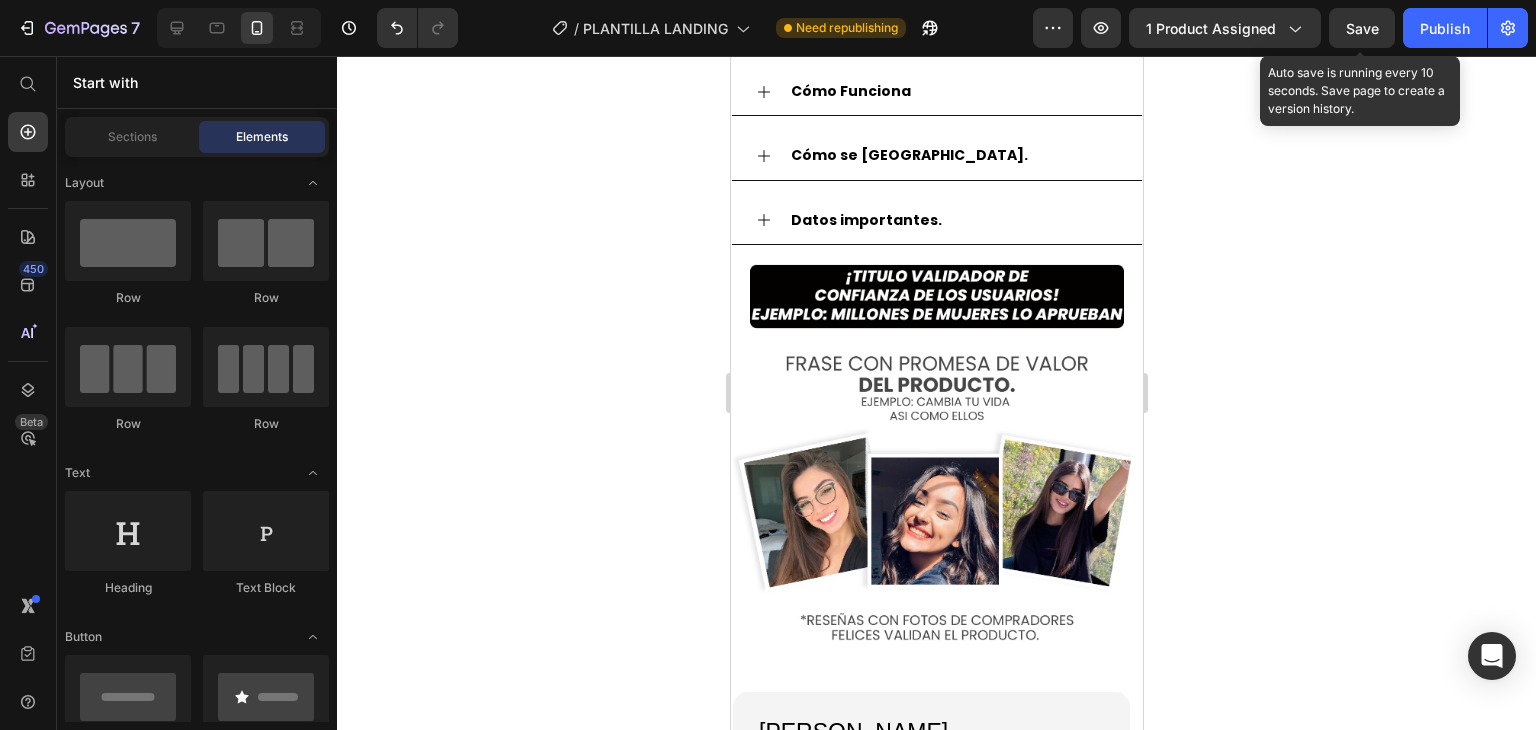 scroll, scrollTop: 2700, scrollLeft: 0, axis: vertical 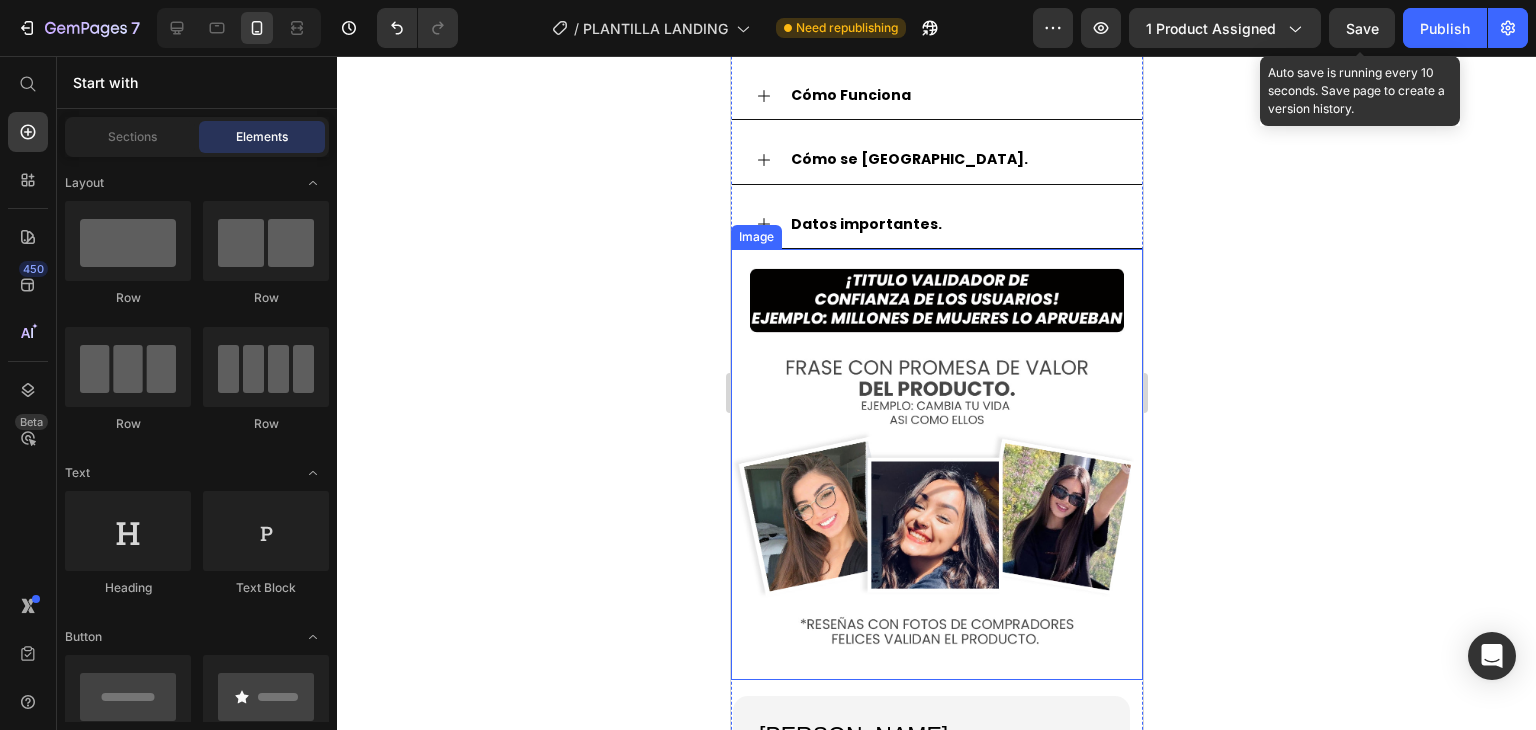 click at bounding box center (936, 464) 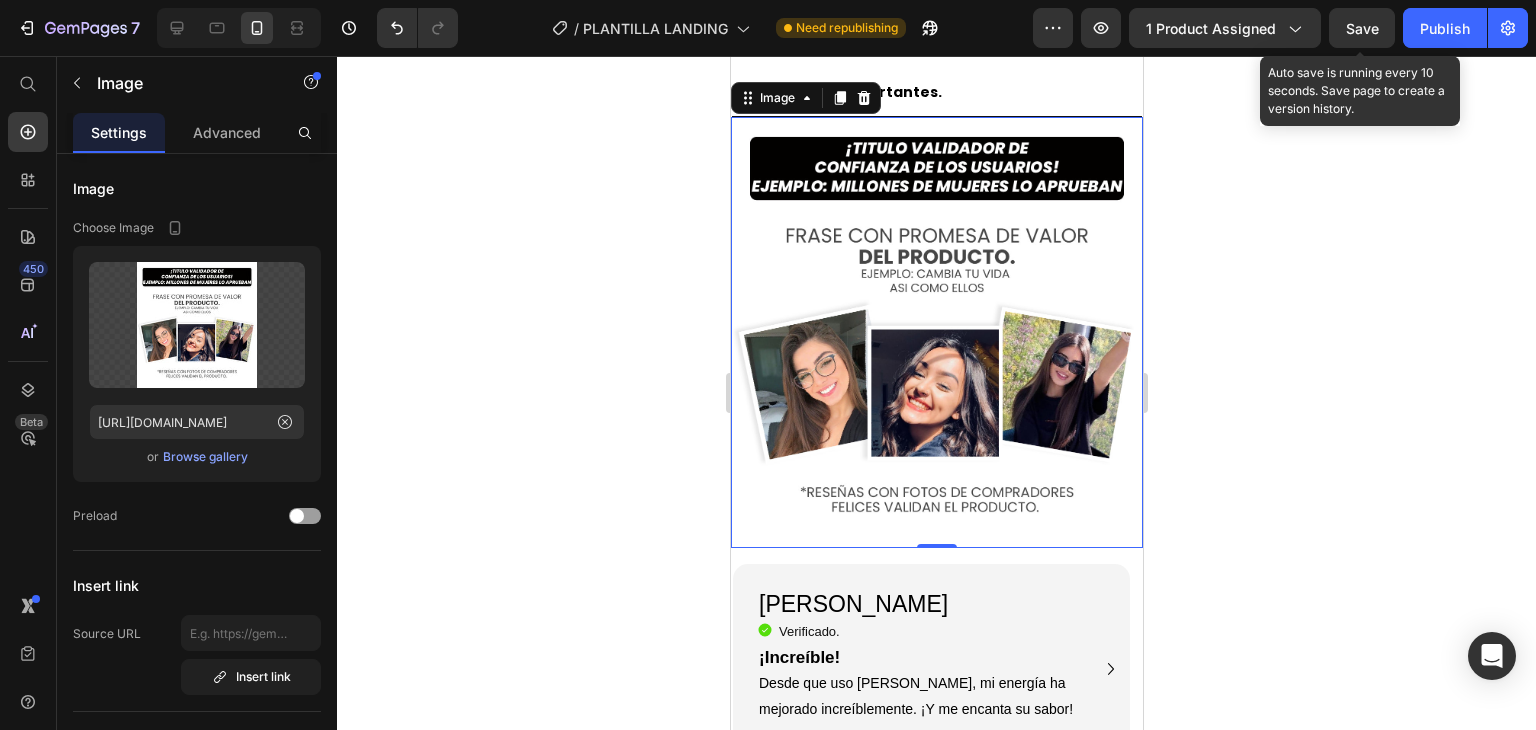 scroll, scrollTop: 2800, scrollLeft: 0, axis: vertical 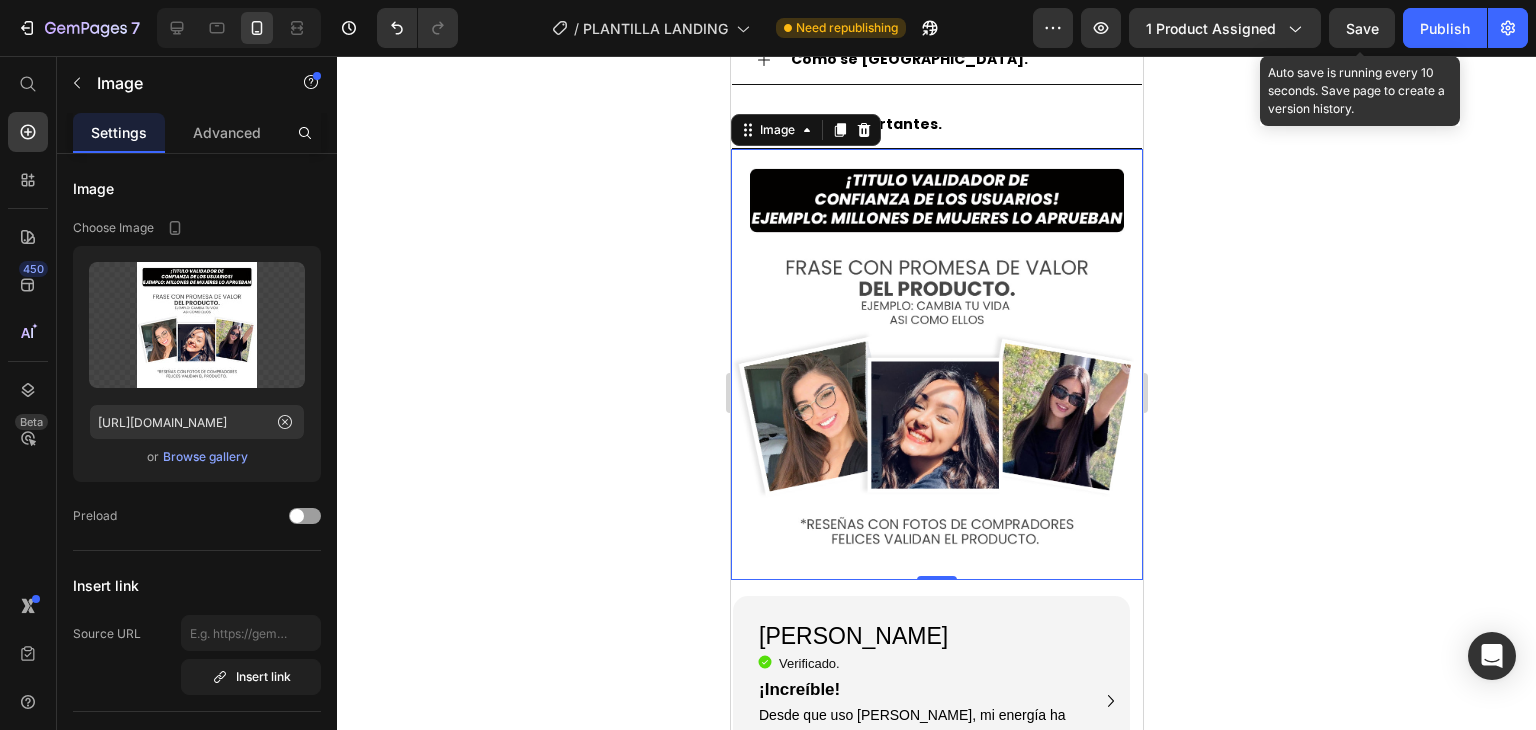 click at bounding box center [936, 364] 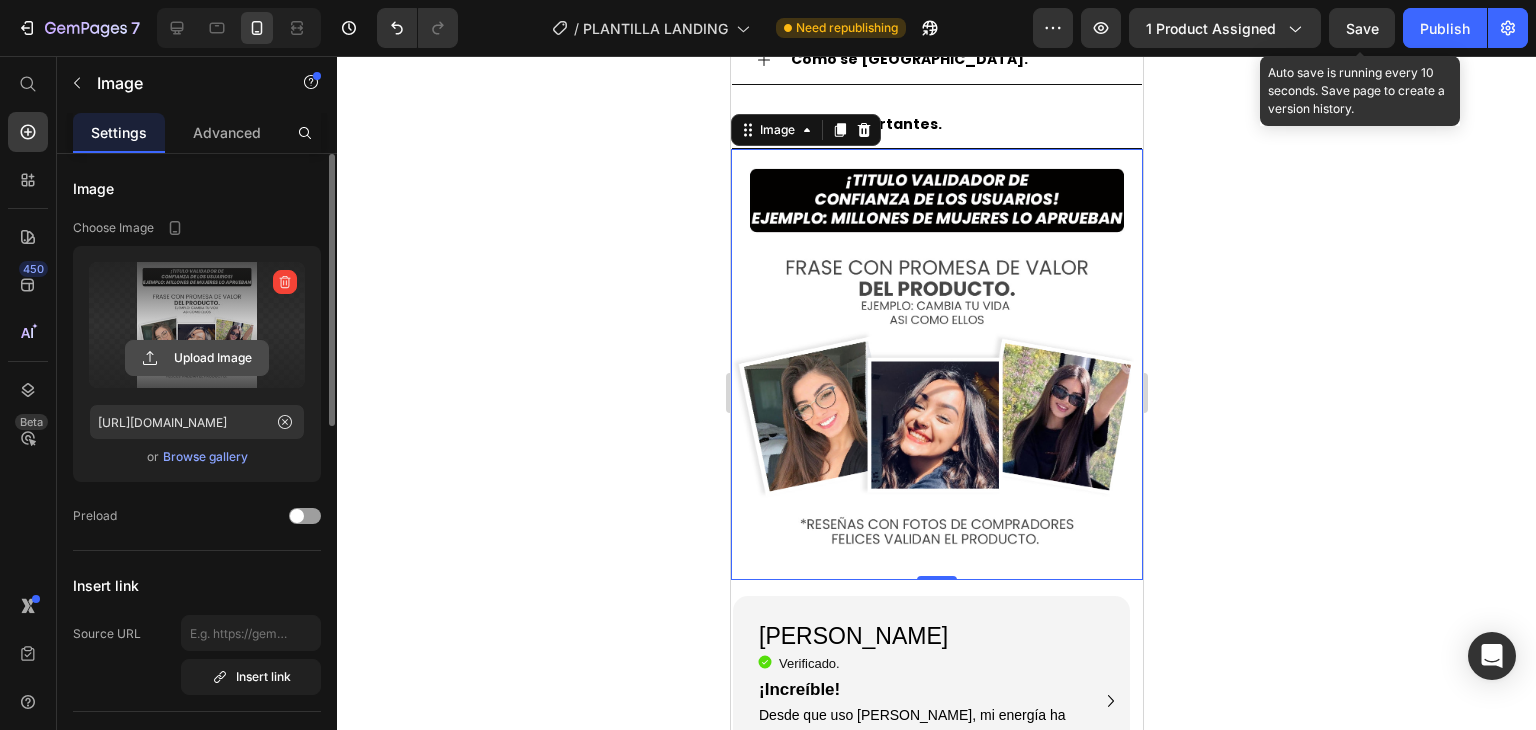 click 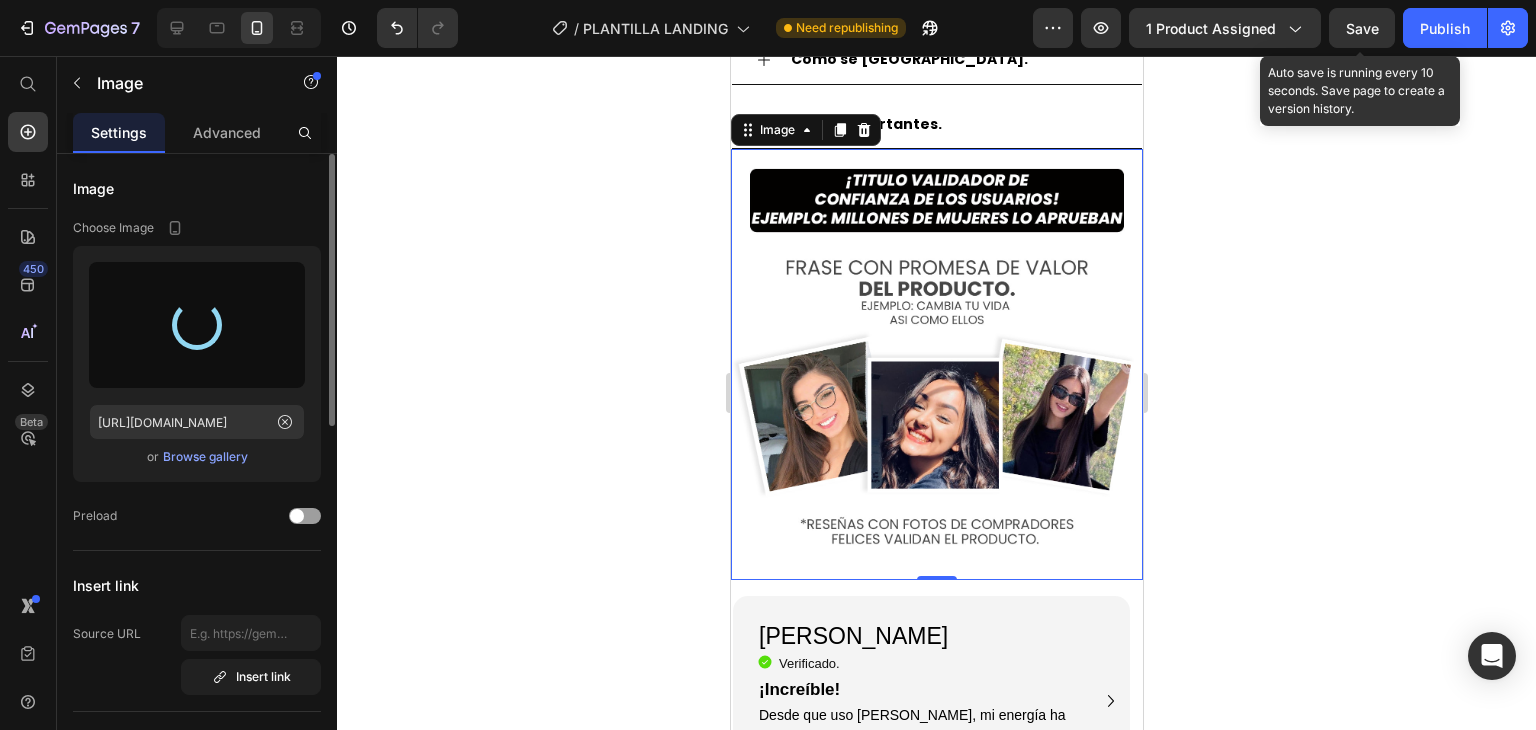 type on "[URL][DOMAIN_NAME]" 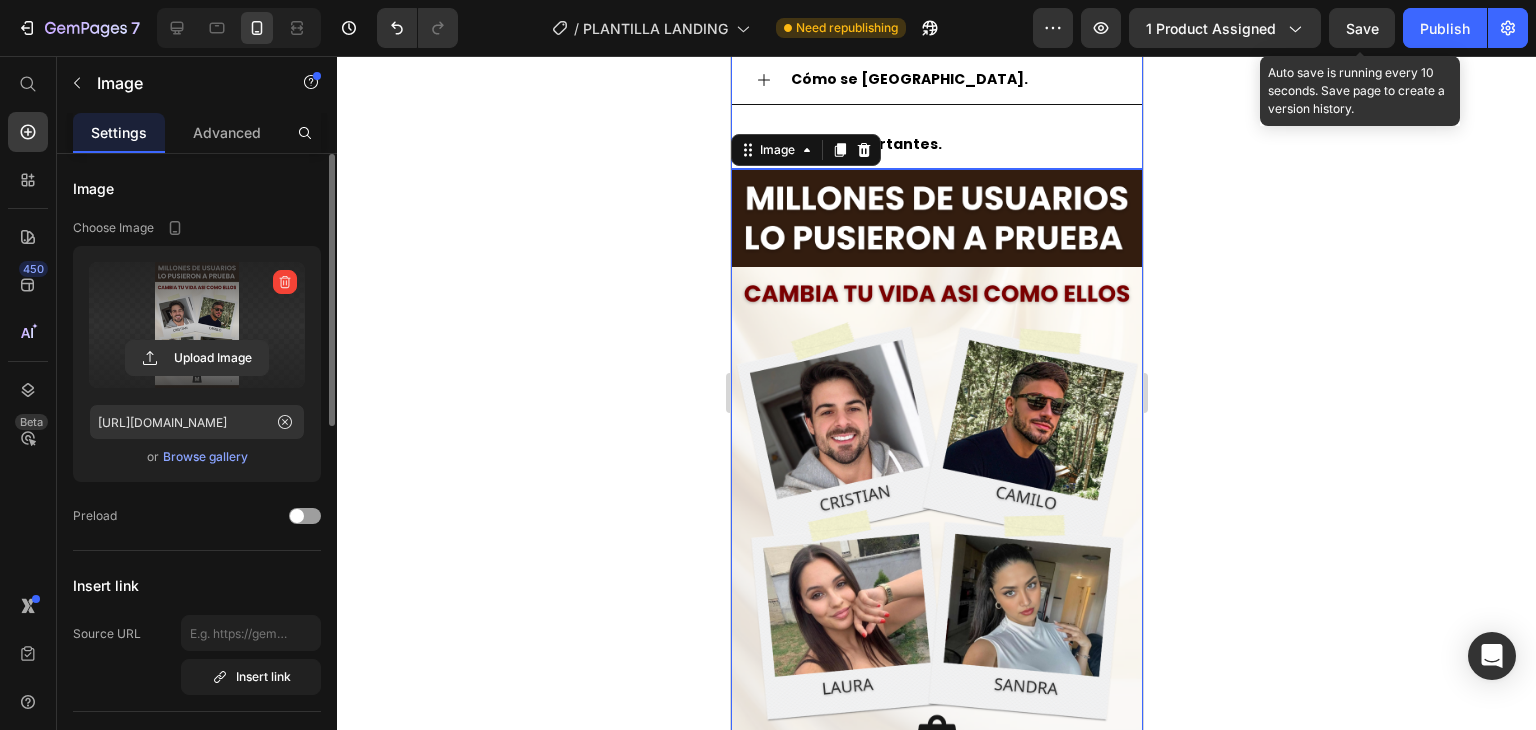scroll, scrollTop: 2800, scrollLeft: 0, axis: vertical 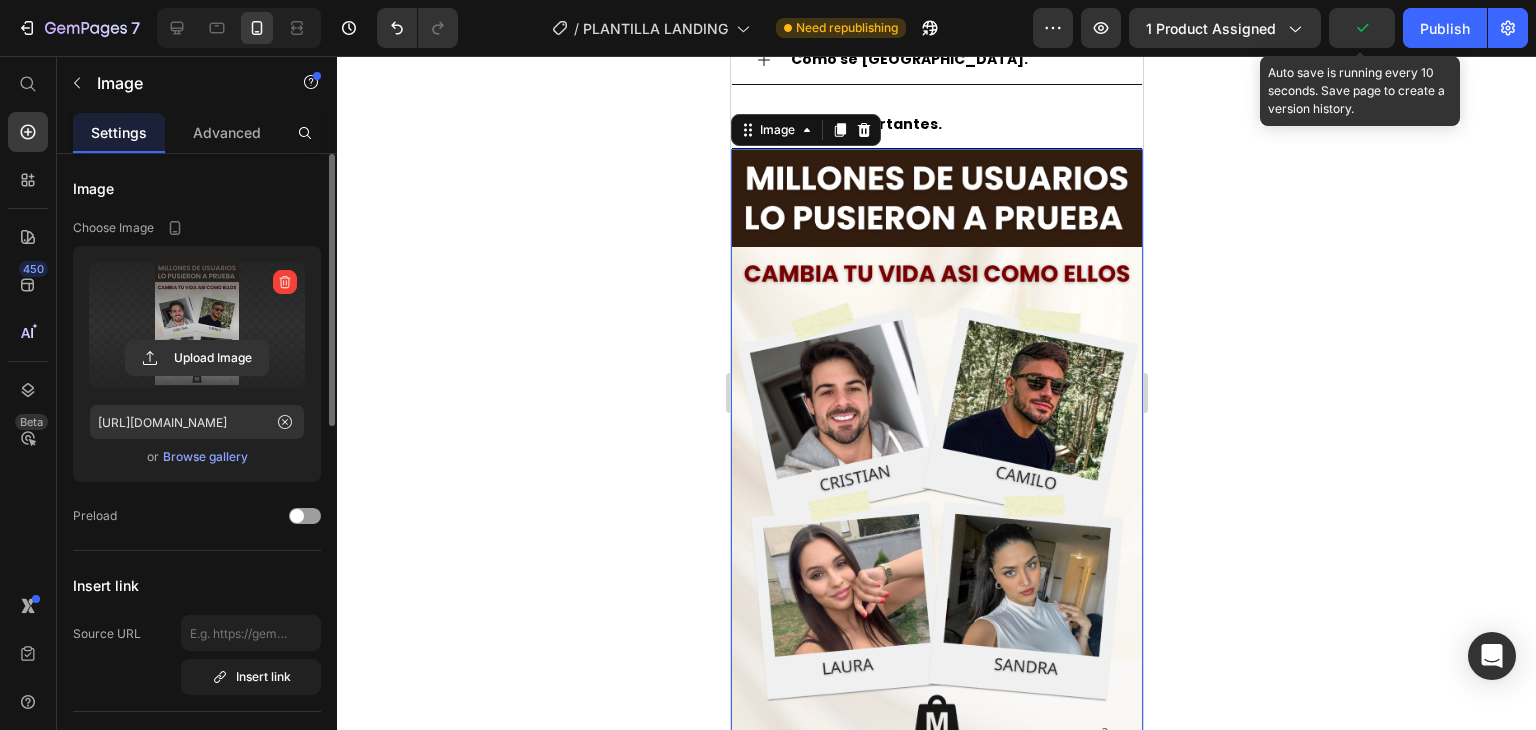 click 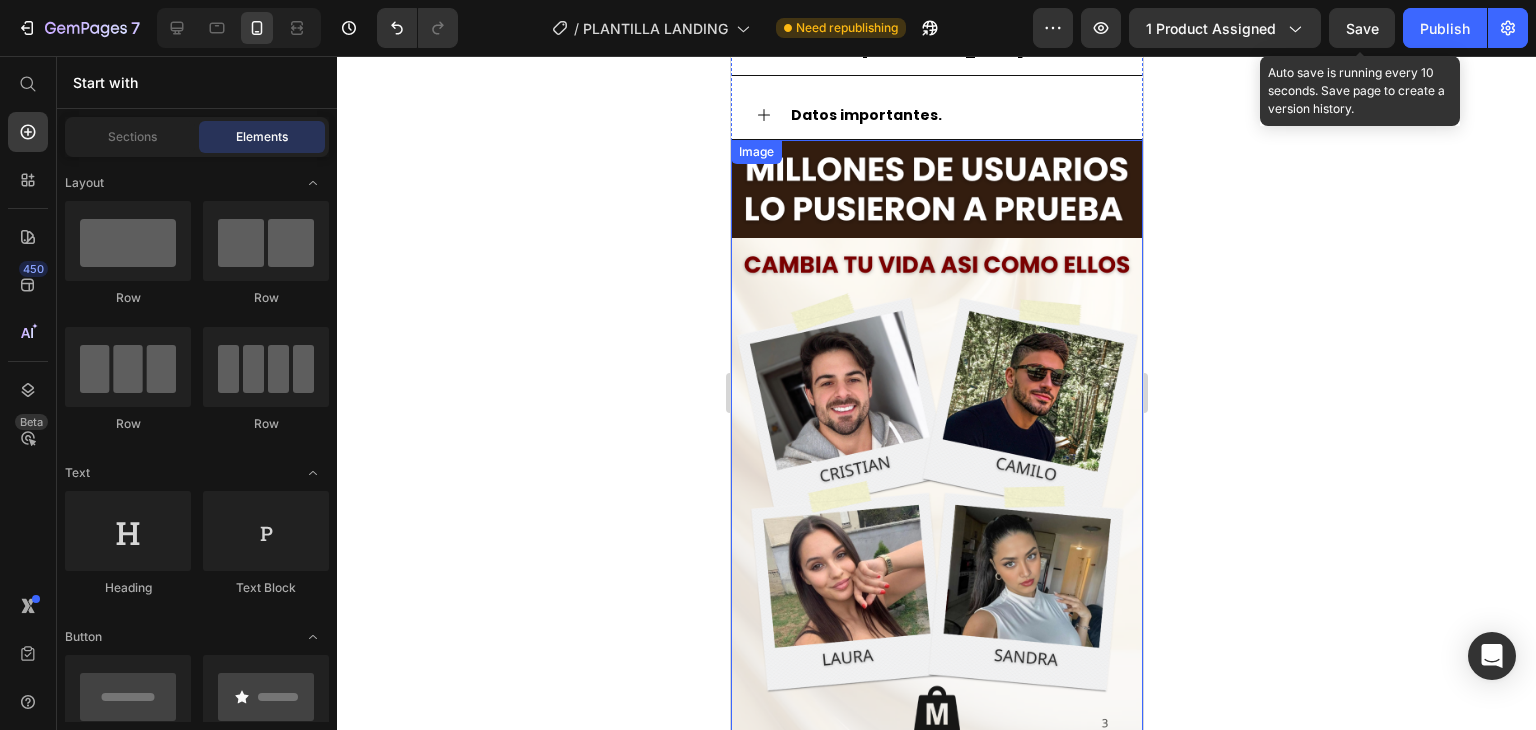 scroll, scrollTop: 2600, scrollLeft: 0, axis: vertical 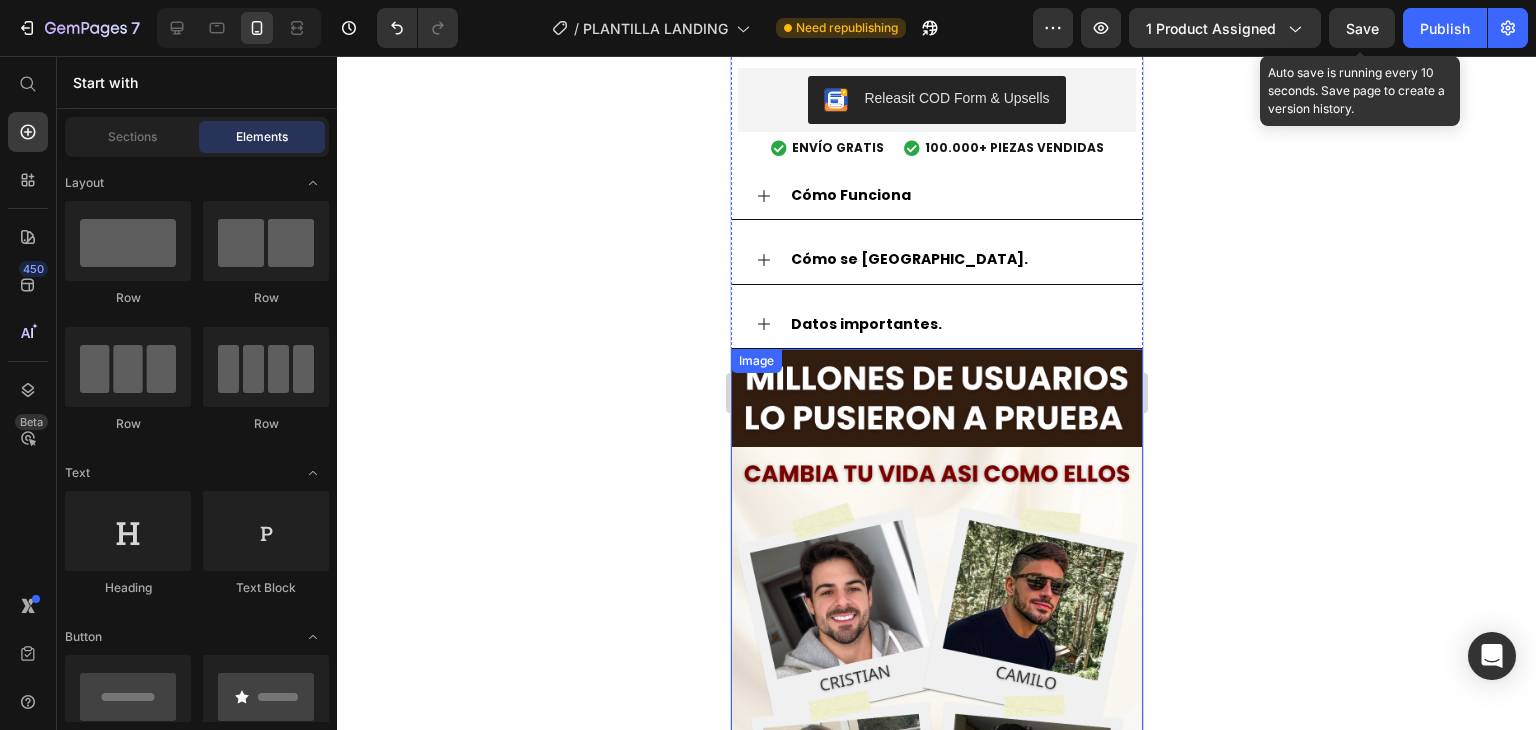 click at bounding box center (936, 658) 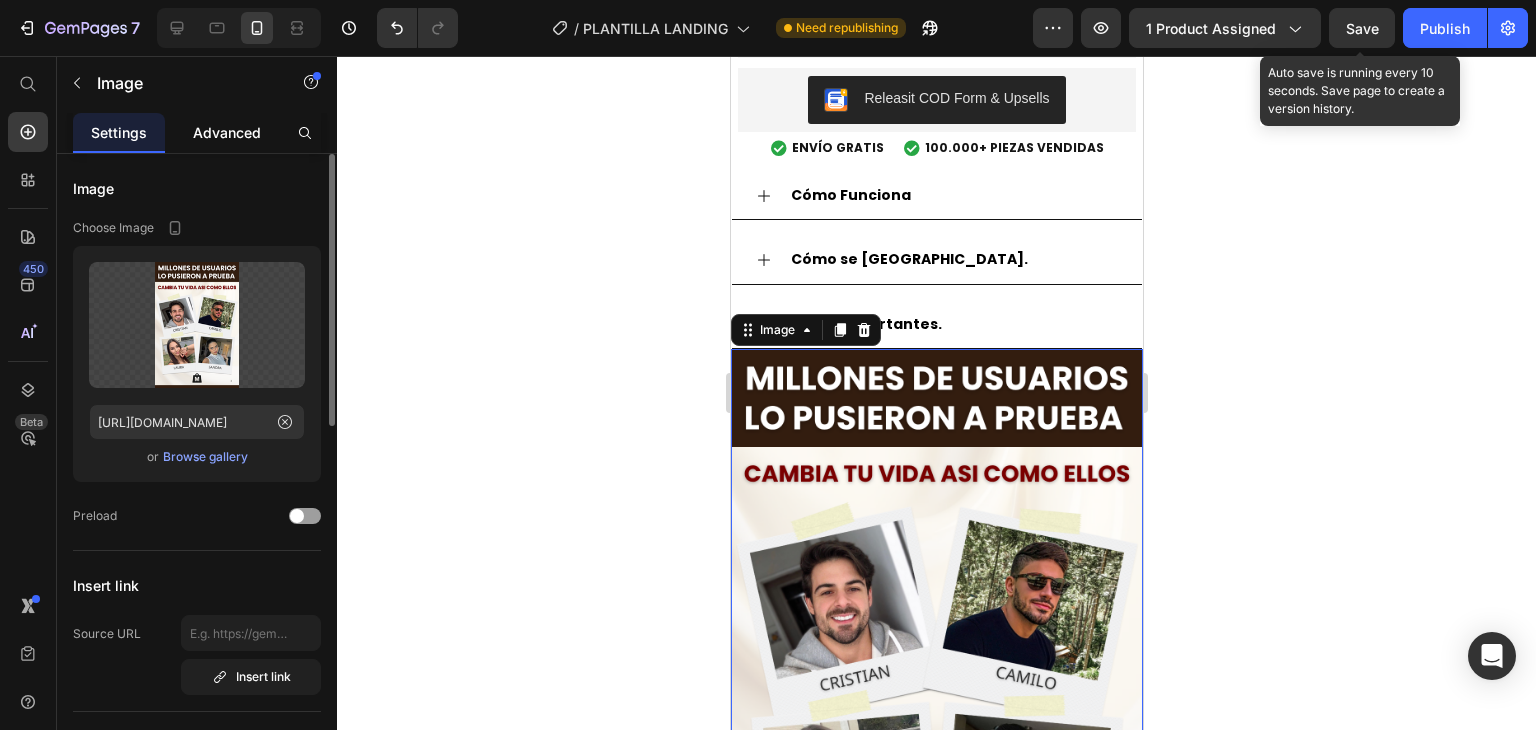 click on "Advanced" at bounding box center (227, 132) 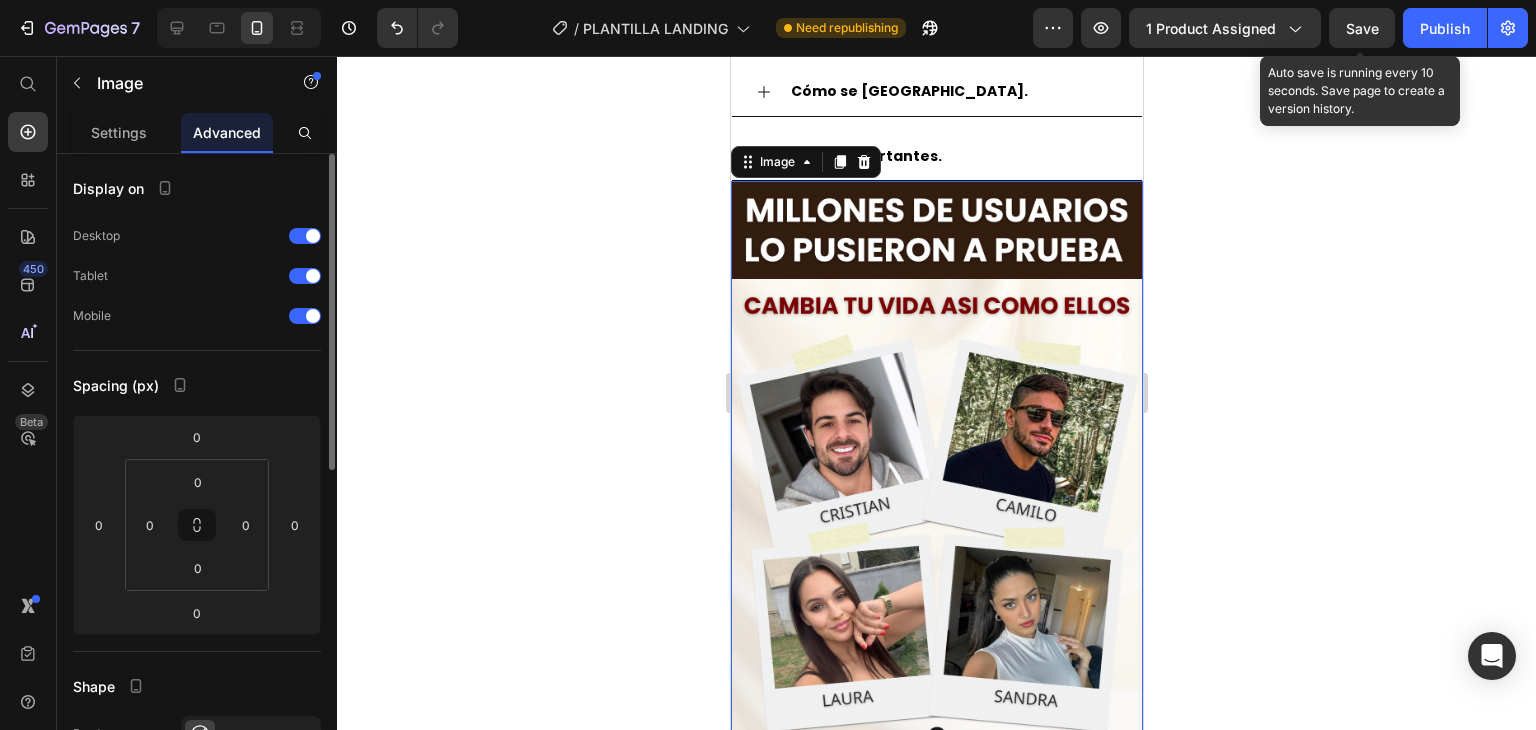 scroll, scrollTop: 3100, scrollLeft: 0, axis: vertical 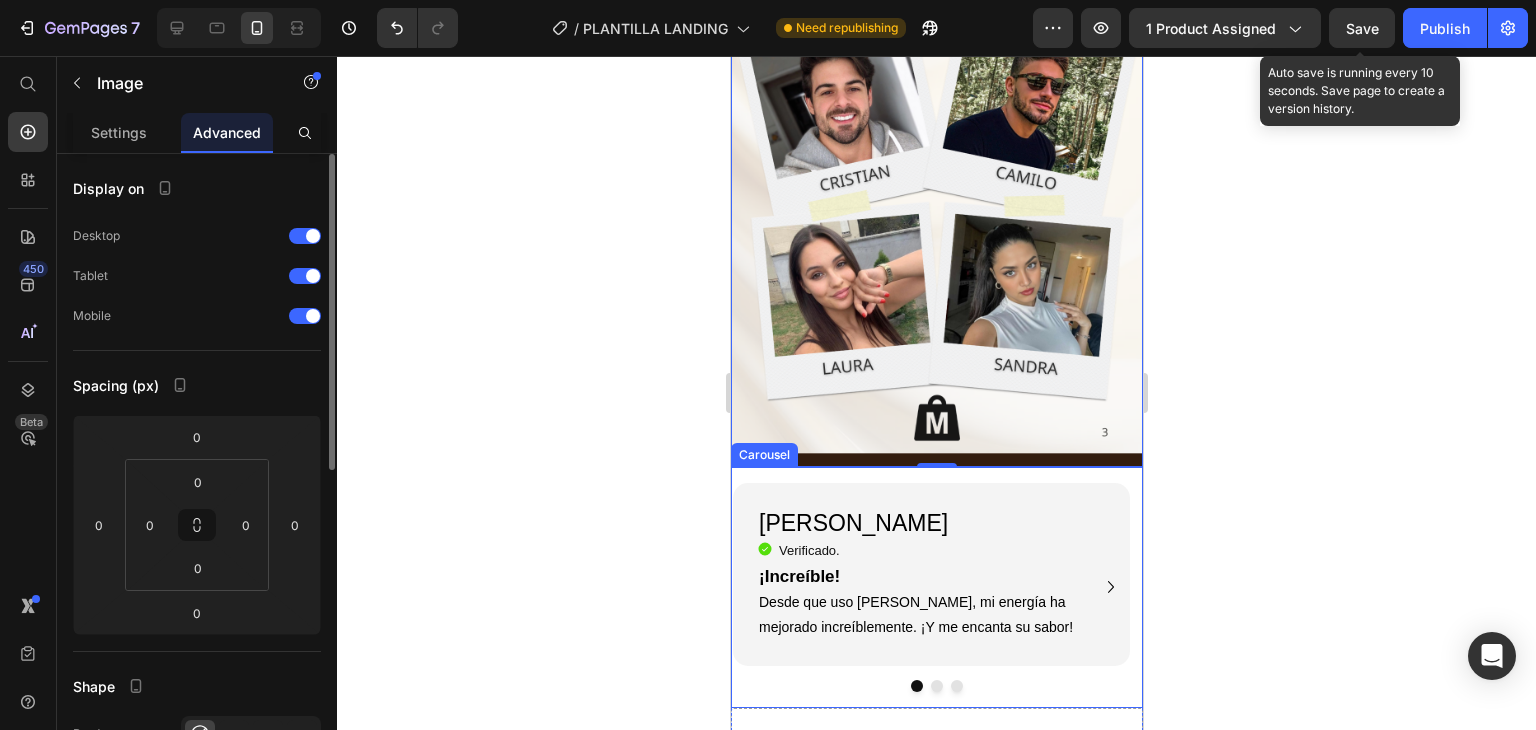 click on "[PERSON_NAME] Heading
Icon Verificado. Heading Icon List ¡Increíble! Desde que uso [PERSON_NAME], mi energía ha mejorado increíblemente. ¡Y me encanta su sabor! Text Block Row Row" at bounding box center [928, 587] 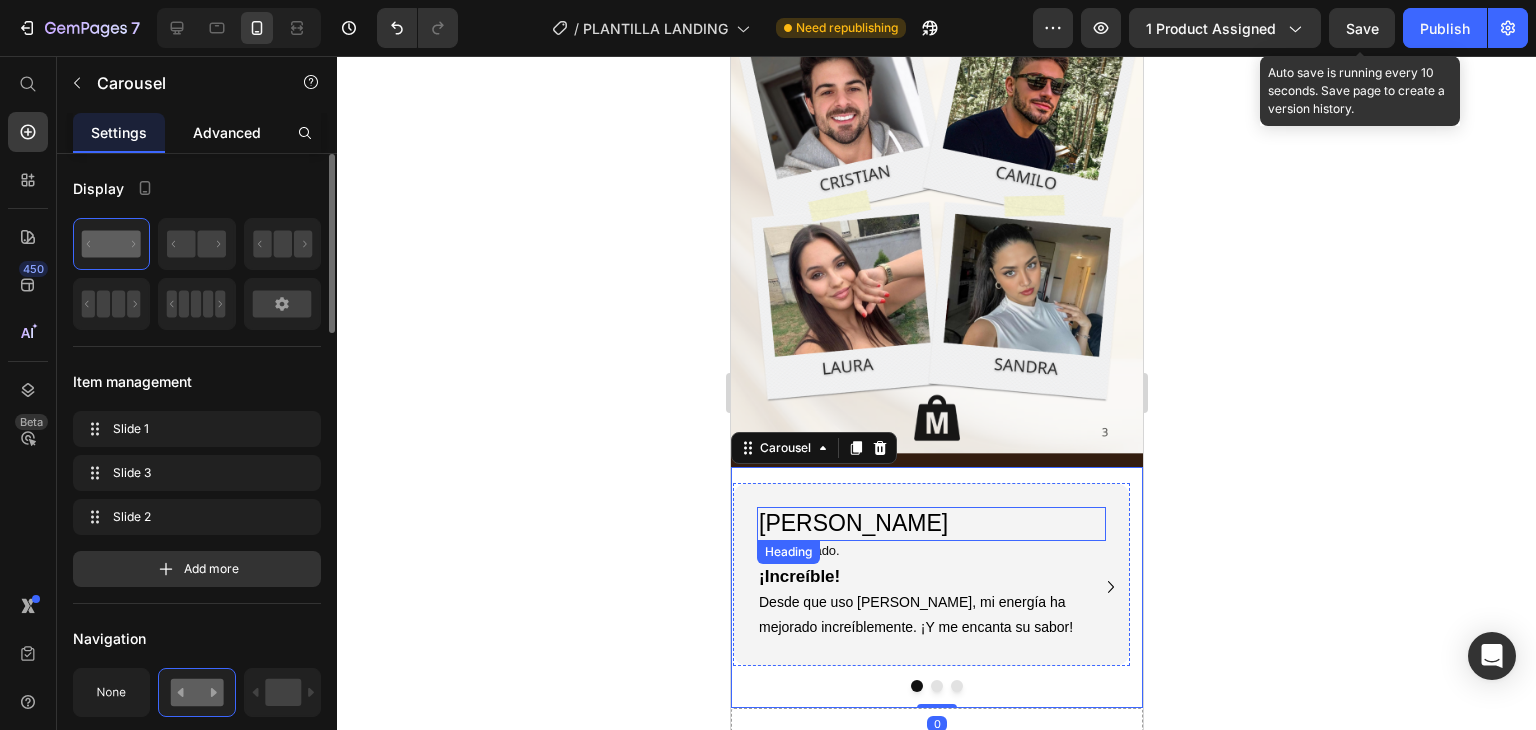 click on "Advanced" 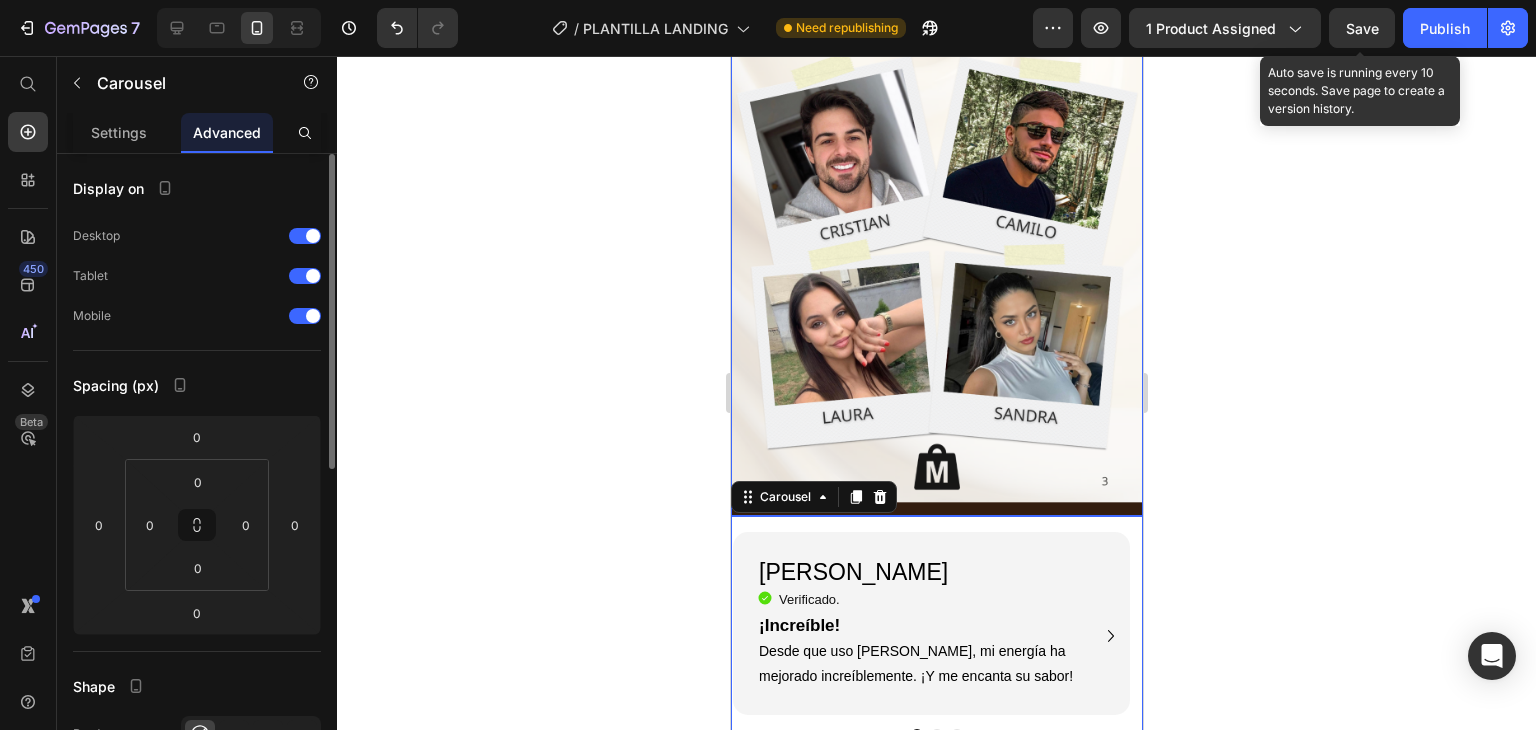 scroll, scrollTop: 3100, scrollLeft: 0, axis: vertical 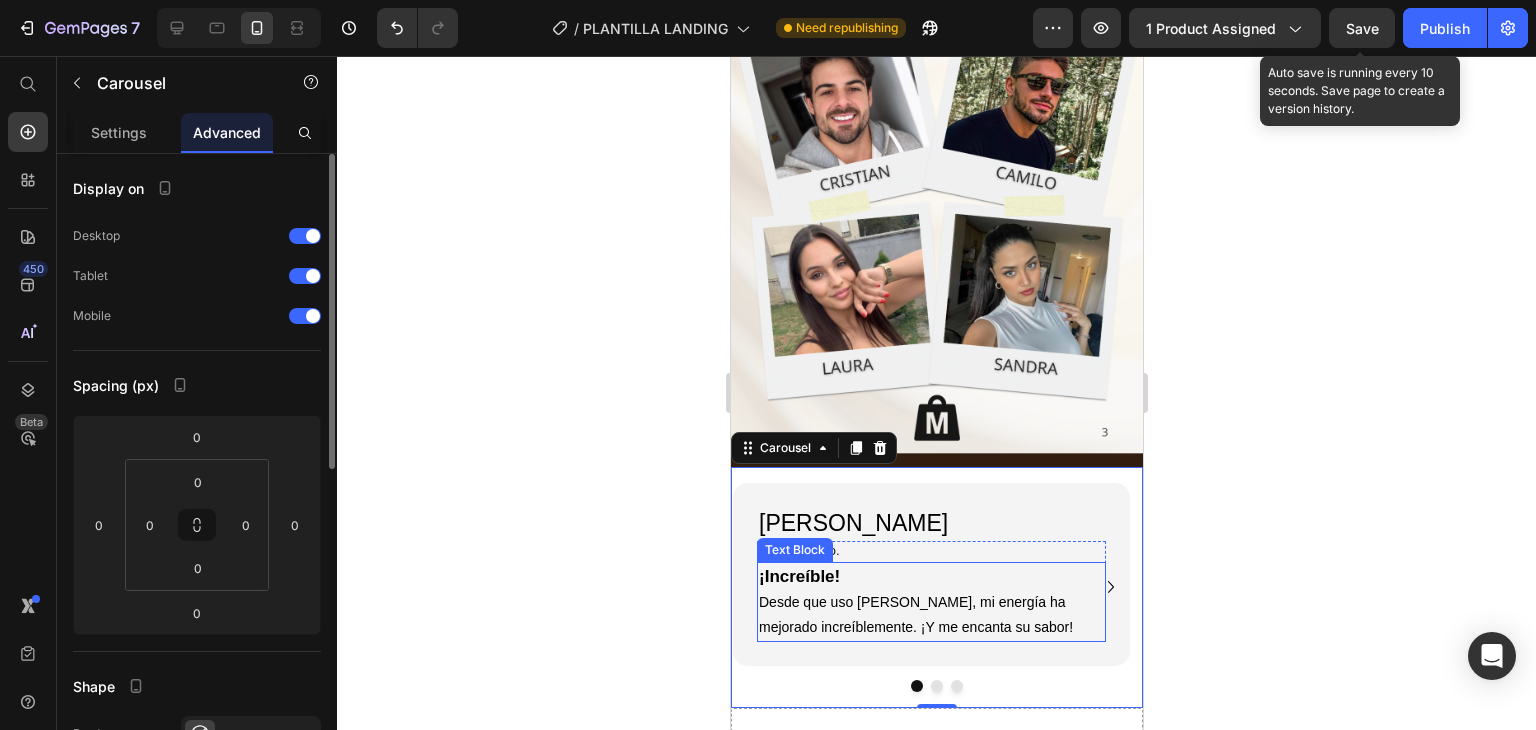 click on "¡Increíble! Desde que uso [PERSON_NAME], mi energía ha mejorado increíblemente. ¡Y me encanta su sabor!" at bounding box center [930, 602] 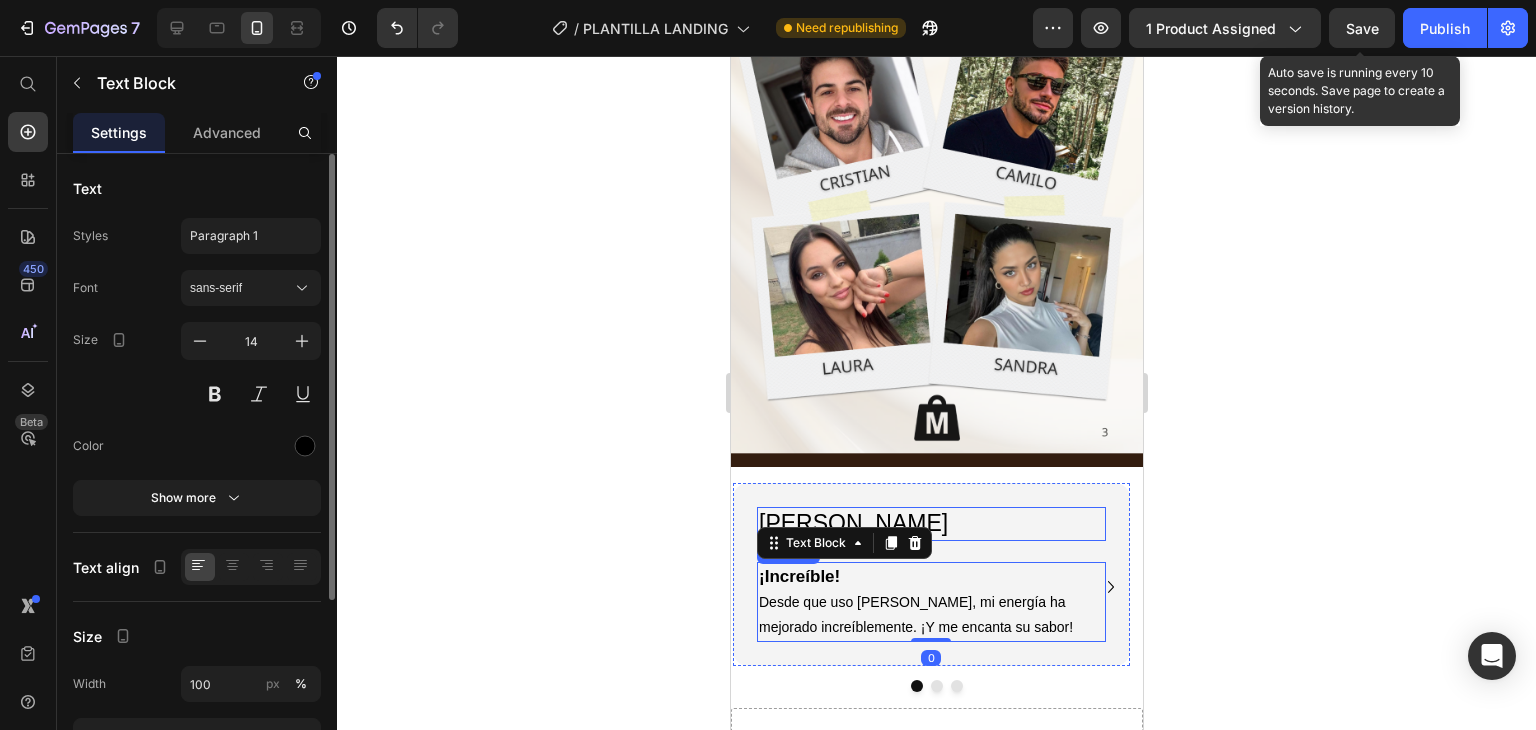 click on "[PERSON_NAME]" at bounding box center [930, 524] 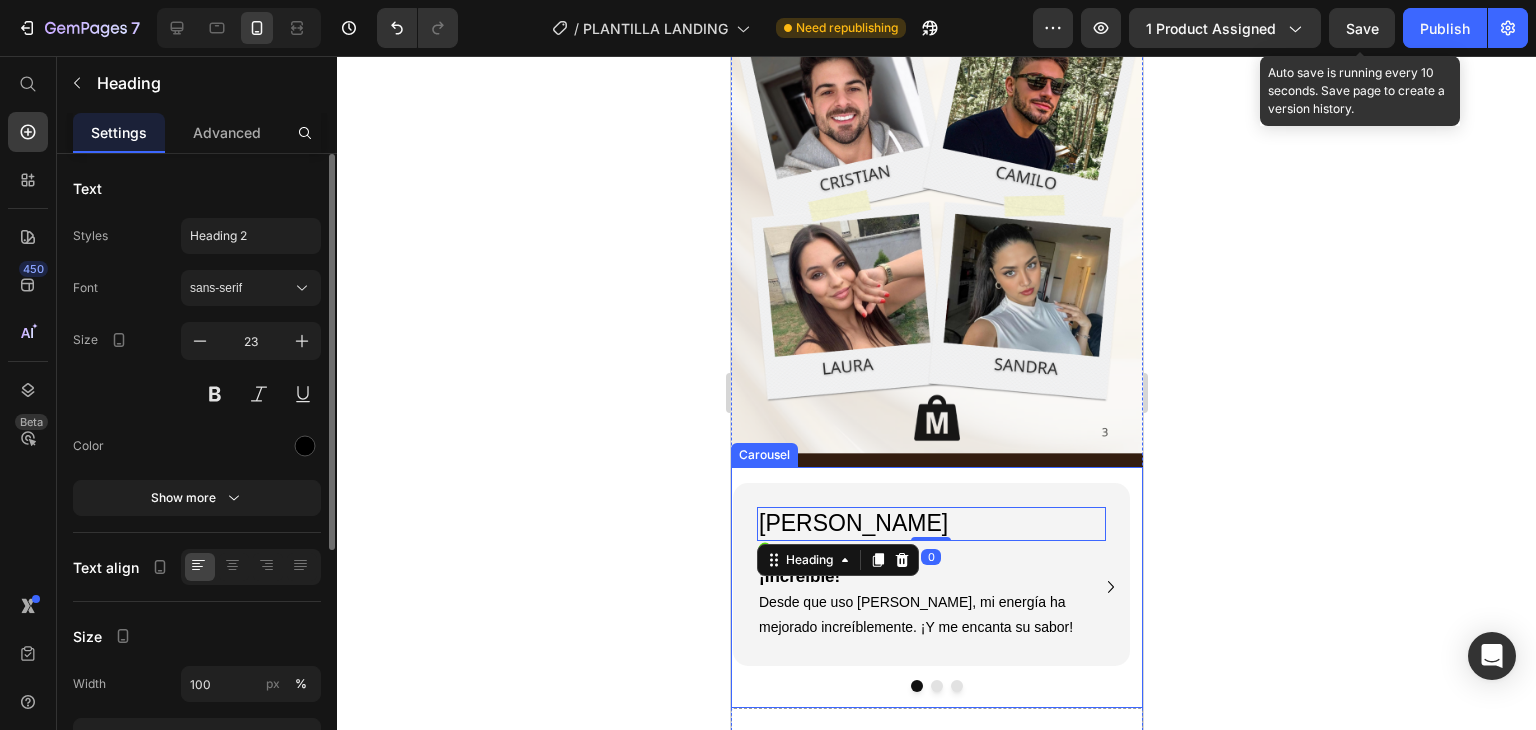 click at bounding box center (936, 686) 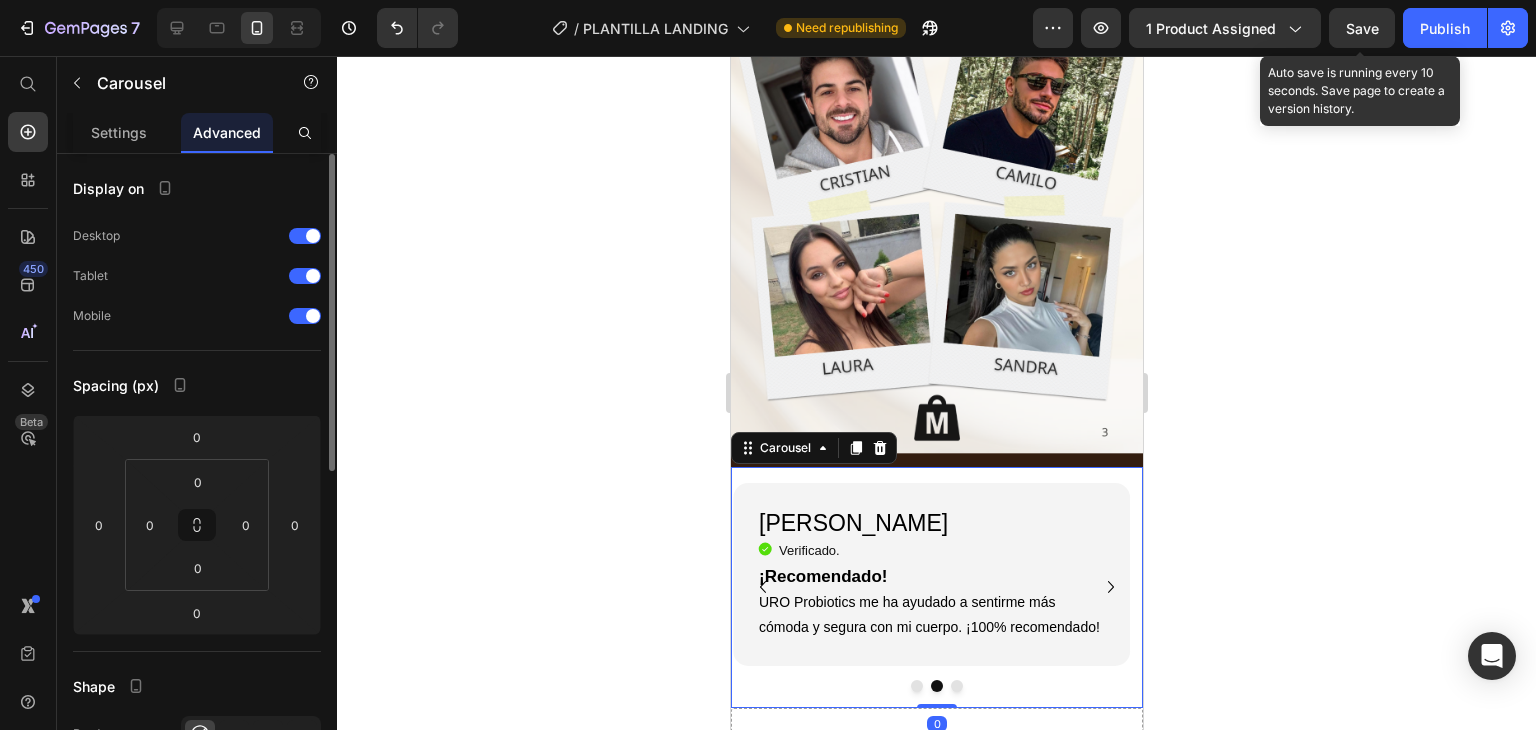 click at bounding box center (956, 686) 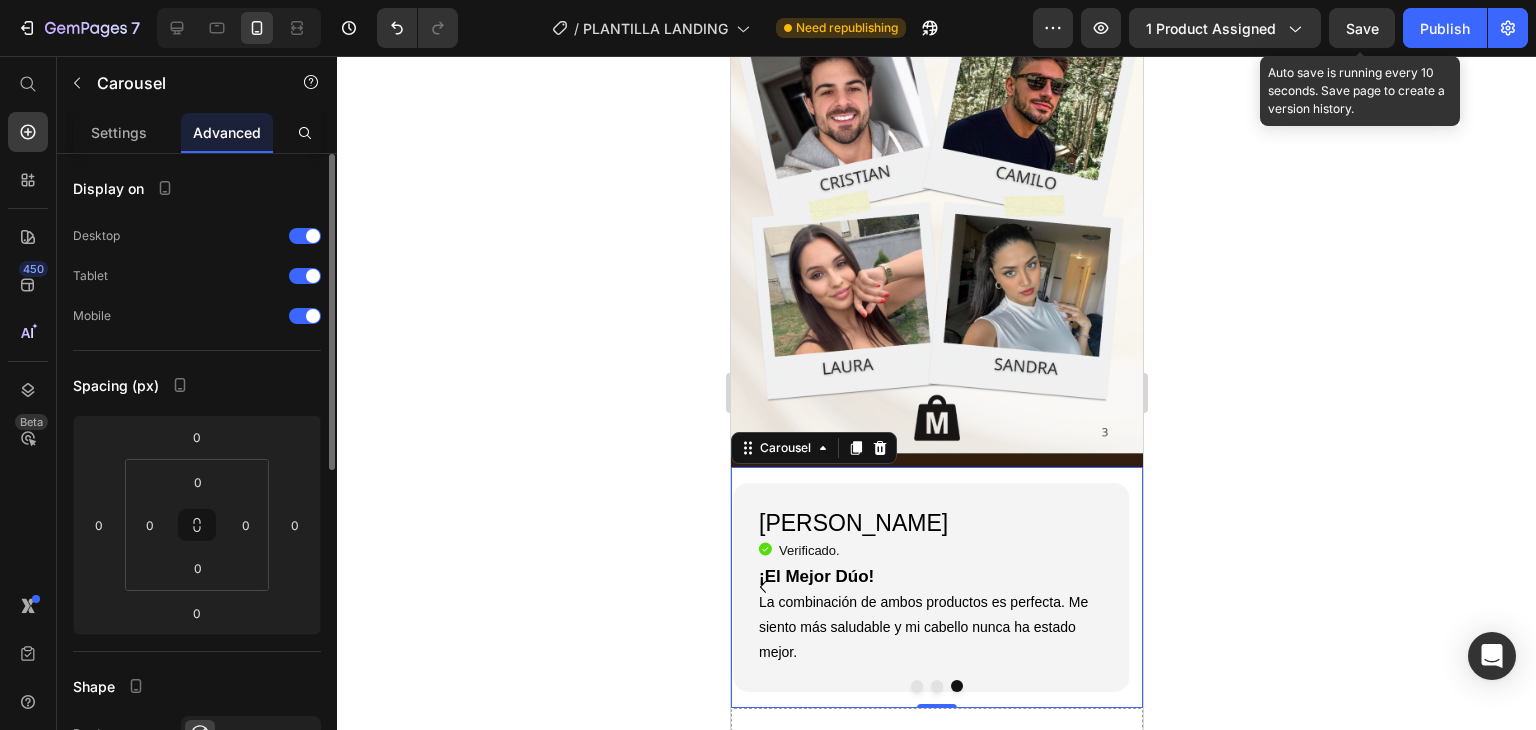 click at bounding box center (916, 686) 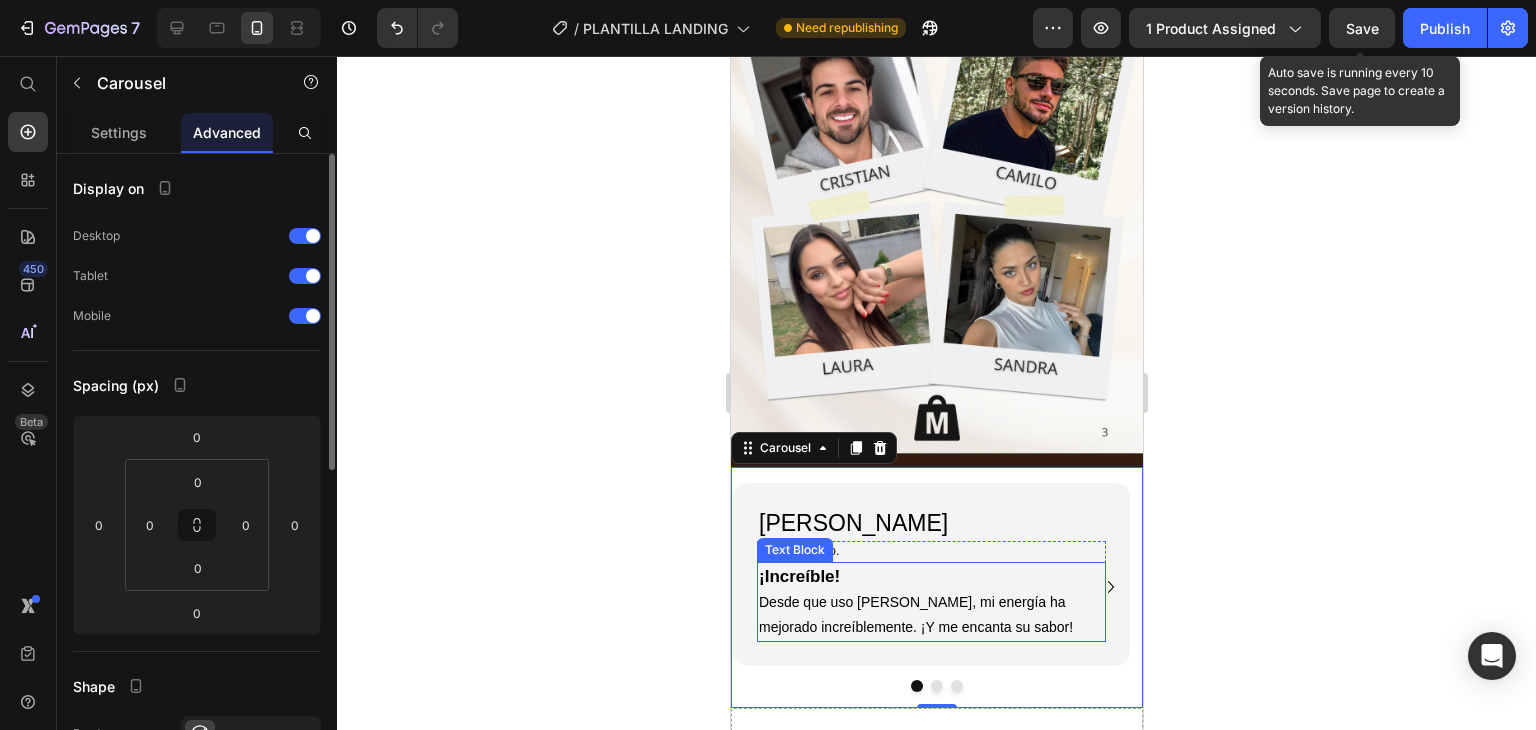 click on "¡Increíble!" at bounding box center [798, 576] 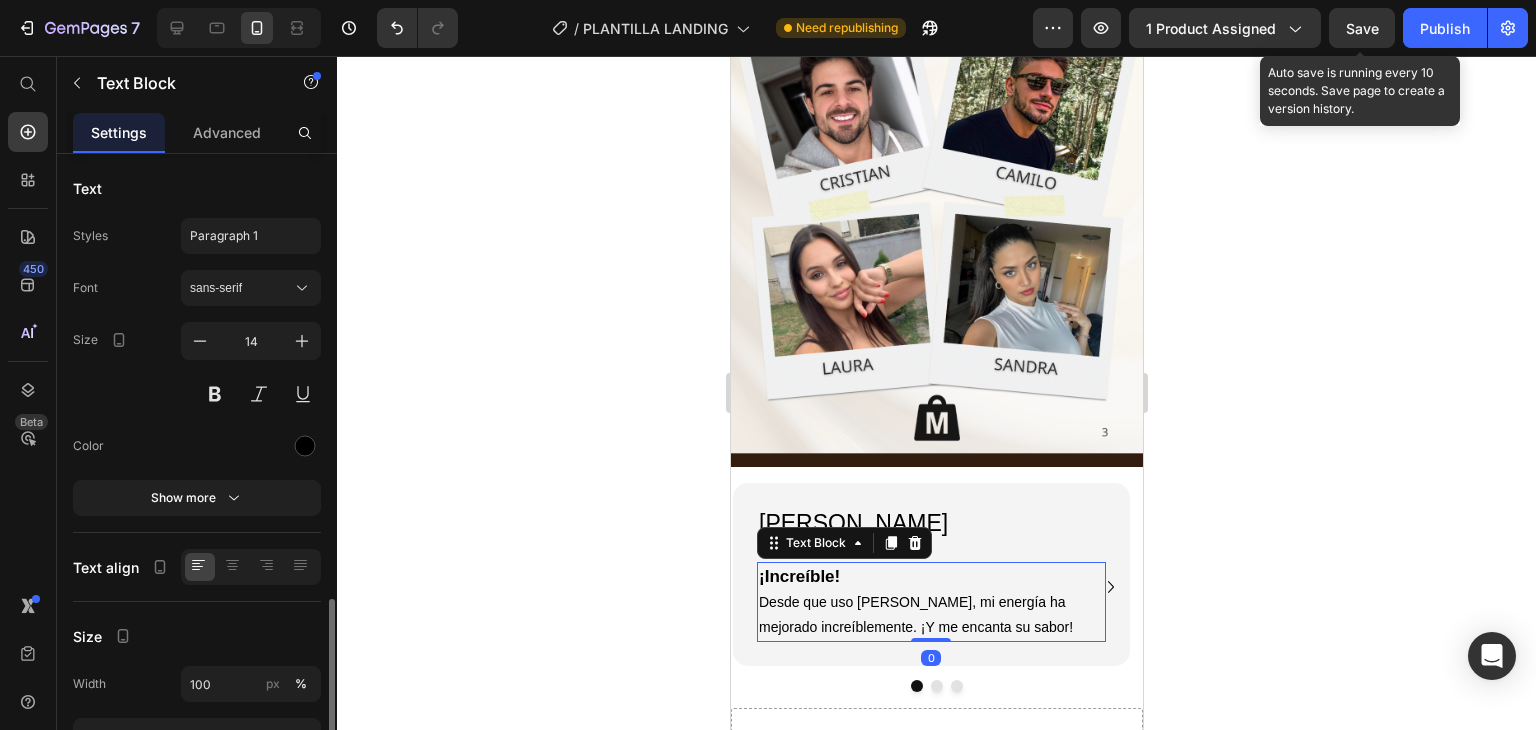 scroll, scrollTop: 260, scrollLeft: 0, axis: vertical 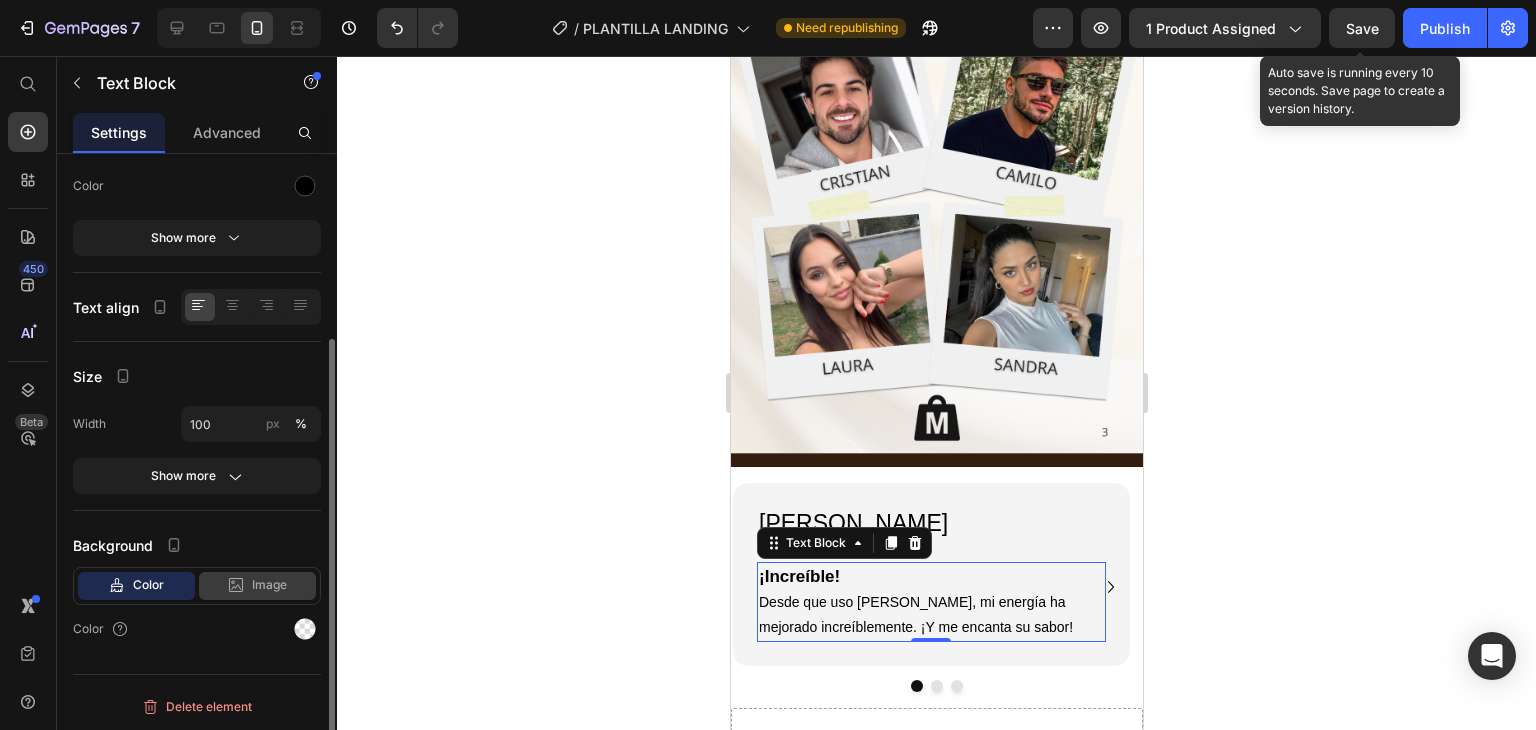 click on "Image" 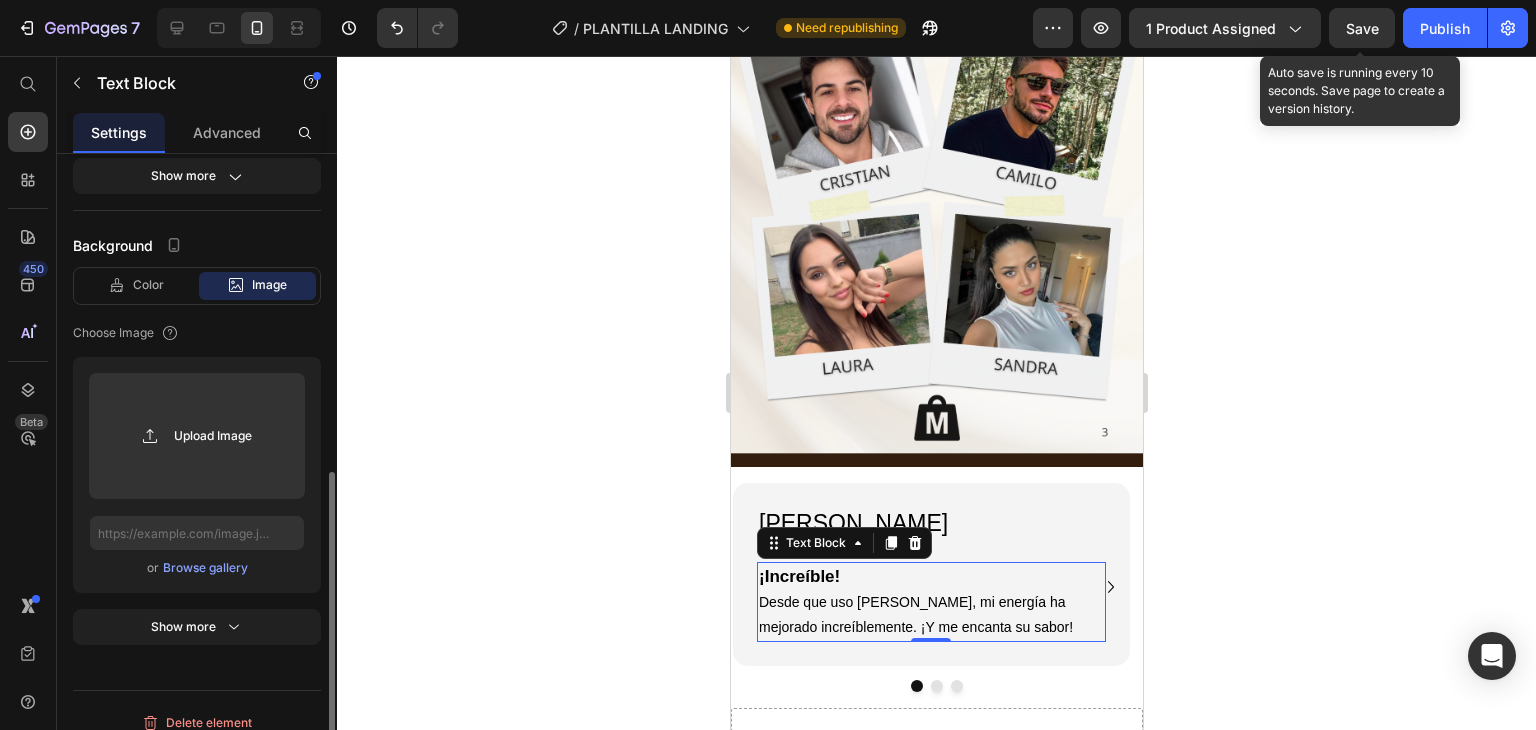 scroll, scrollTop: 576, scrollLeft: 0, axis: vertical 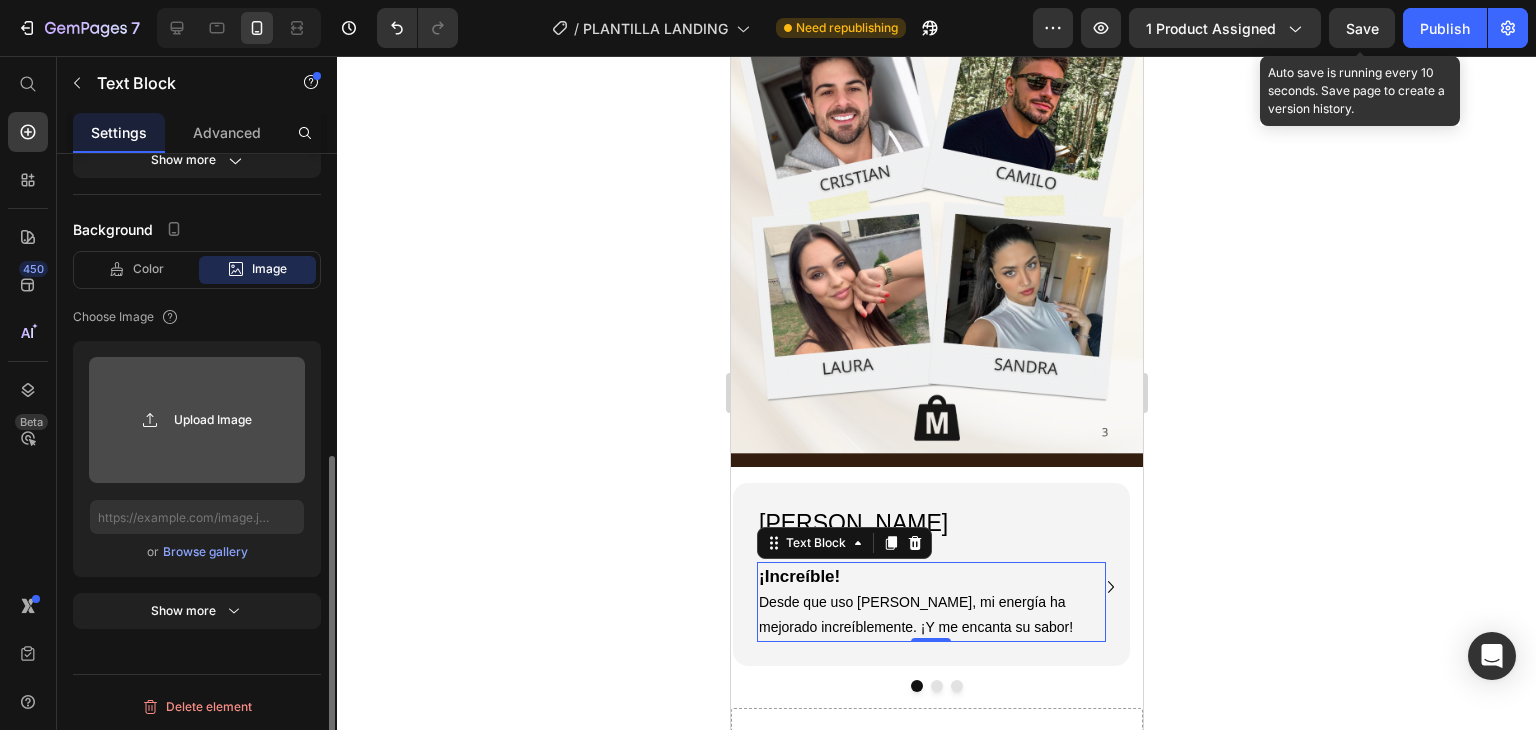 click 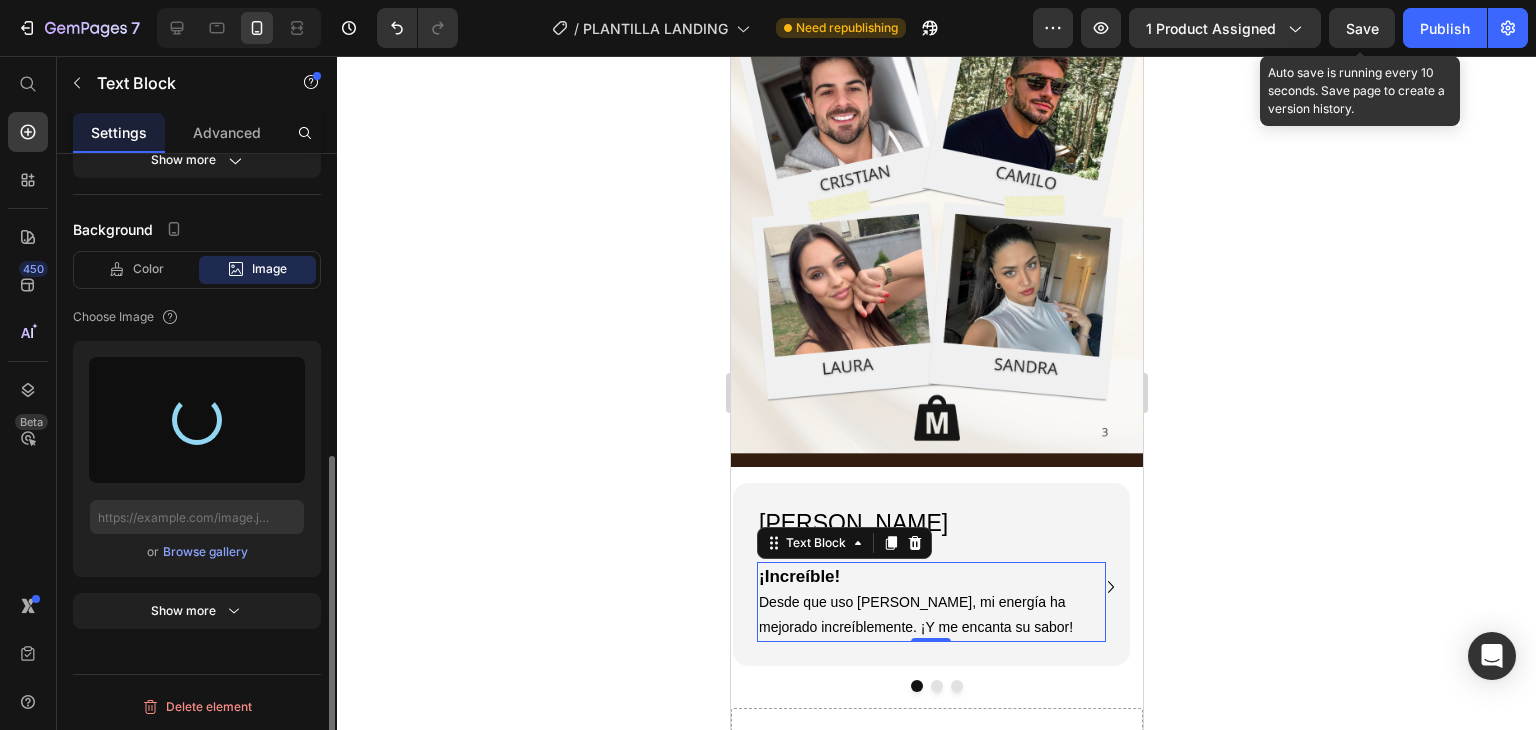 type on "[URL][DOMAIN_NAME]" 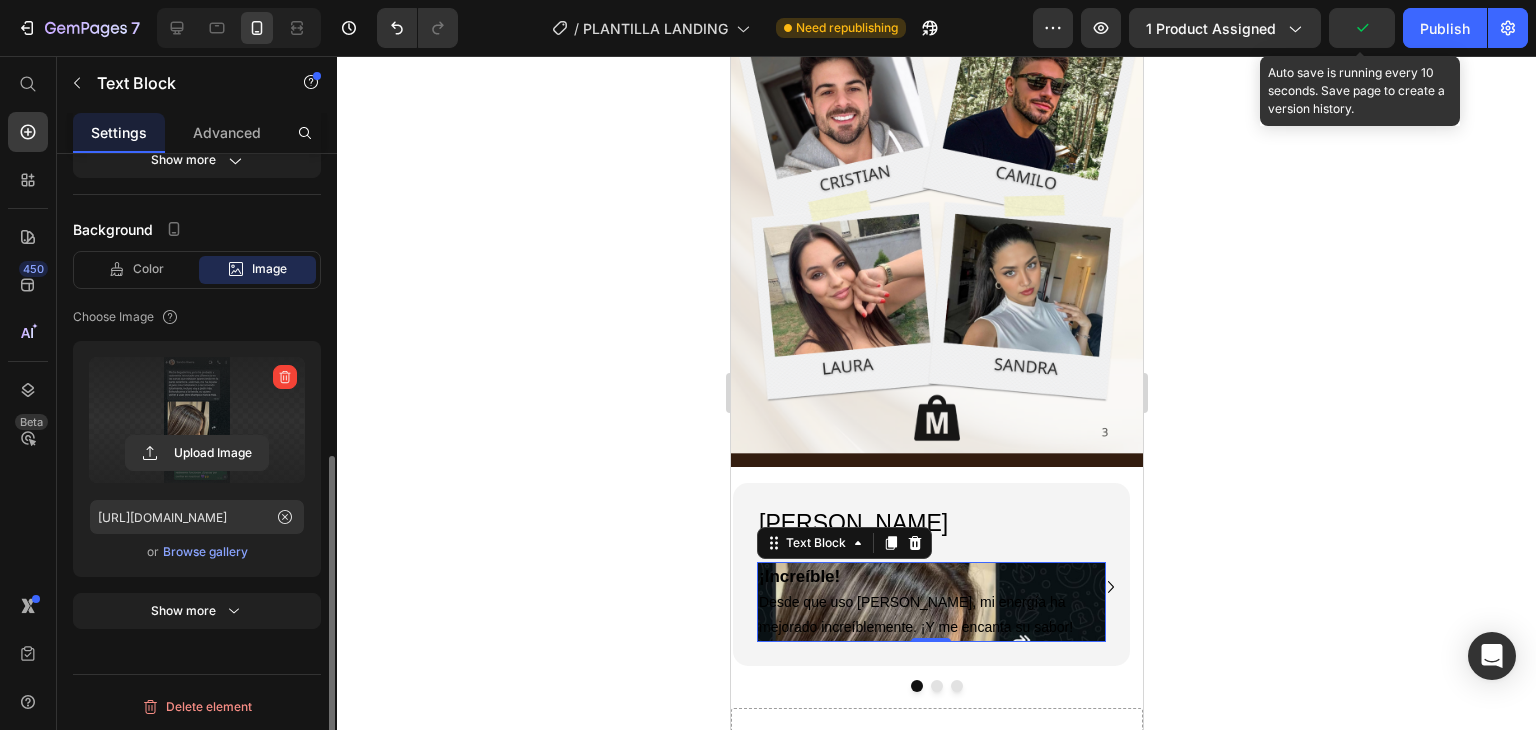 type 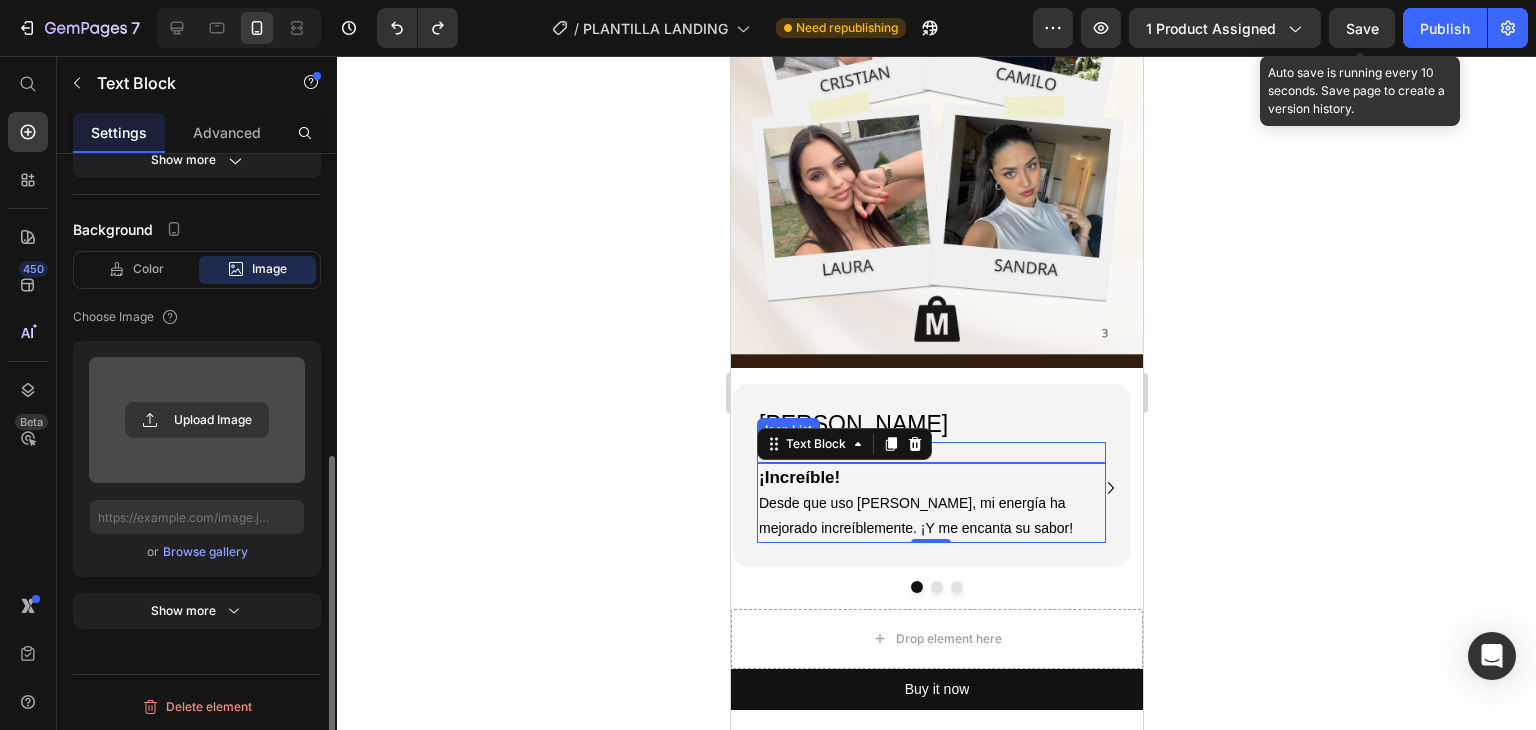 scroll, scrollTop: 3200, scrollLeft: 0, axis: vertical 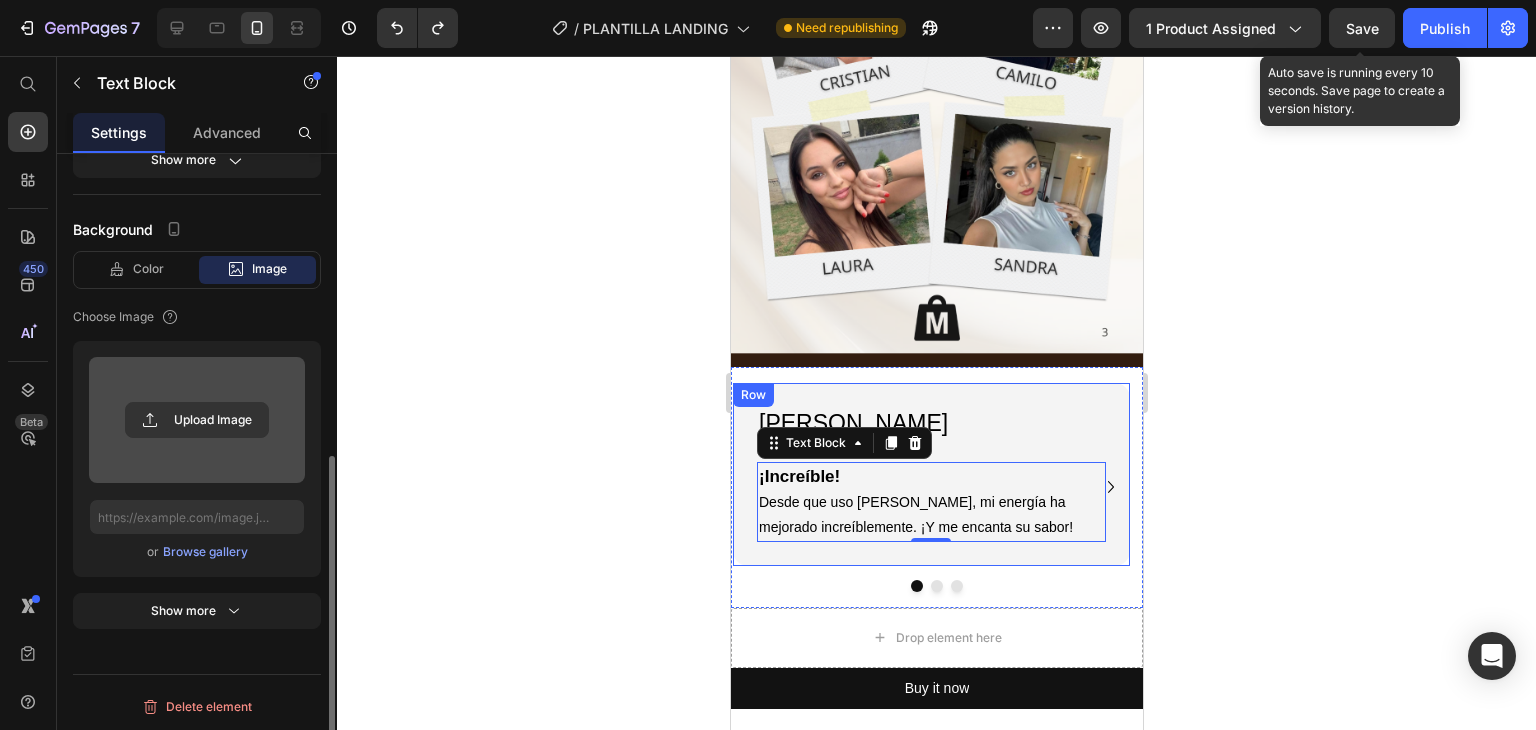 click 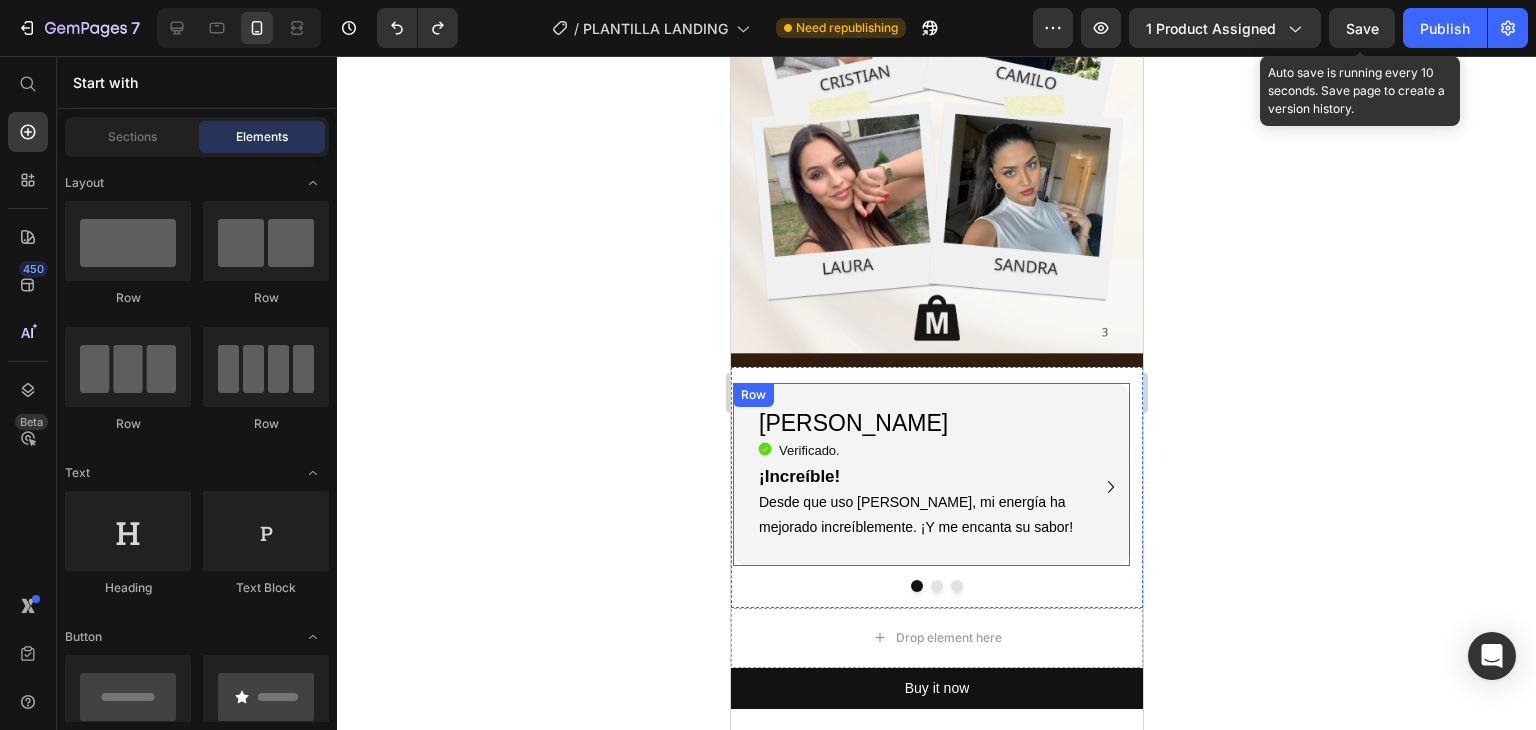click on "[PERSON_NAME] Heading
Icon Verificado. Heading Icon List ¡Increíble! Desde que uso [PERSON_NAME], mi energía ha mejorado increíblemente. ¡Y me encanta su sabor! Text Block Row Row" at bounding box center [930, 474] 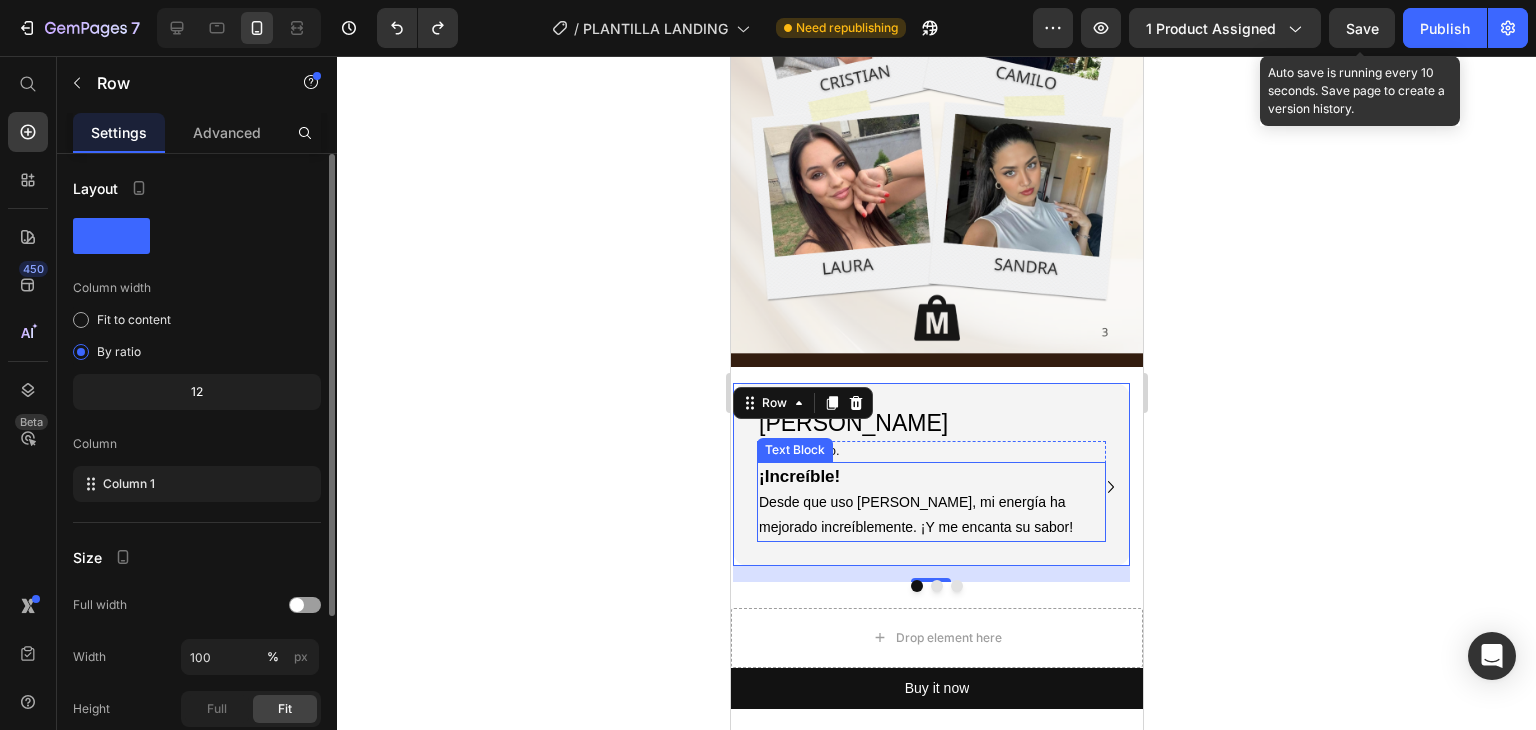 click on "Desde que uso [PERSON_NAME], mi energía ha mejorado increíblemente. ¡Y me encanta su sabor!" at bounding box center (930, 515) 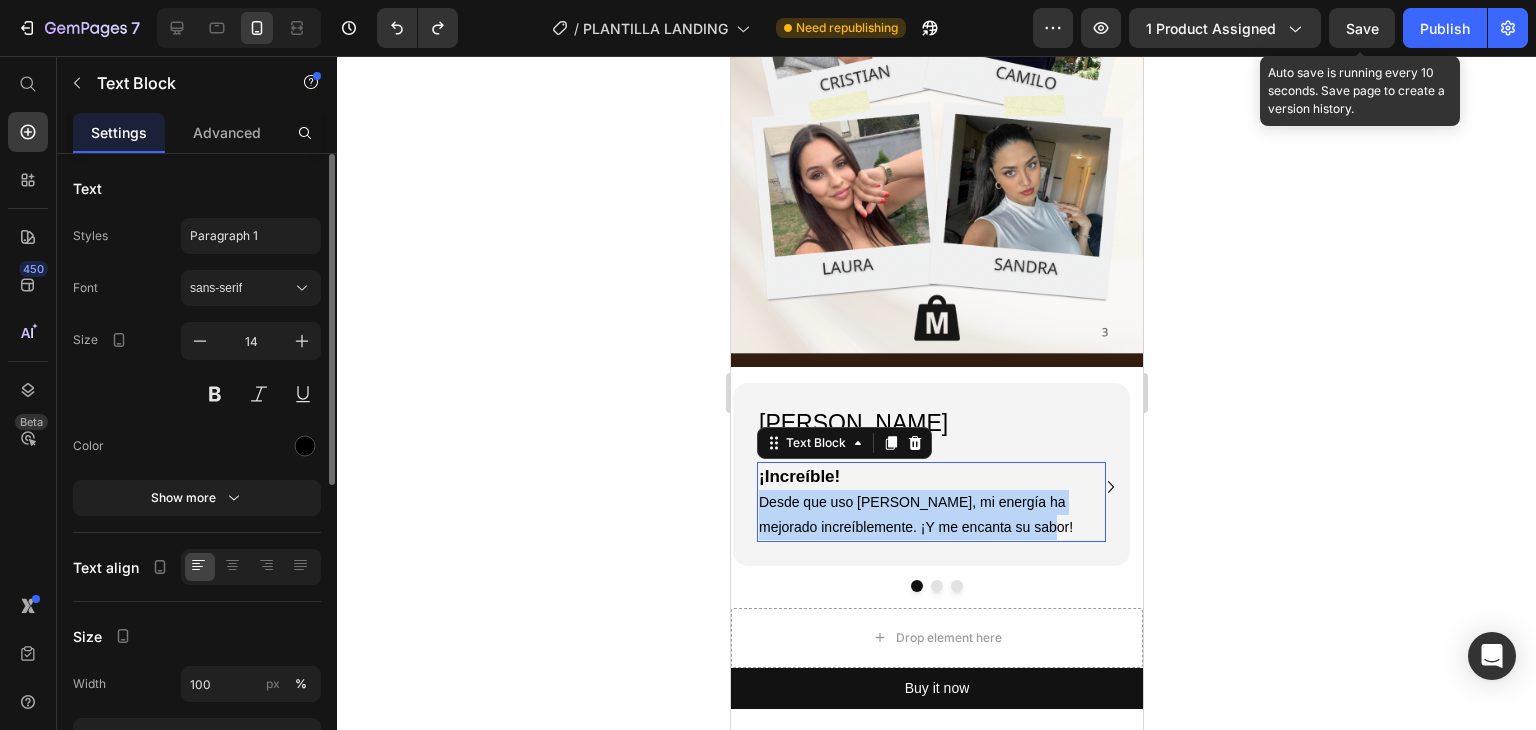 click on "Desde que uso [PERSON_NAME], mi energía ha mejorado increíblemente. ¡Y me encanta su sabor!" at bounding box center (930, 515) 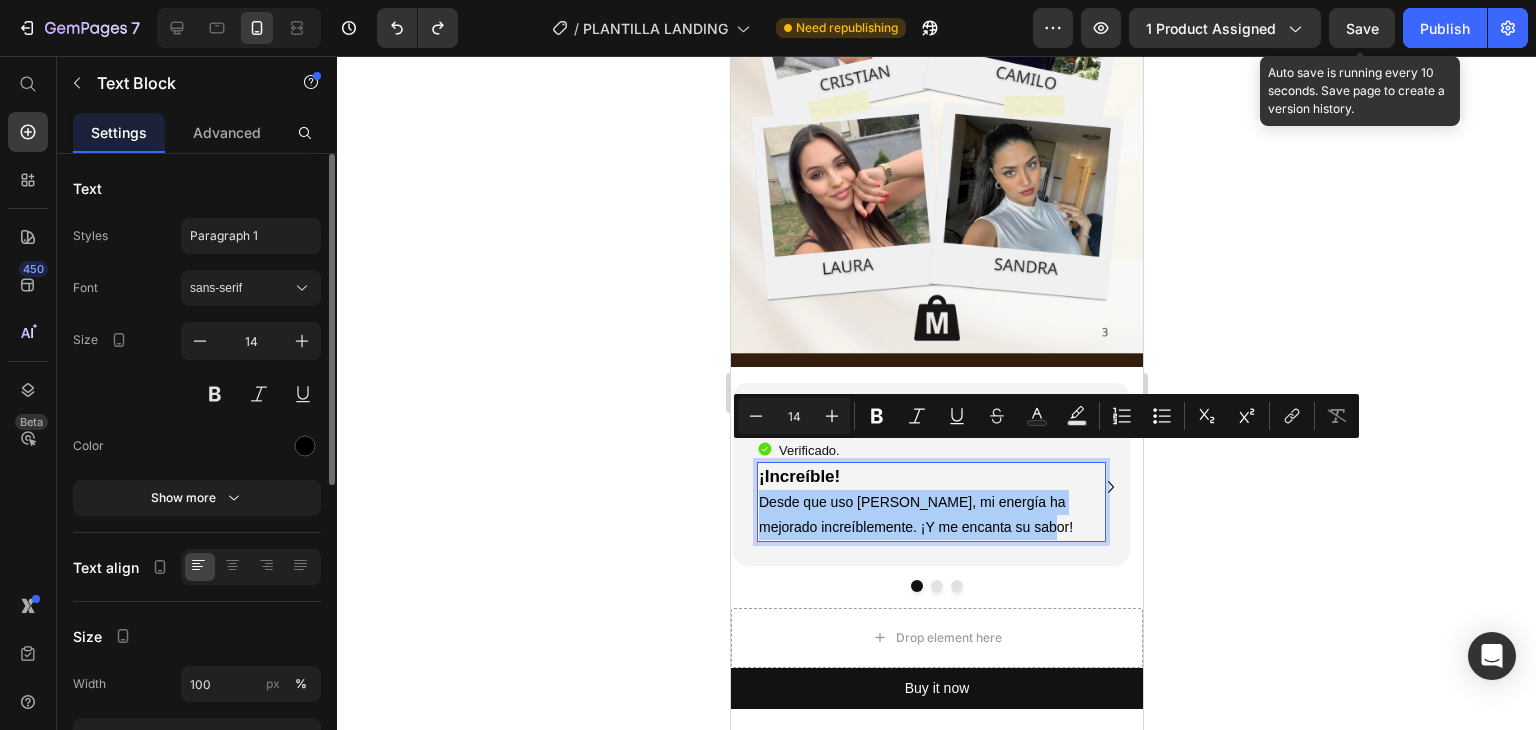click 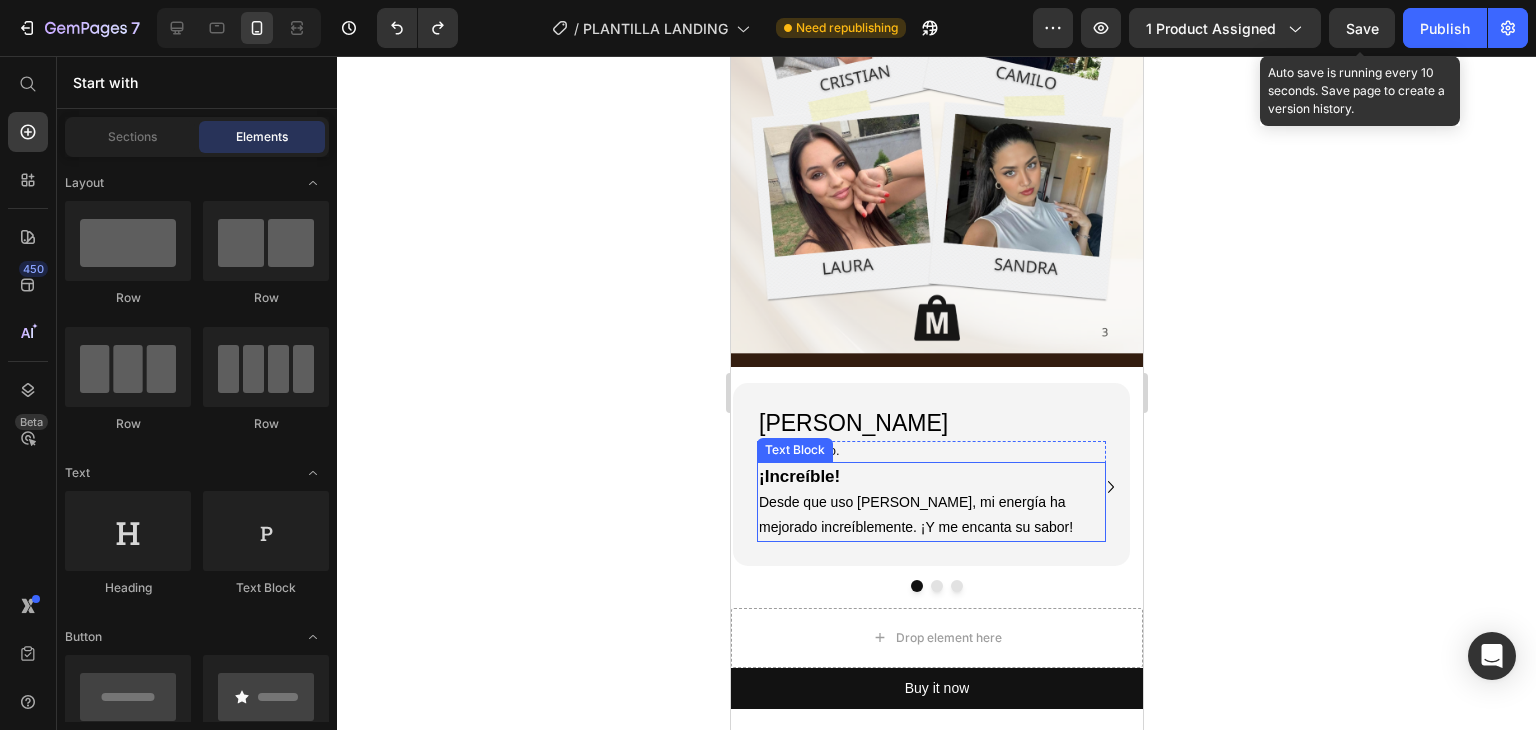 click on "Desde que uso [PERSON_NAME], mi energía ha mejorado increíblemente. ¡Y me encanta su sabor!" at bounding box center [930, 515] 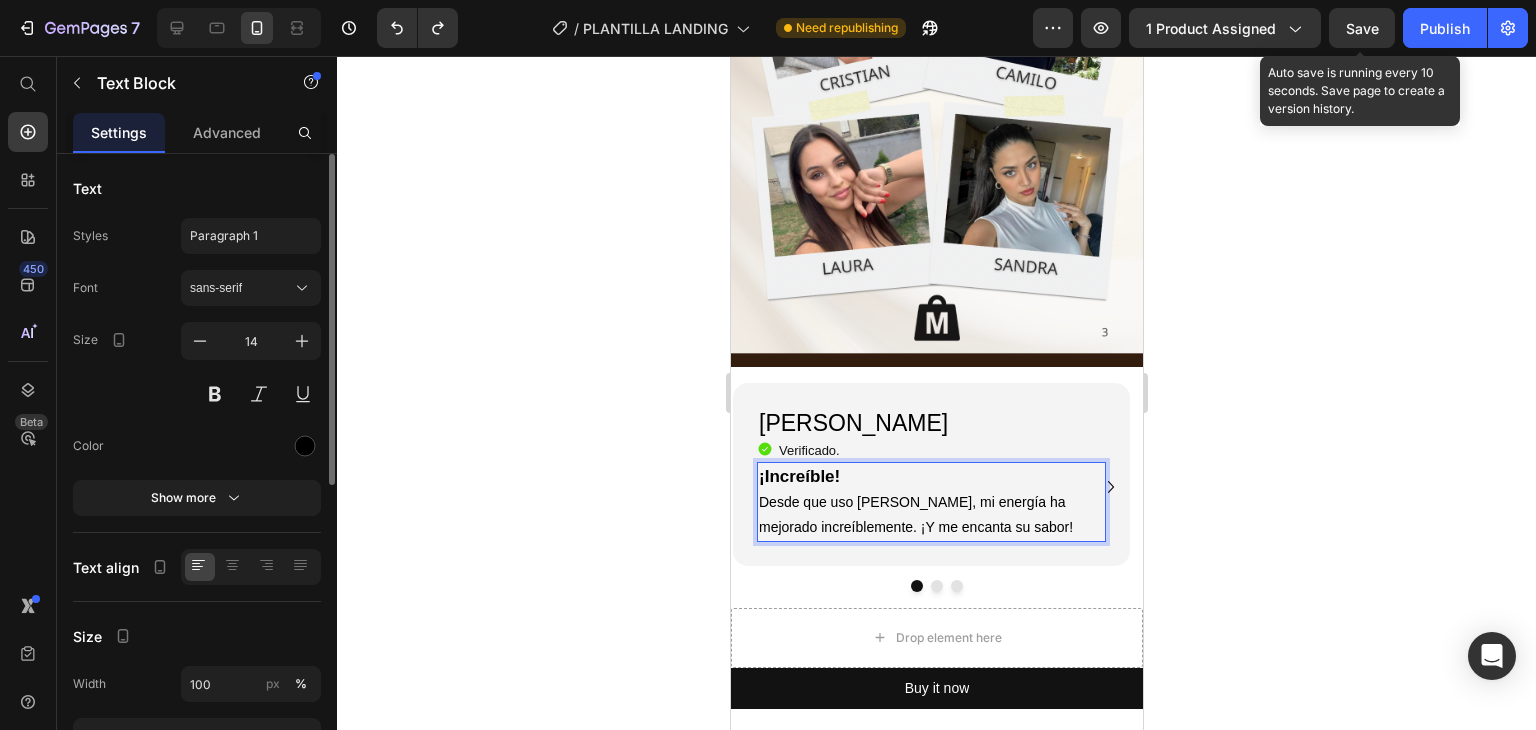 click on "Desde que uso [PERSON_NAME], mi energía ha mejorado increíblemente. ¡Y me encanta su sabor!" at bounding box center [930, 515] 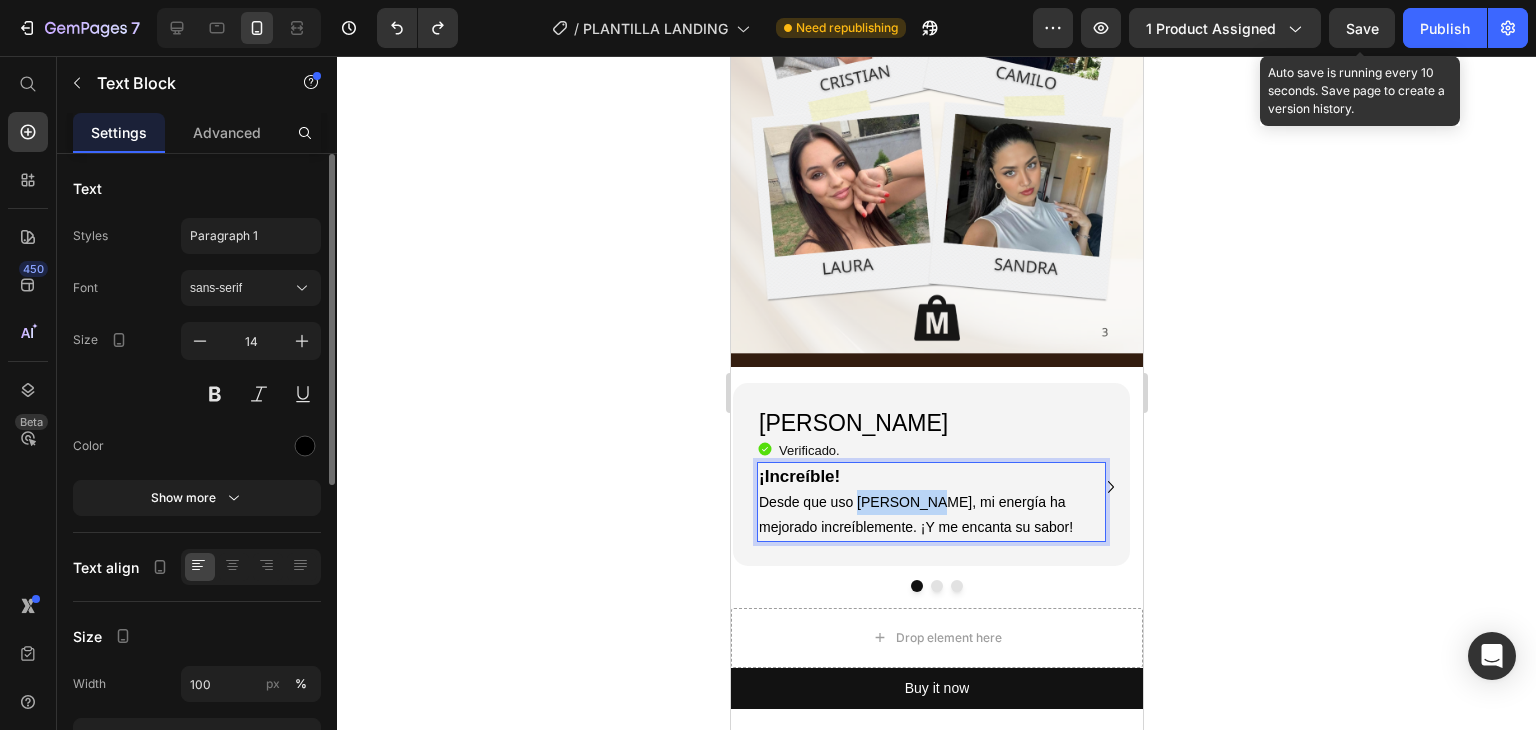click on "Desde que uso [PERSON_NAME], mi energía ha mejorado increíblemente. ¡Y me encanta su sabor!" at bounding box center [930, 515] 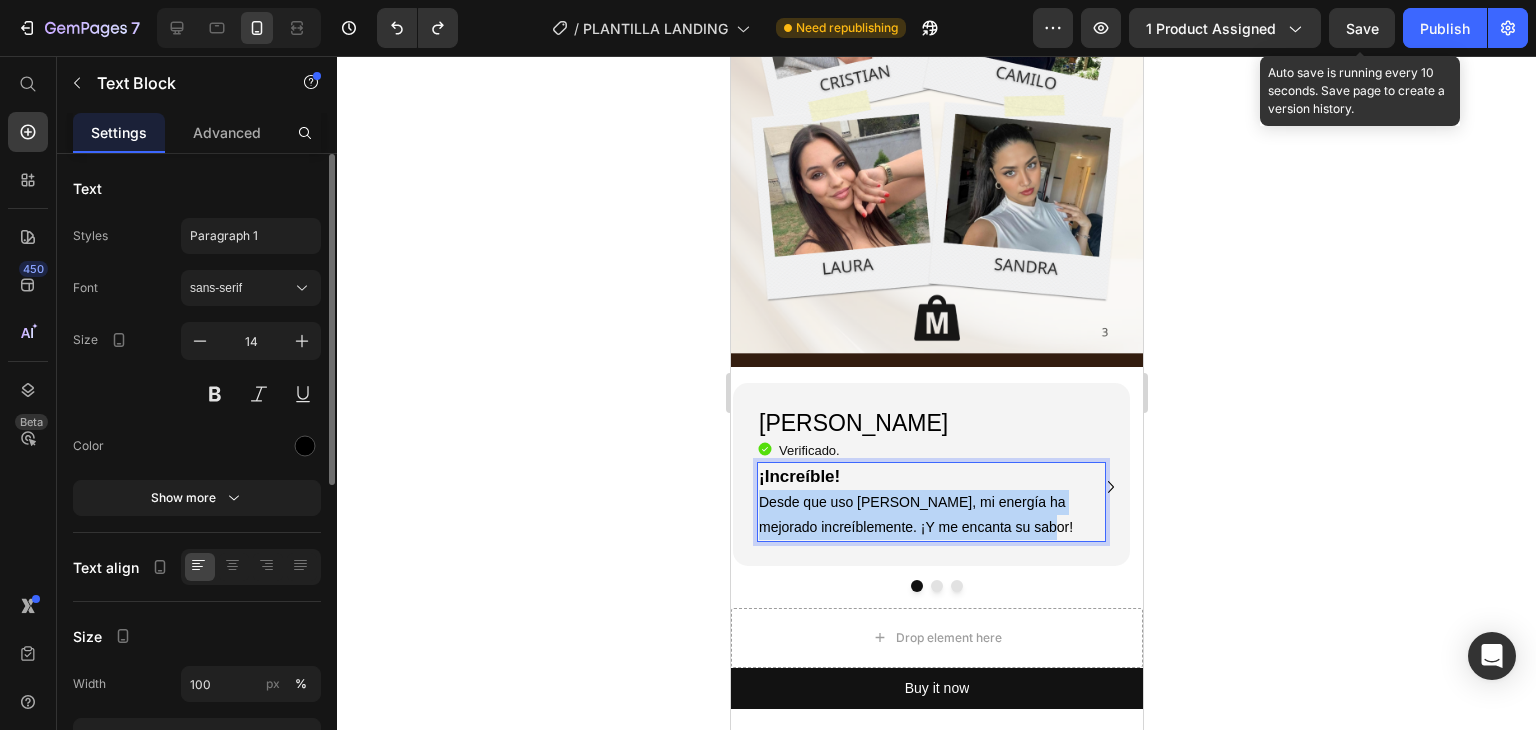 click on "Desde que uso [PERSON_NAME], mi energía ha mejorado increíblemente. ¡Y me encanta su sabor!" at bounding box center (930, 515) 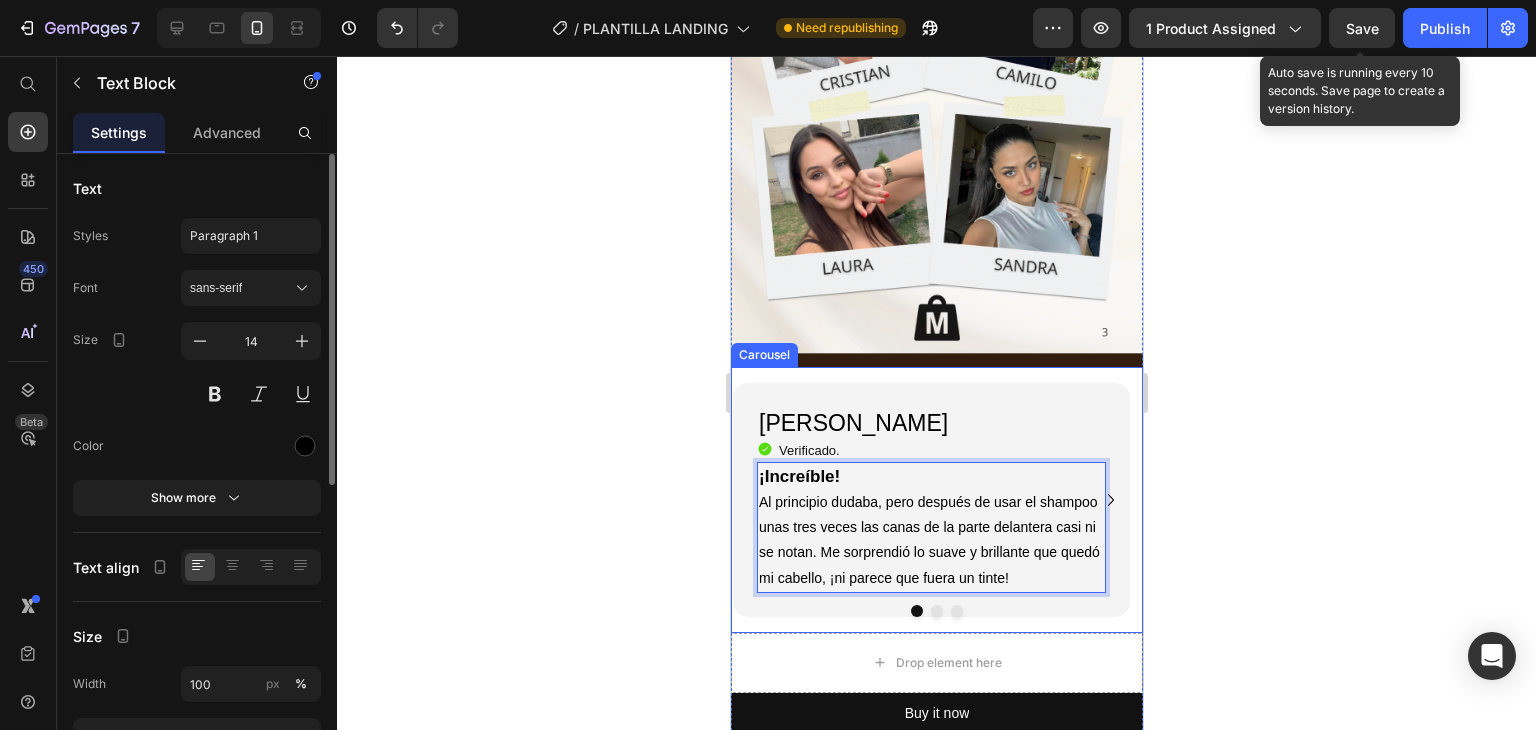 click at bounding box center [936, 611] 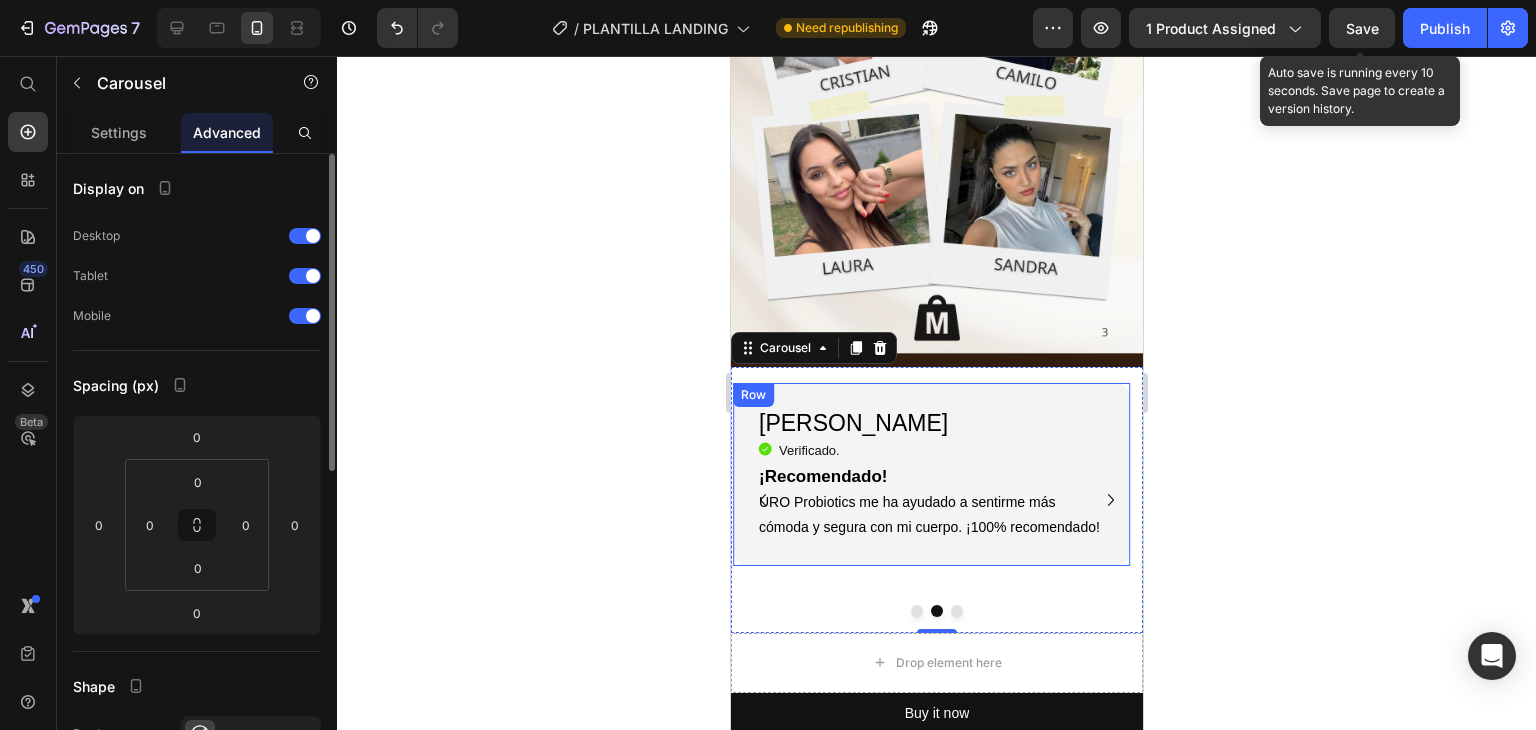 click on "URO Probiotics me ha ayudado a sentirme más cómoda y segura con mi cuerpo. ¡100% recomendado!" at bounding box center (930, 515) 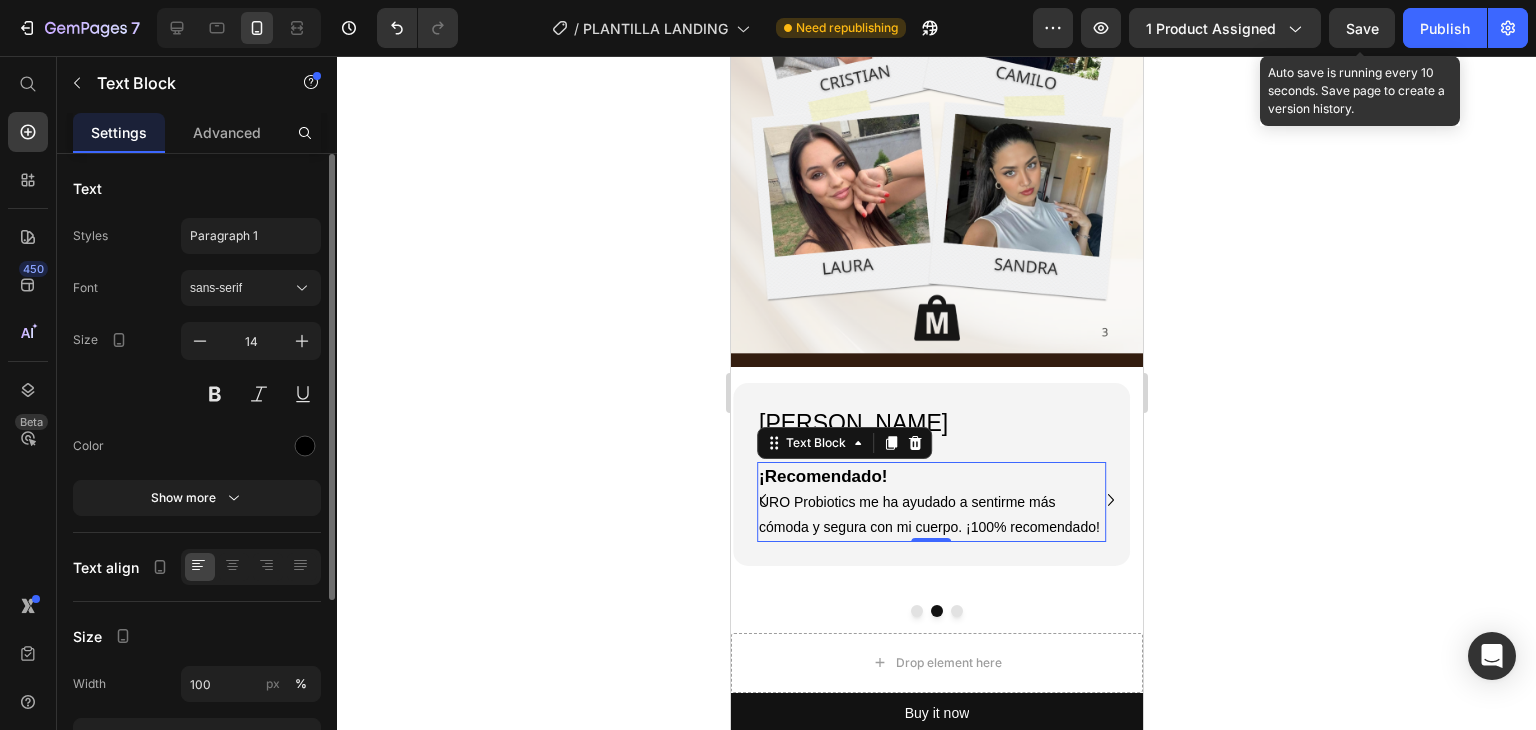 click on "URO Probiotics me ha ayudado a sentirme más cómoda y segura con mi cuerpo. ¡100% recomendado!" at bounding box center [930, 515] 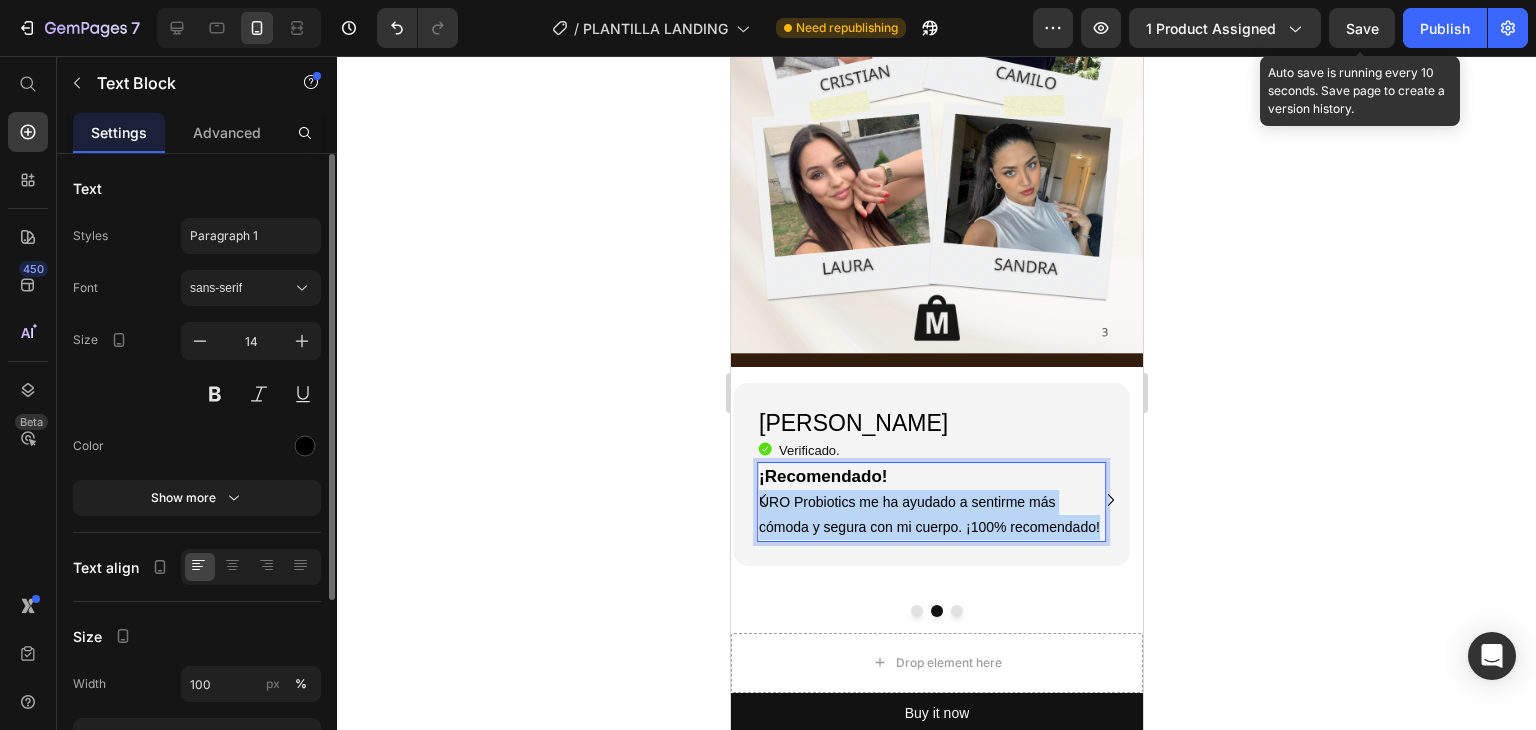 click on "URO Probiotics me ha ayudado a sentirme más cómoda y segura con mi cuerpo. ¡100% recomendado!" at bounding box center (930, 515) 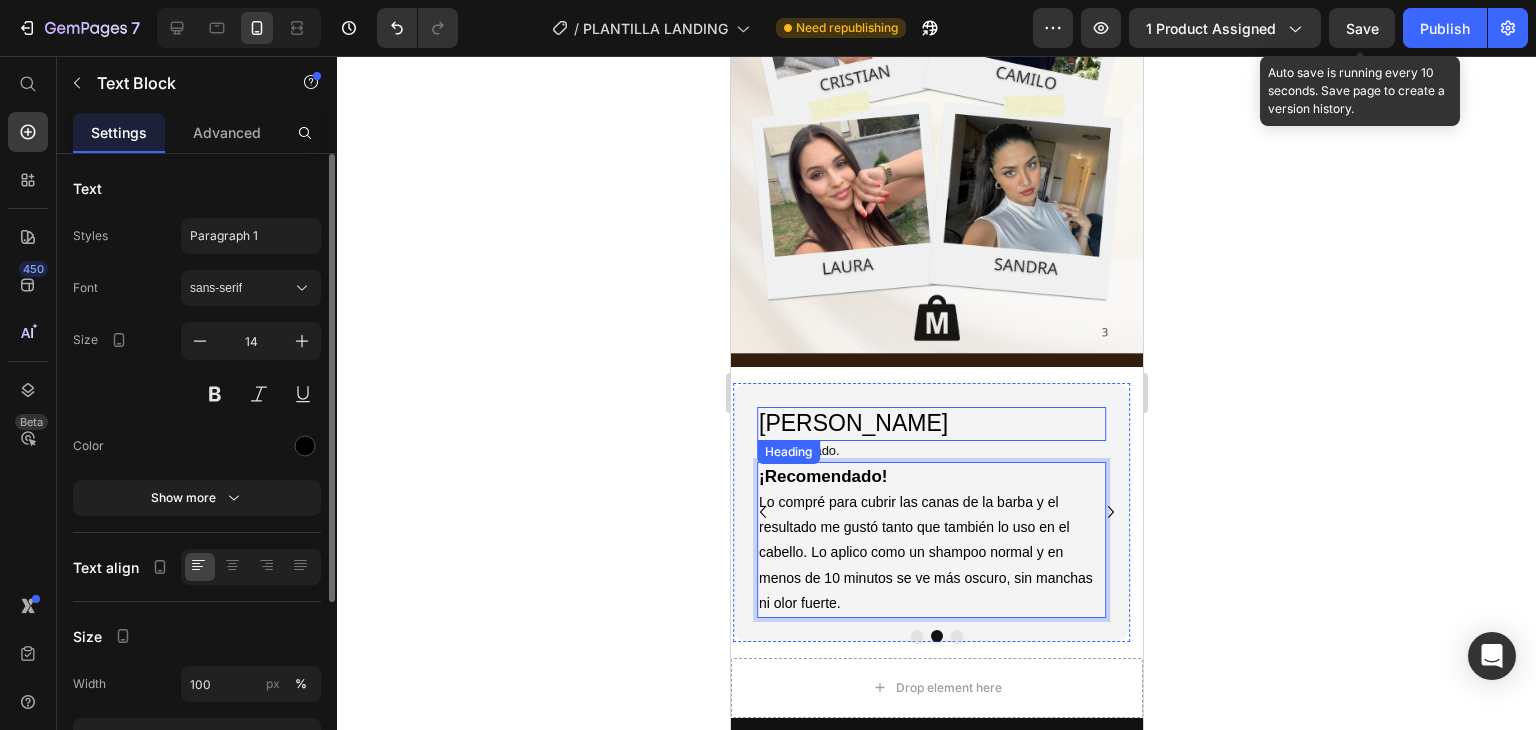 click on "[PERSON_NAME]" at bounding box center (930, 424) 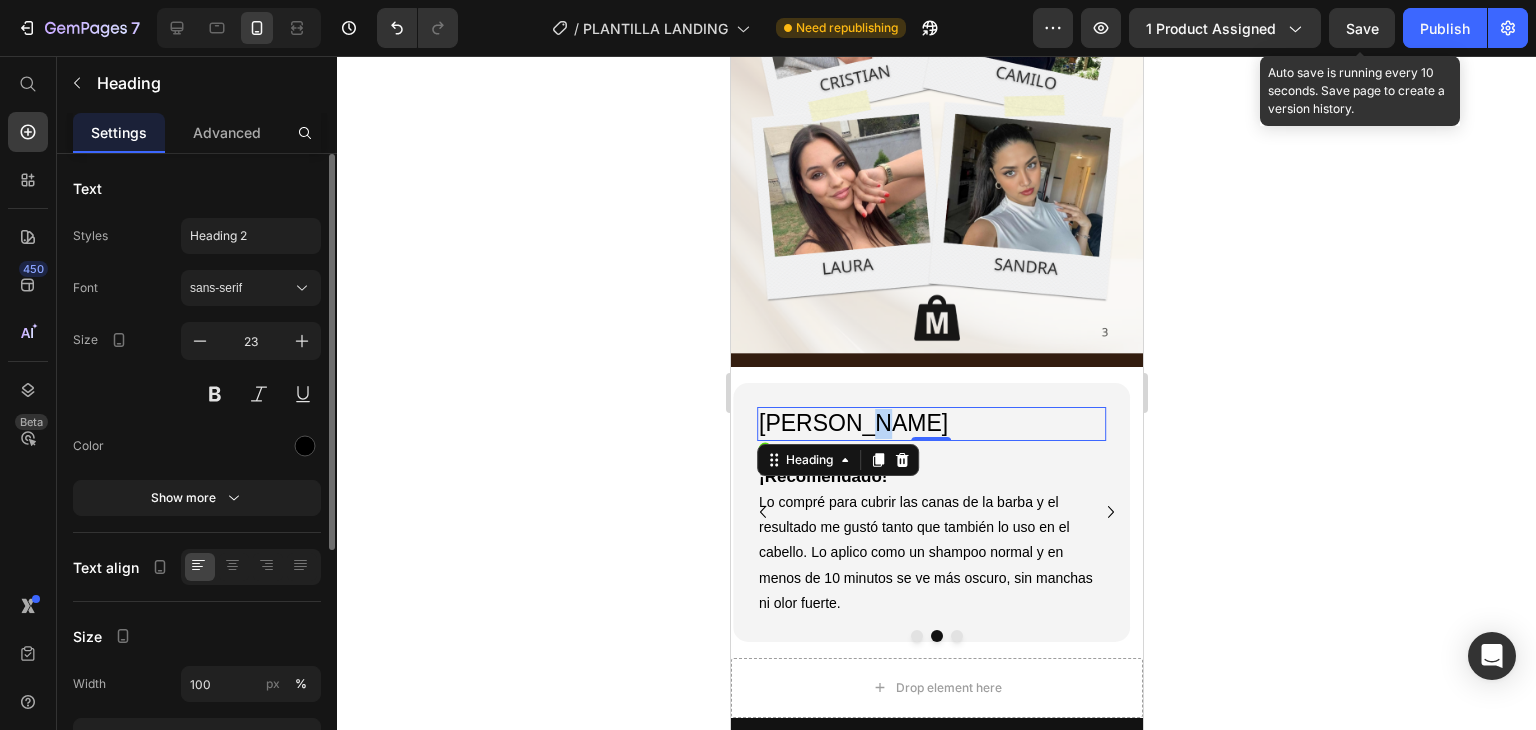 click on "[PERSON_NAME]" at bounding box center [930, 424] 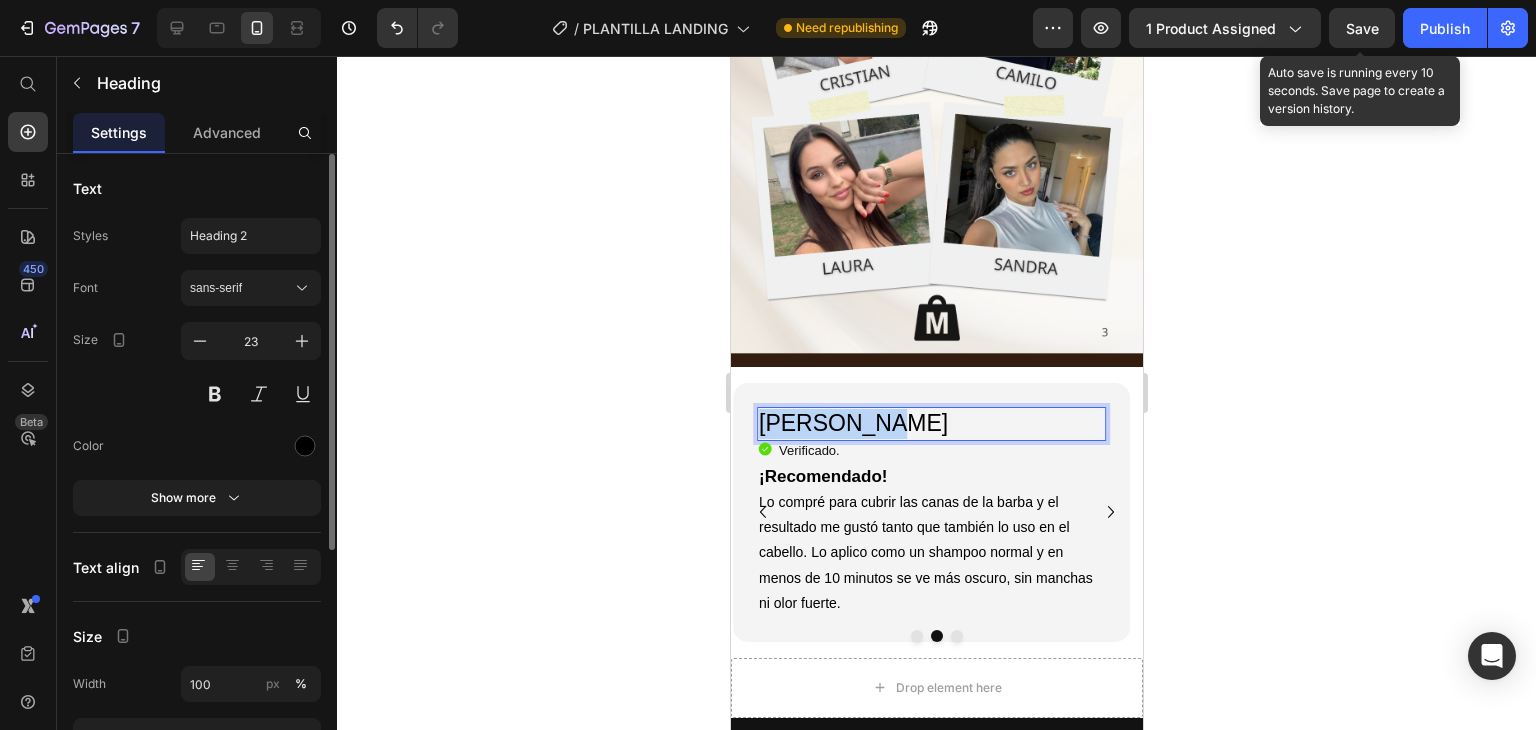click on "[PERSON_NAME]" at bounding box center (930, 424) 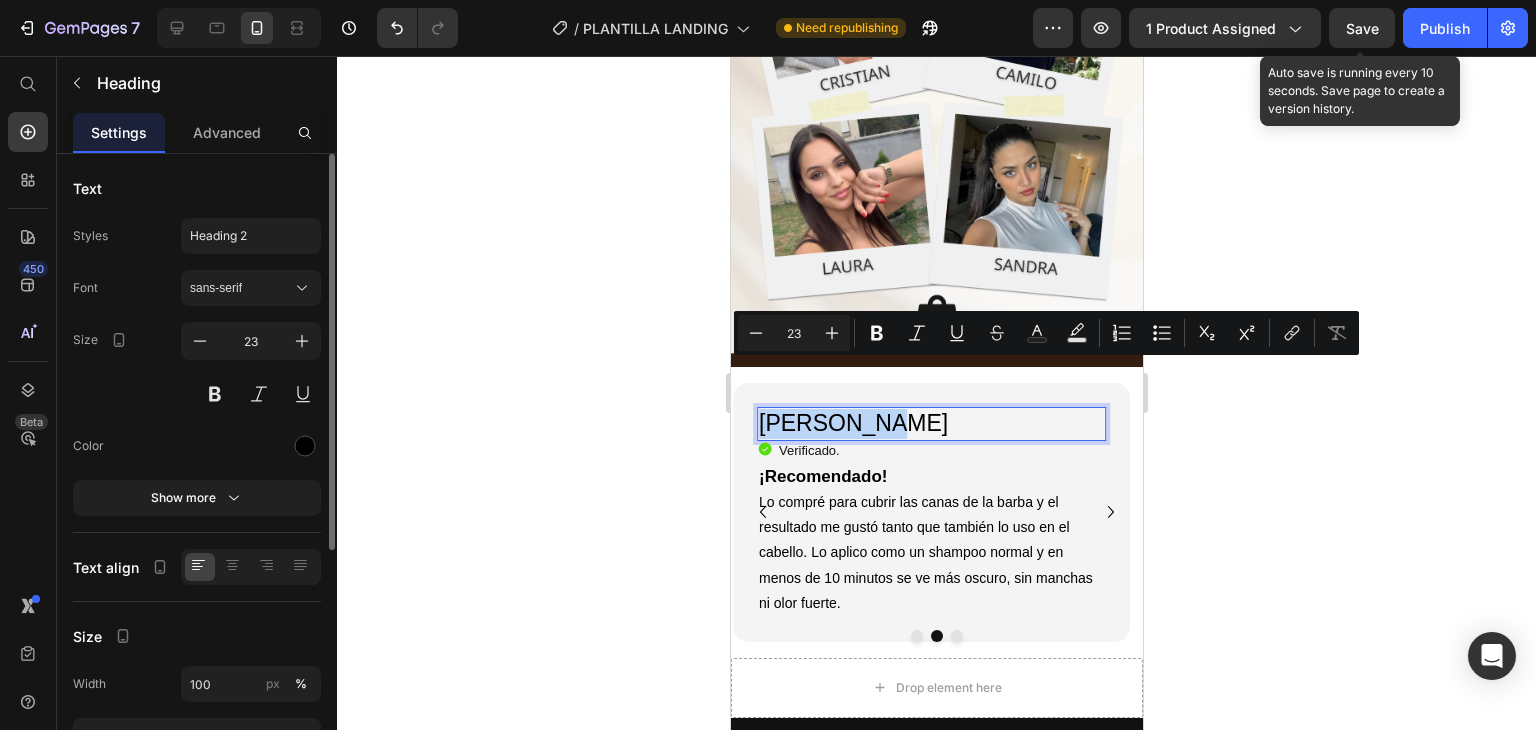 click on "[PERSON_NAME]" at bounding box center [930, 424] 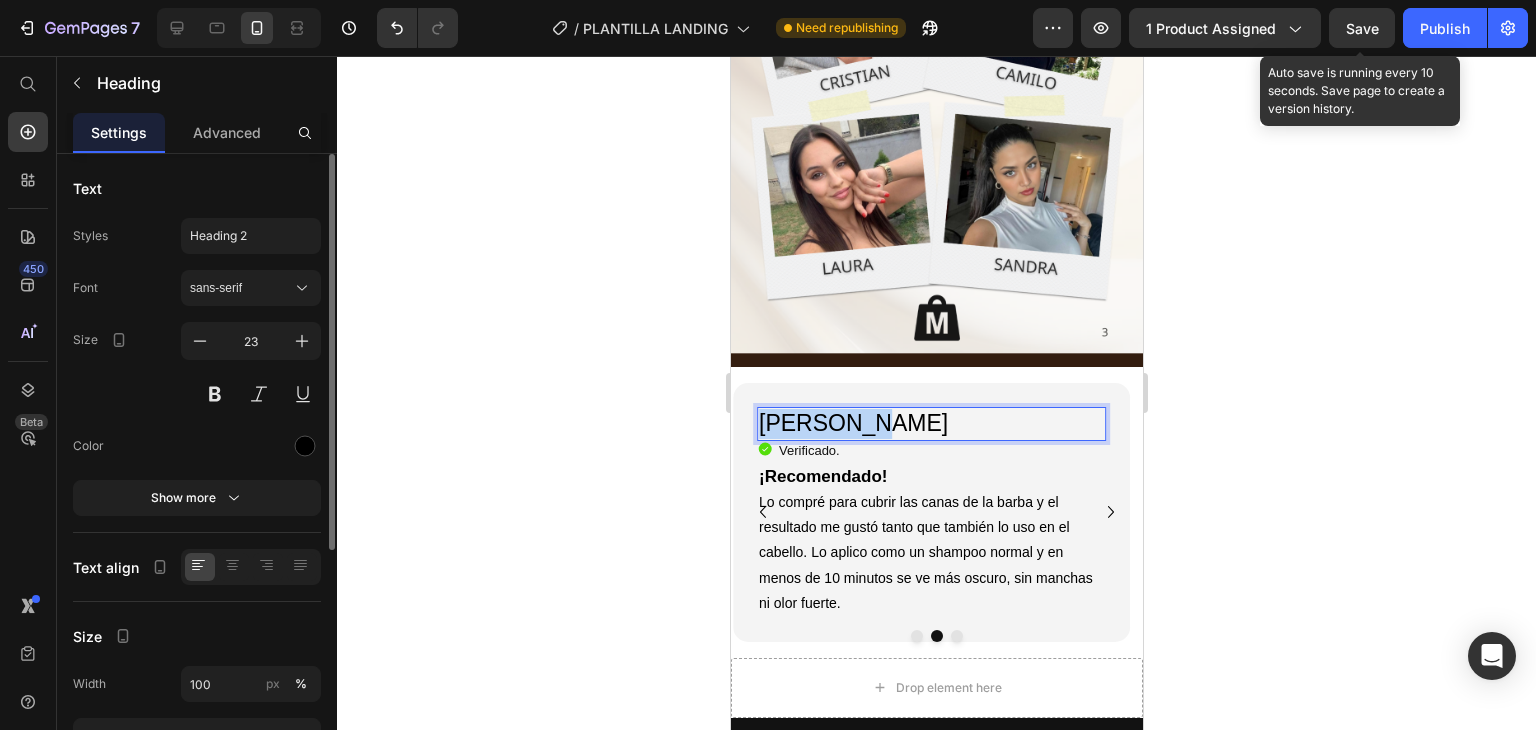 drag, startPoint x: 849, startPoint y: 377, endPoint x: 762, endPoint y: 380, distance: 87.05171 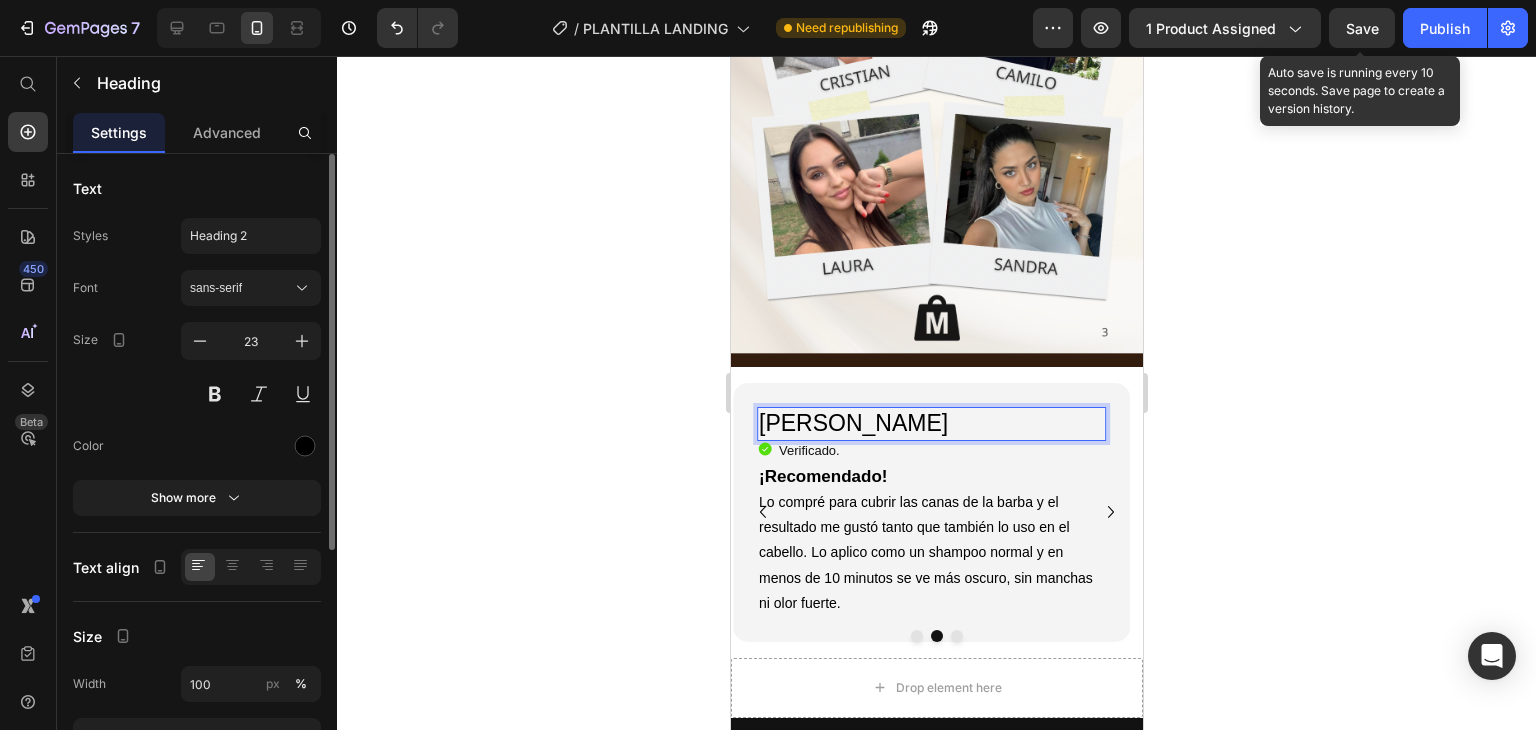 click 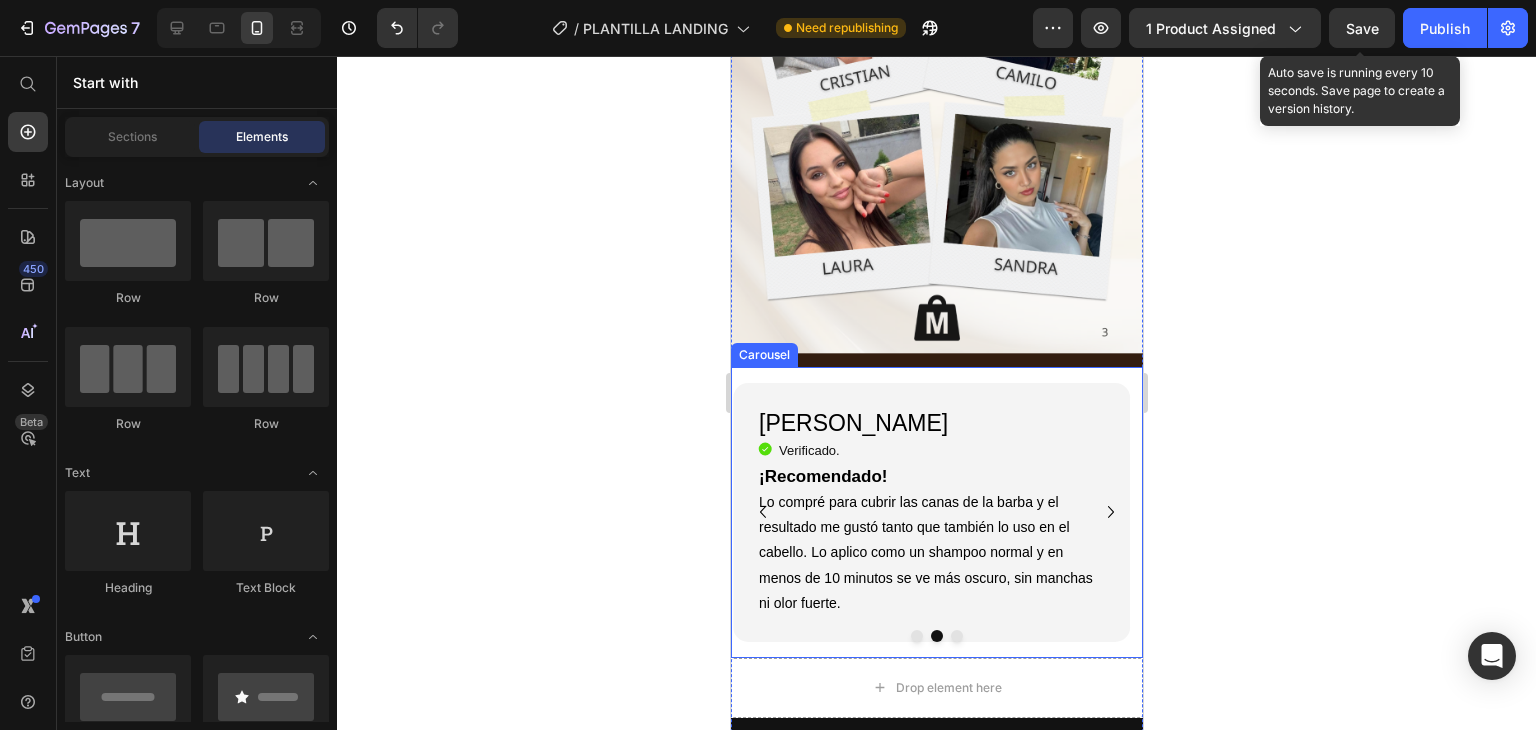 click at bounding box center [956, 636] 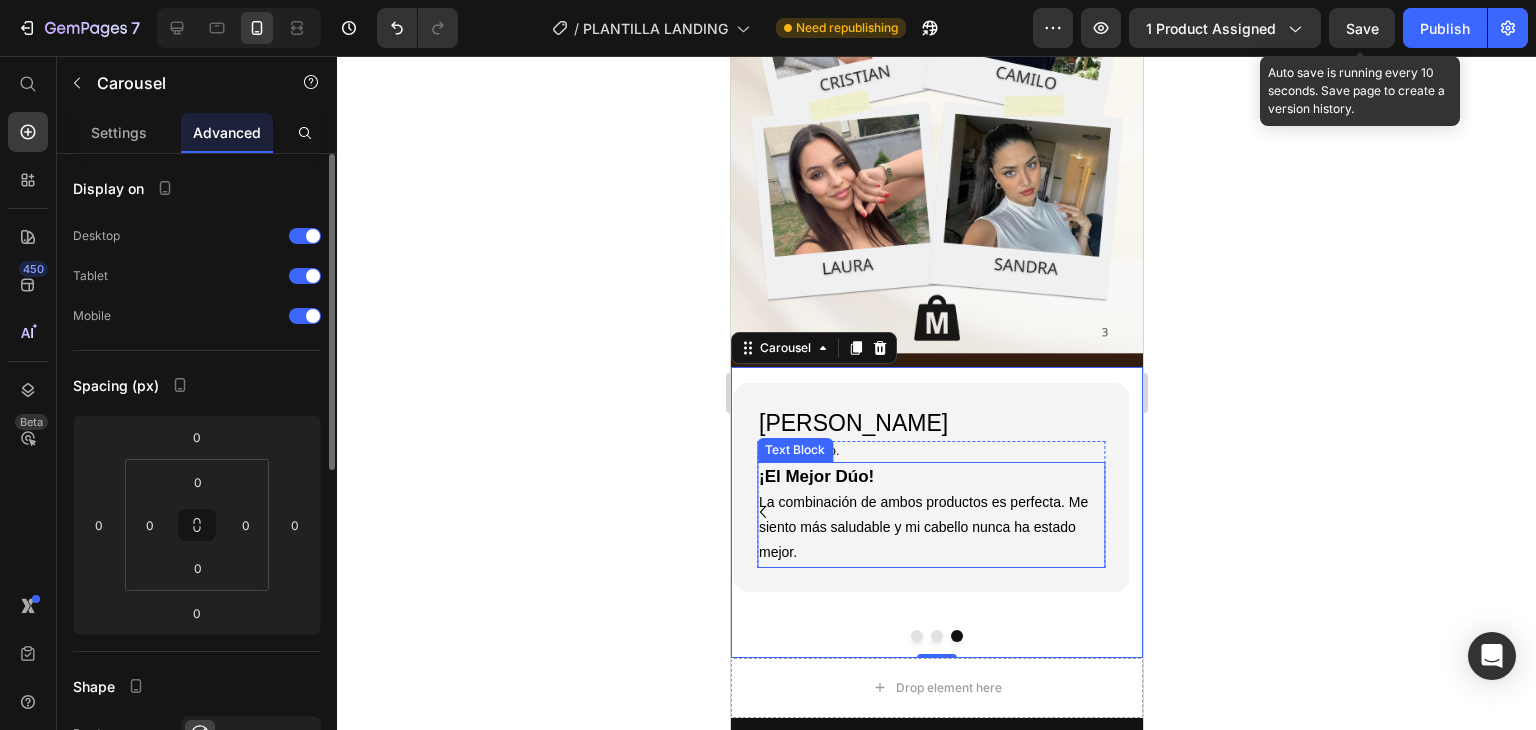 click on "La combinación de ambos productos es perfecta. Me siento más saludable y mi cabello nunca ha estado mejor." at bounding box center (930, 528) 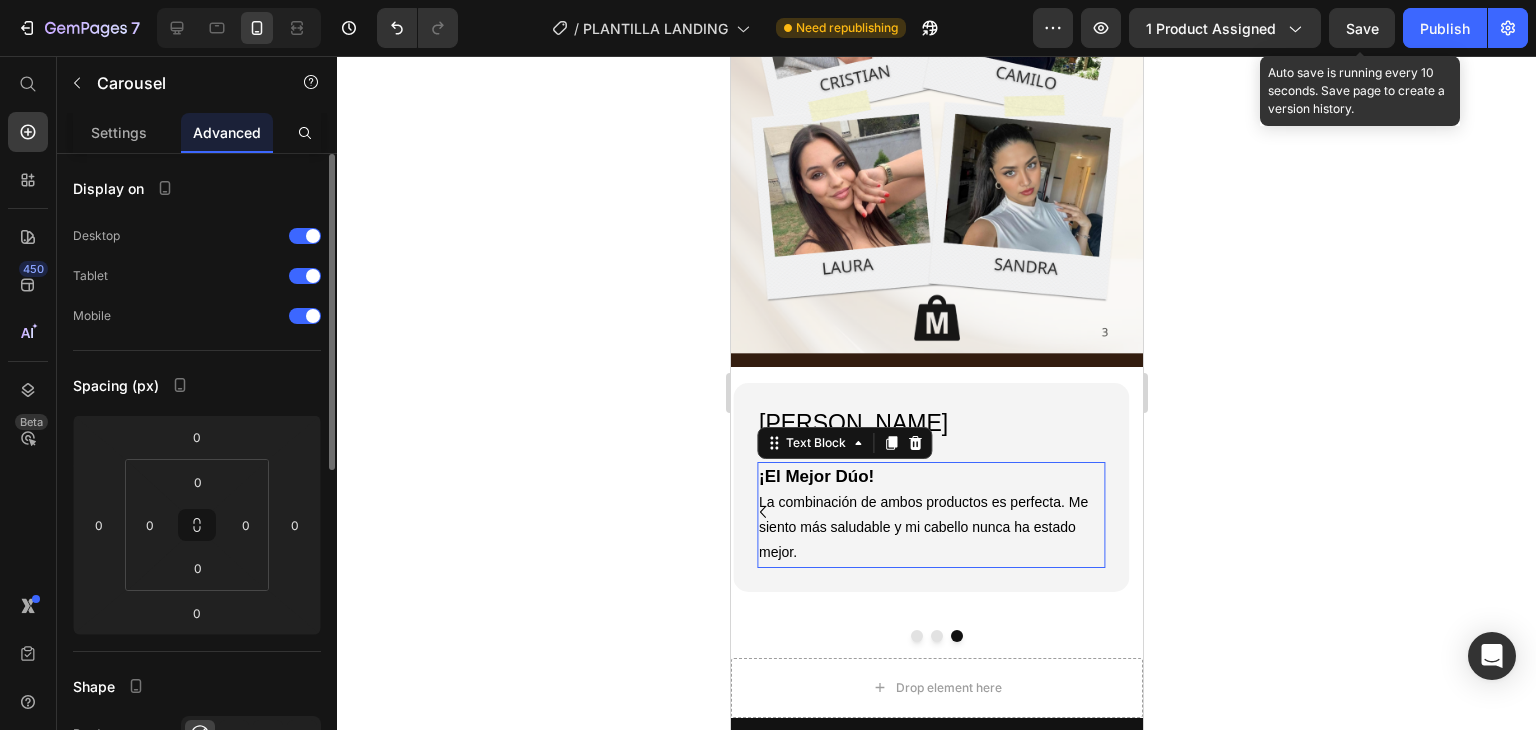 click on "La combinación de ambos productos es perfecta. Me siento más saludable y mi cabello nunca ha estado mejor." at bounding box center [930, 528] 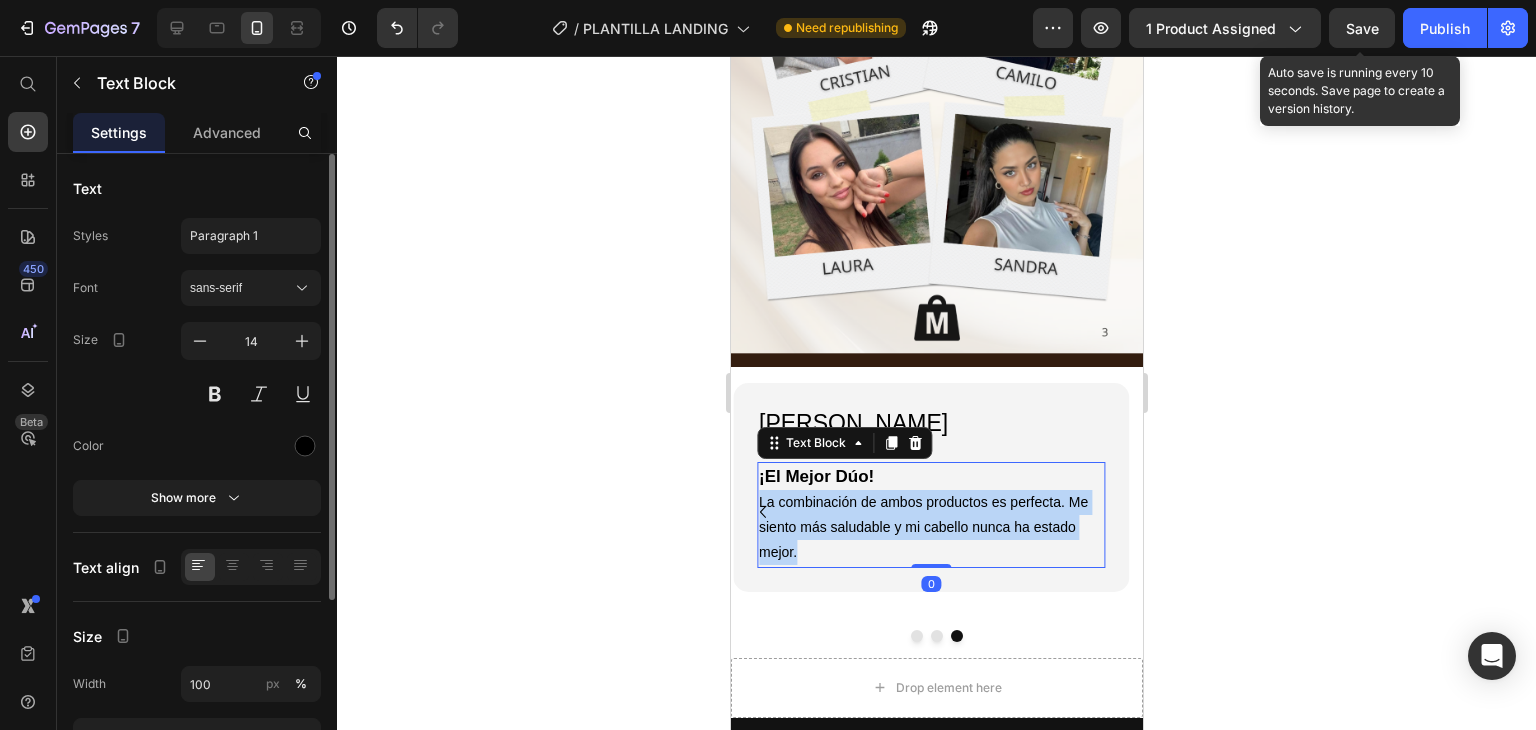 click on "La combinación de ambos productos es perfecta. Me siento más saludable y mi cabello nunca ha estado mejor." at bounding box center (930, 528) 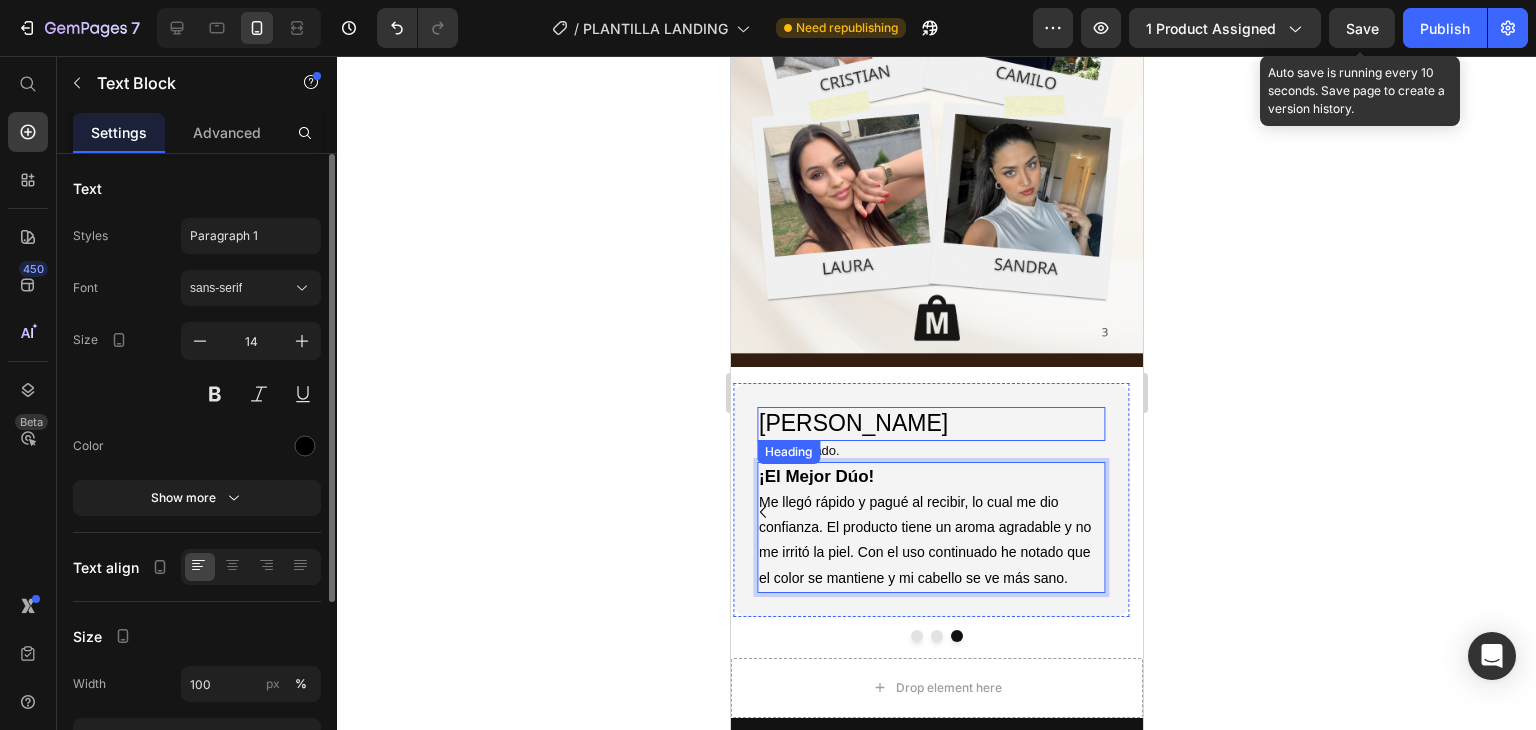 click on "[PERSON_NAME]" at bounding box center (930, 424) 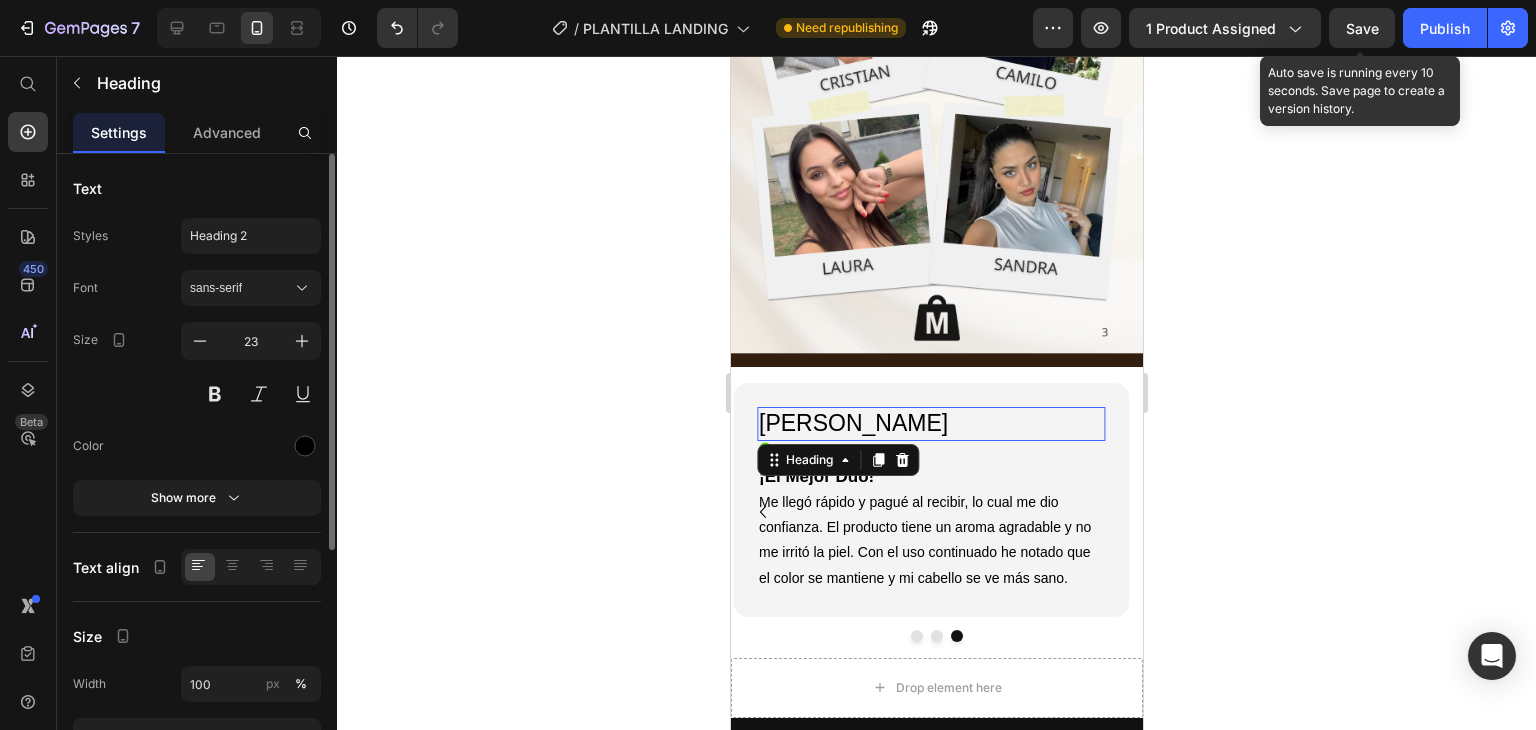 click on "[PERSON_NAME]" at bounding box center (930, 424) 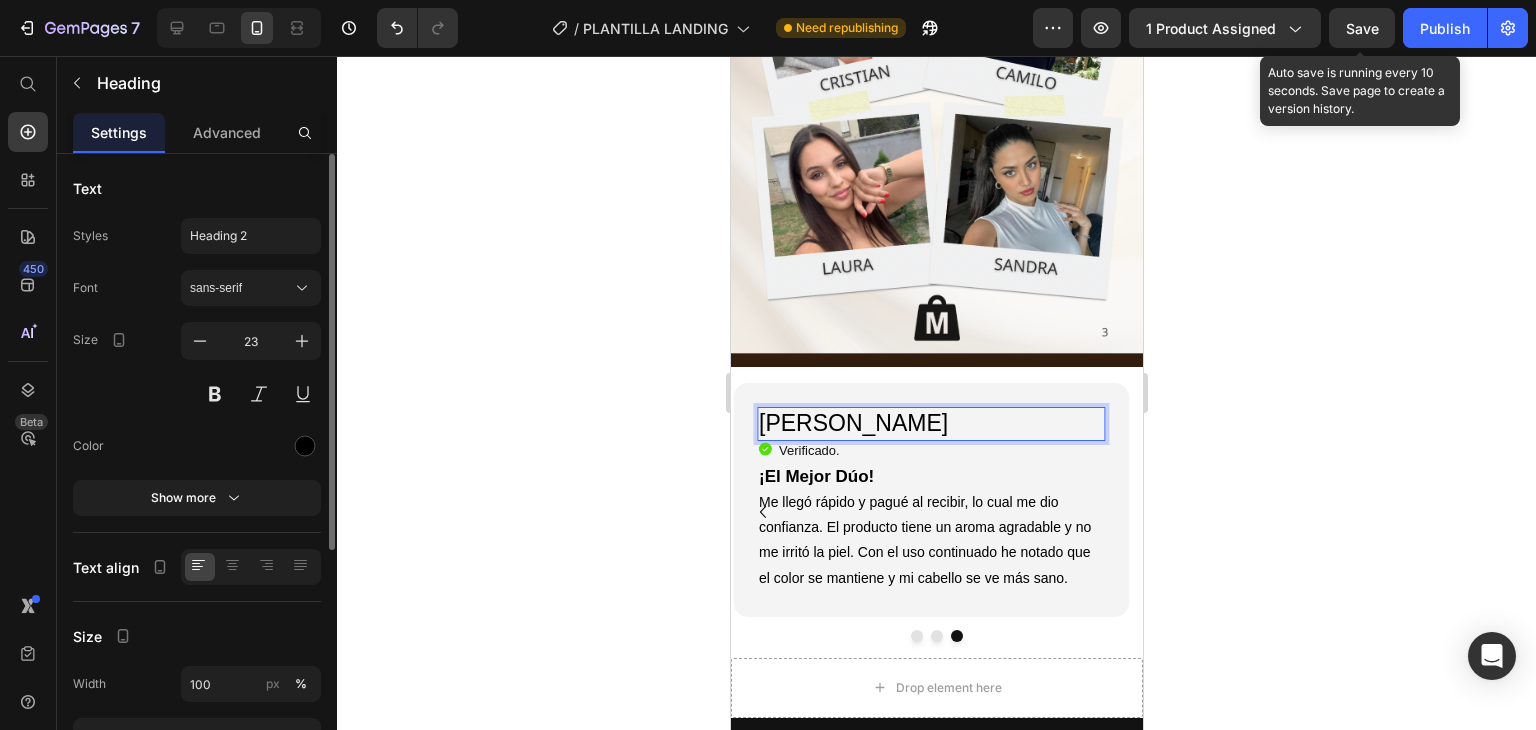 click on "[PERSON_NAME]" at bounding box center [930, 424] 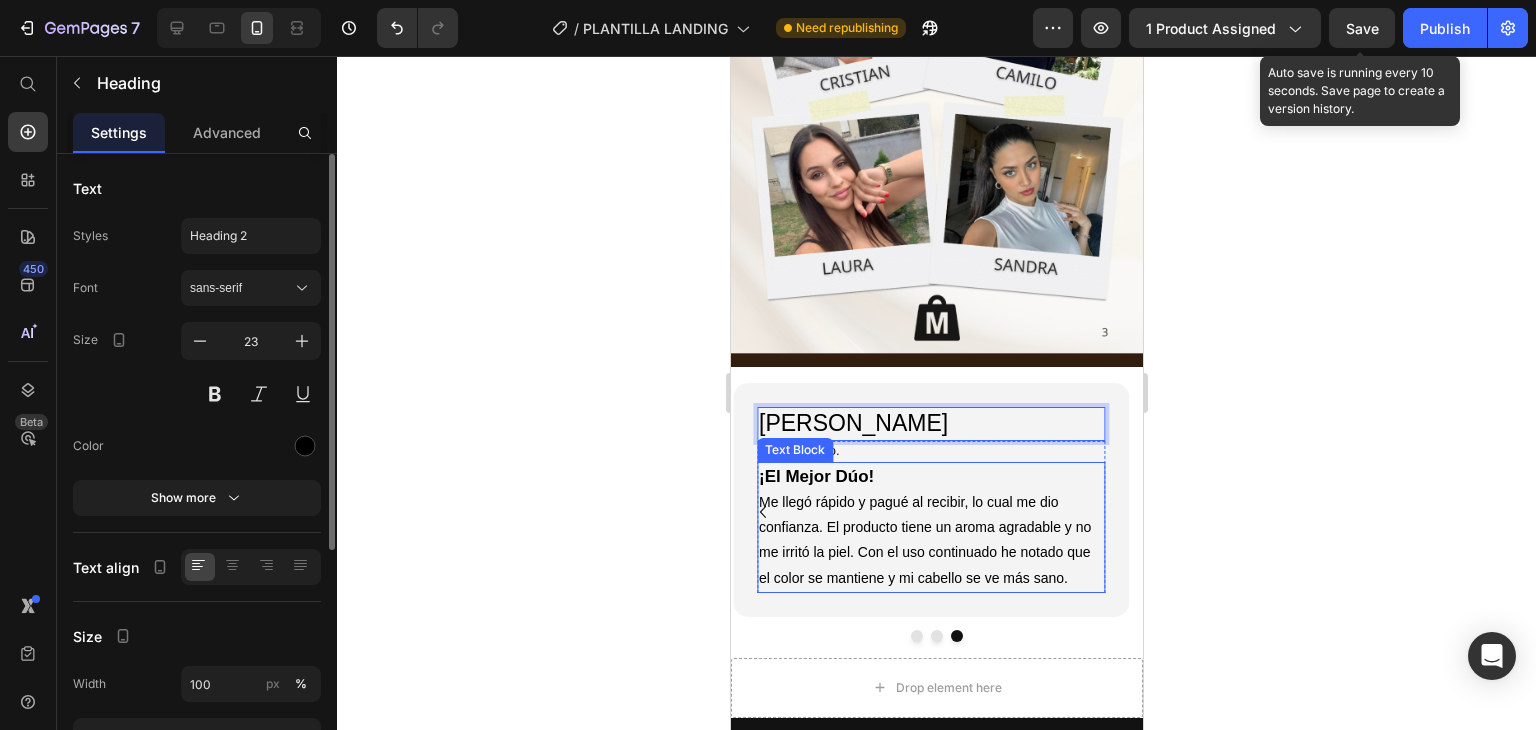 click on "¡El Mejor Dúo!" at bounding box center (815, 476) 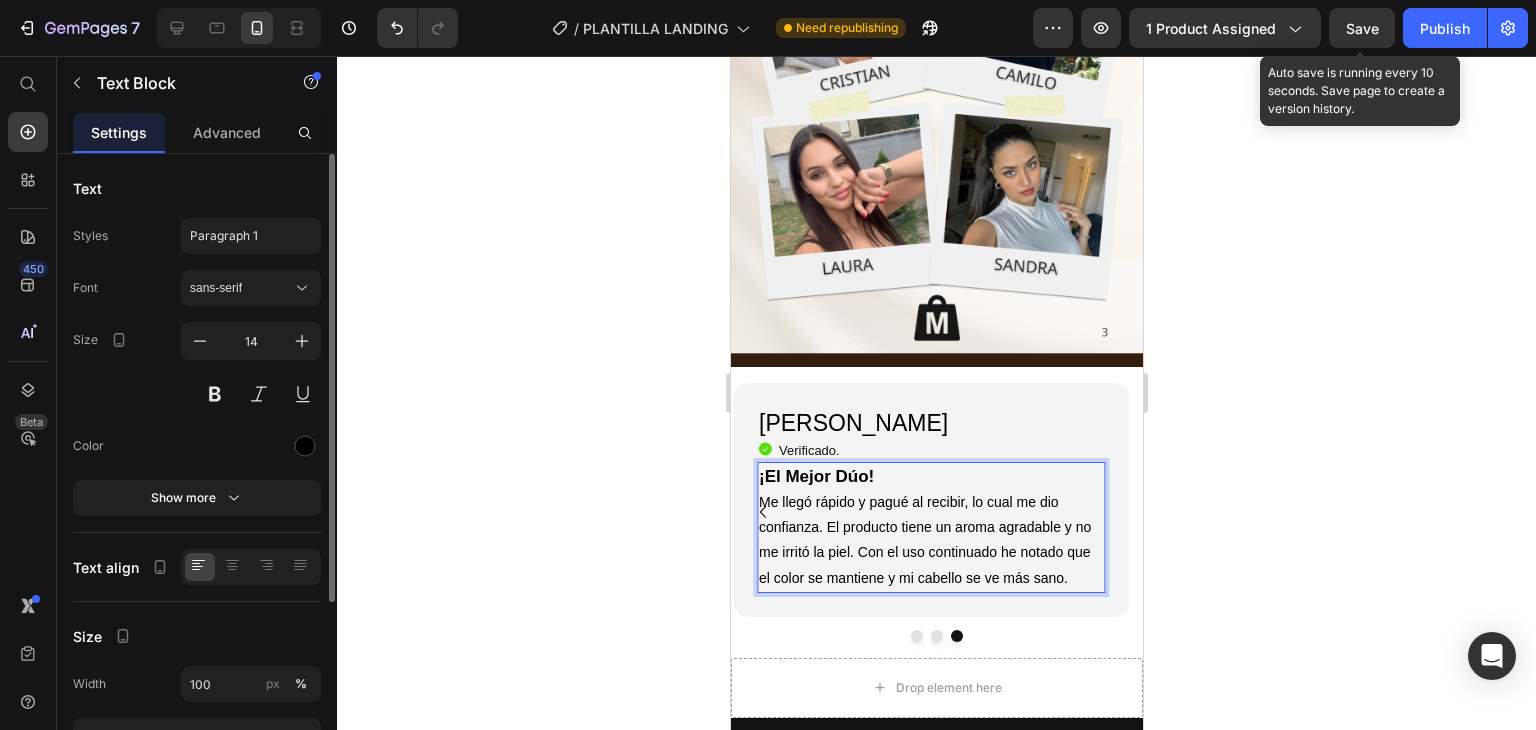 click on "¡El Mejor Dúo!" at bounding box center (815, 476) 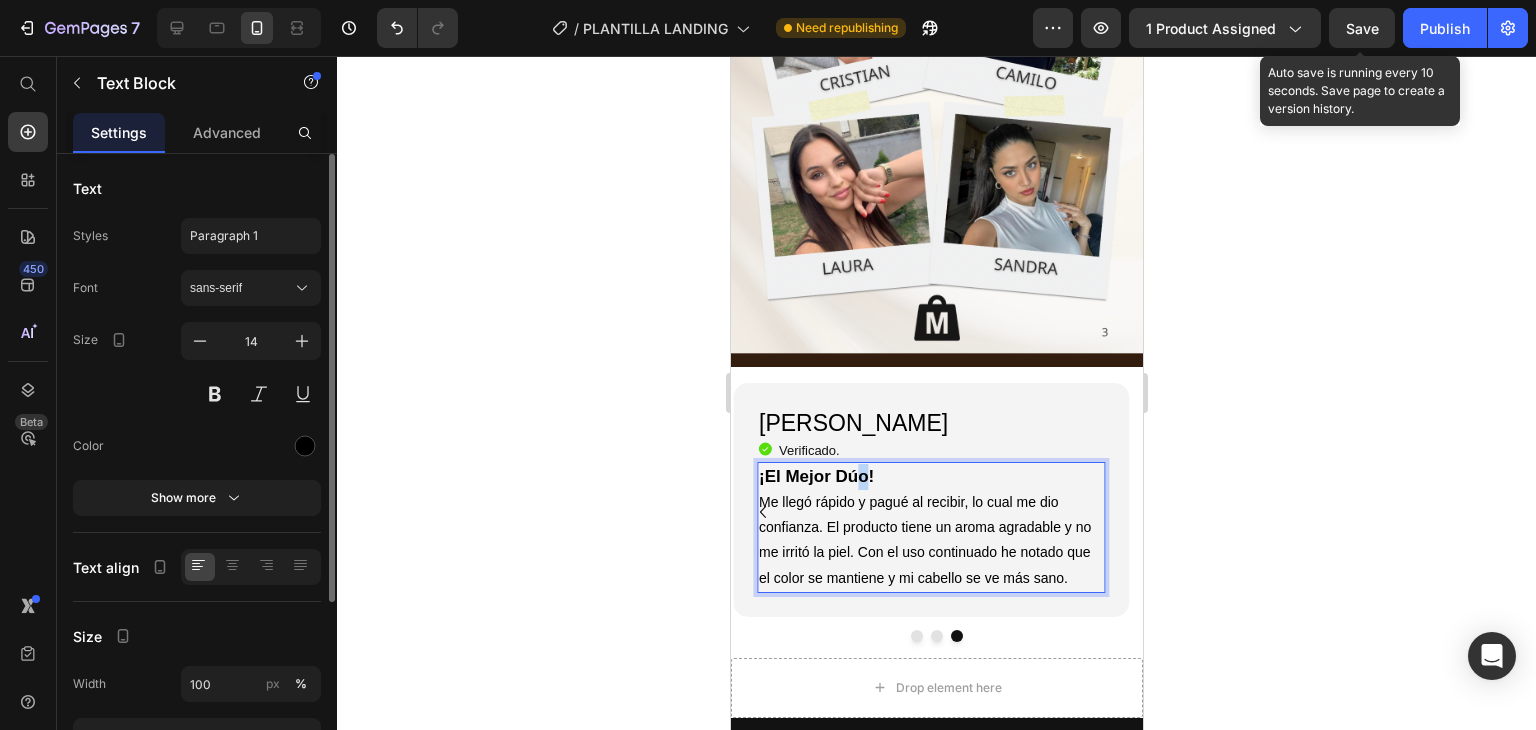 click on "¡El Mejor Dúo!" at bounding box center (815, 476) 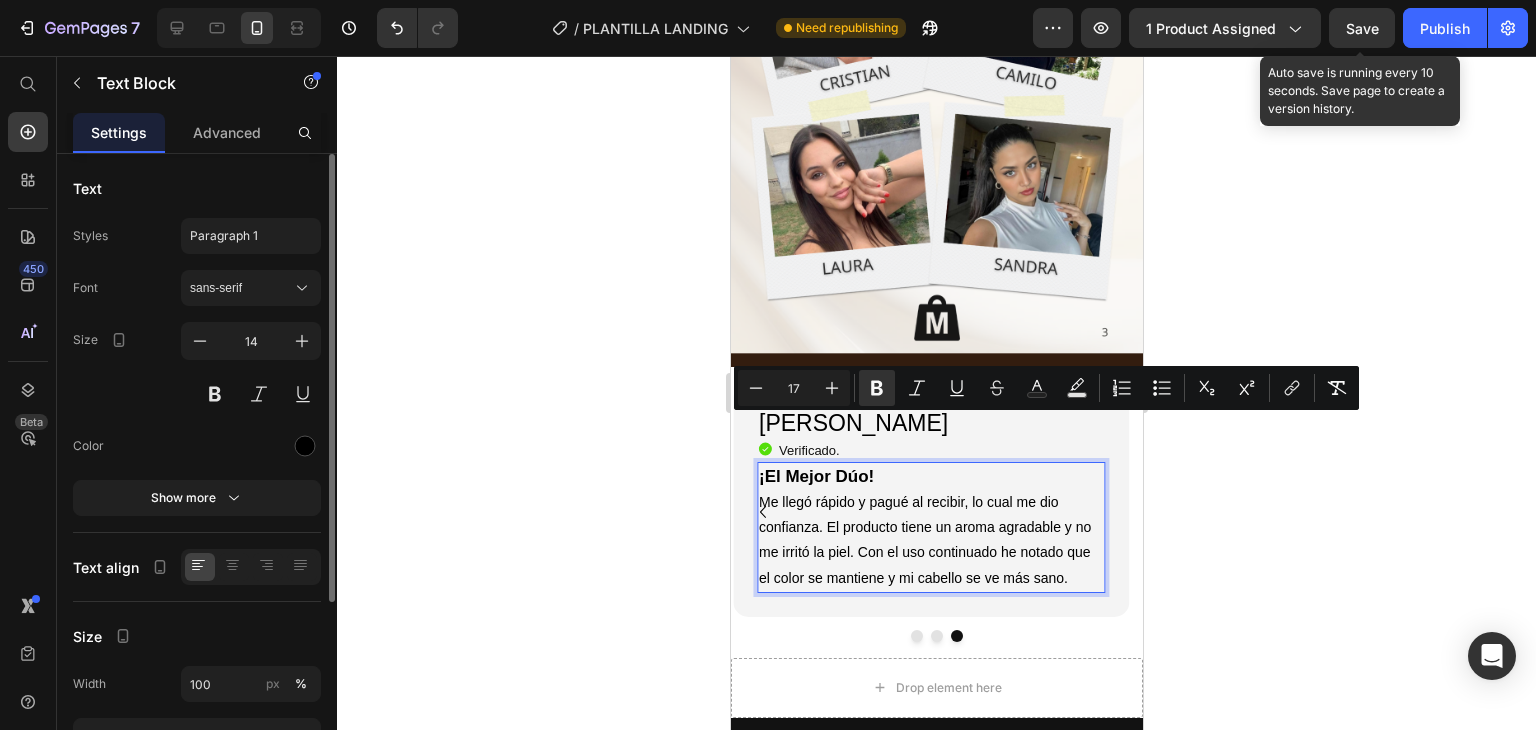 click on "¡El Mejor Dúo!" at bounding box center [930, 477] 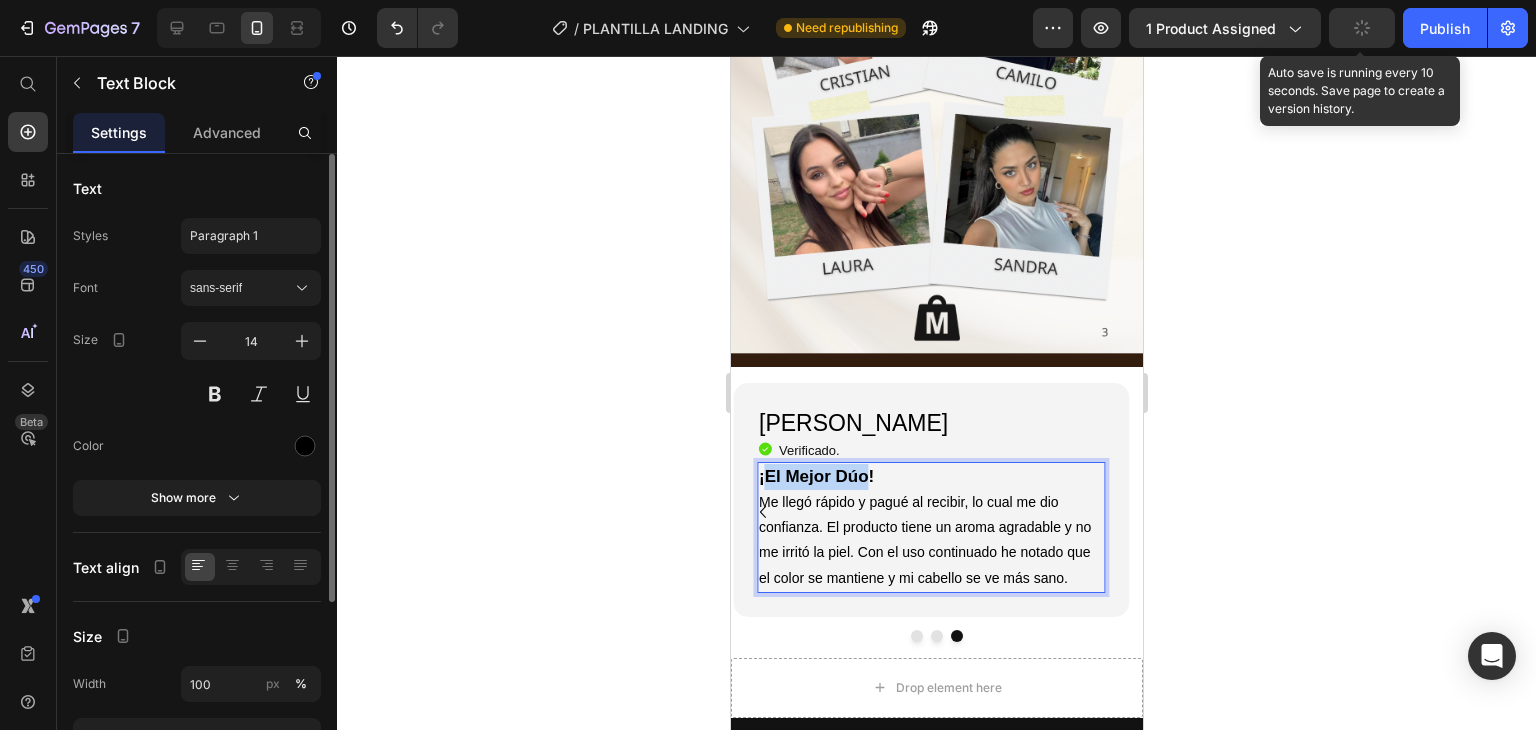 drag, startPoint x: 866, startPoint y: 430, endPoint x: 768, endPoint y: 432, distance: 98.02041 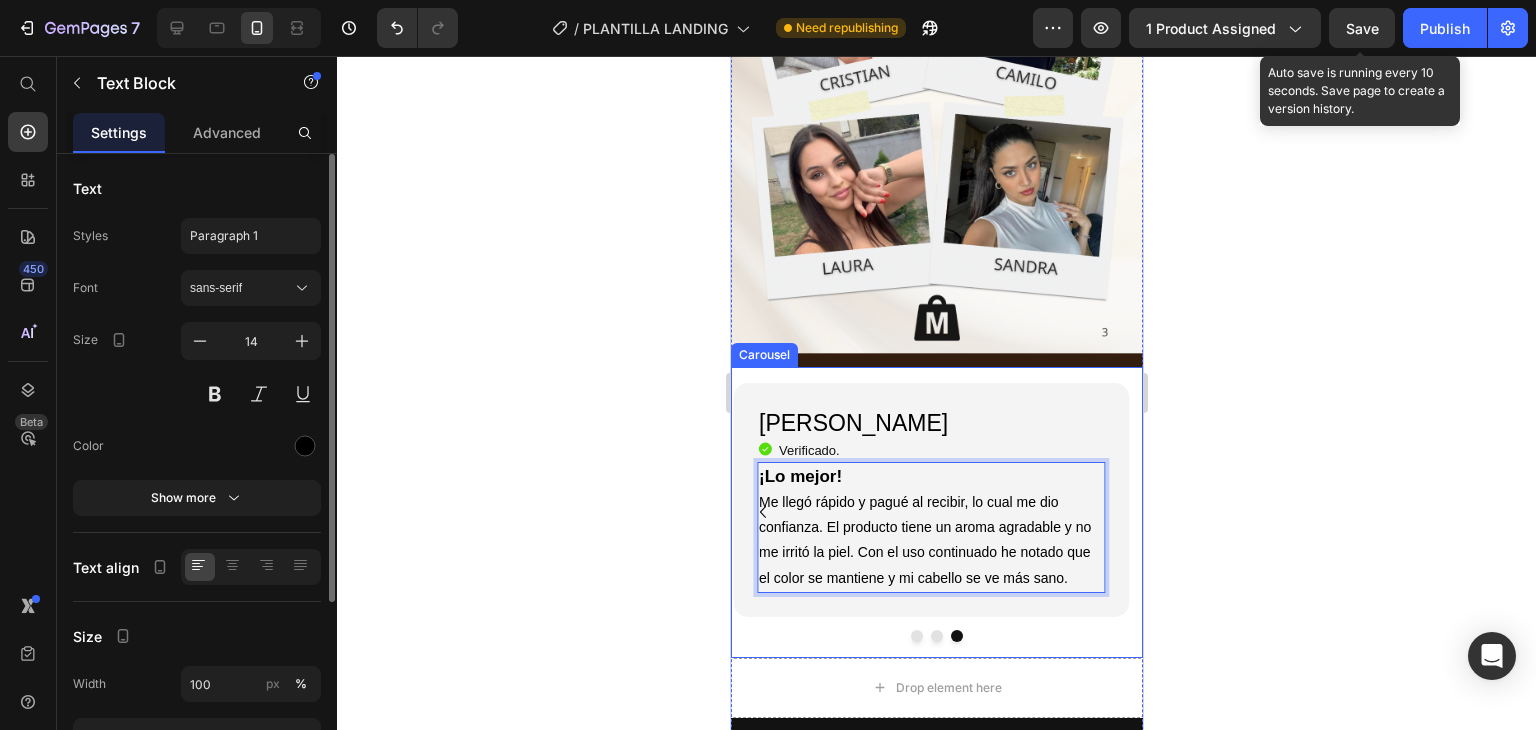 click on "[PERSON_NAME] Heading
Icon Verificado. Heading Icon List ¡Lo mejor! Me llegó rápido y pagué al recibir, lo cual me dio confianza. El producto tiene un aroma agradable y no me irritó la piel. Con el uso continuado he notado que el color se mantiene y mi cabello se ve más sano. Text Block   0 Row Row" at bounding box center [928, 528] 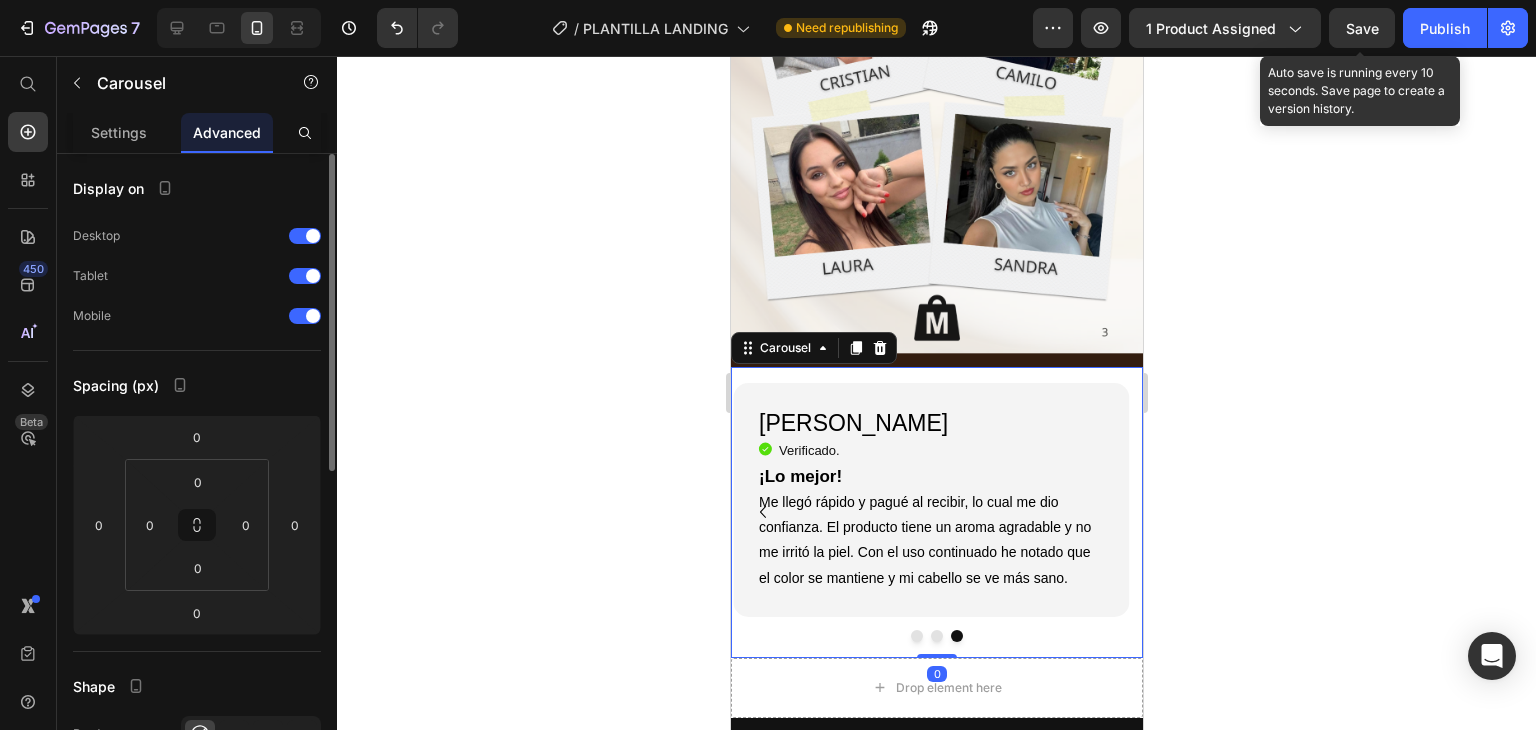 click at bounding box center [936, 636] 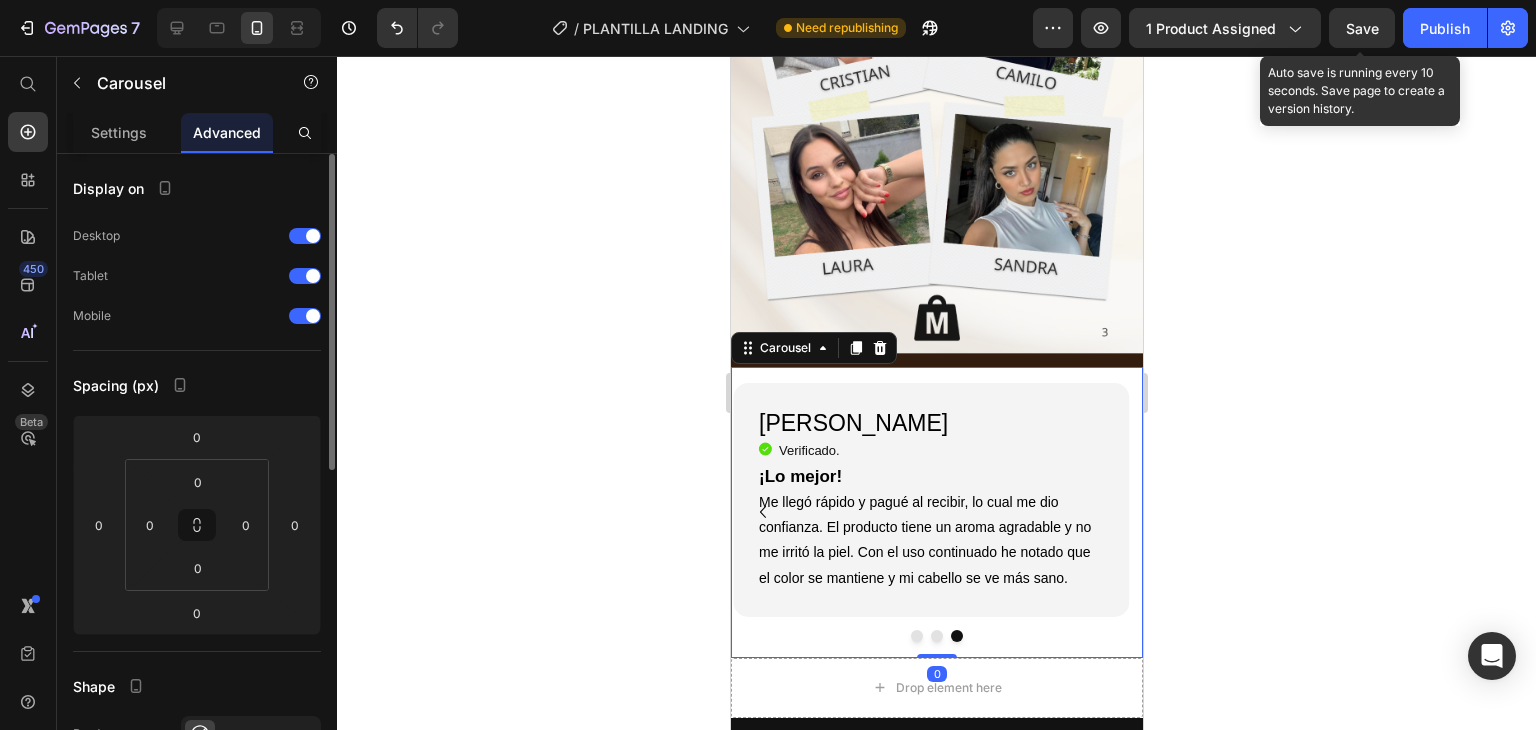 click at bounding box center [936, 636] 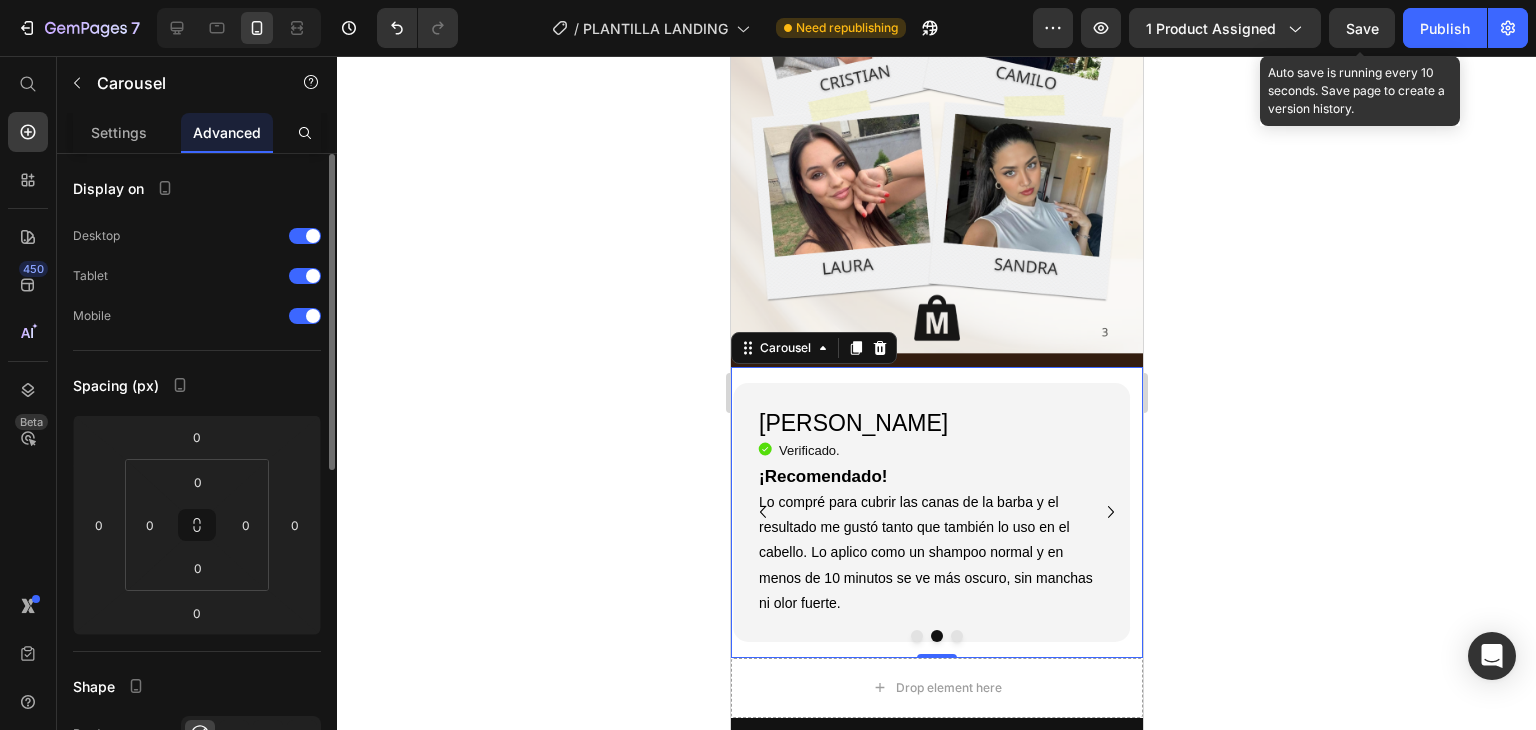 click at bounding box center (956, 636) 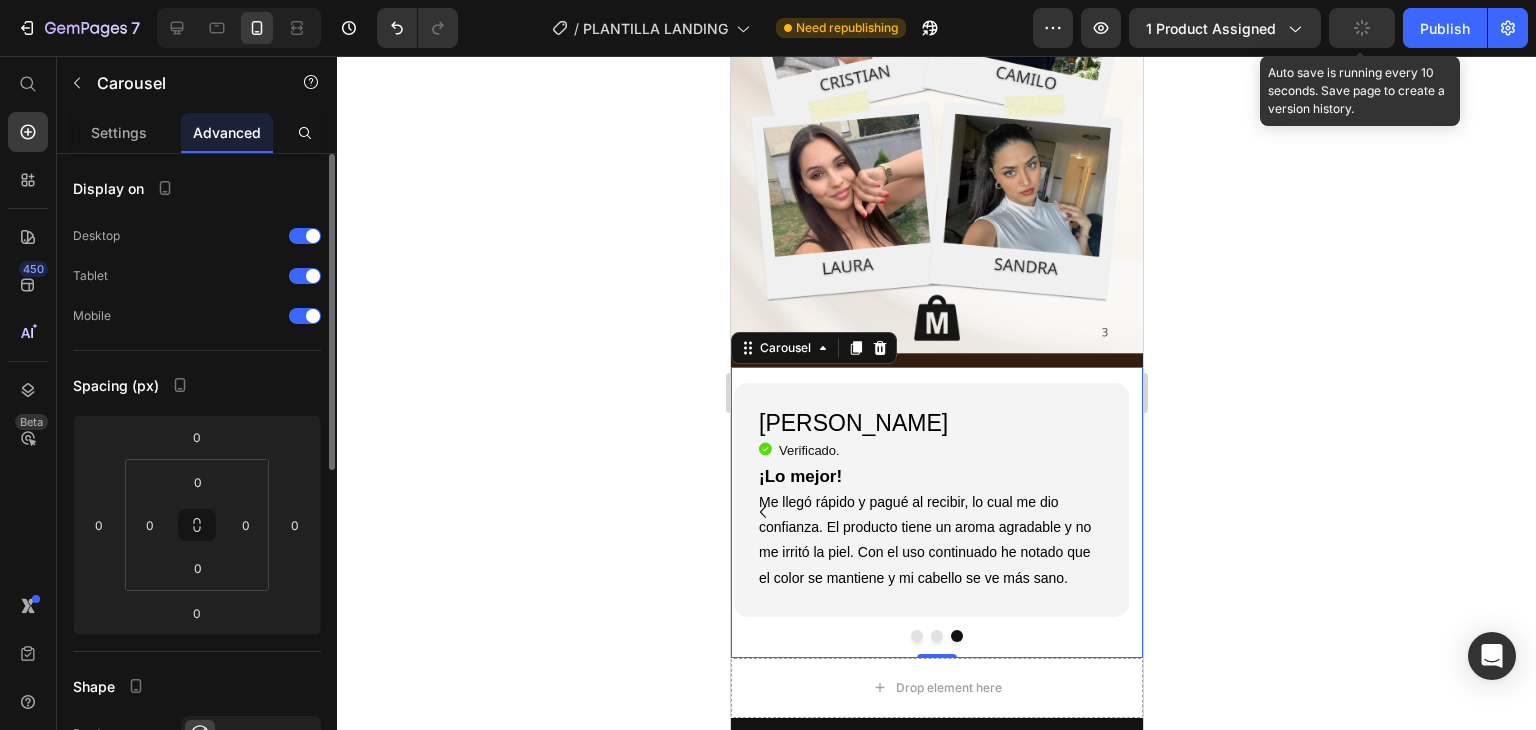 click at bounding box center [916, 636] 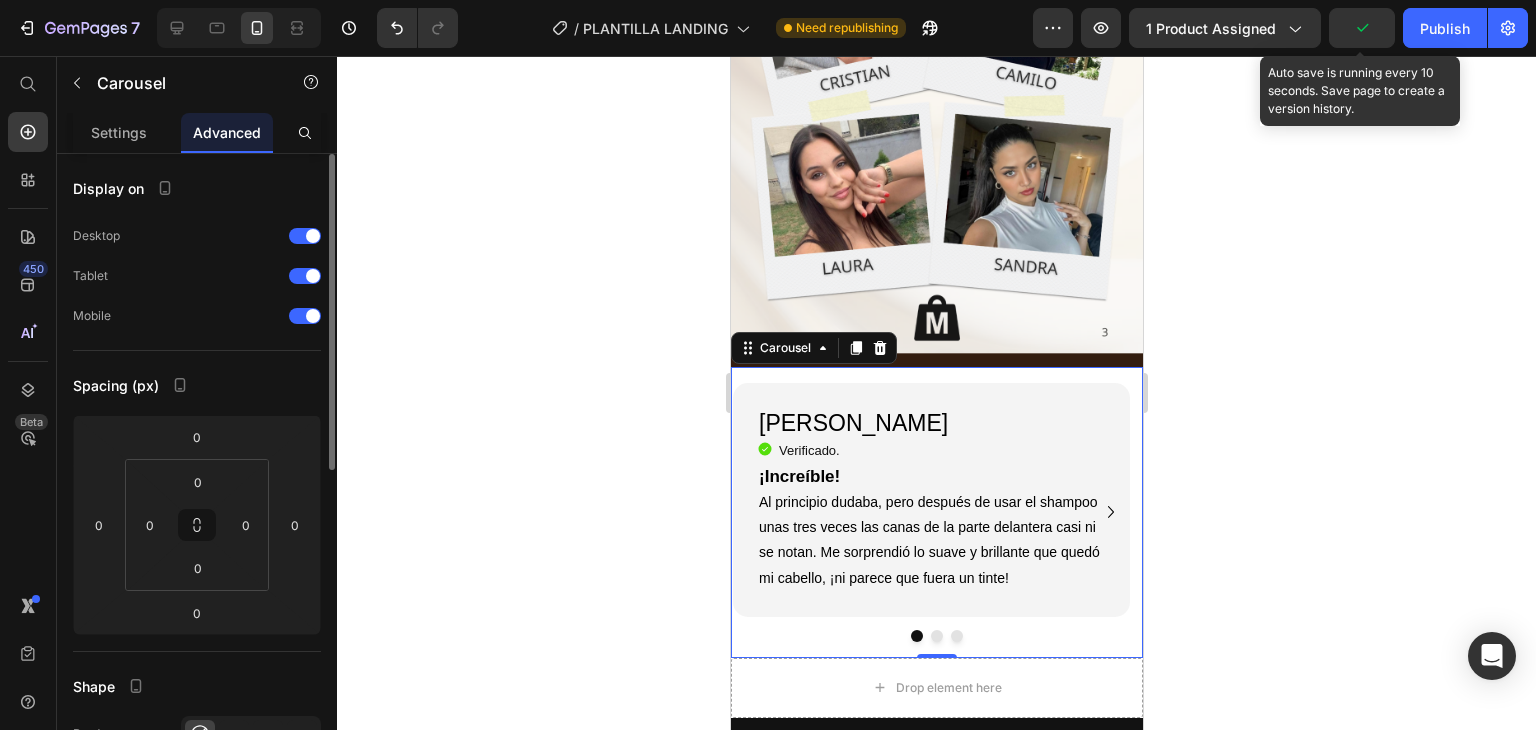 click at bounding box center (956, 636) 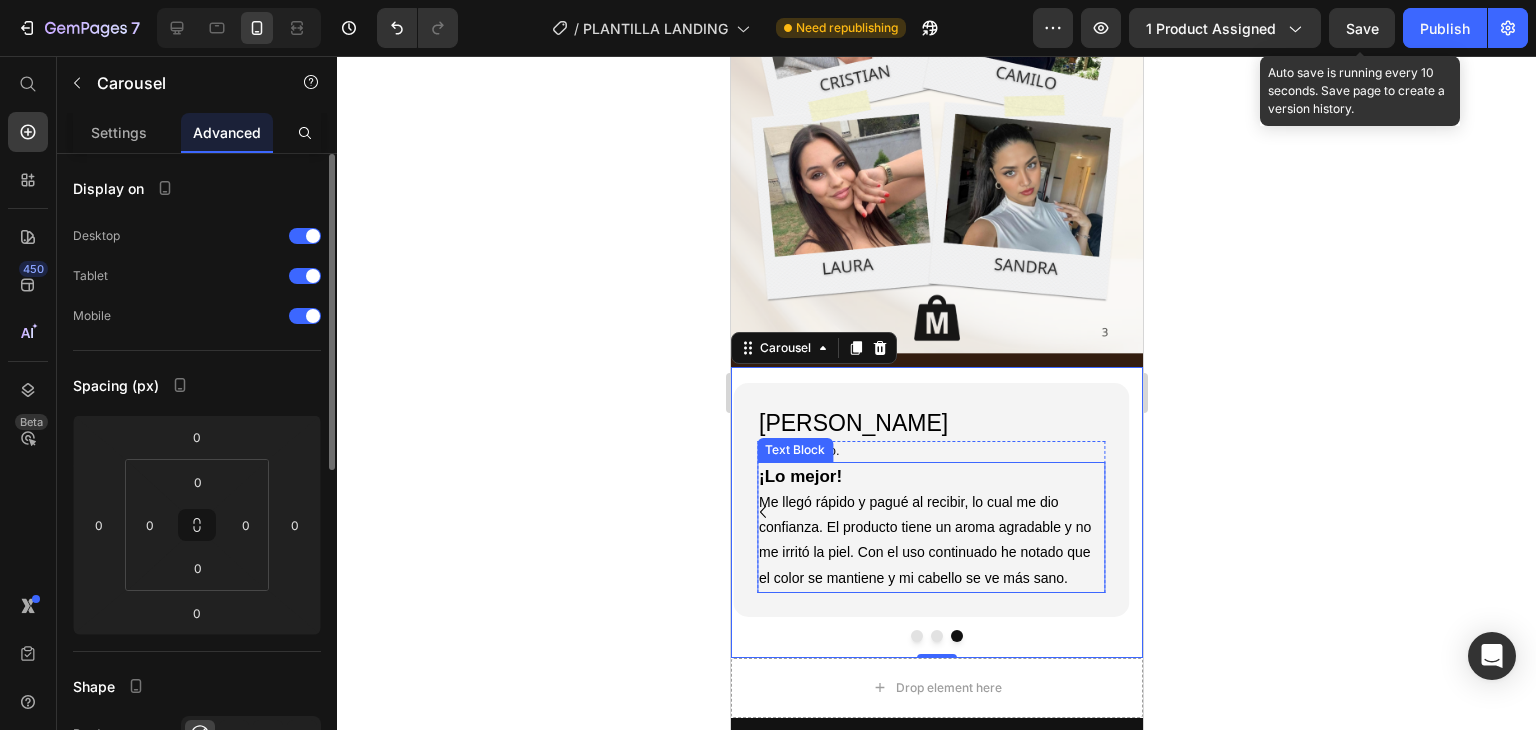 click on "¡Lo mejor!" at bounding box center [799, 476] 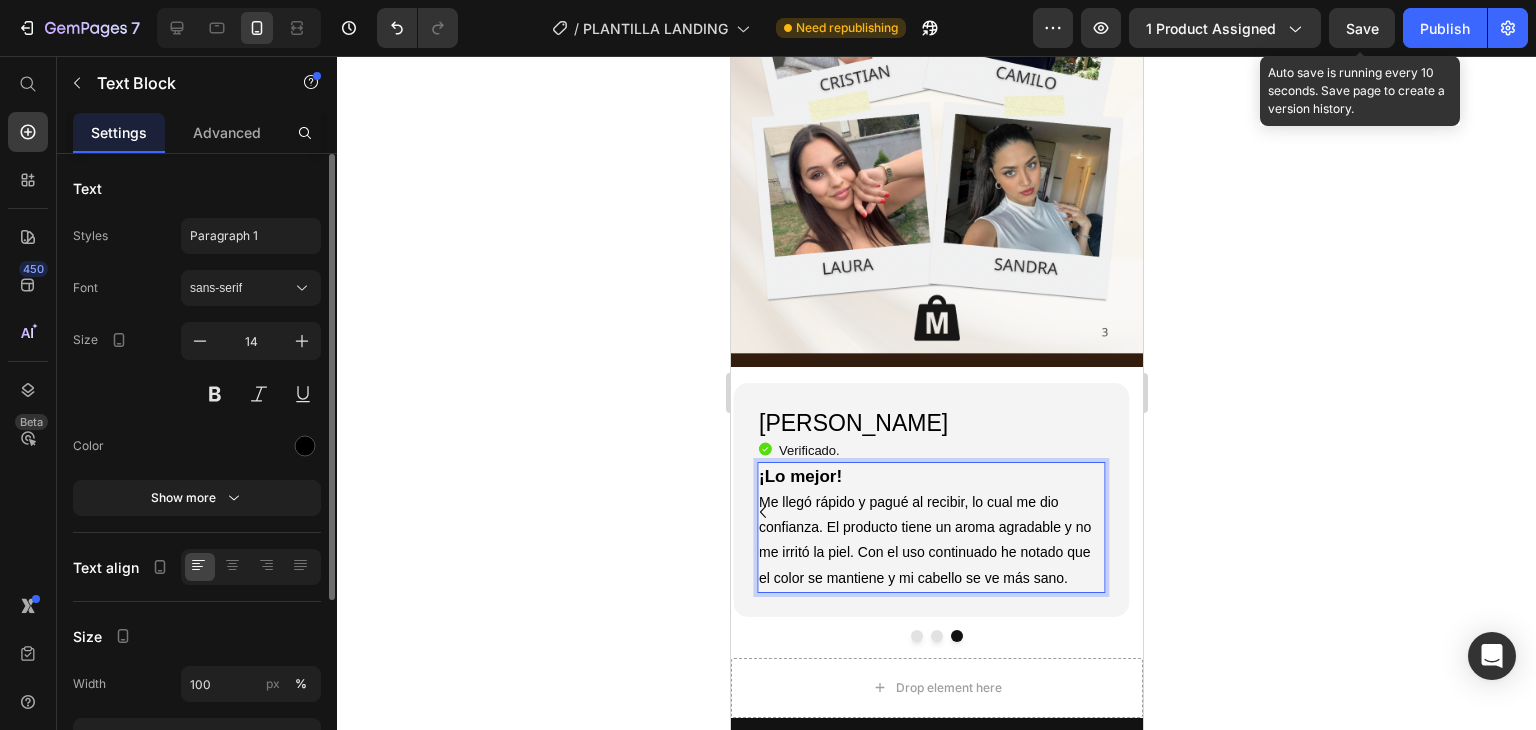 click on "¡Lo mejor!" at bounding box center (799, 476) 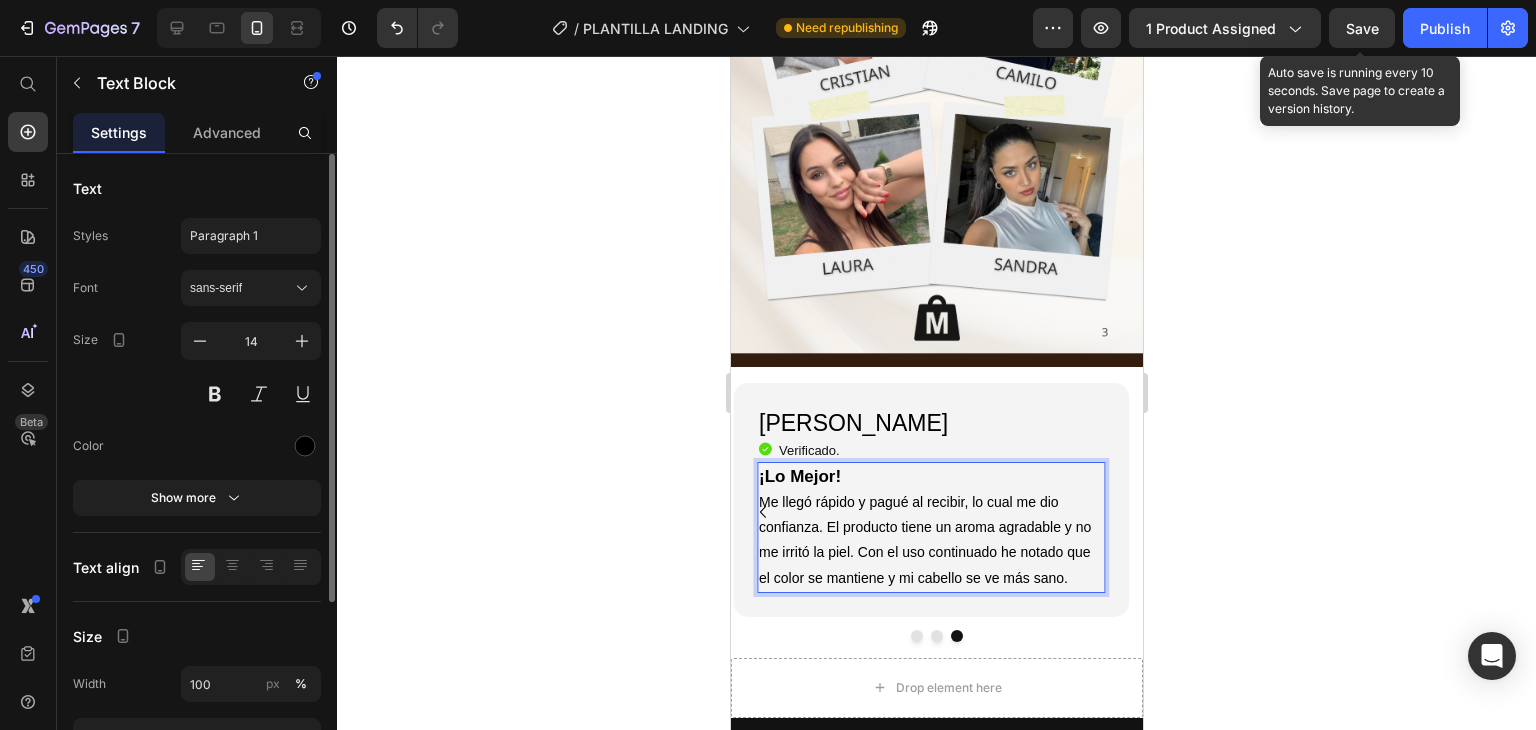 click 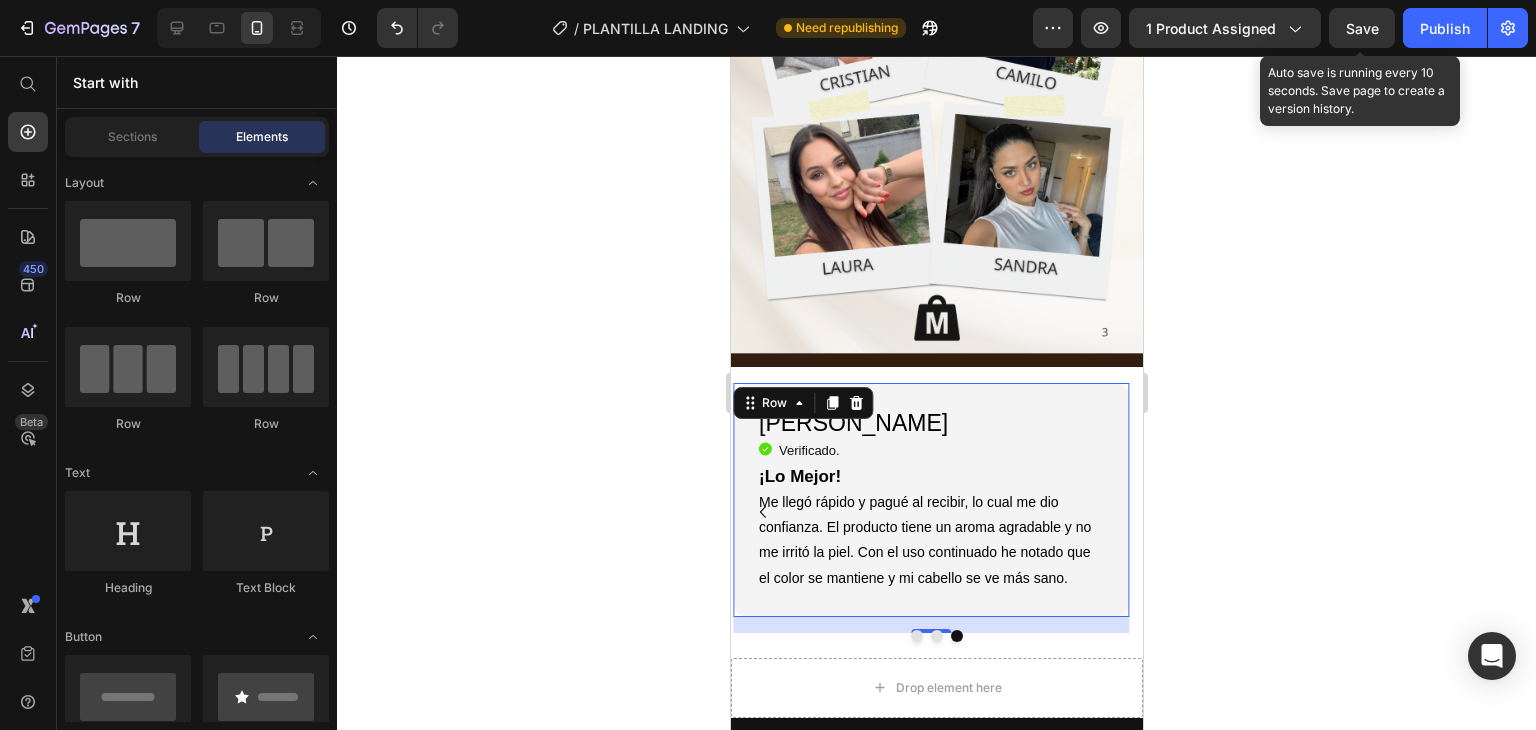 click on "[PERSON_NAME] Heading
Icon Verificado. Heading Icon List ¡Lo Mejor! Me llegó rápido y pagué al recibir, lo cual me dio confianza. El producto tiene un aroma agradable y no me irritó la piel. Con el uso continuado he notado que el color se mantiene y mi cabello se ve más sano. Text Block Row Row   0" at bounding box center [930, 500] 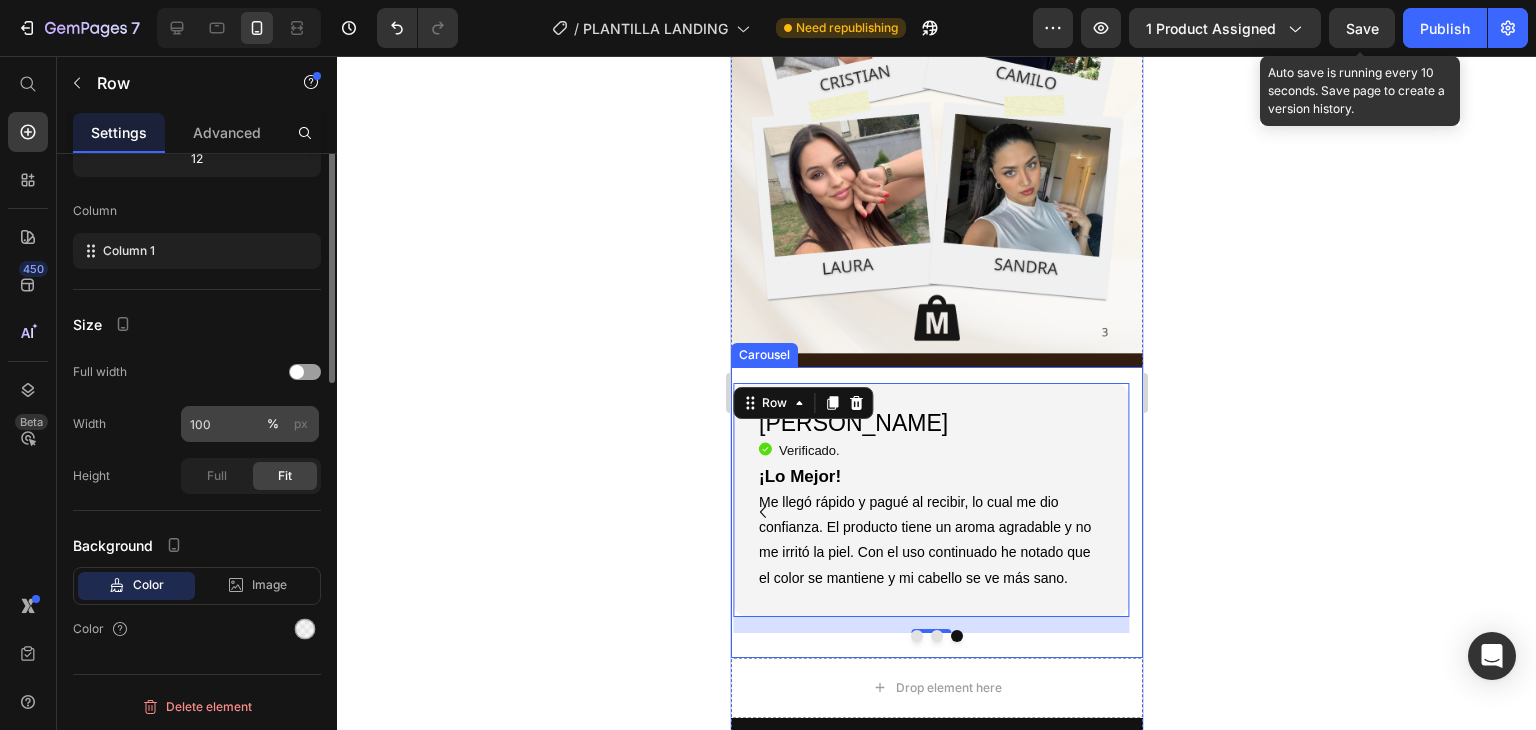 scroll, scrollTop: 0, scrollLeft: 0, axis: both 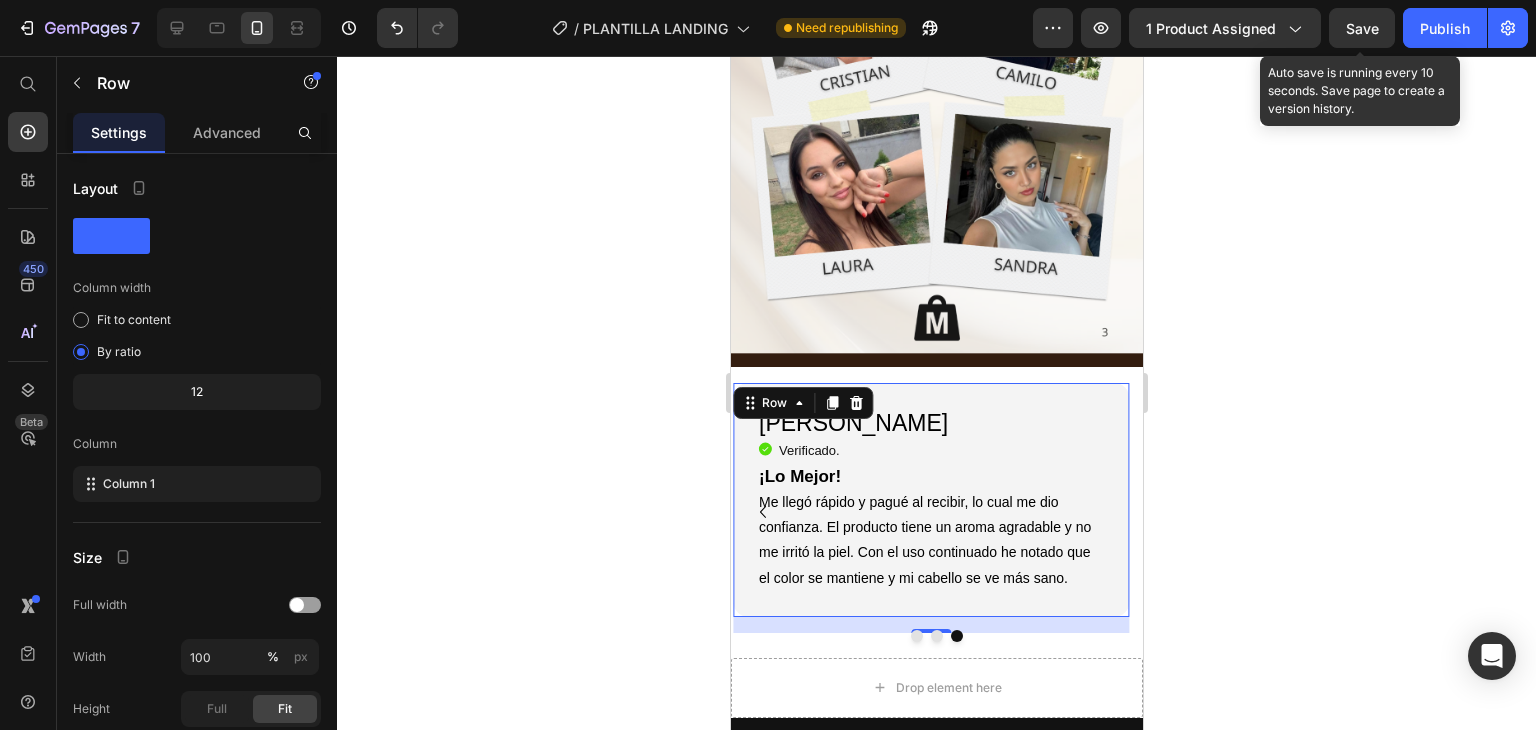 click on "[PERSON_NAME] Heading
Icon Verificado. Heading Icon List ¡Lo Mejor! Me llegó rápido y pagué al recibir, lo cual me dio confianza. El producto tiene un aroma agradable y no me irritó la piel. Con el uso continuado he notado que el color se mantiene y mi cabello se ve más sano. Text Block Row Row   16" at bounding box center [930, 500] 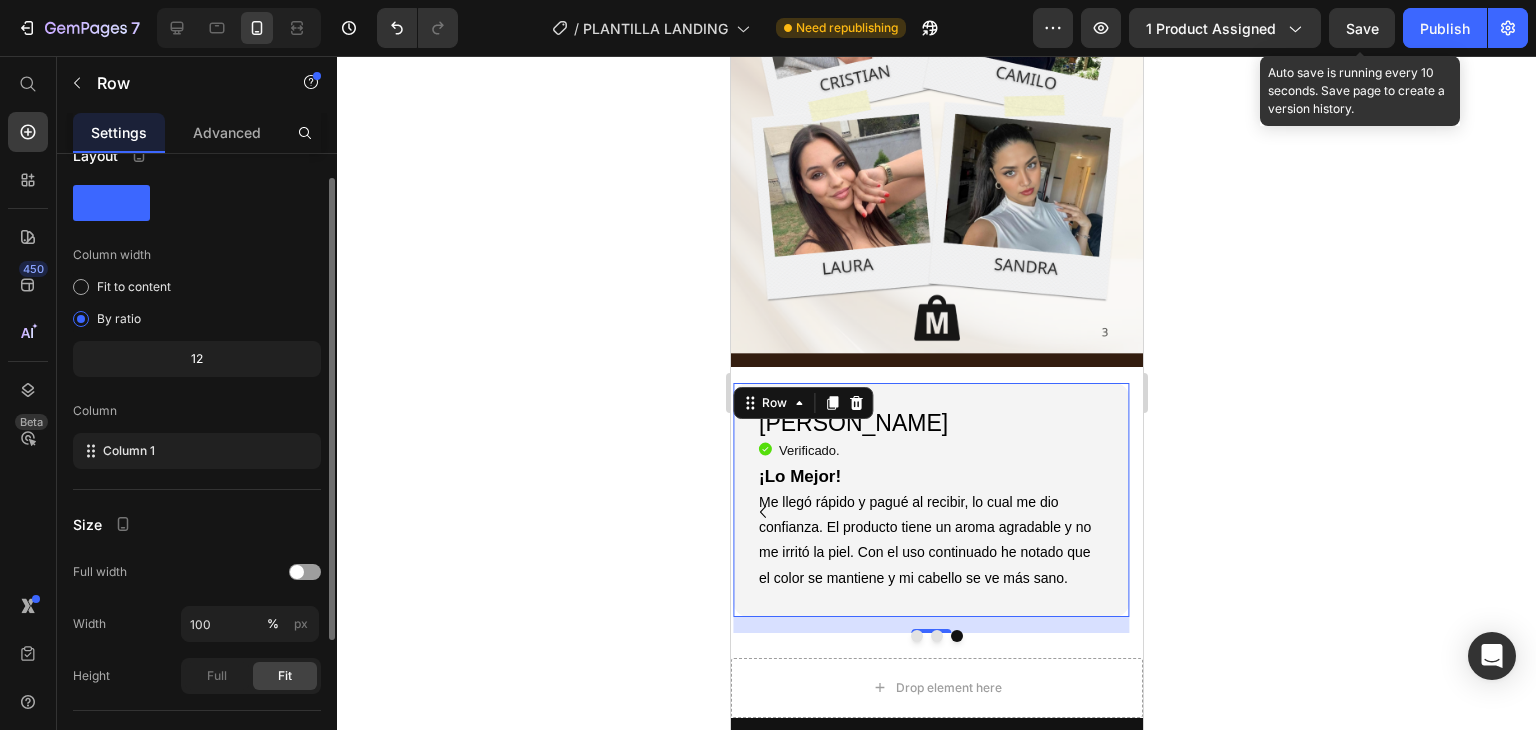 scroll, scrollTop: 0, scrollLeft: 0, axis: both 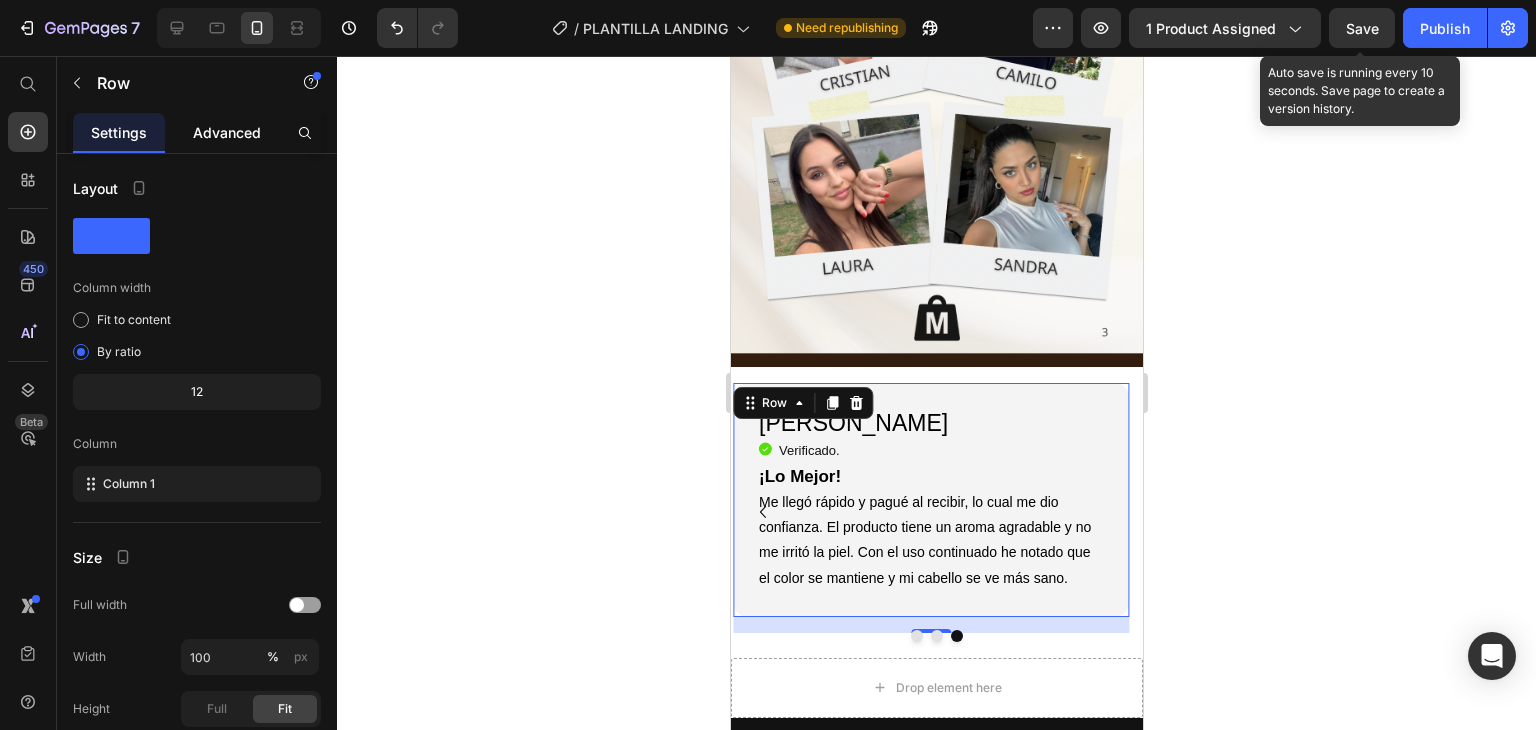 click on "Advanced" at bounding box center (227, 132) 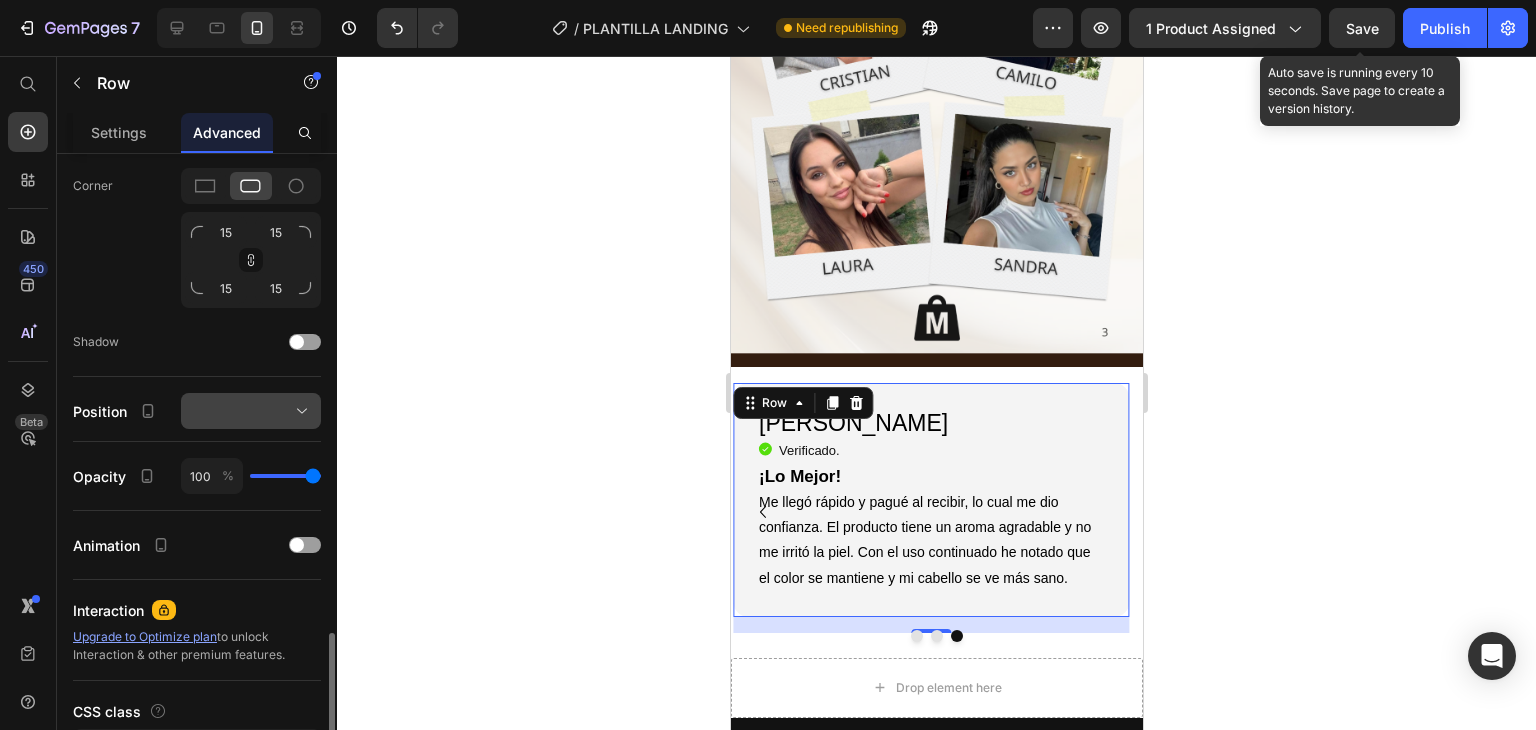 scroll, scrollTop: 738, scrollLeft: 0, axis: vertical 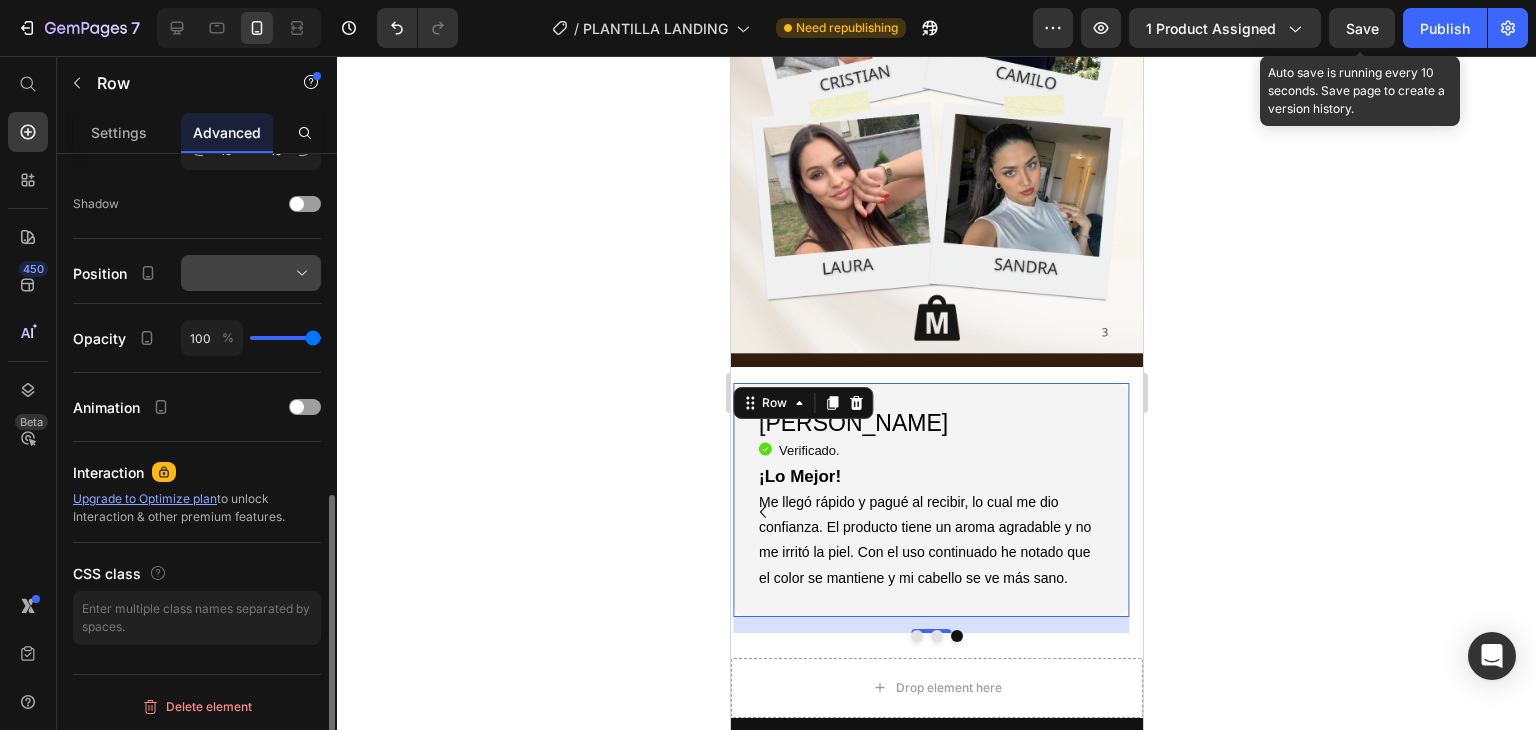 click at bounding box center (251, 273) 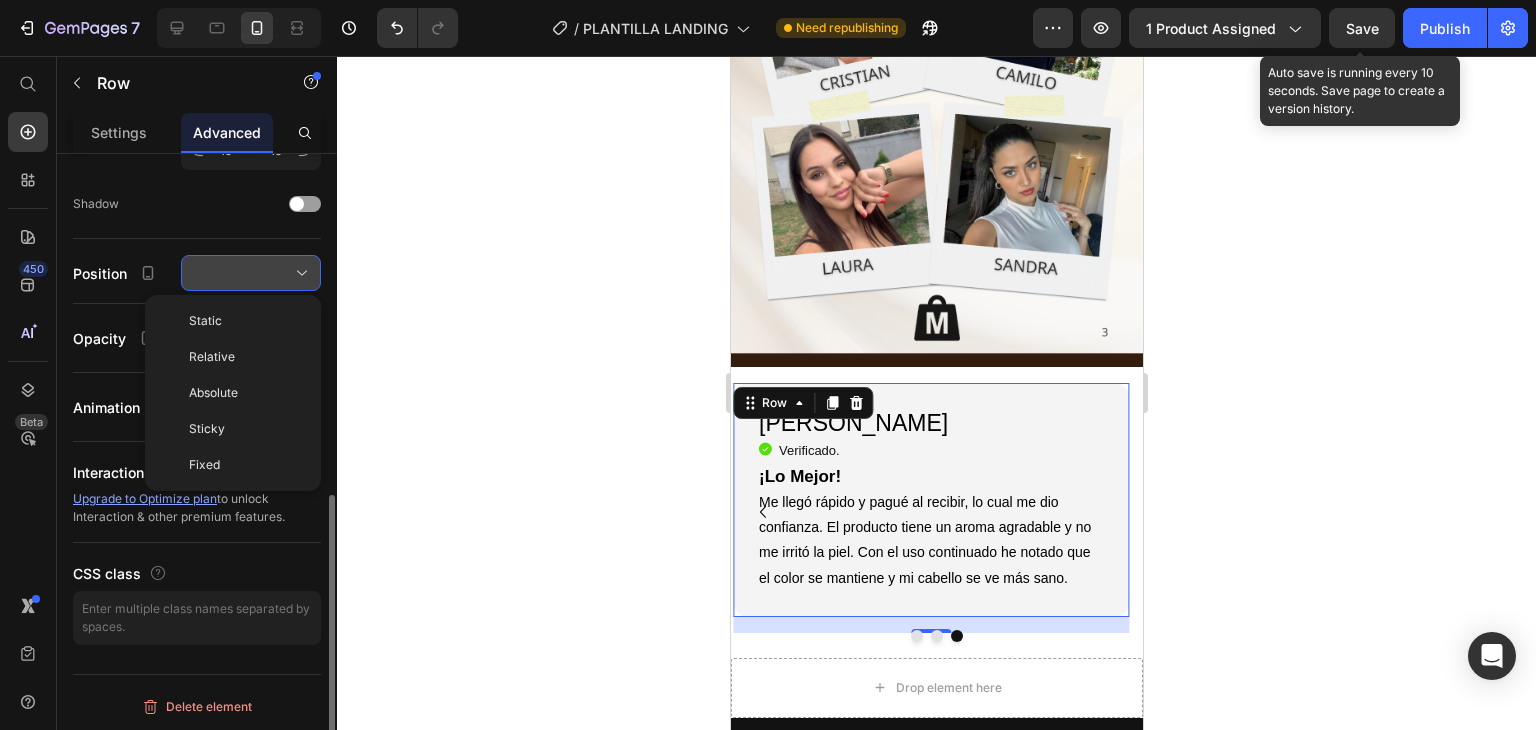click at bounding box center (251, 273) 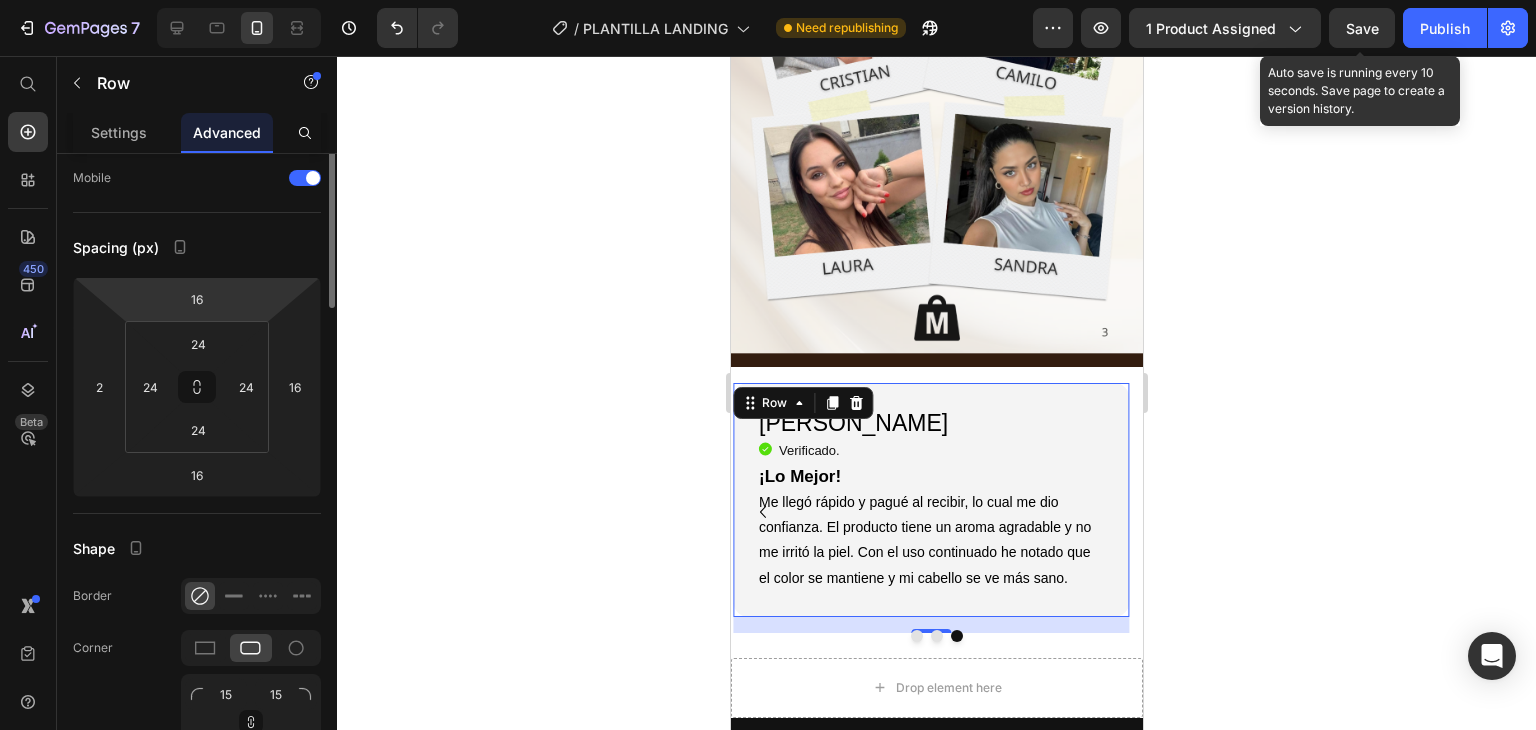 scroll, scrollTop: 0, scrollLeft: 0, axis: both 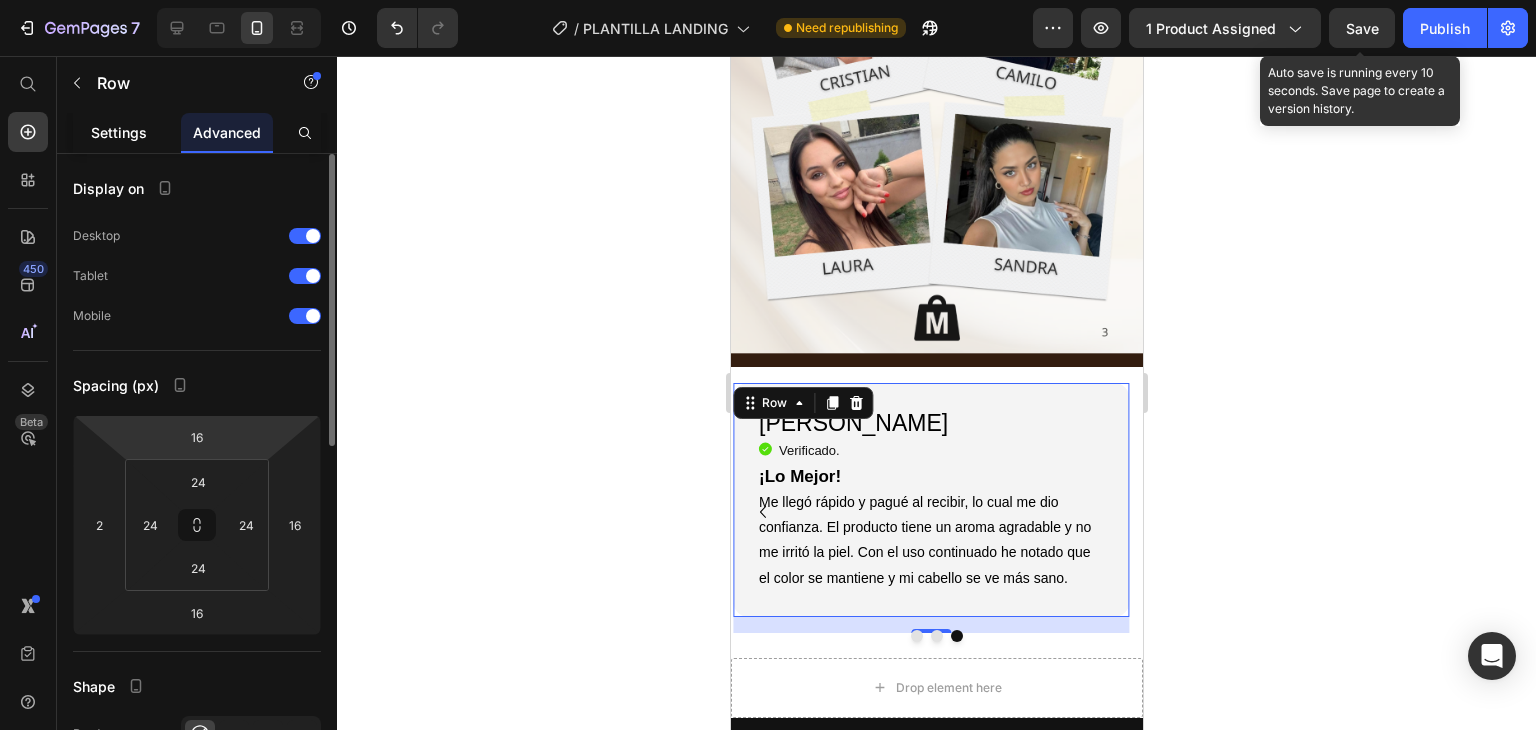 click on "Settings" at bounding box center (119, 132) 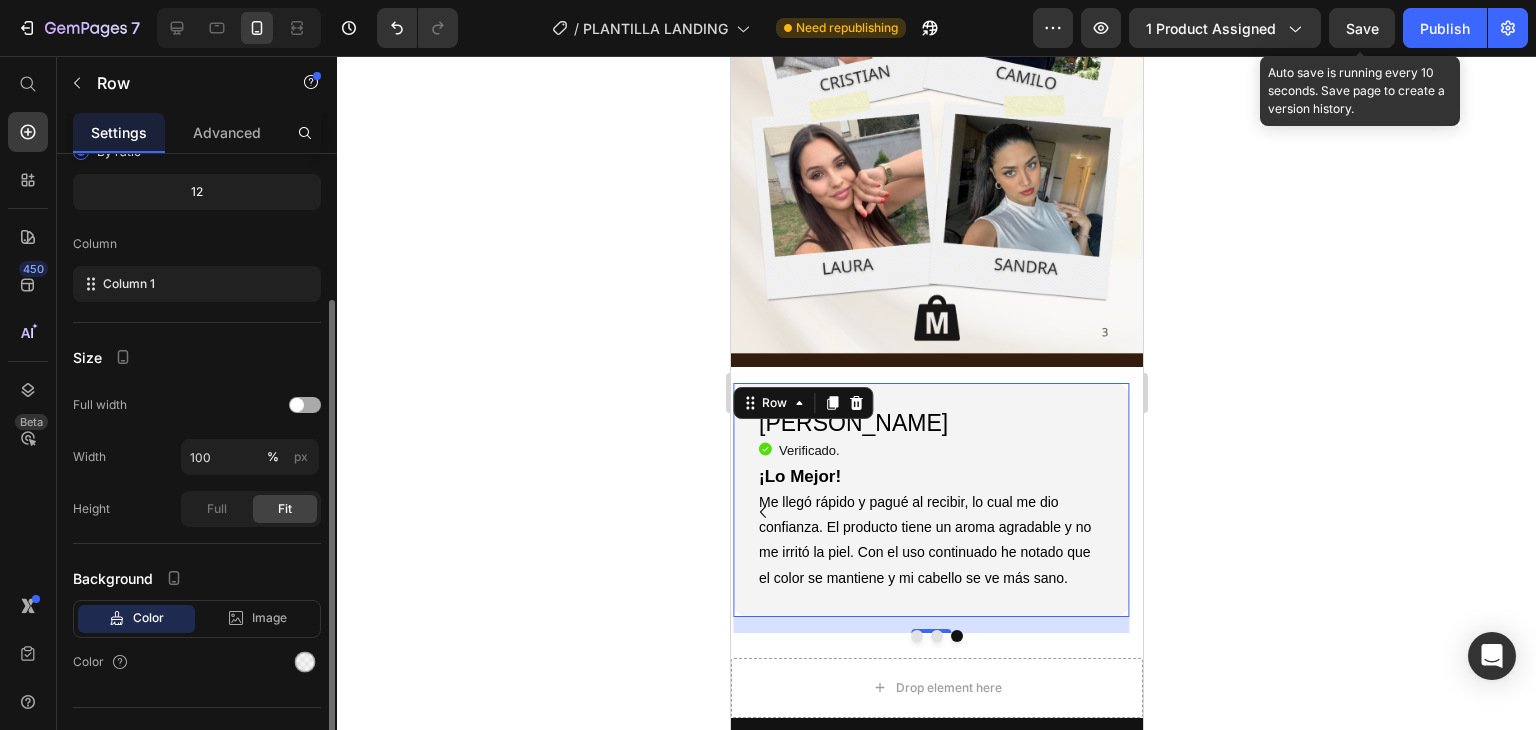 scroll, scrollTop: 233, scrollLeft: 0, axis: vertical 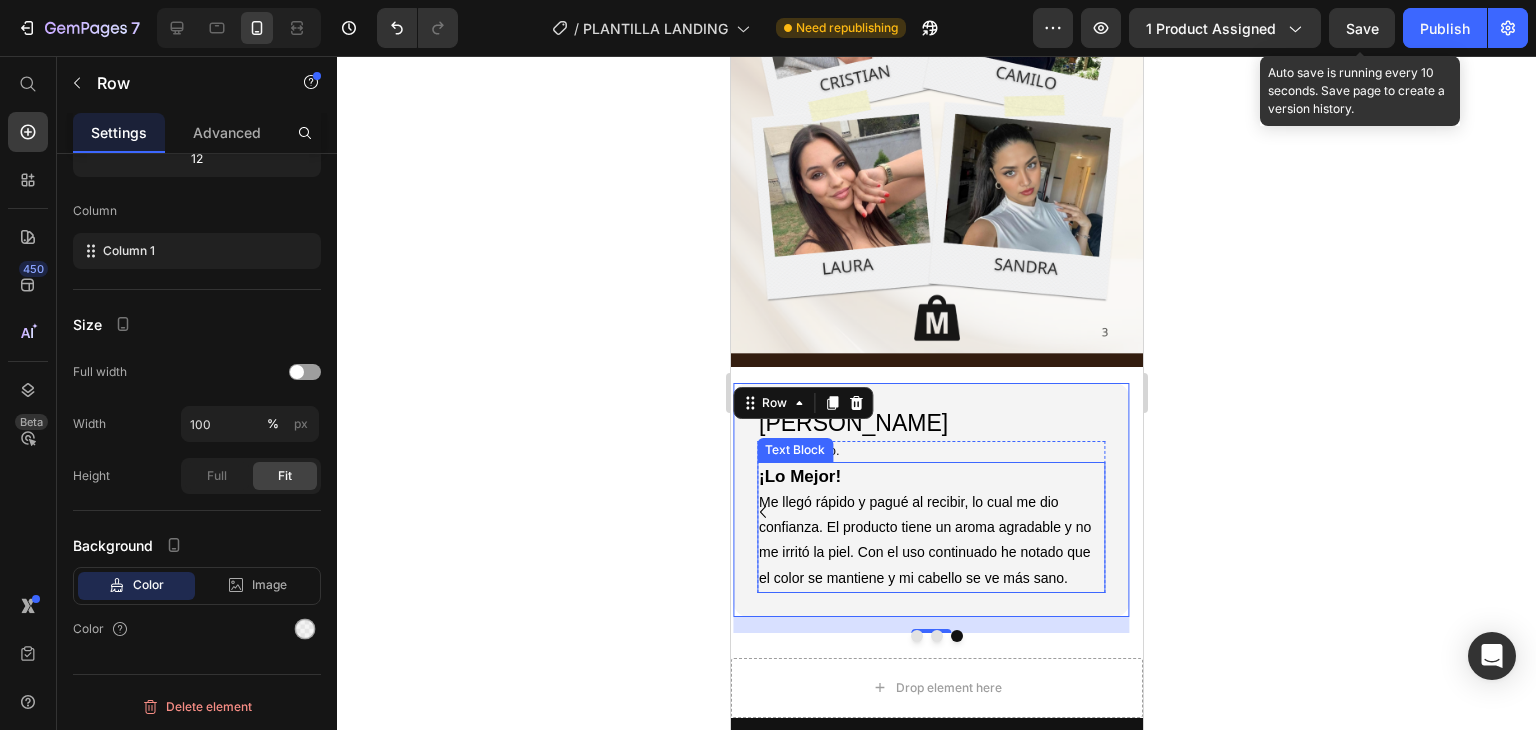 click on "Me llegó rápido y pagué al recibir, lo cual me dio confianza. El producto tiene un aroma agradable y no me irritó la piel. Con el uso continuado he notado que el color se mantiene y mi cabello se ve más sano." at bounding box center [930, 540] 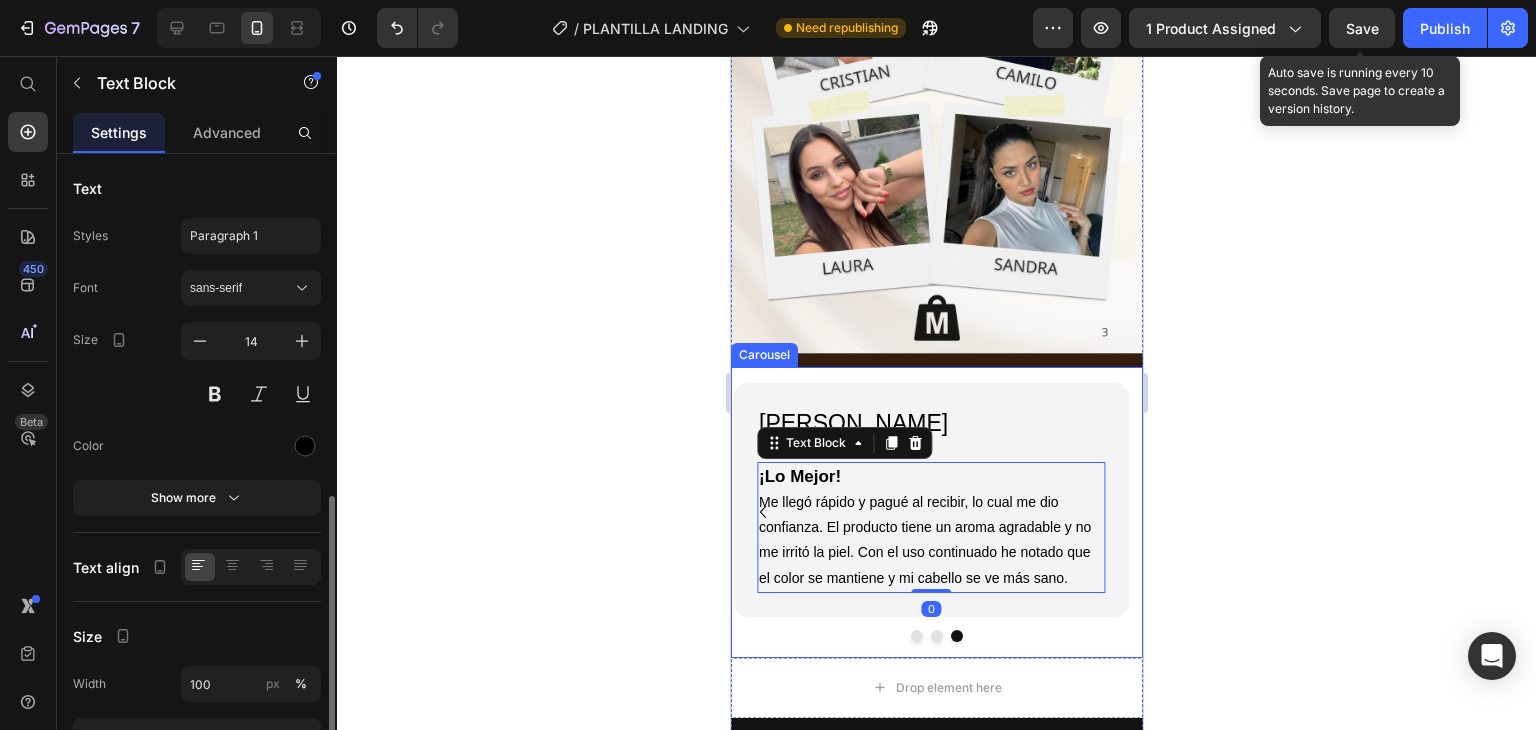 scroll, scrollTop: 260, scrollLeft: 0, axis: vertical 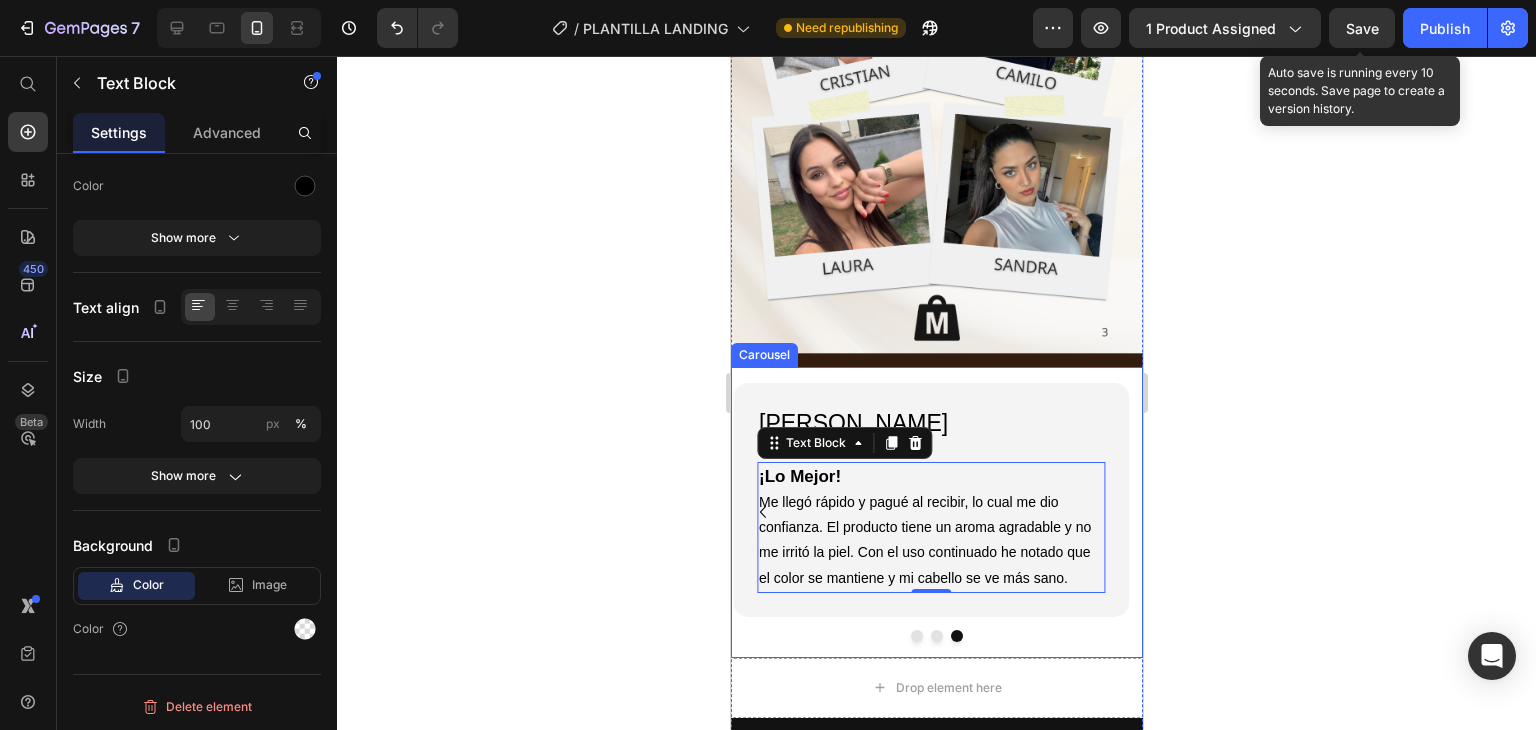 click at bounding box center (936, 636) 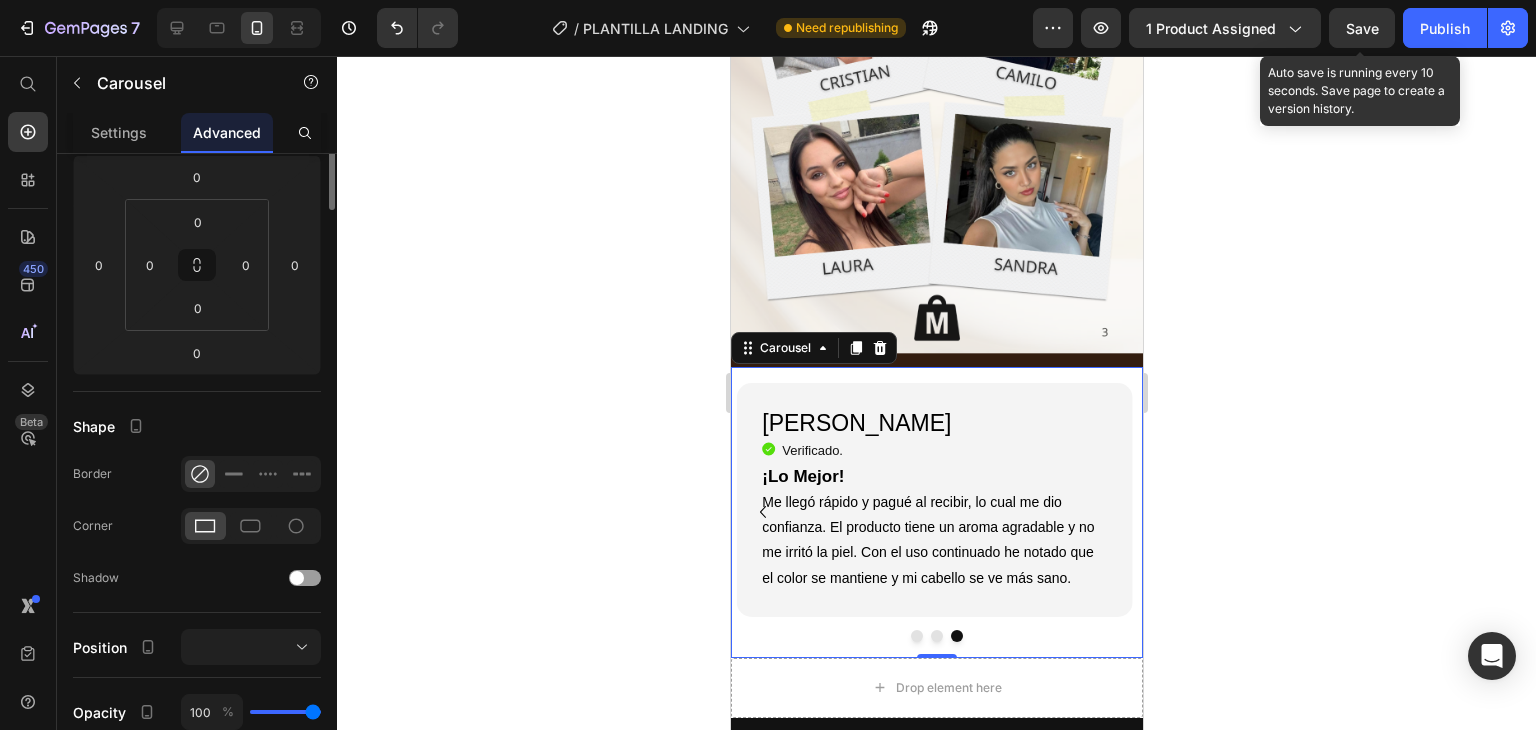scroll, scrollTop: 0, scrollLeft: 0, axis: both 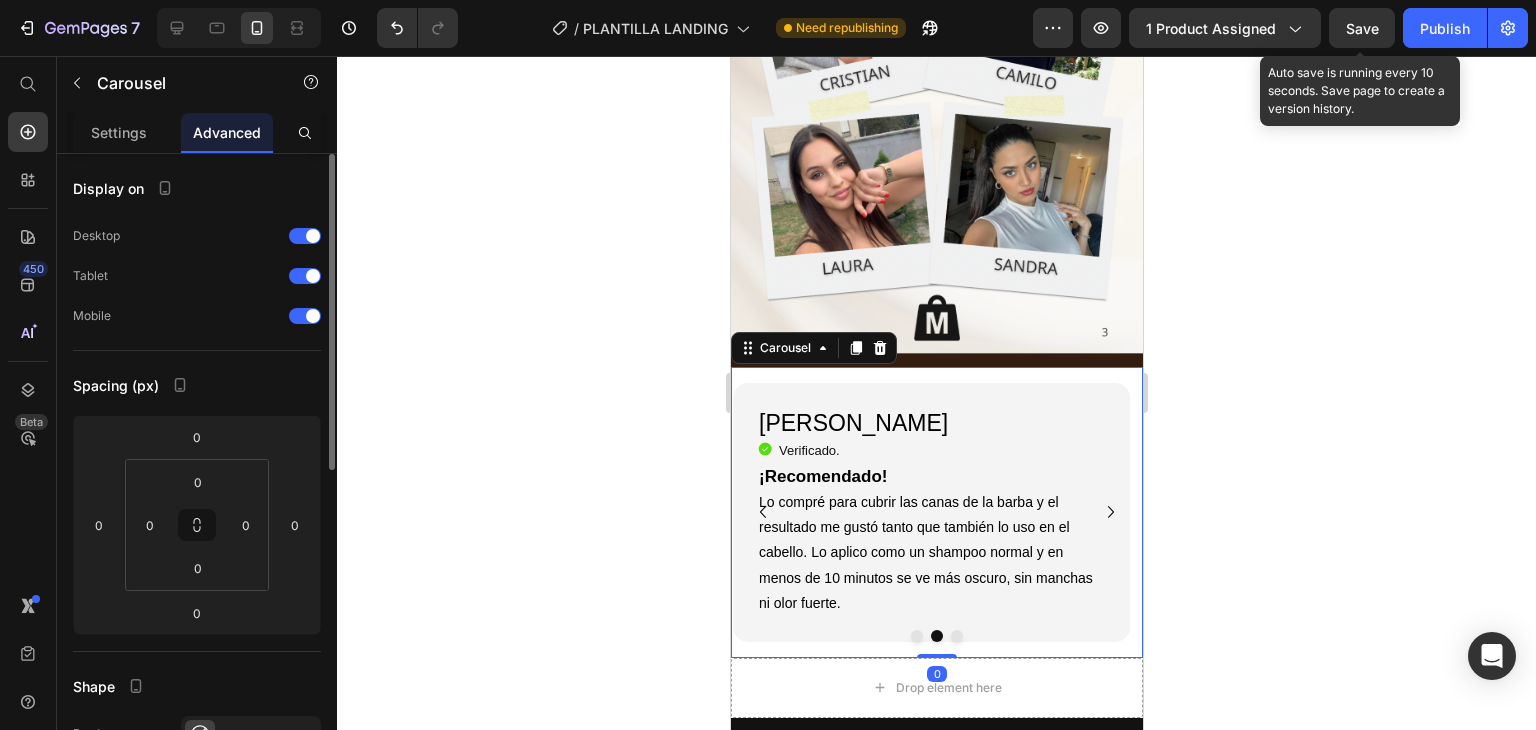 click on "[PERSON_NAME] Heading
Icon Verificado. Heading Icon List ¡Recomendado! Lo compré para cubrir las canas de la barba y el resultado me gustó tanto que también lo uso en el cabello. Lo aplico como un shampoo normal y en menos de 10 minutos se ve más oscuro, sin manchas ni olor fuerte. Text Block Row Row" at bounding box center (928, 528) 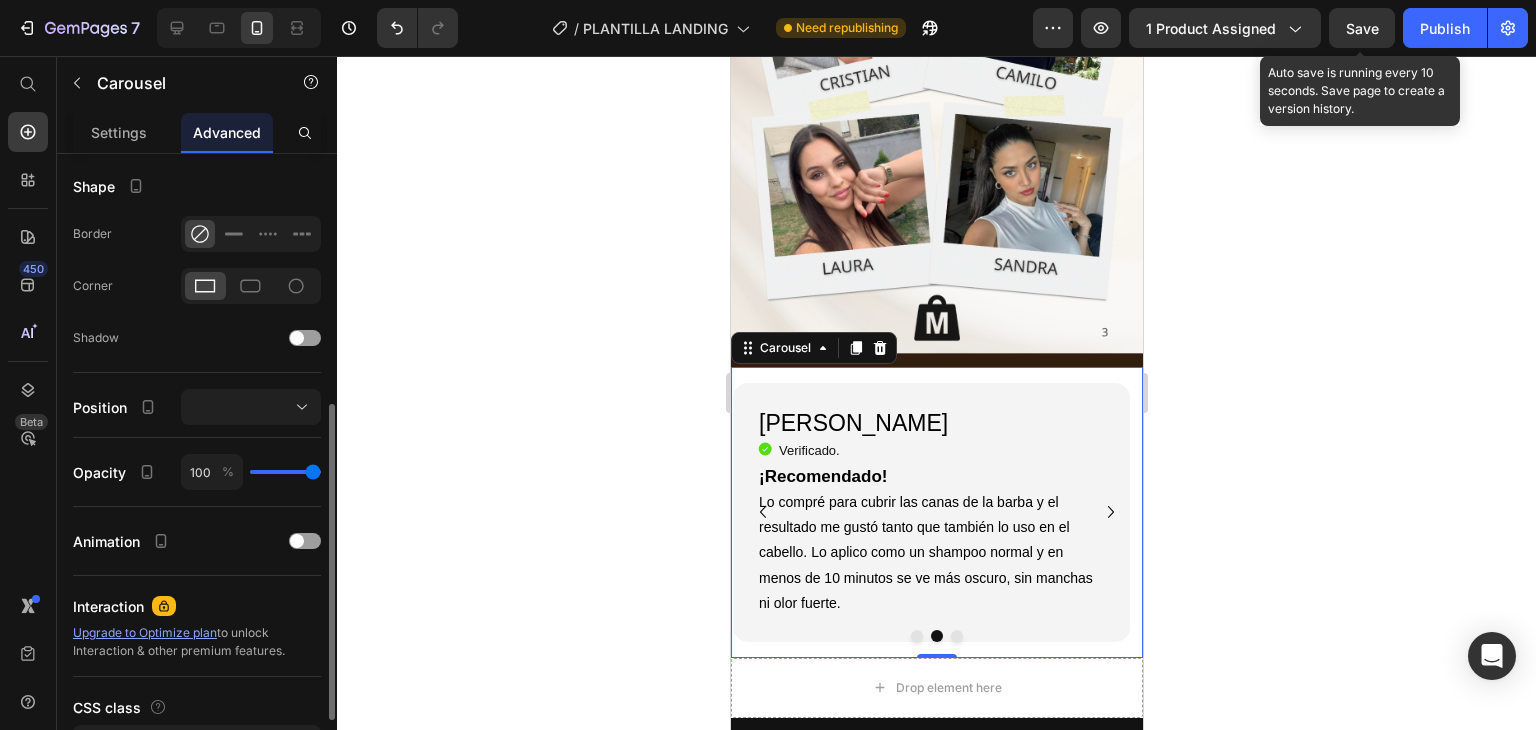 scroll, scrollTop: 600, scrollLeft: 0, axis: vertical 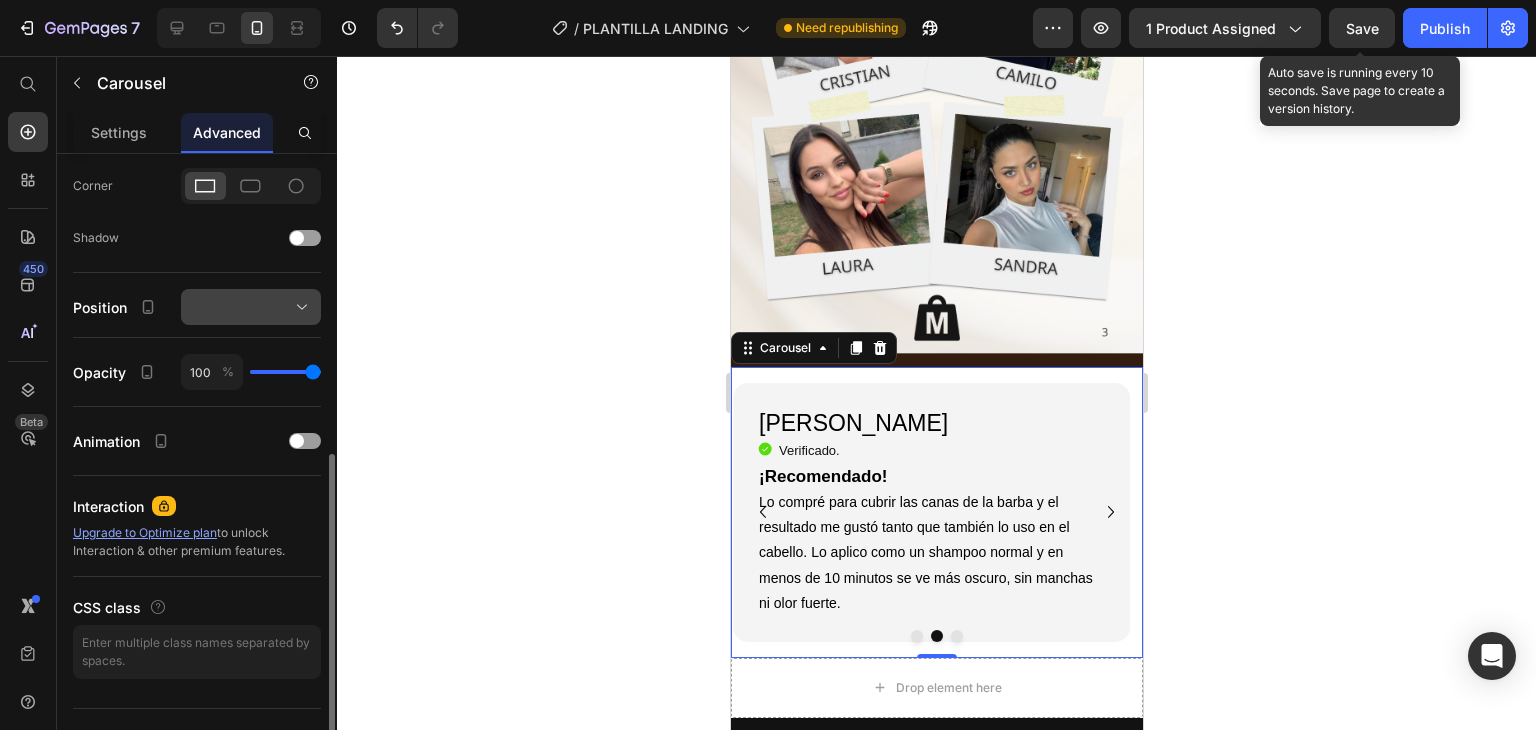 click at bounding box center (251, 307) 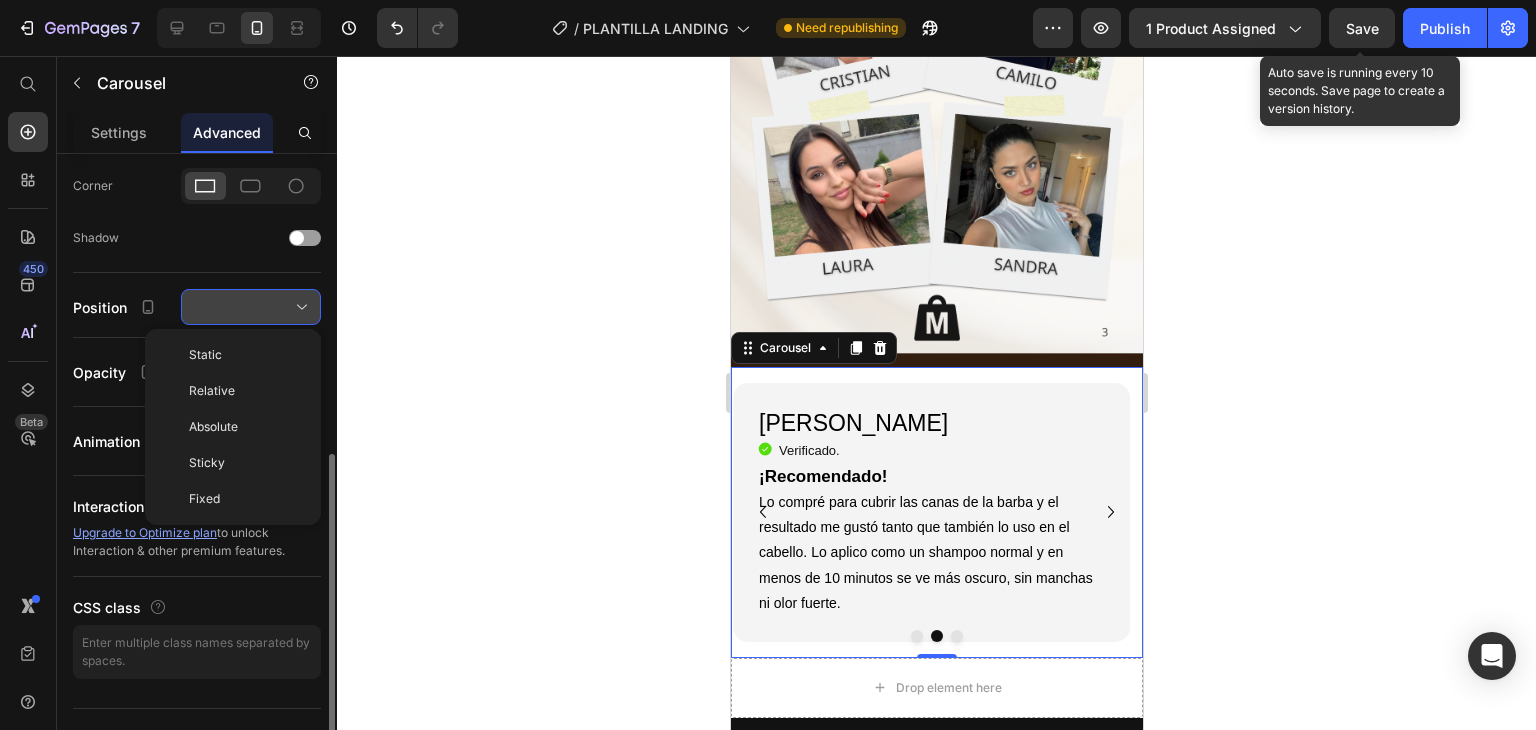 click at bounding box center (251, 307) 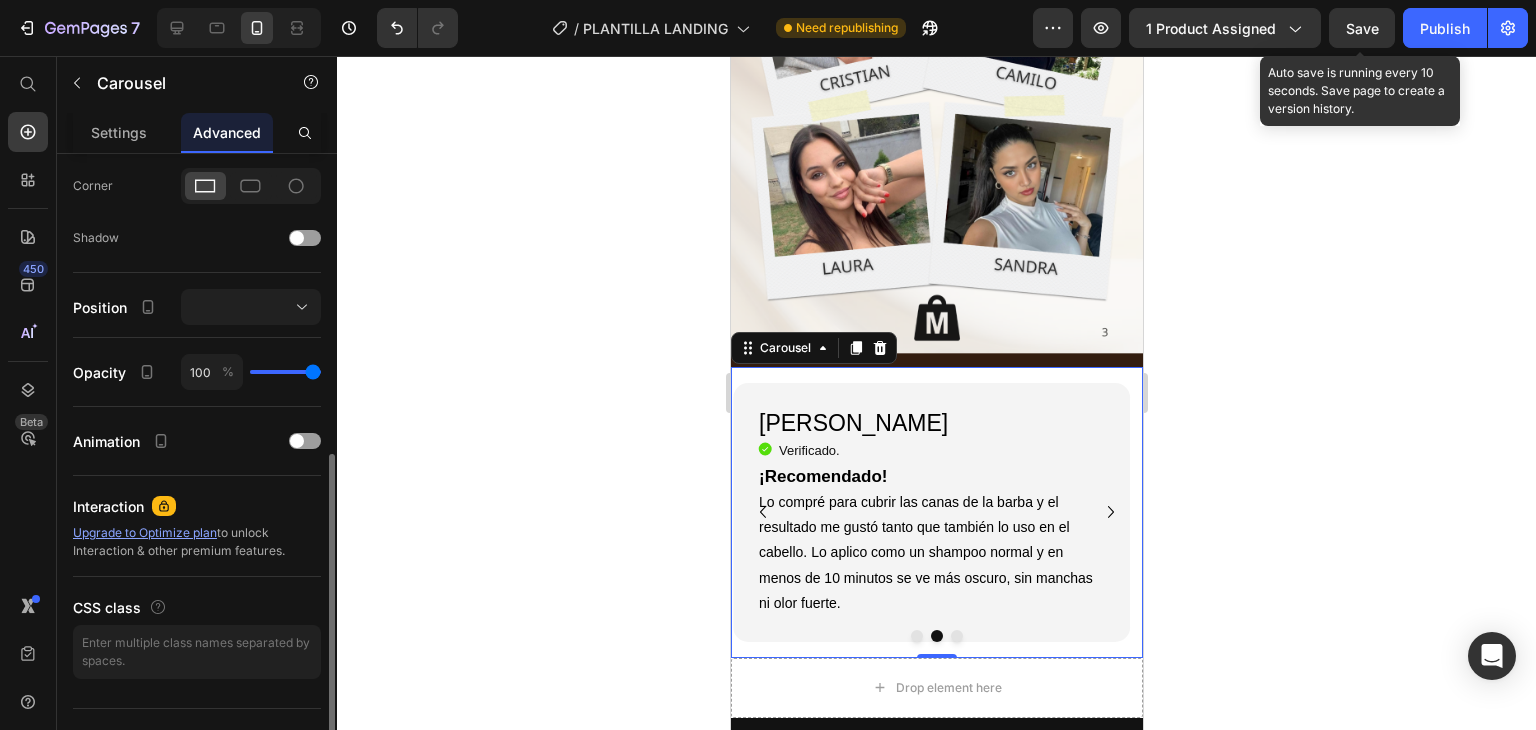click on "Settings" at bounding box center [119, 132] 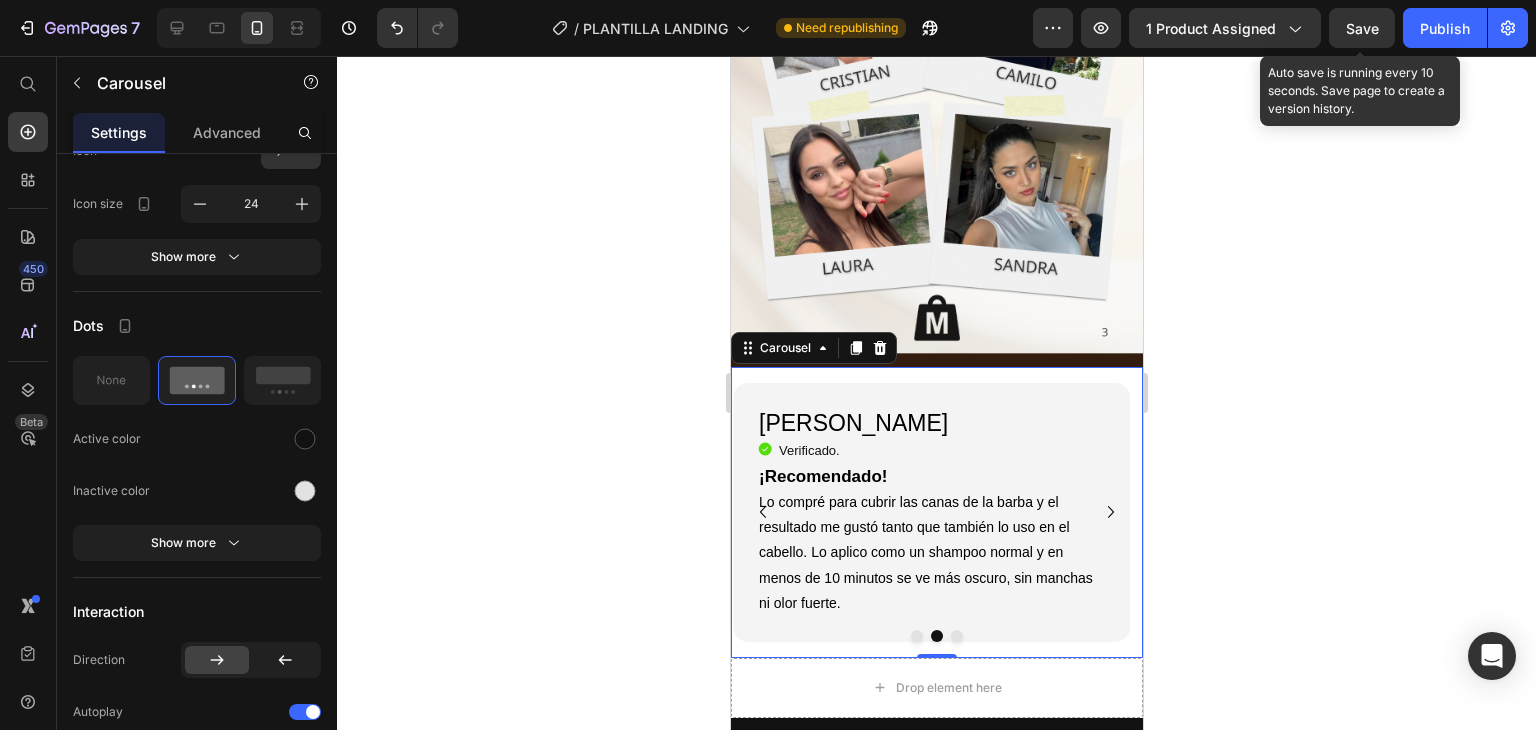 scroll, scrollTop: 0, scrollLeft: 0, axis: both 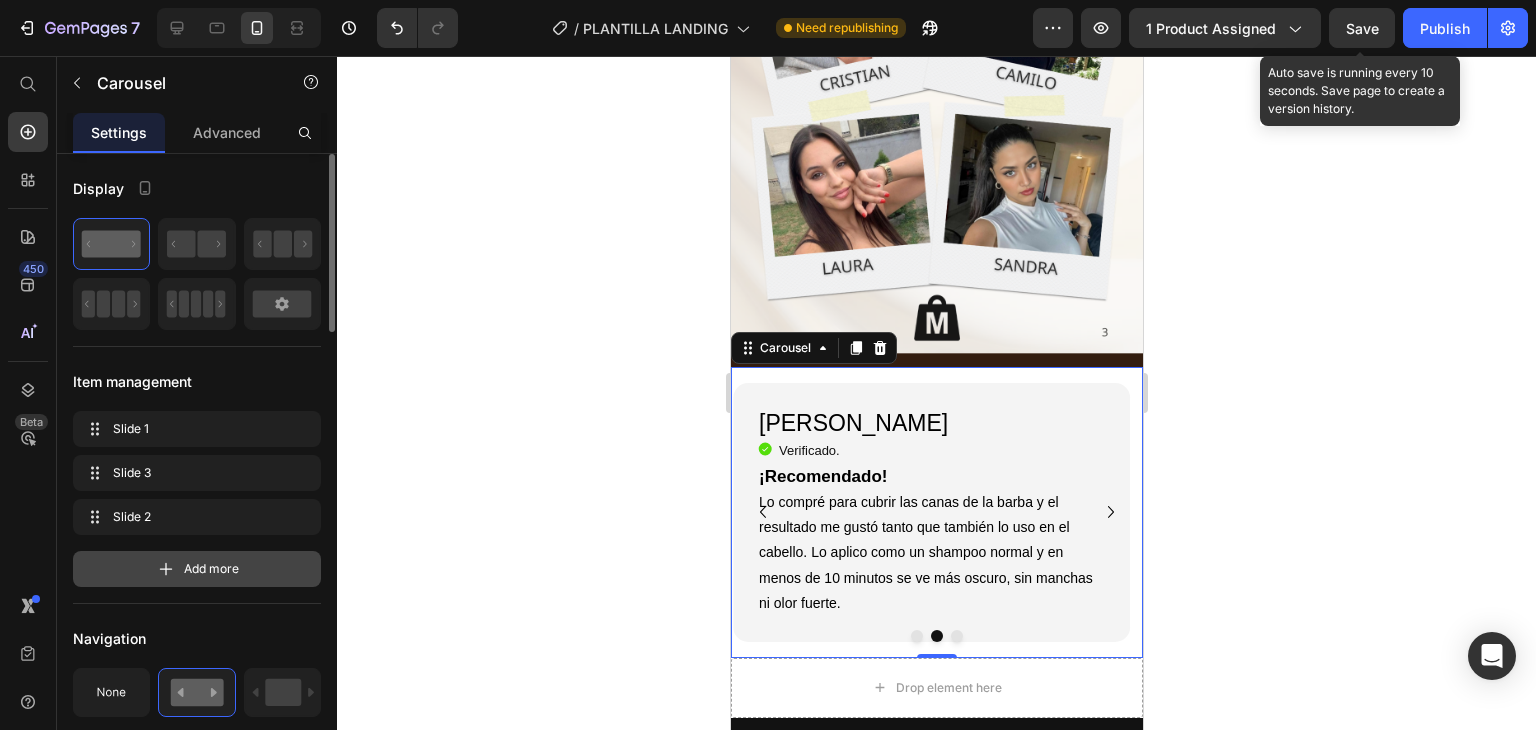 click on "Add more" at bounding box center (211, 569) 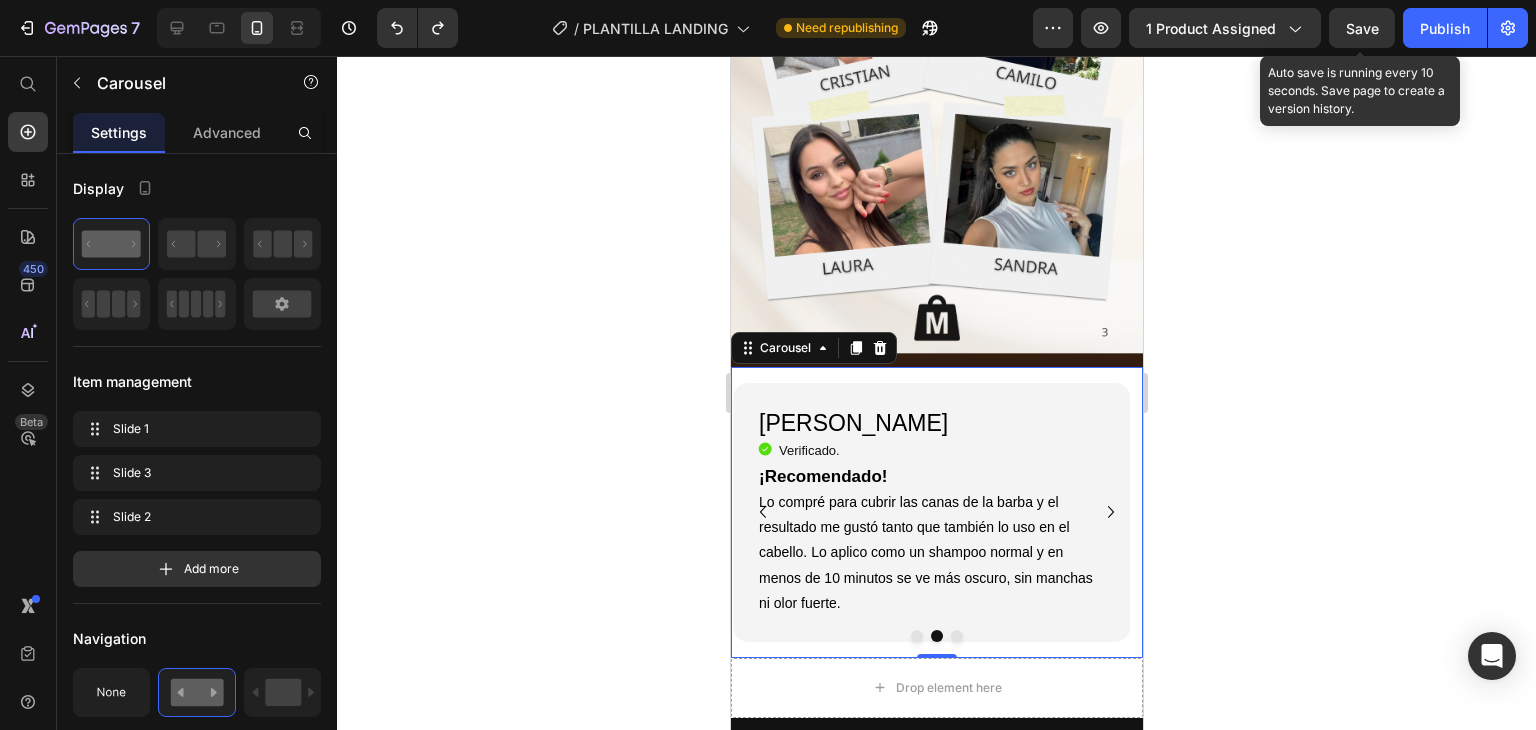 click at bounding box center (956, 636) 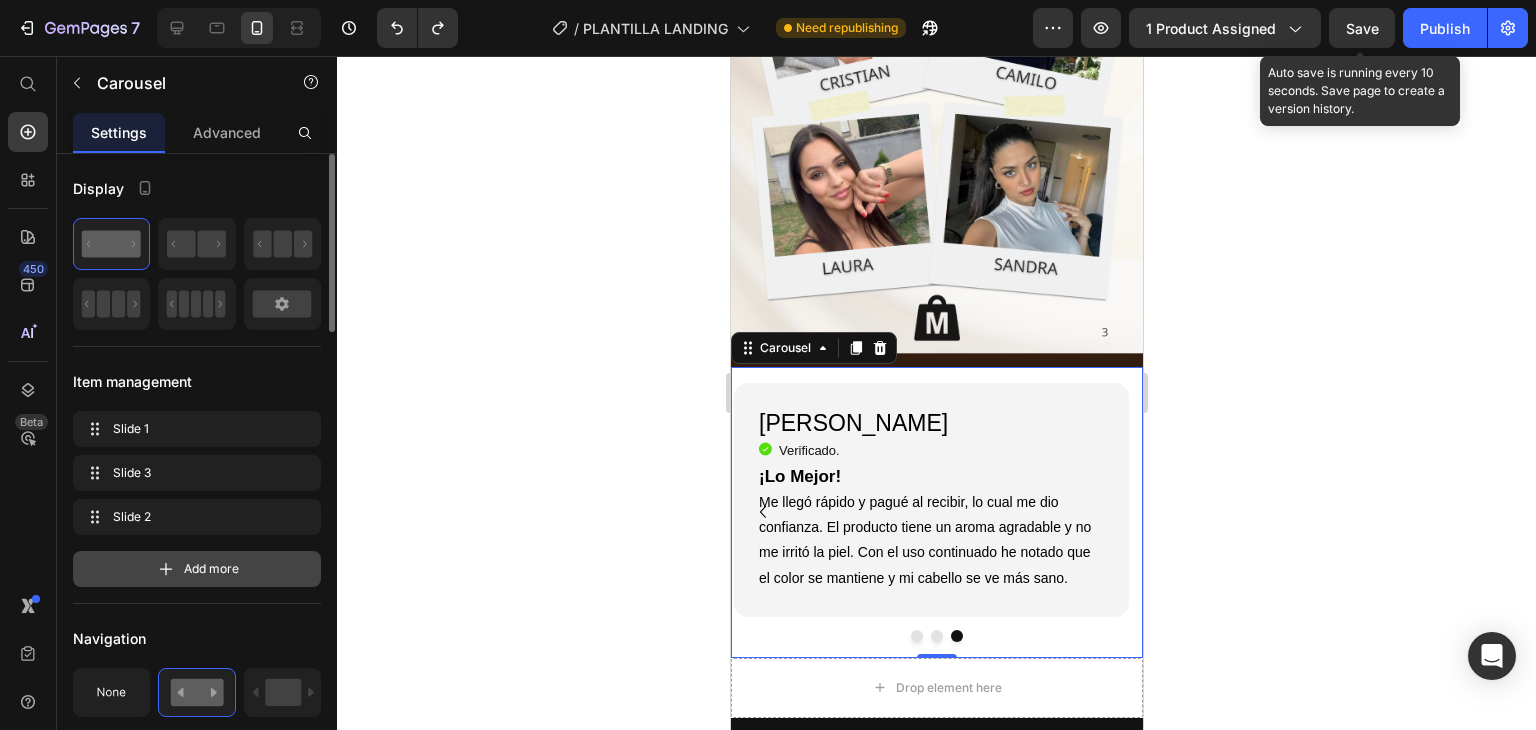click on "Add more" at bounding box center [211, 569] 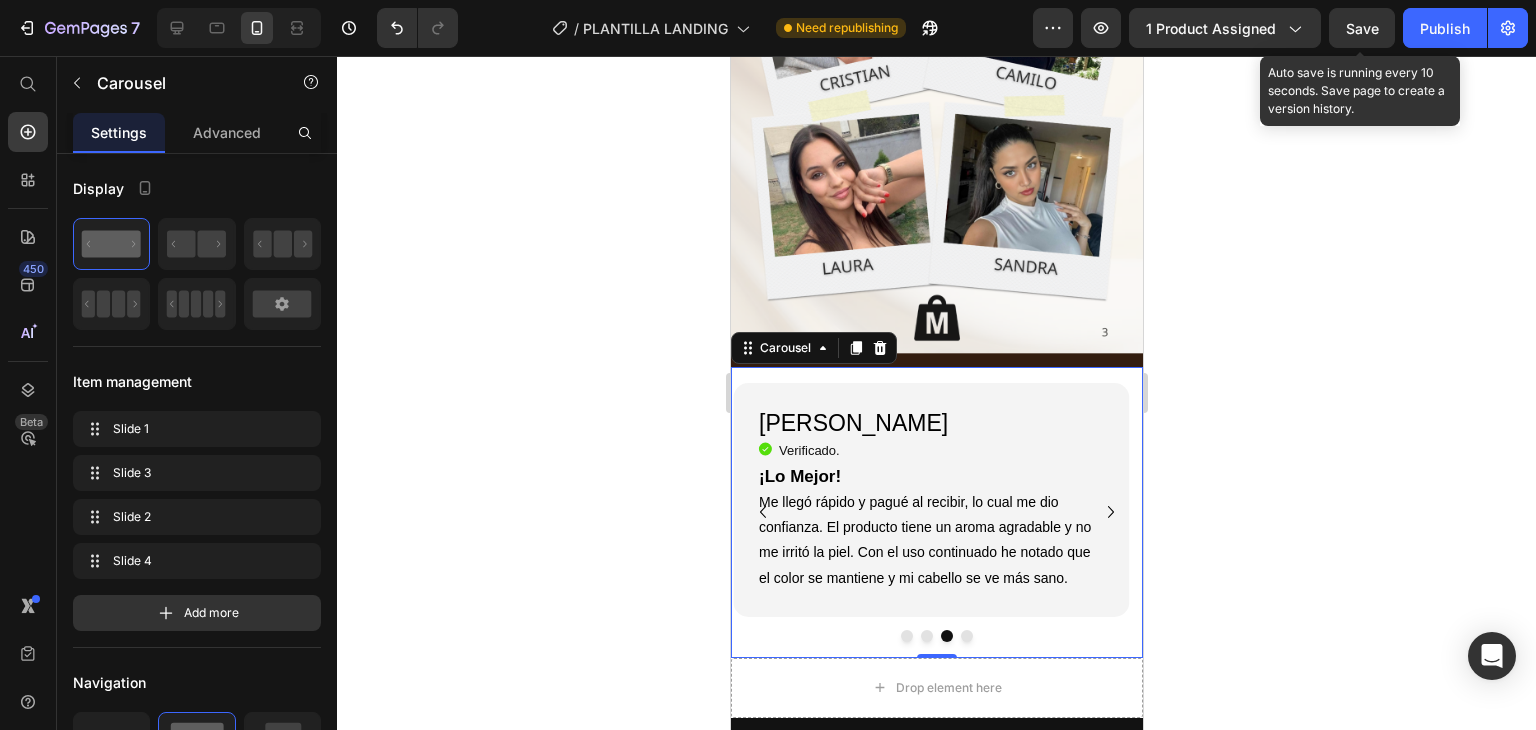 click at bounding box center [966, 636] 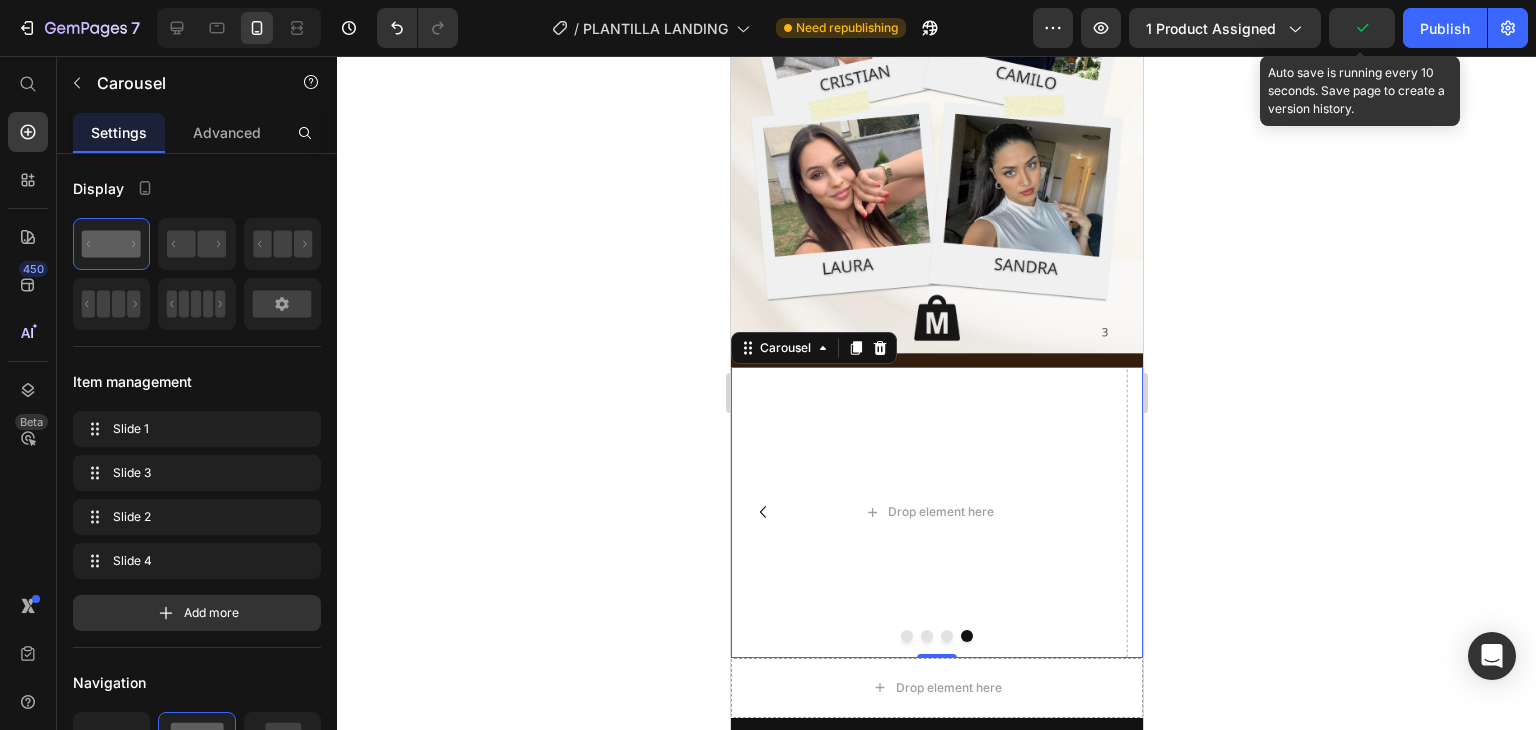 click at bounding box center [936, 636] 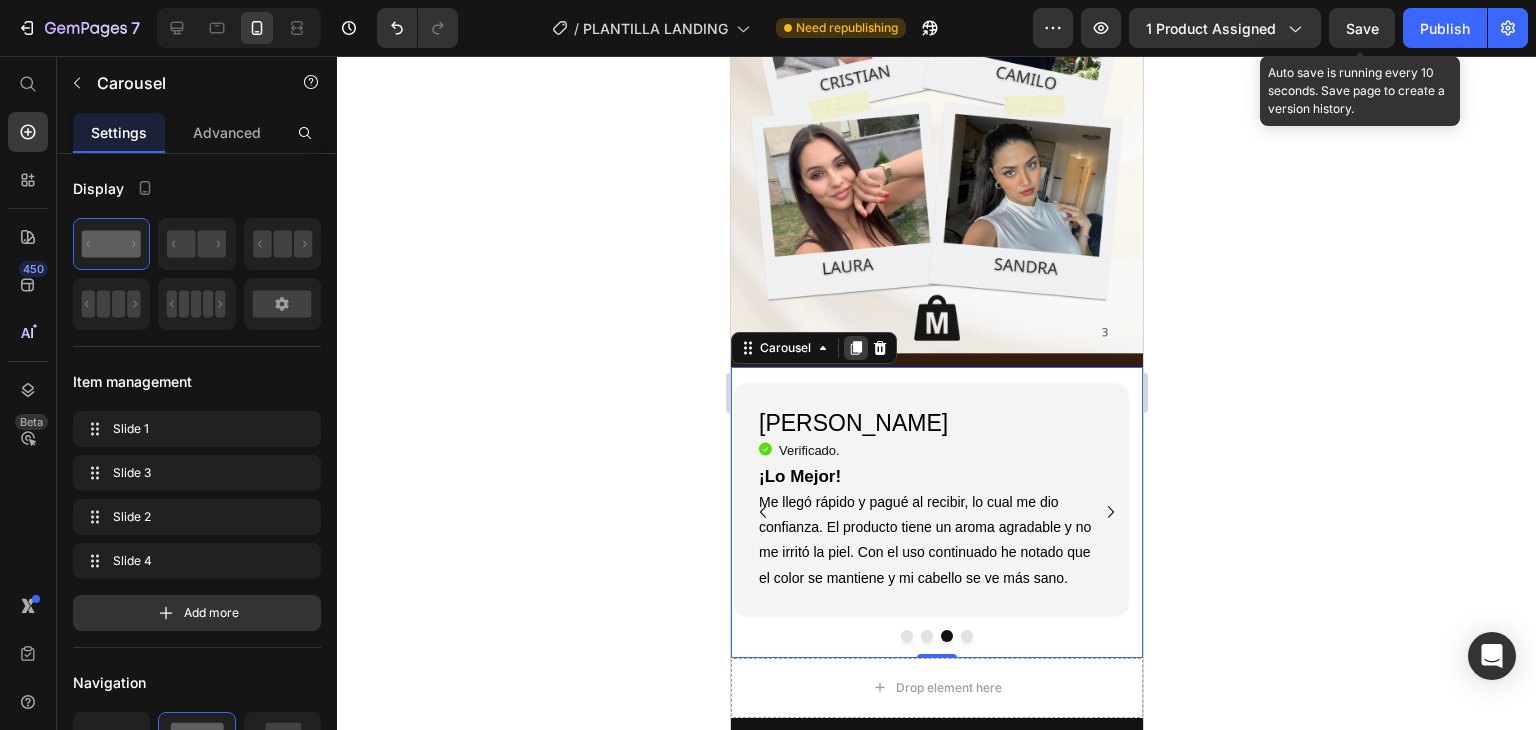 click 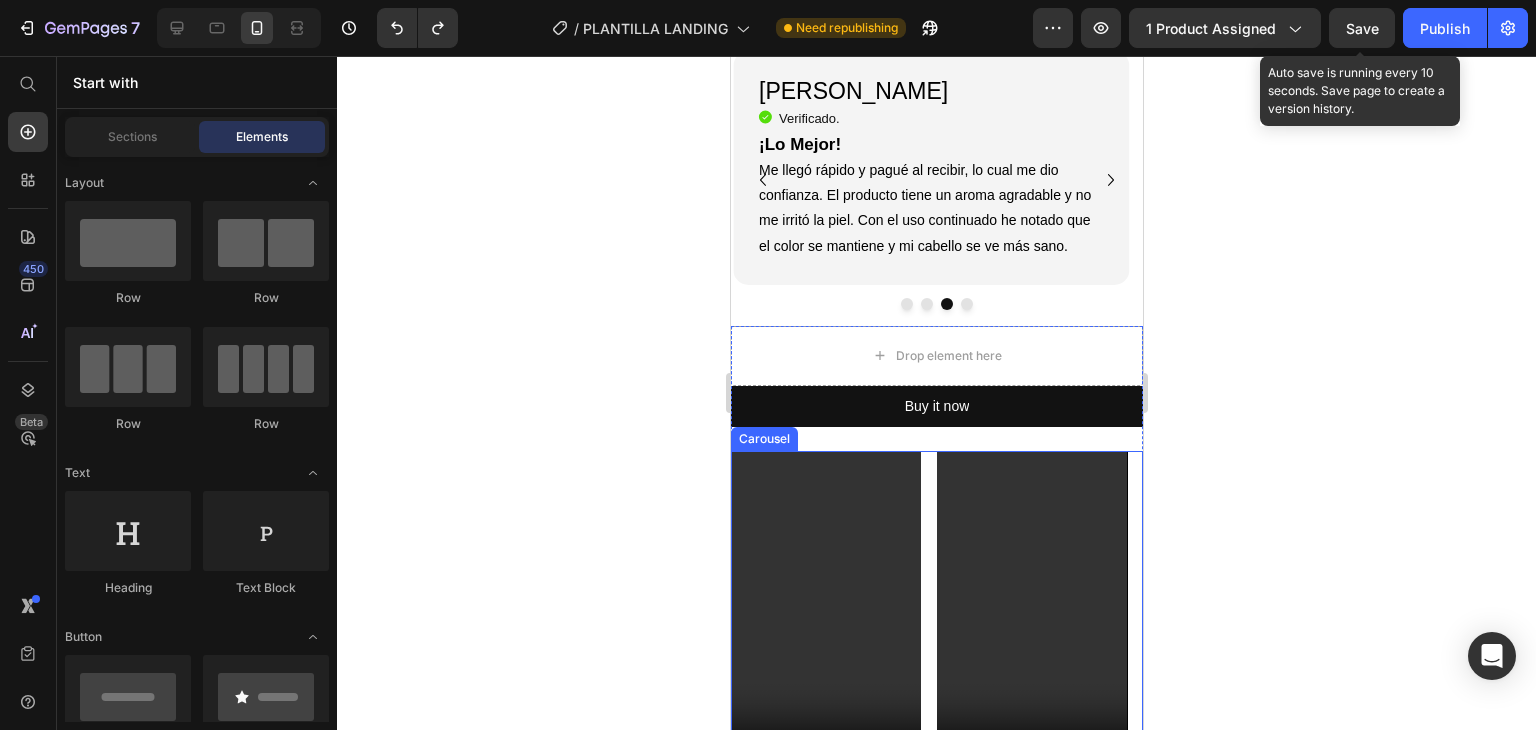 scroll, scrollTop: 3284, scrollLeft: 0, axis: vertical 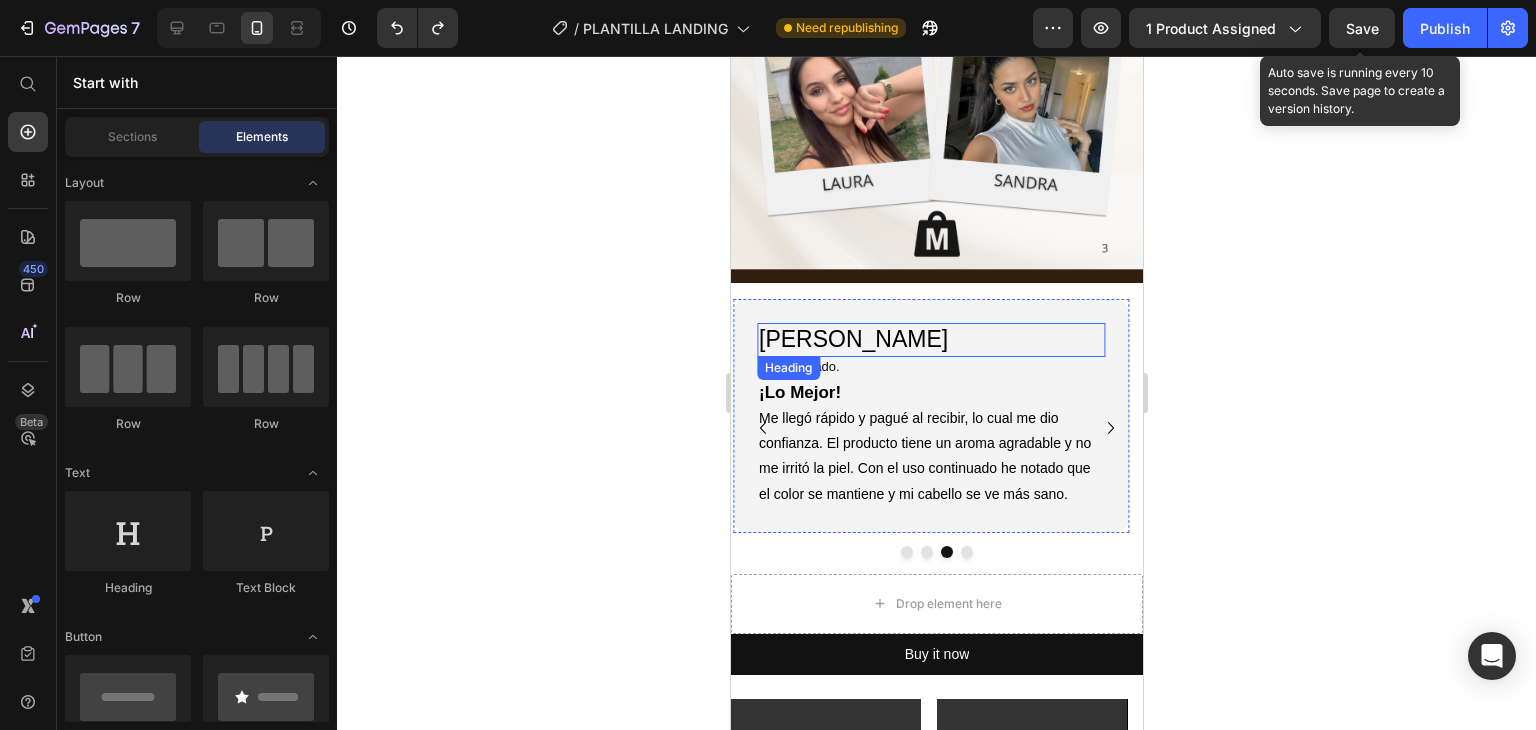 click on "[PERSON_NAME]" at bounding box center (930, 340) 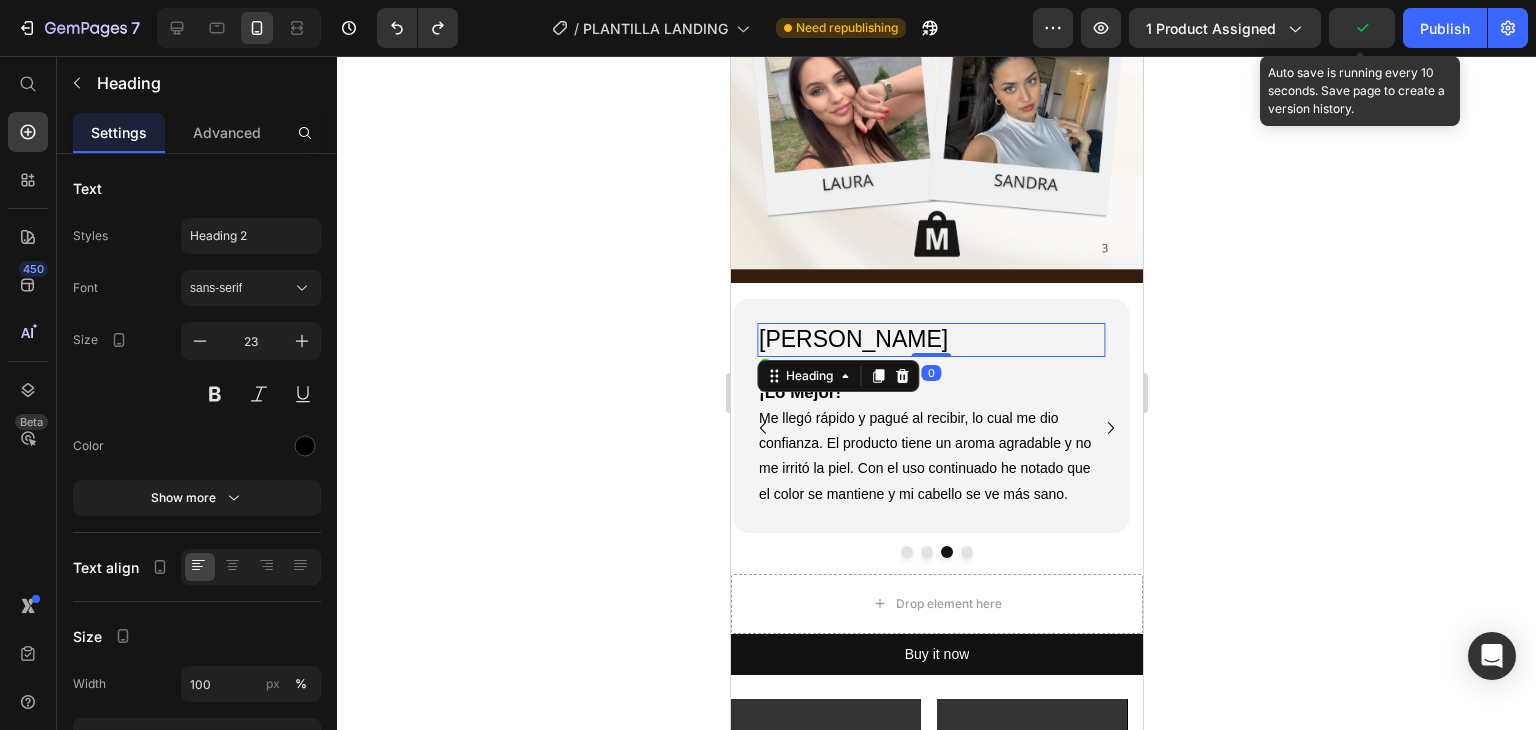 click 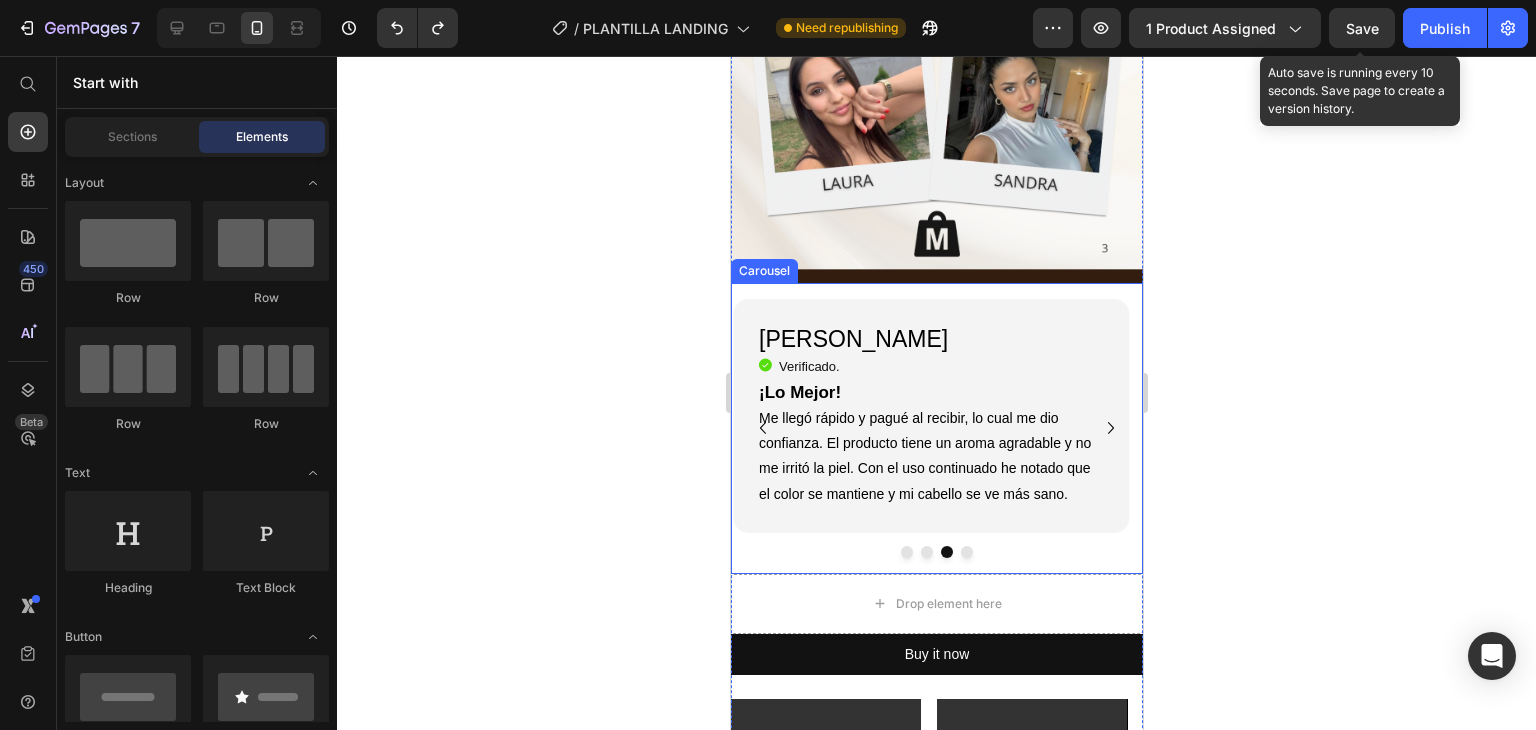click at bounding box center [966, 552] 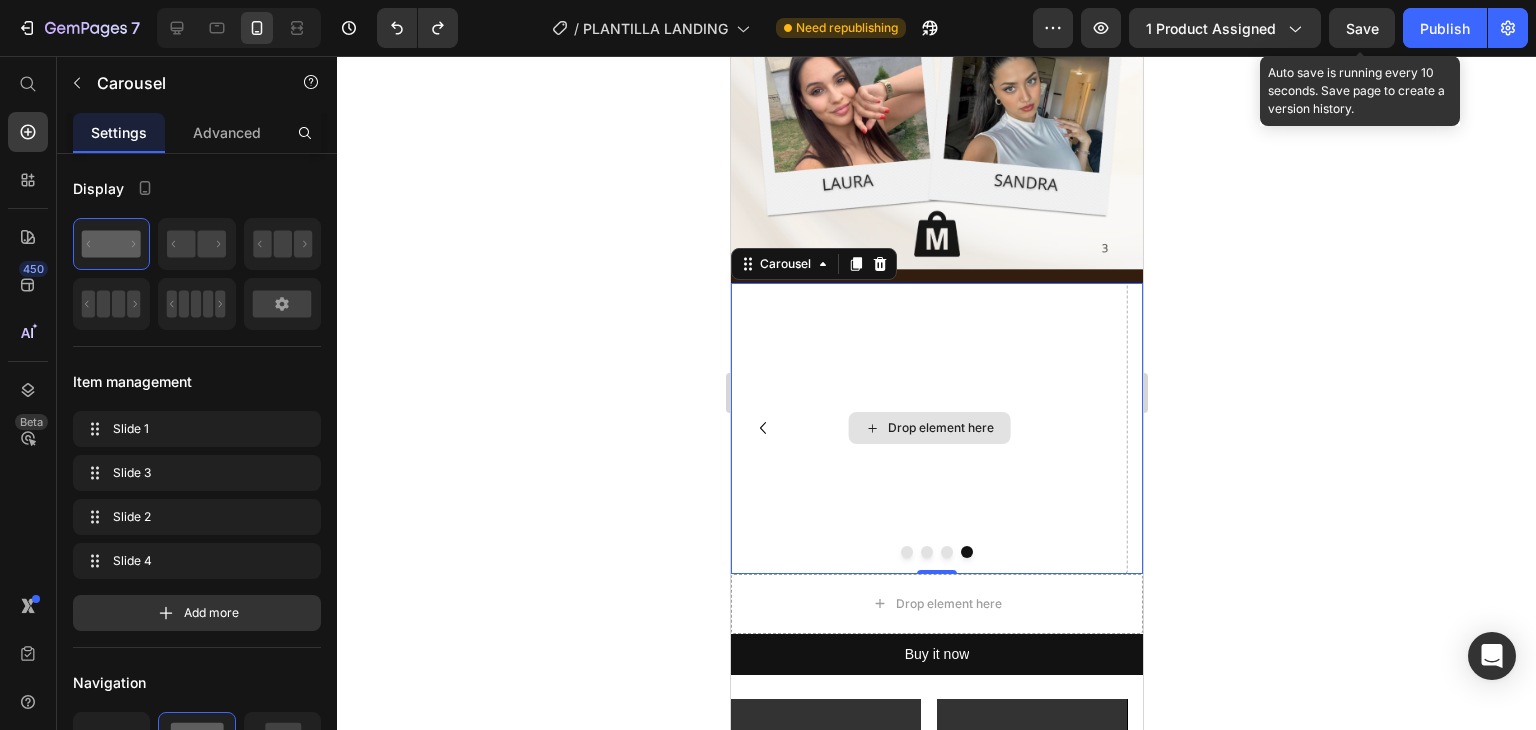 click on "Drop element here" at bounding box center (940, 428) 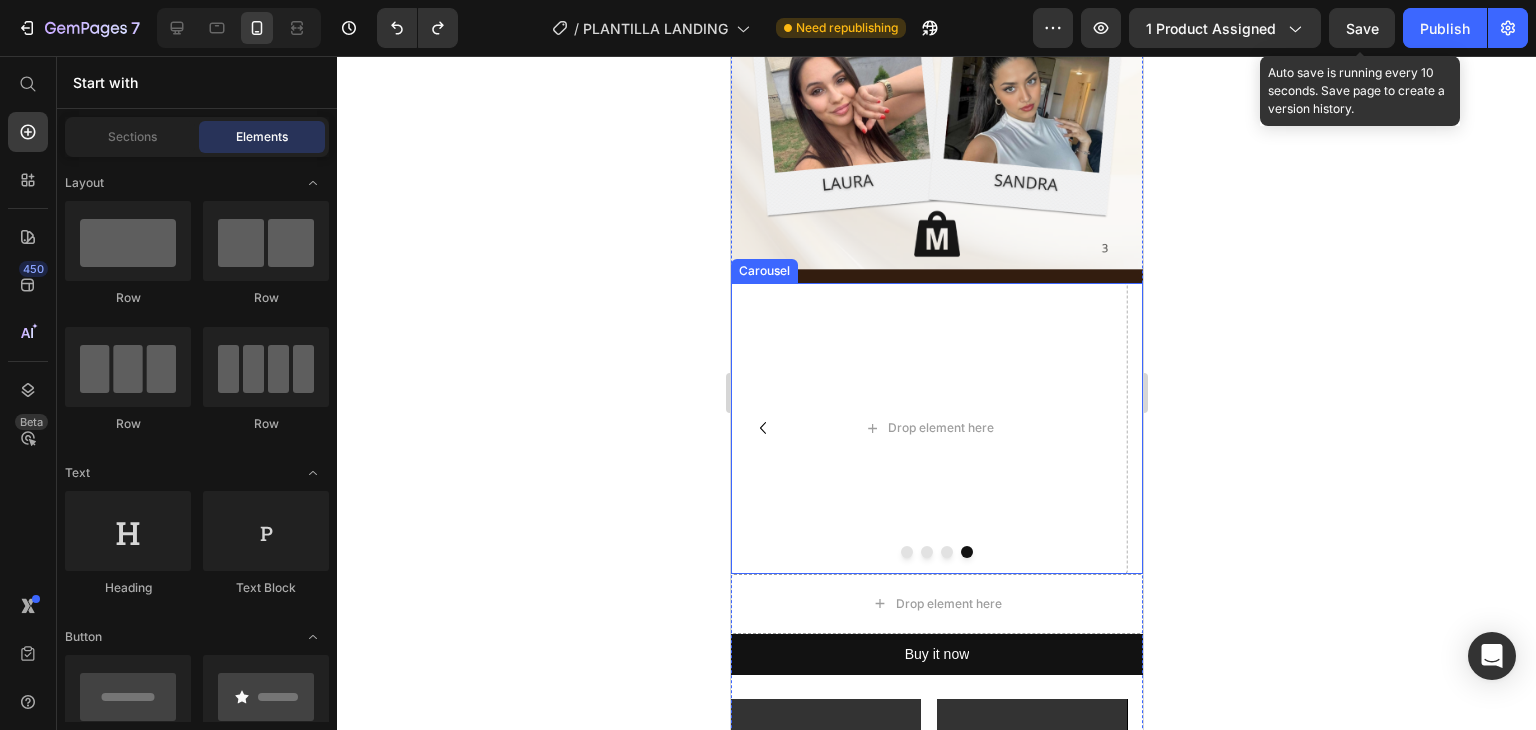 click at bounding box center [946, 552] 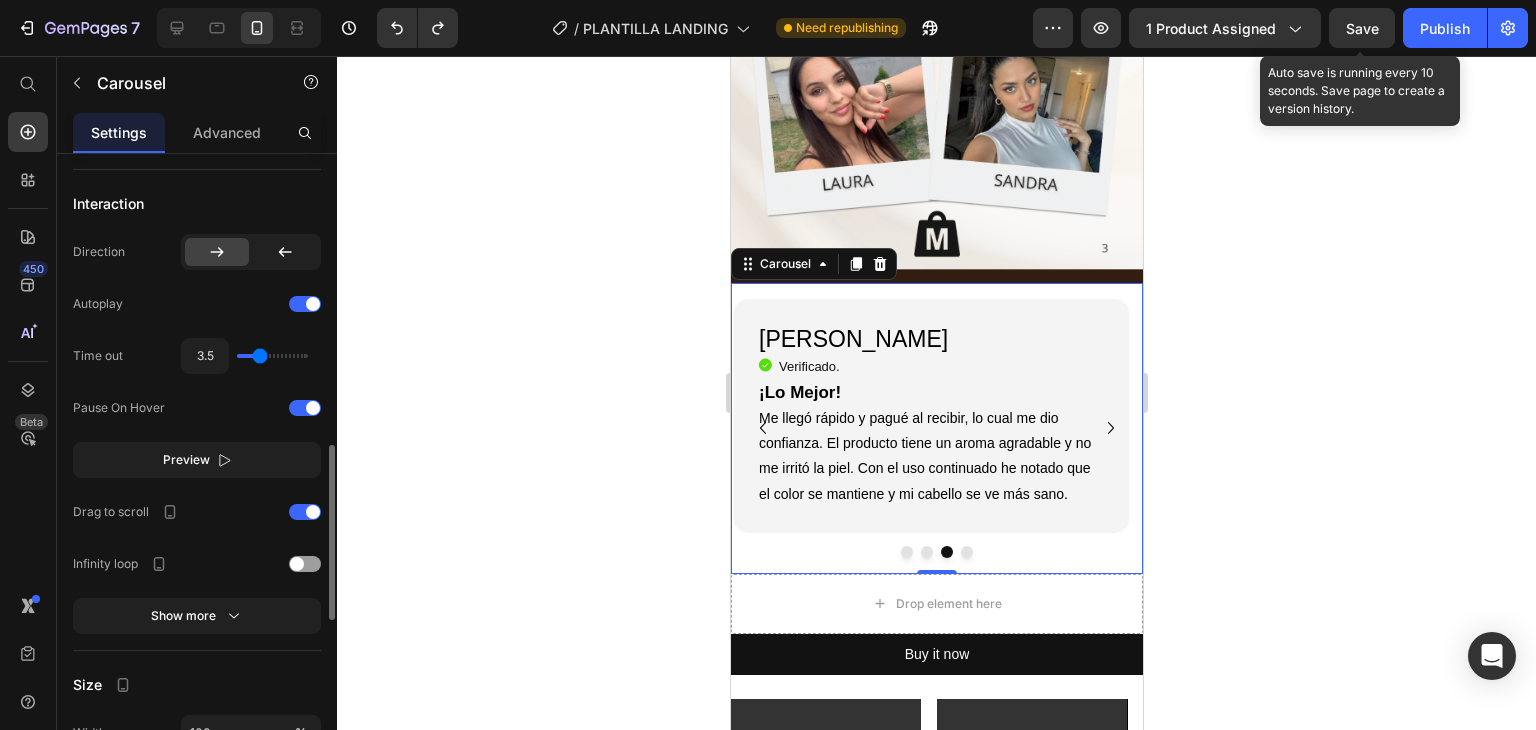 scroll, scrollTop: 752, scrollLeft: 0, axis: vertical 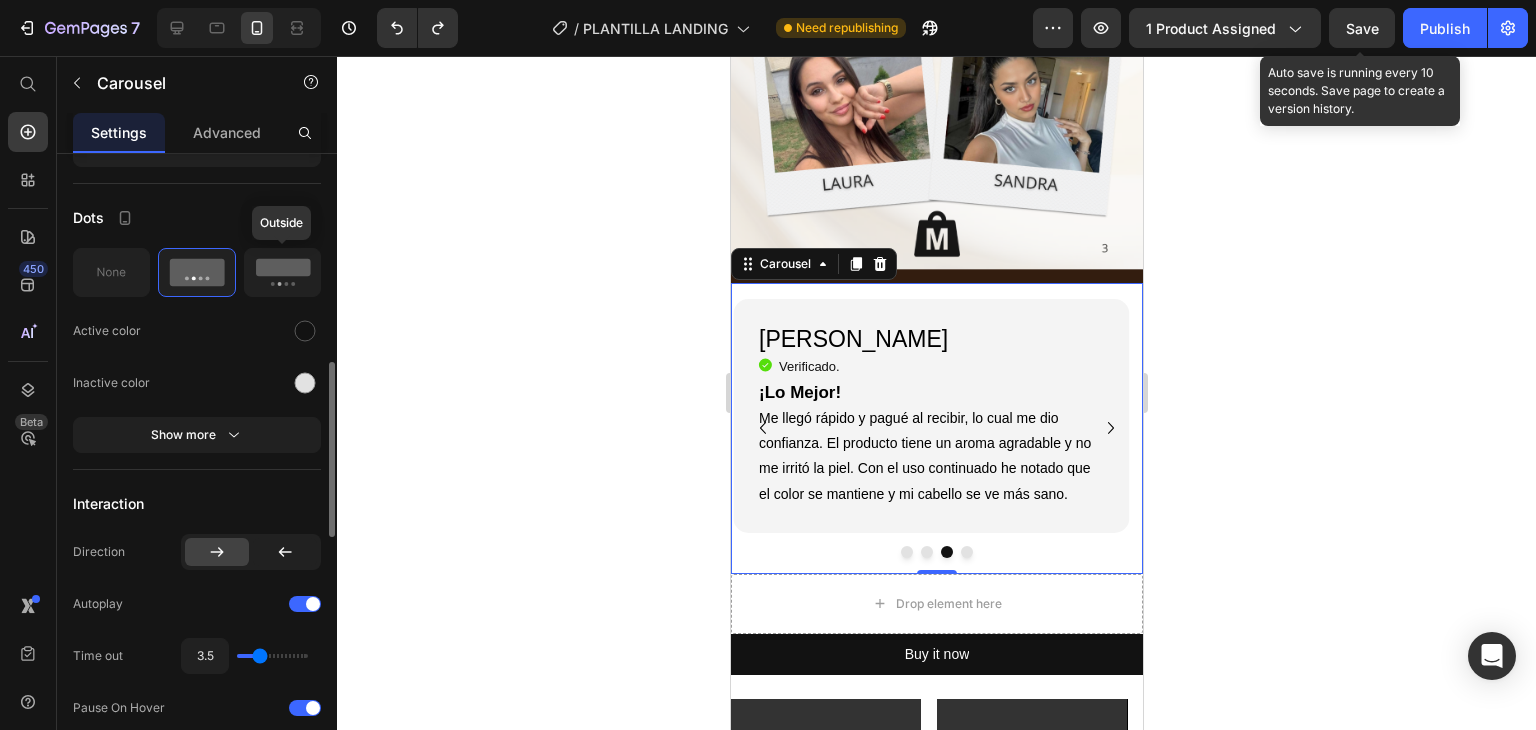 click 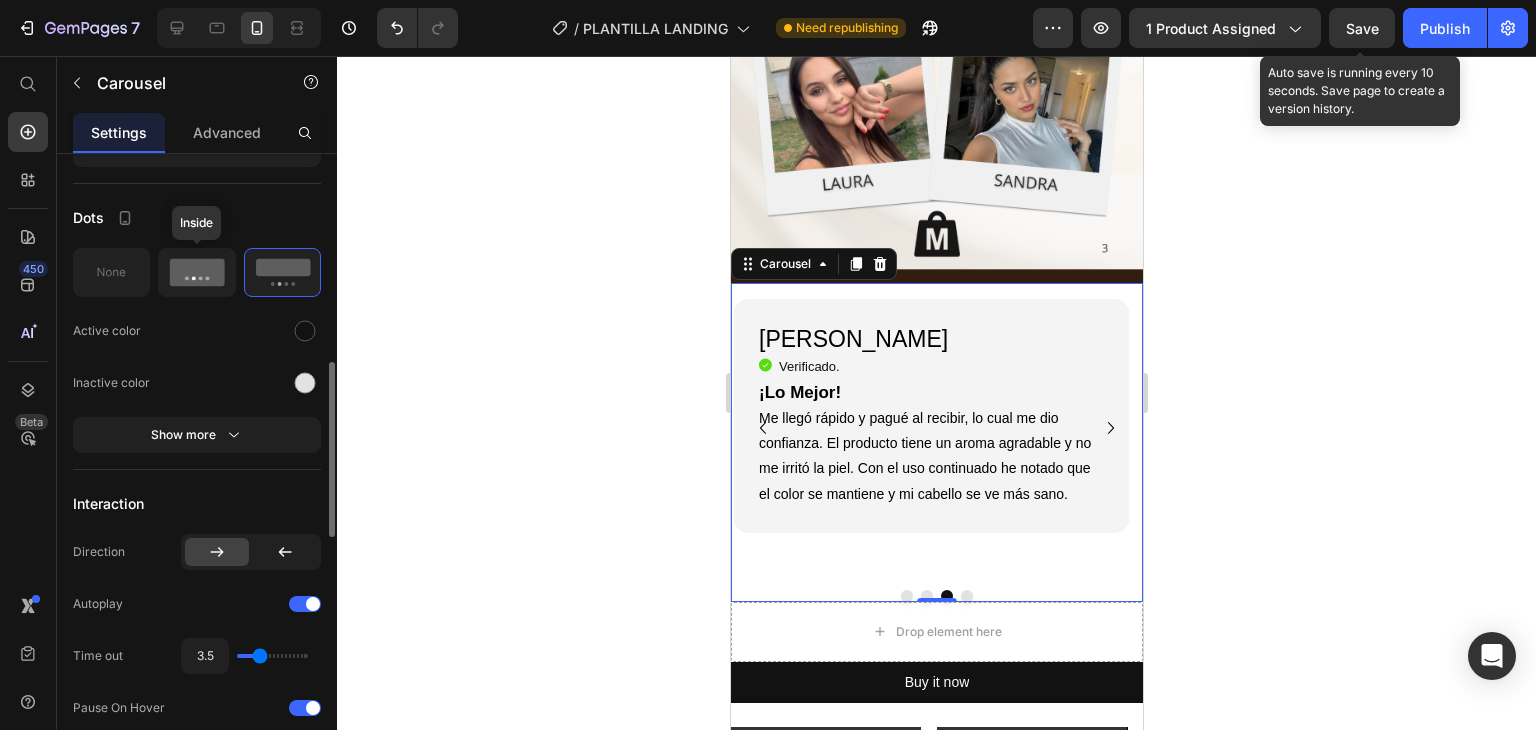 click 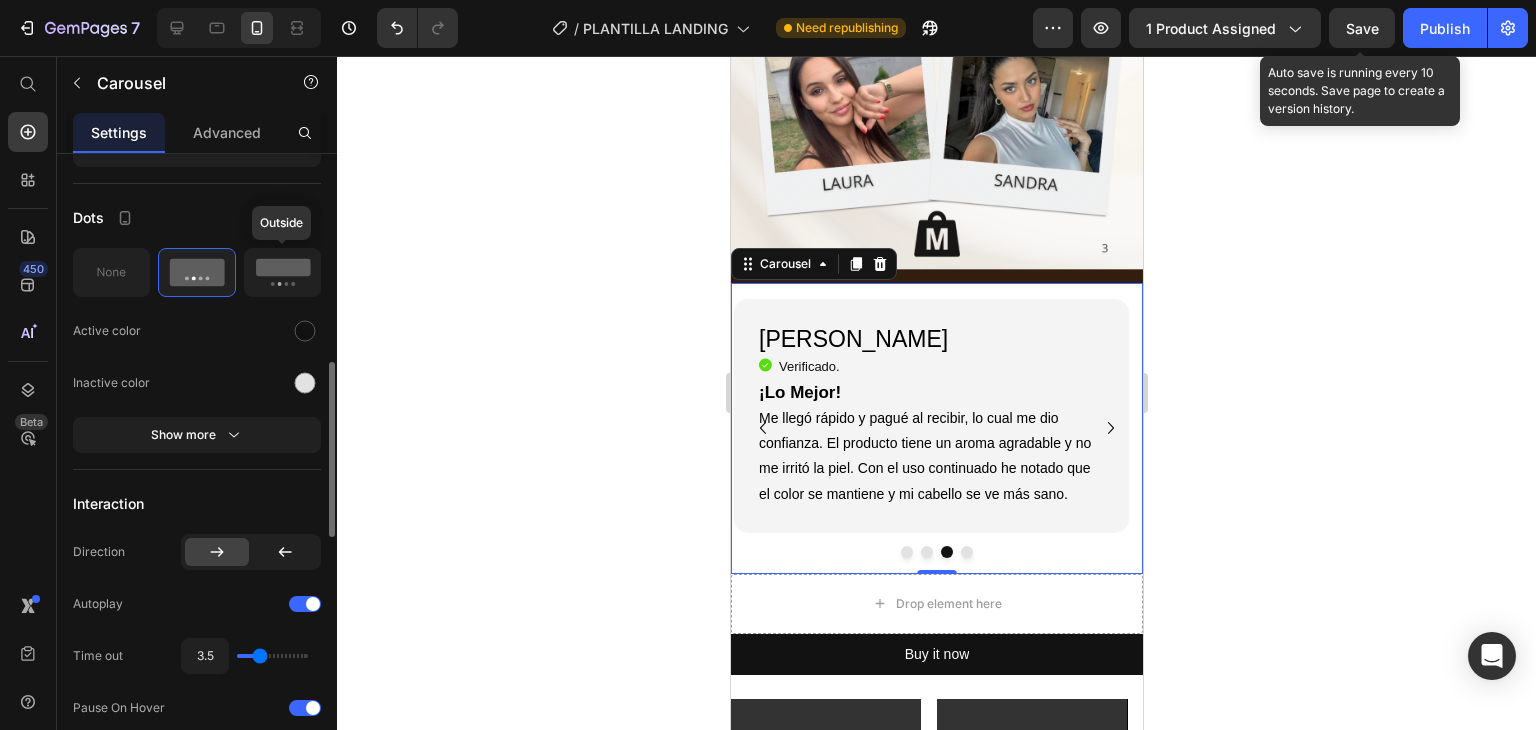 click 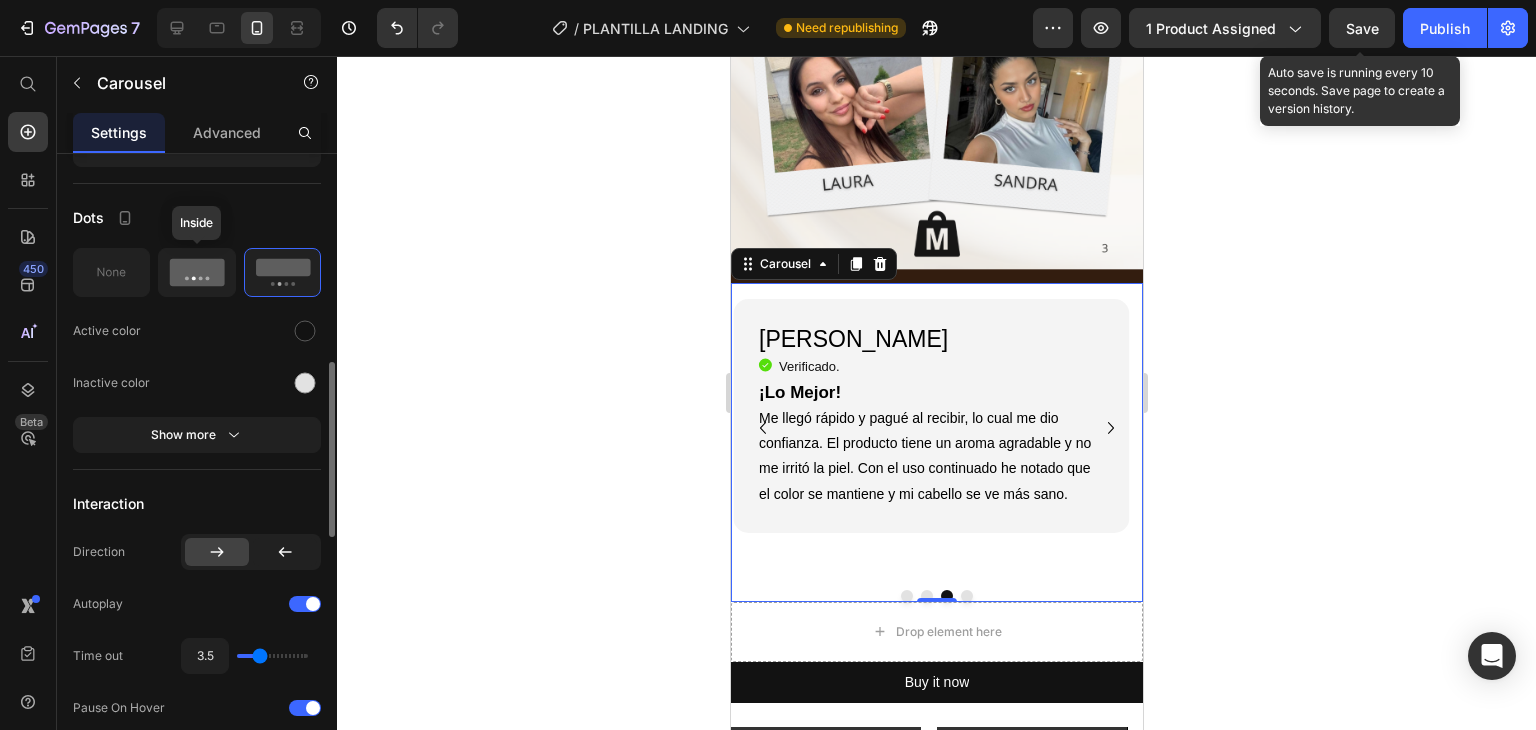 click 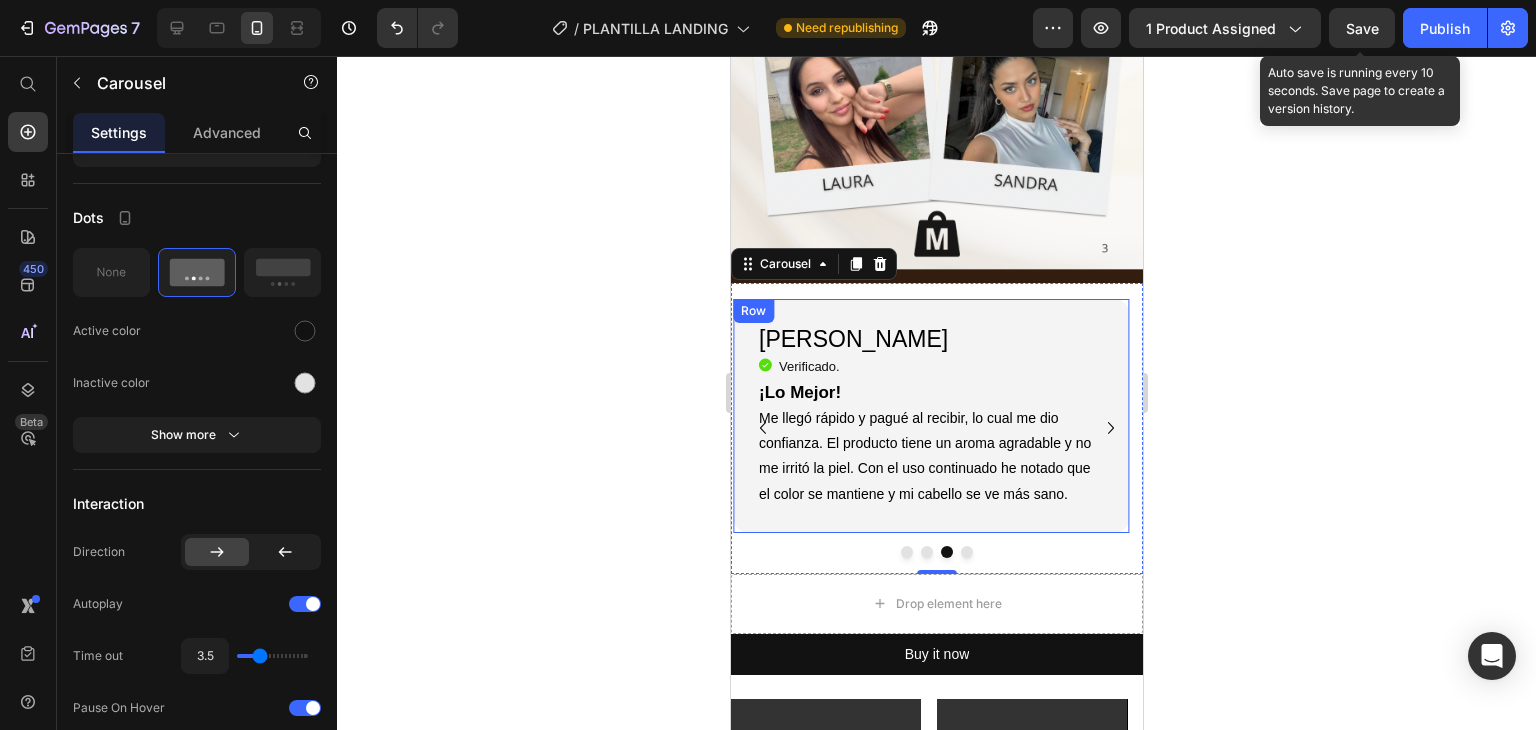 click on "[PERSON_NAME] Heading
Icon Verificado. Heading Icon List ¡Lo Mejor! Me llegó rápido y pagué al recibir, lo cual me dio confianza. El producto tiene un aroma agradable y no me irritó la piel. Con el uso continuado he notado que el color se mantiene y mi cabello se ve más sano. Text Block Row Row" at bounding box center [930, 416] 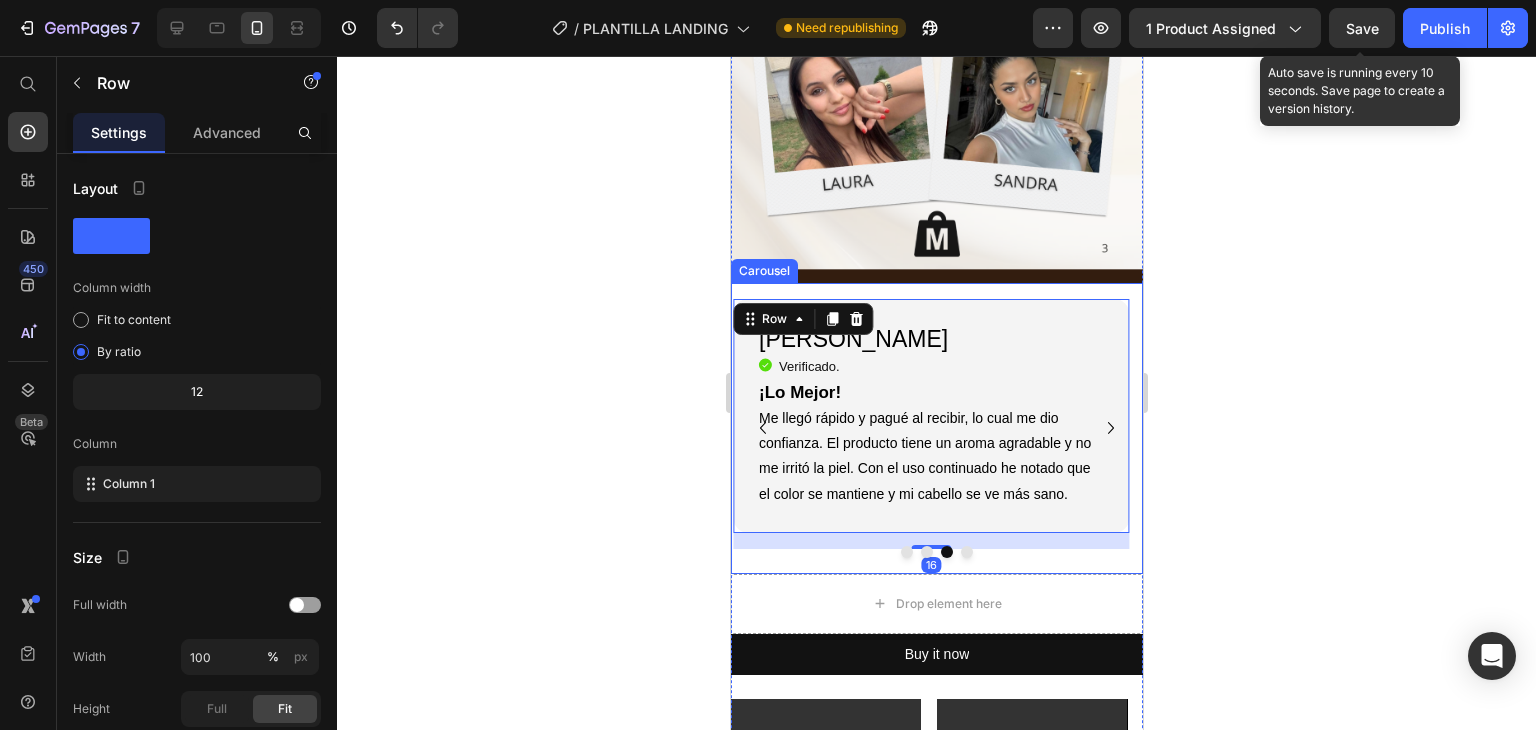 click at bounding box center (966, 552) 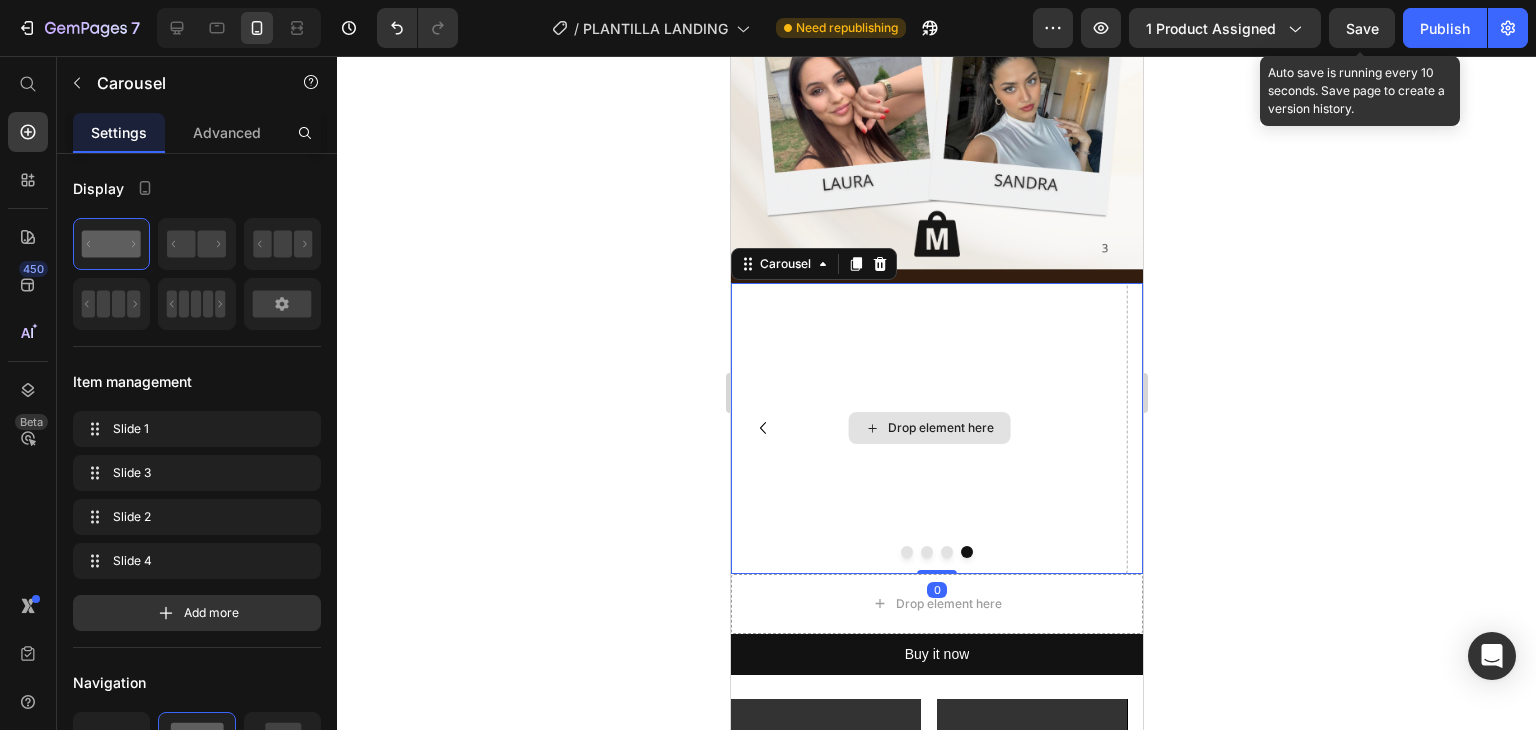click on "Drop element here" at bounding box center [940, 428] 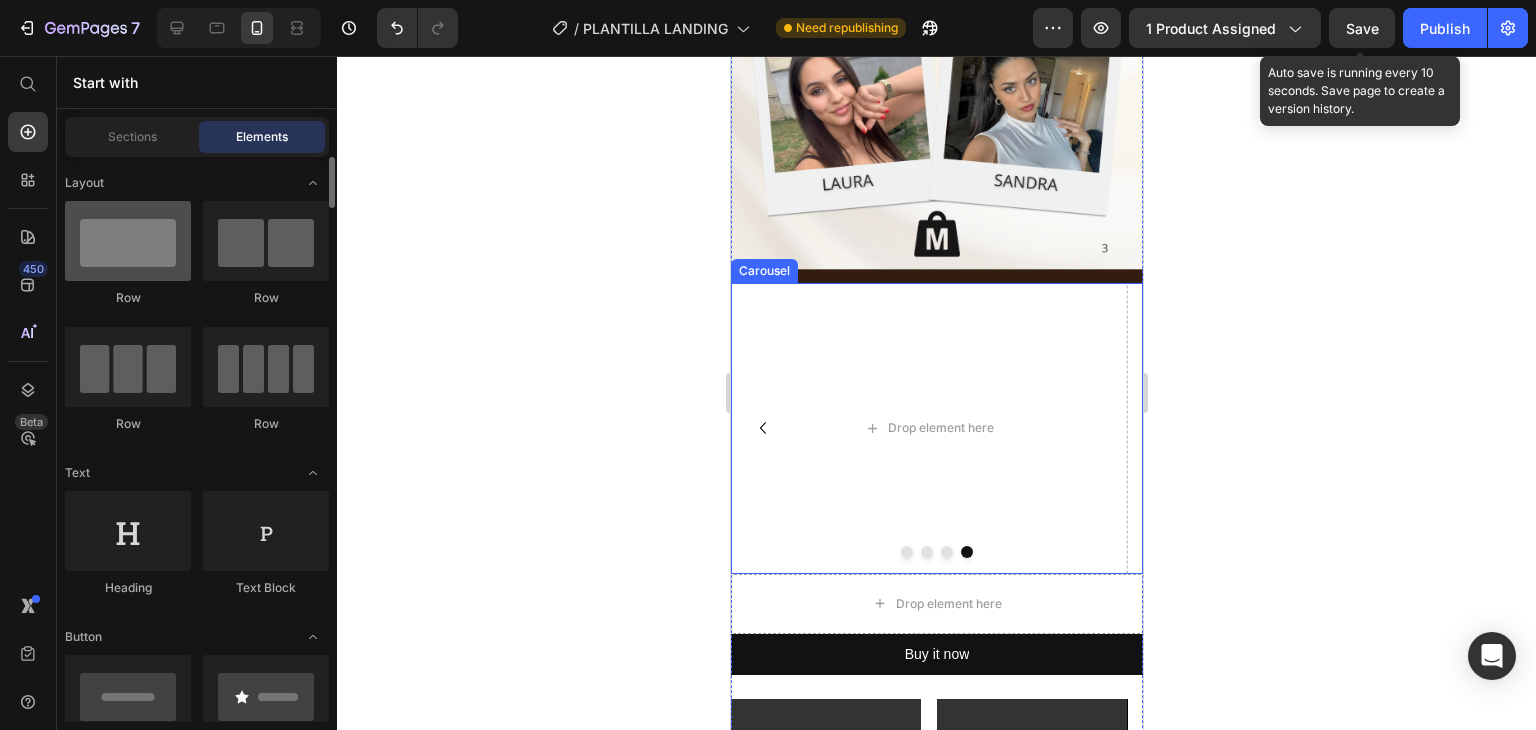 click at bounding box center [128, 241] 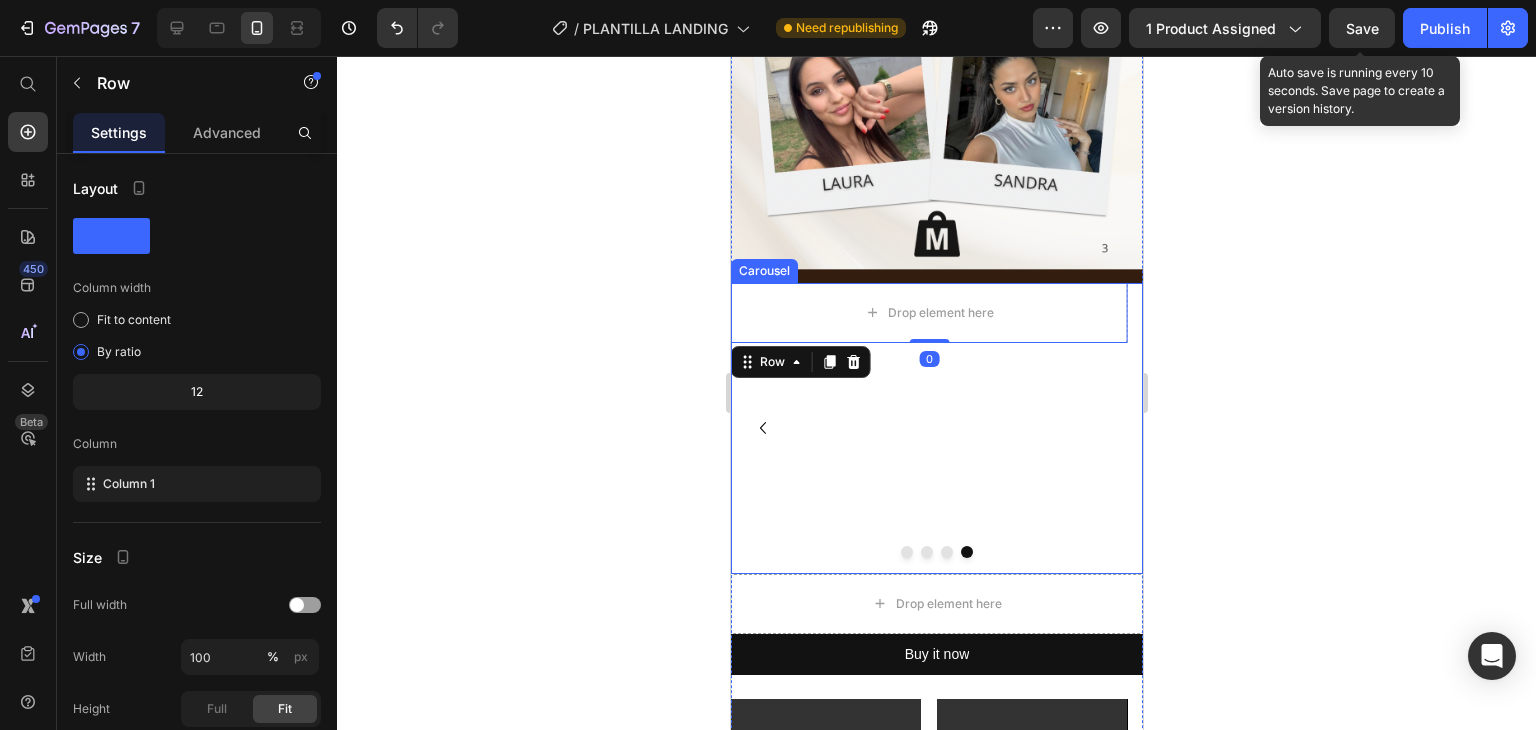 click on "Drop element here Row   0" at bounding box center [928, 428] 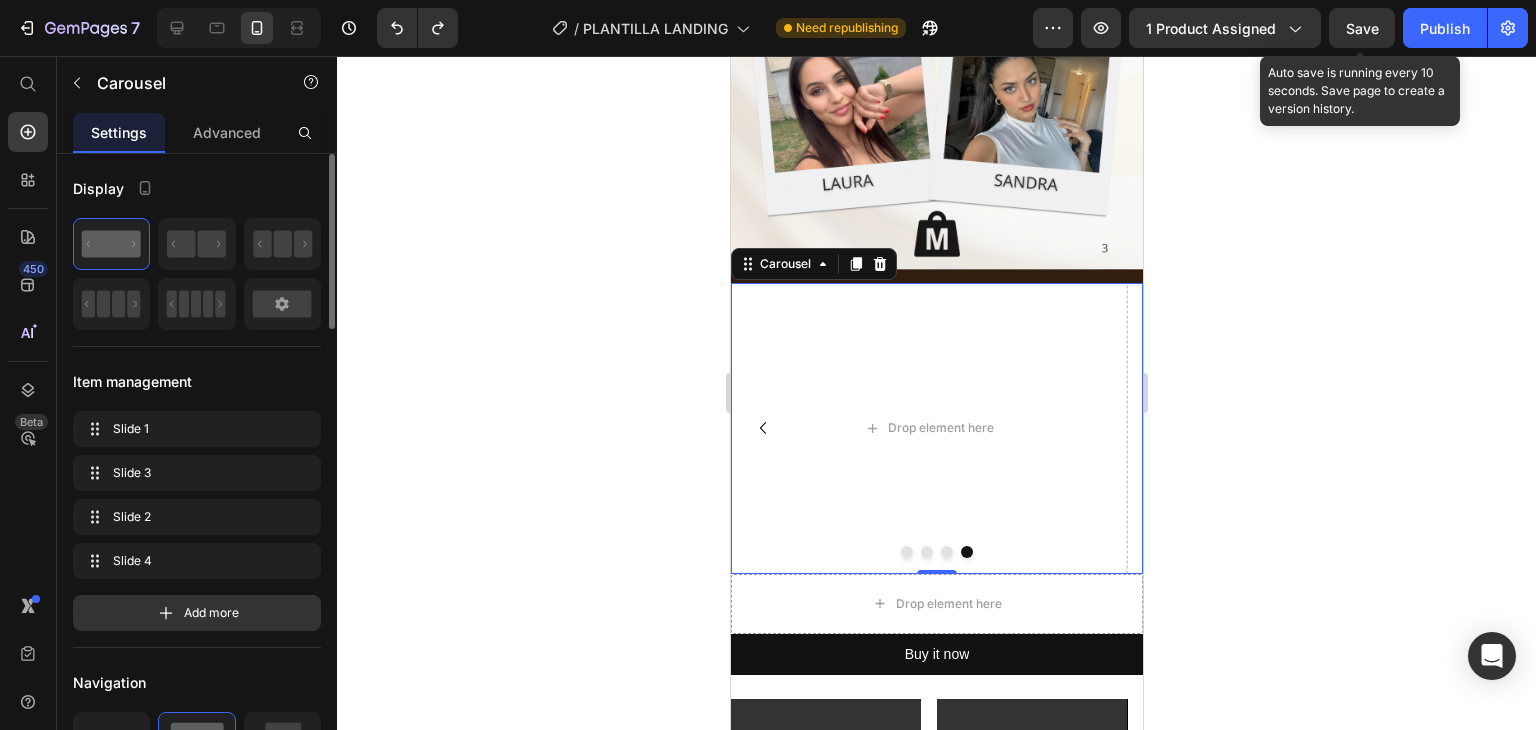 click 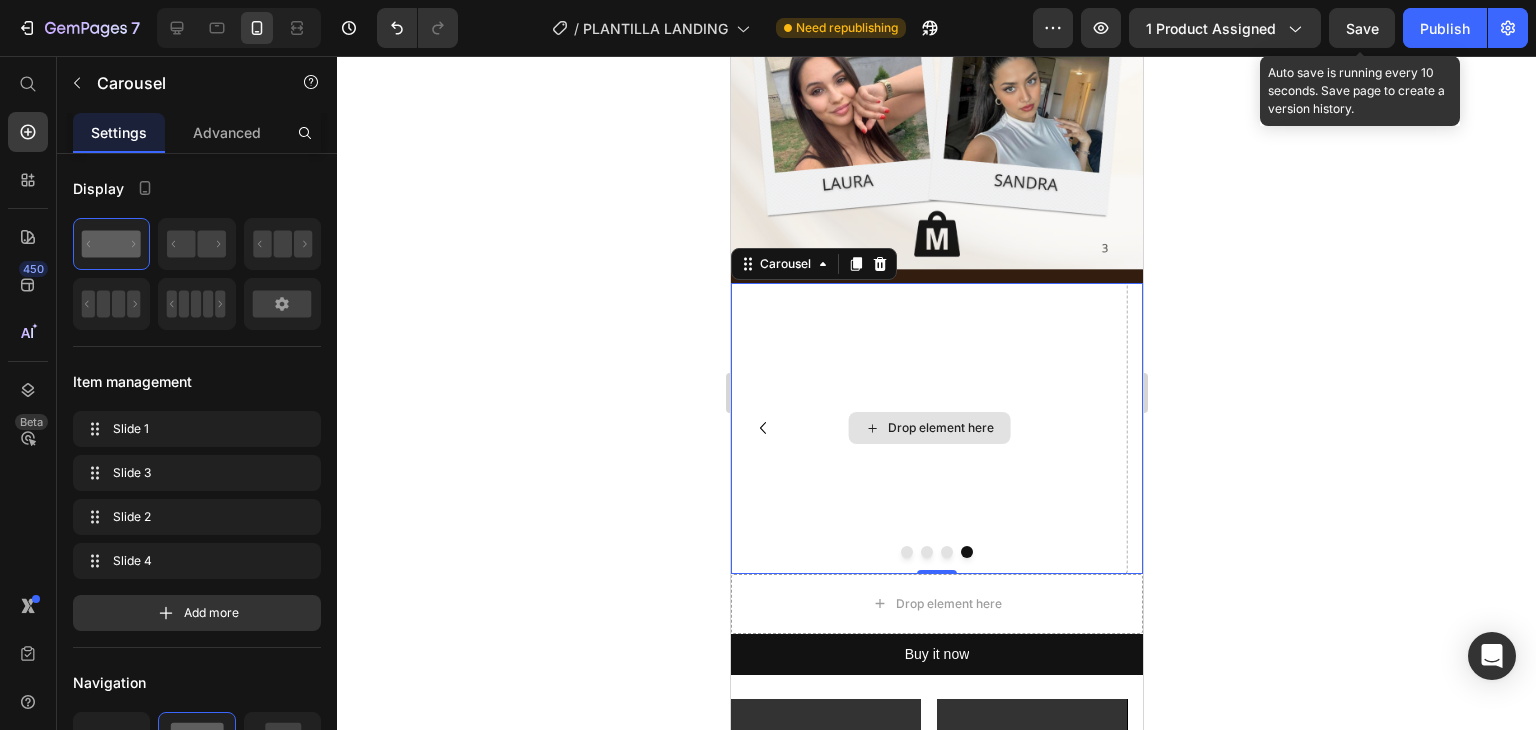 click on "Drop element here" at bounding box center [940, 428] 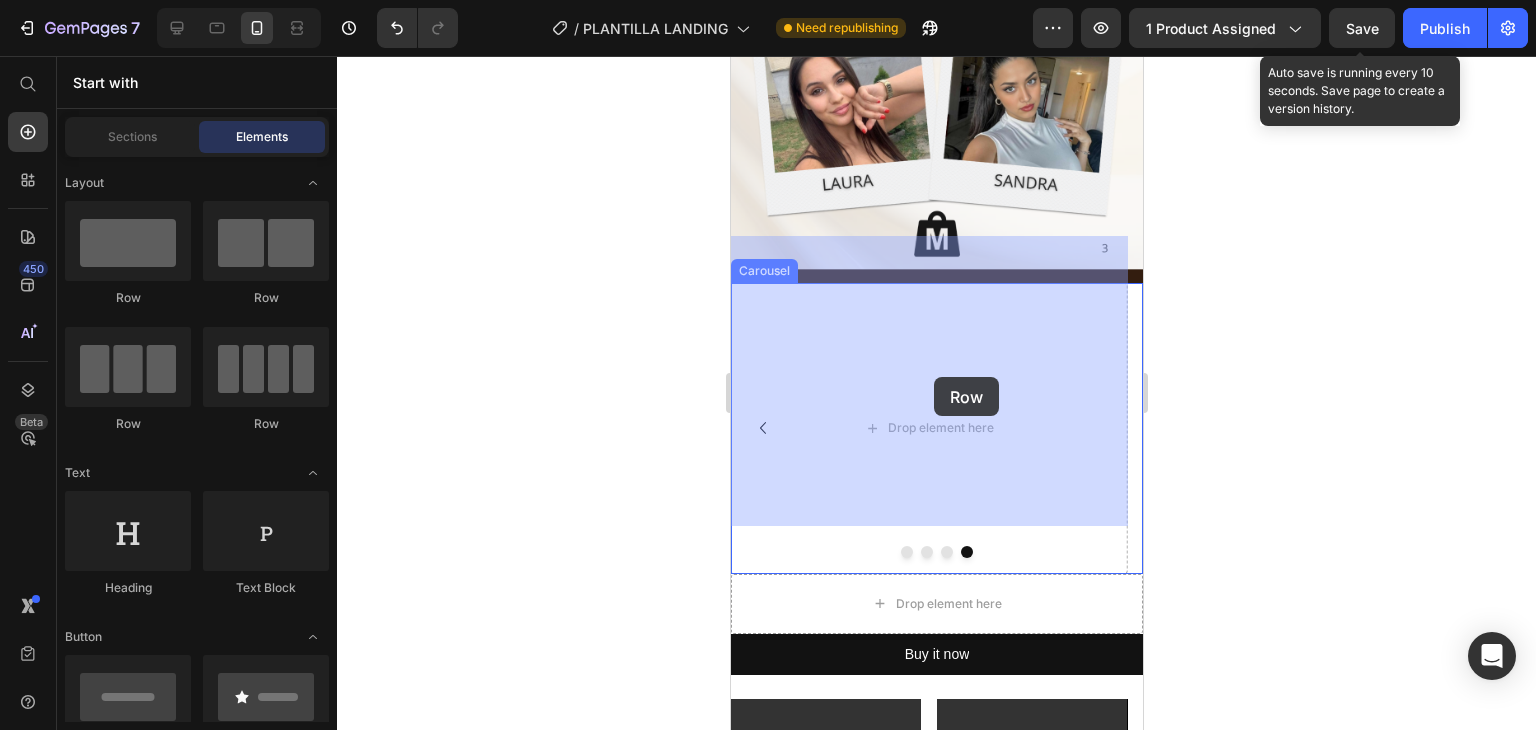 drag, startPoint x: 869, startPoint y: 317, endPoint x: 933, endPoint y: 377, distance: 87.72685 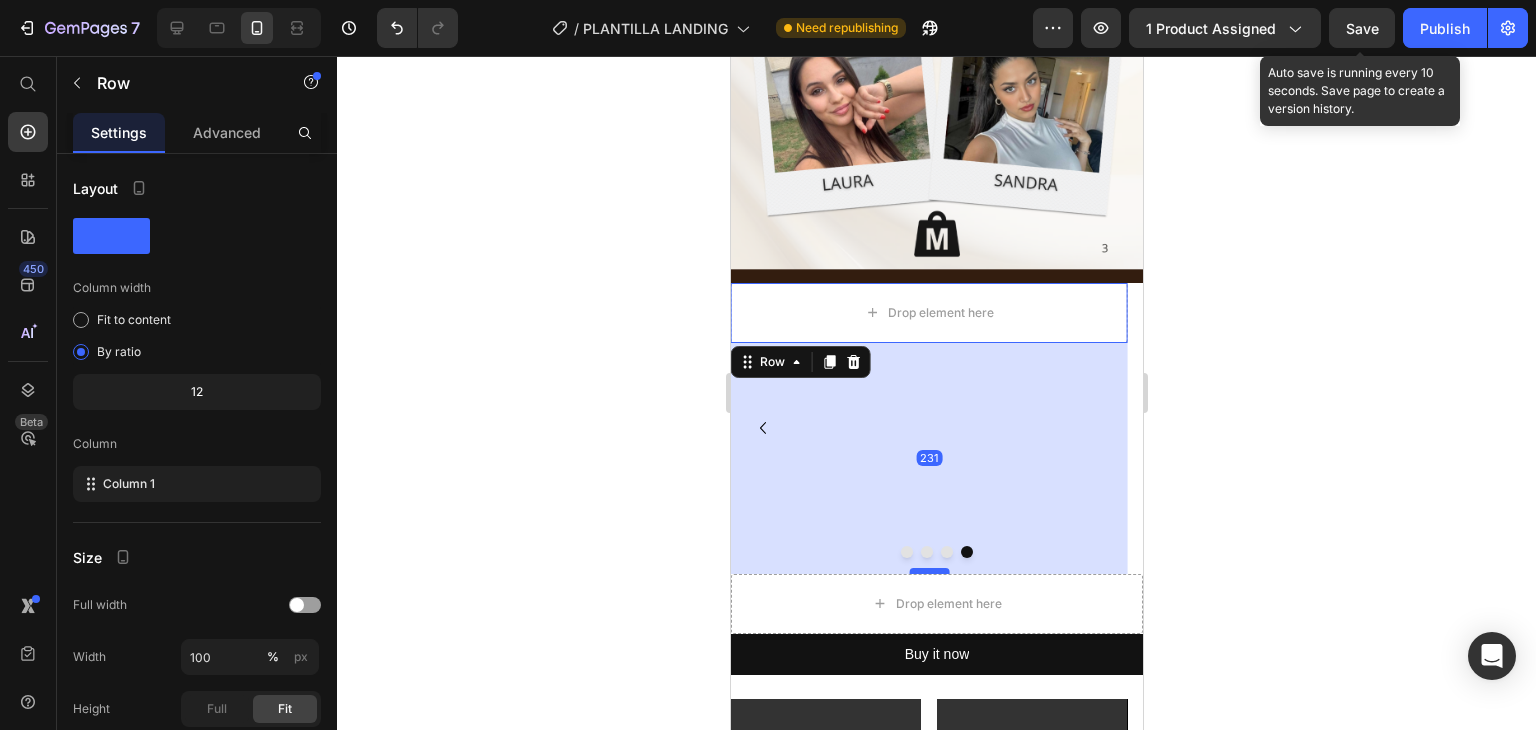 drag, startPoint x: 928, startPoint y: 292, endPoint x: 943, endPoint y: 523, distance: 231.4865 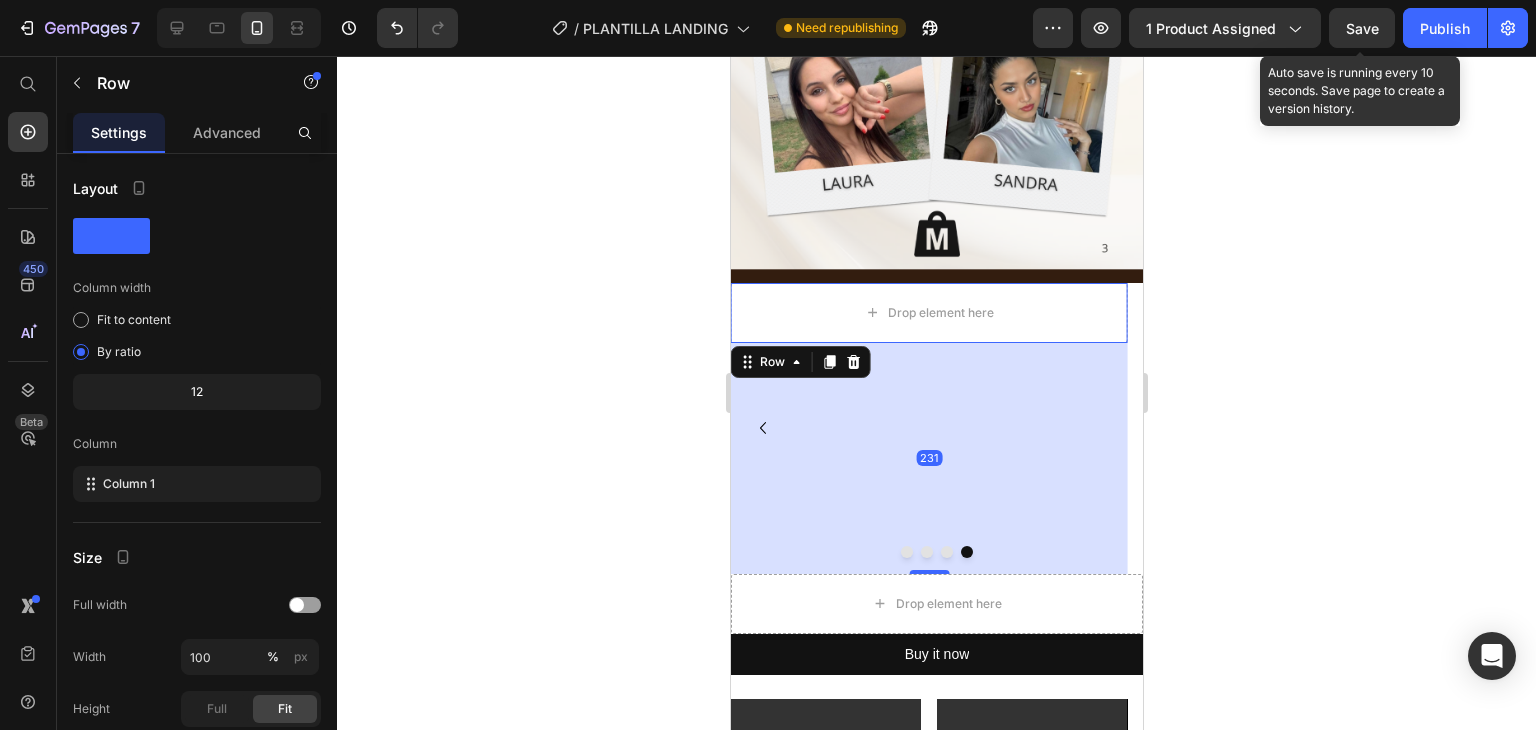 click 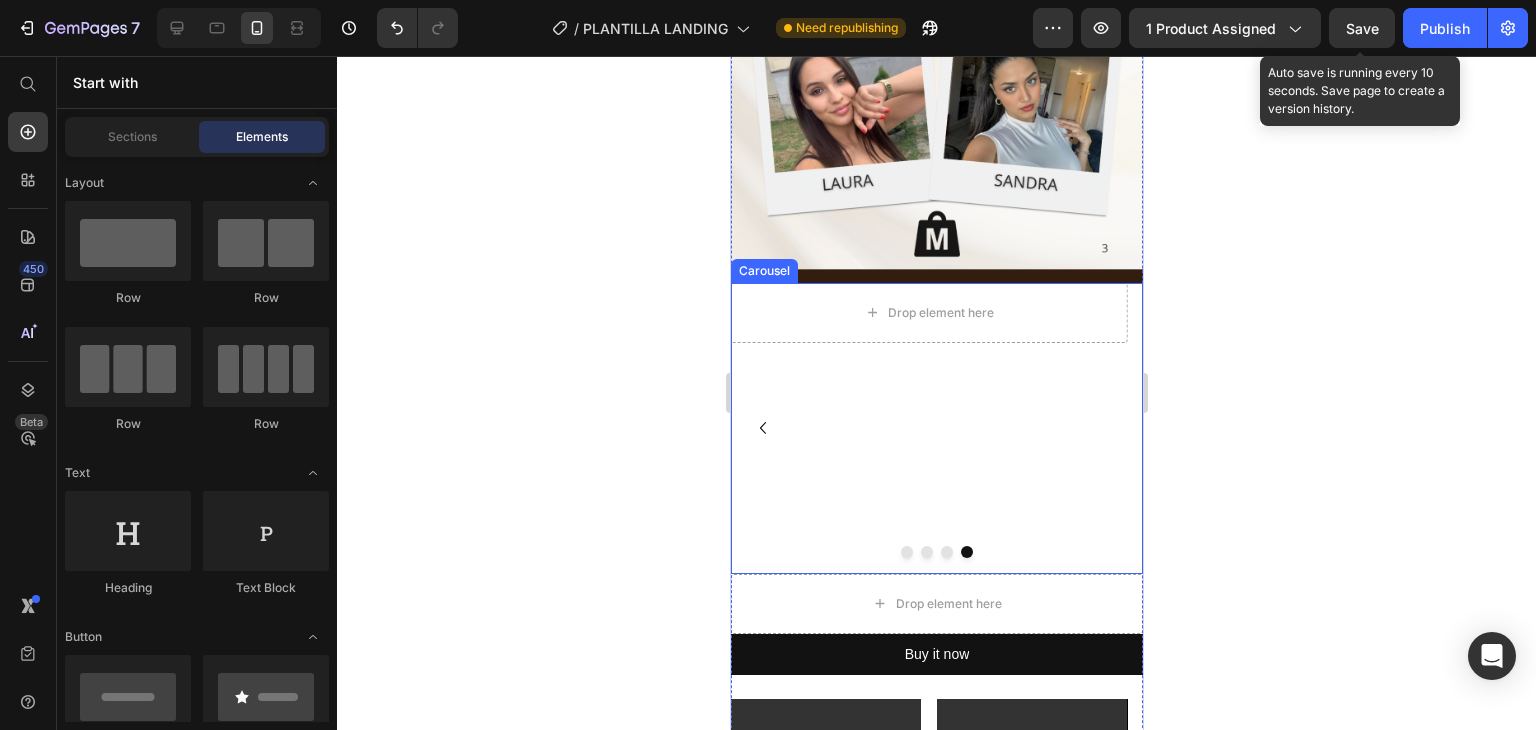 click on "Drop element here Row" at bounding box center [928, 428] 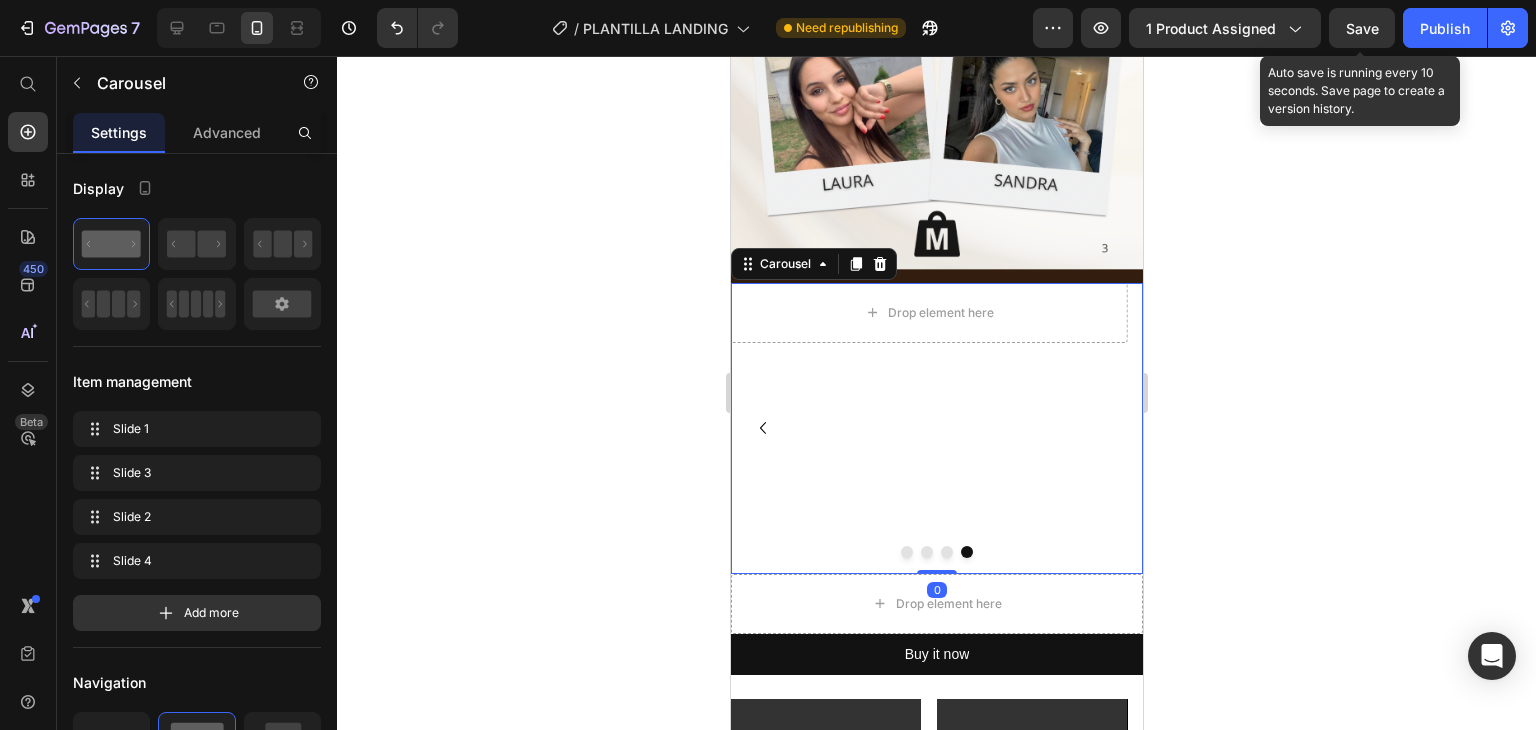 click at bounding box center [946, 552] 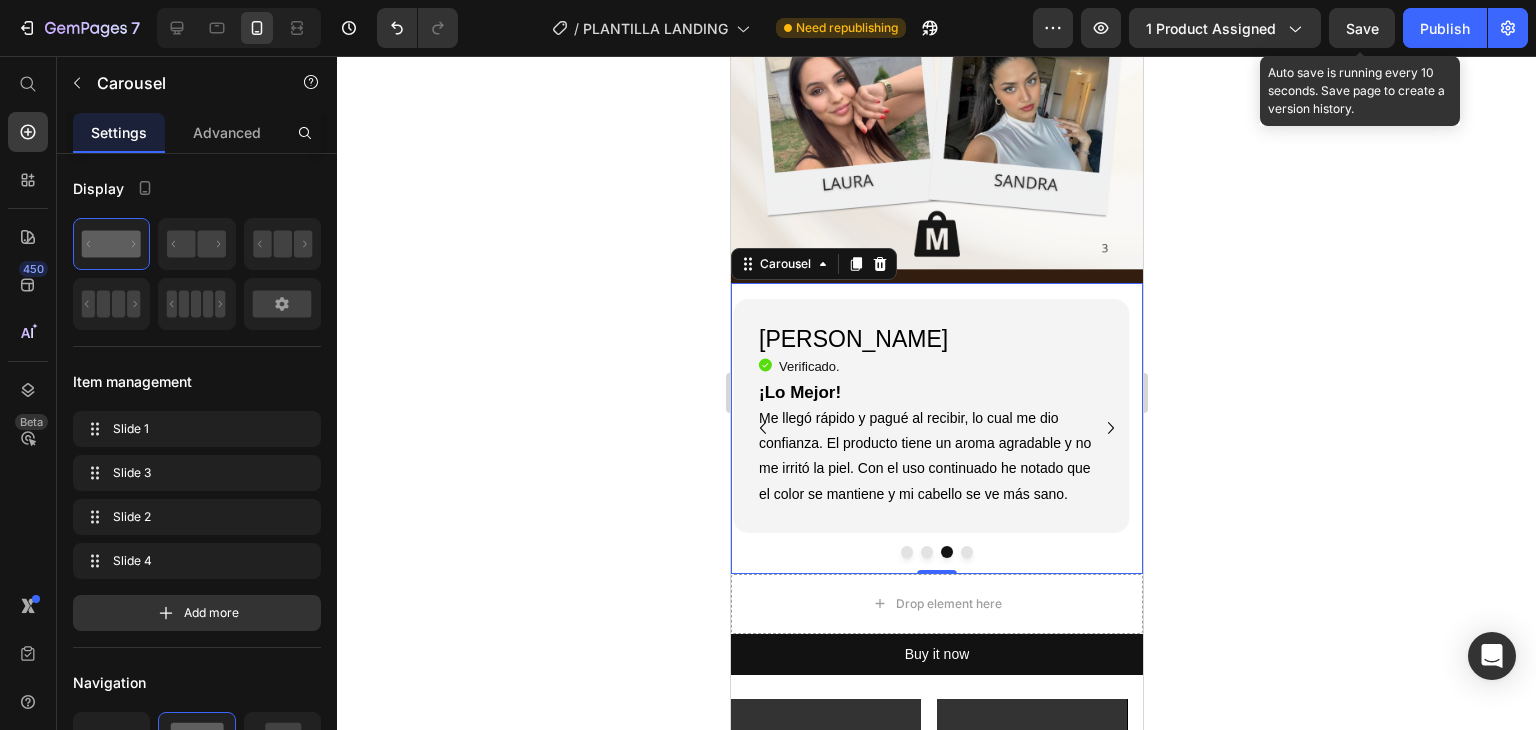 click at bounding box center (966, 552) 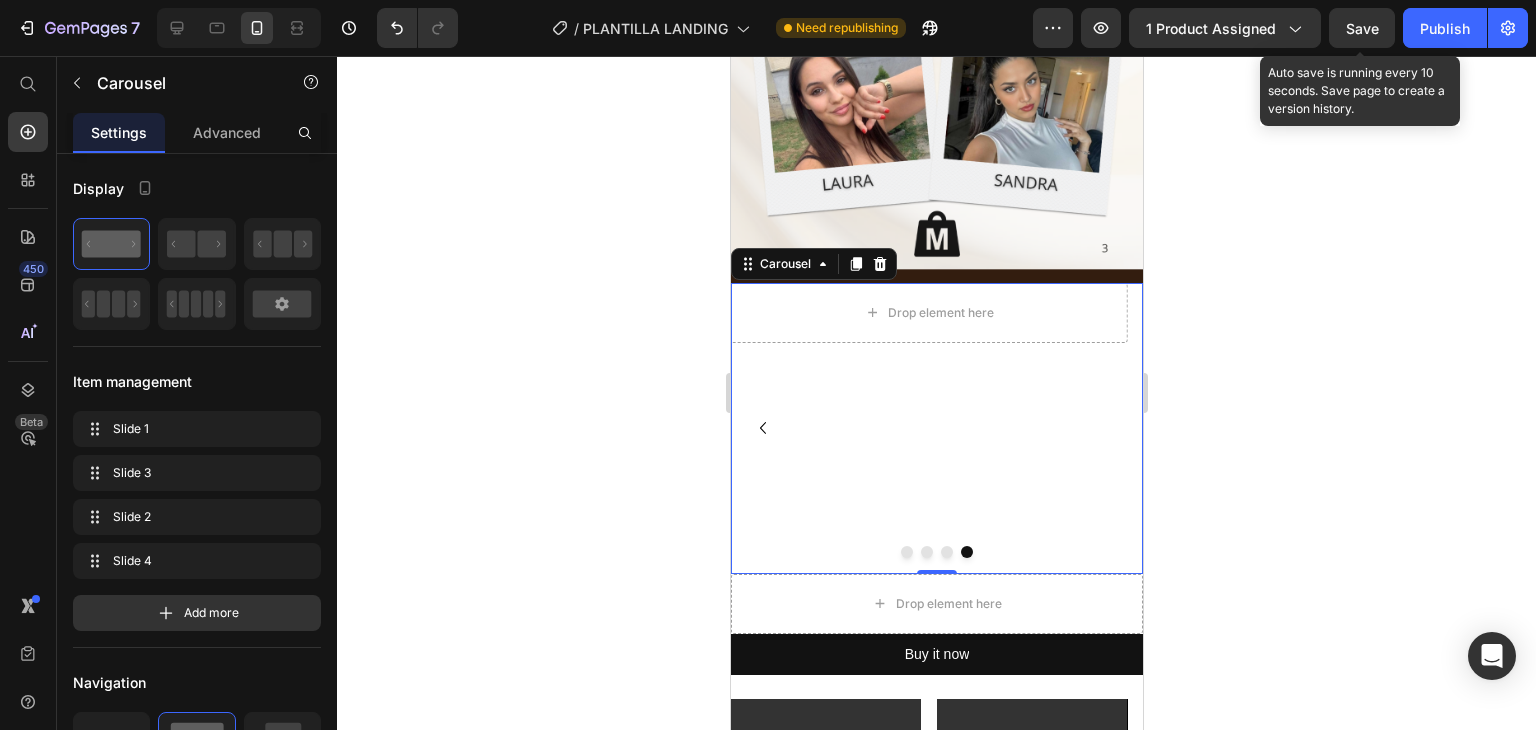 click at bounding box center (946, 552) 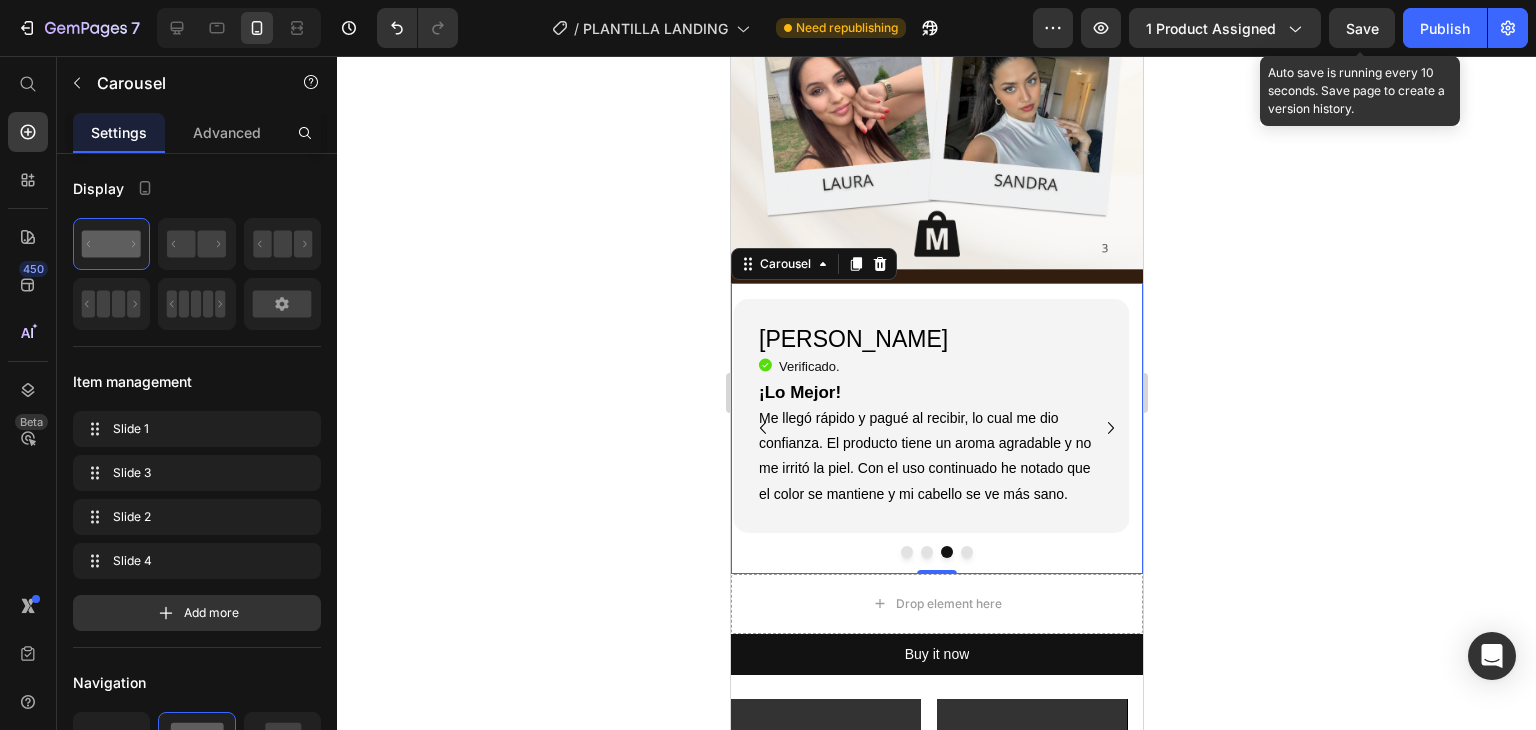 click at bounding box center (966, 552) 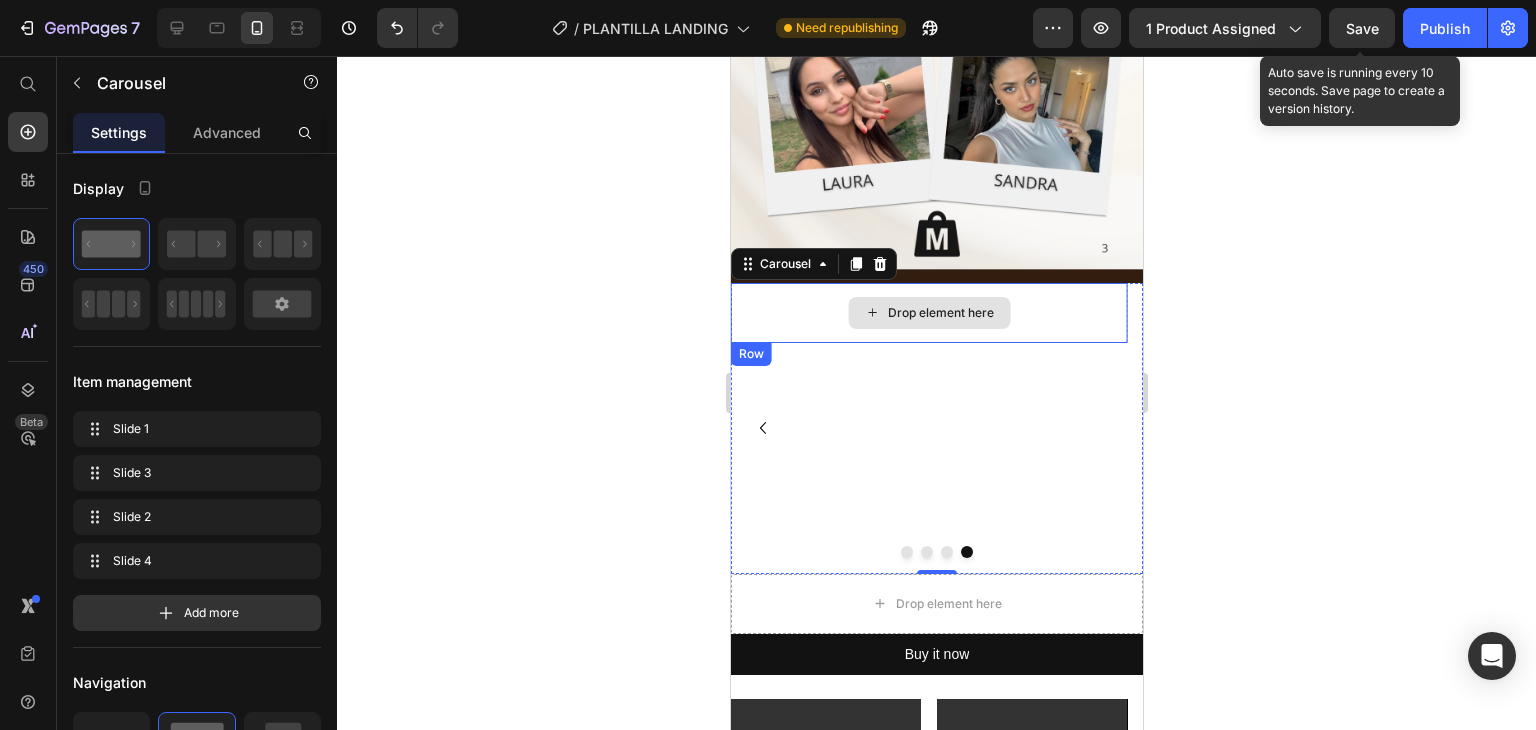 click on "Drop element here" at bounding box center [940, 313] 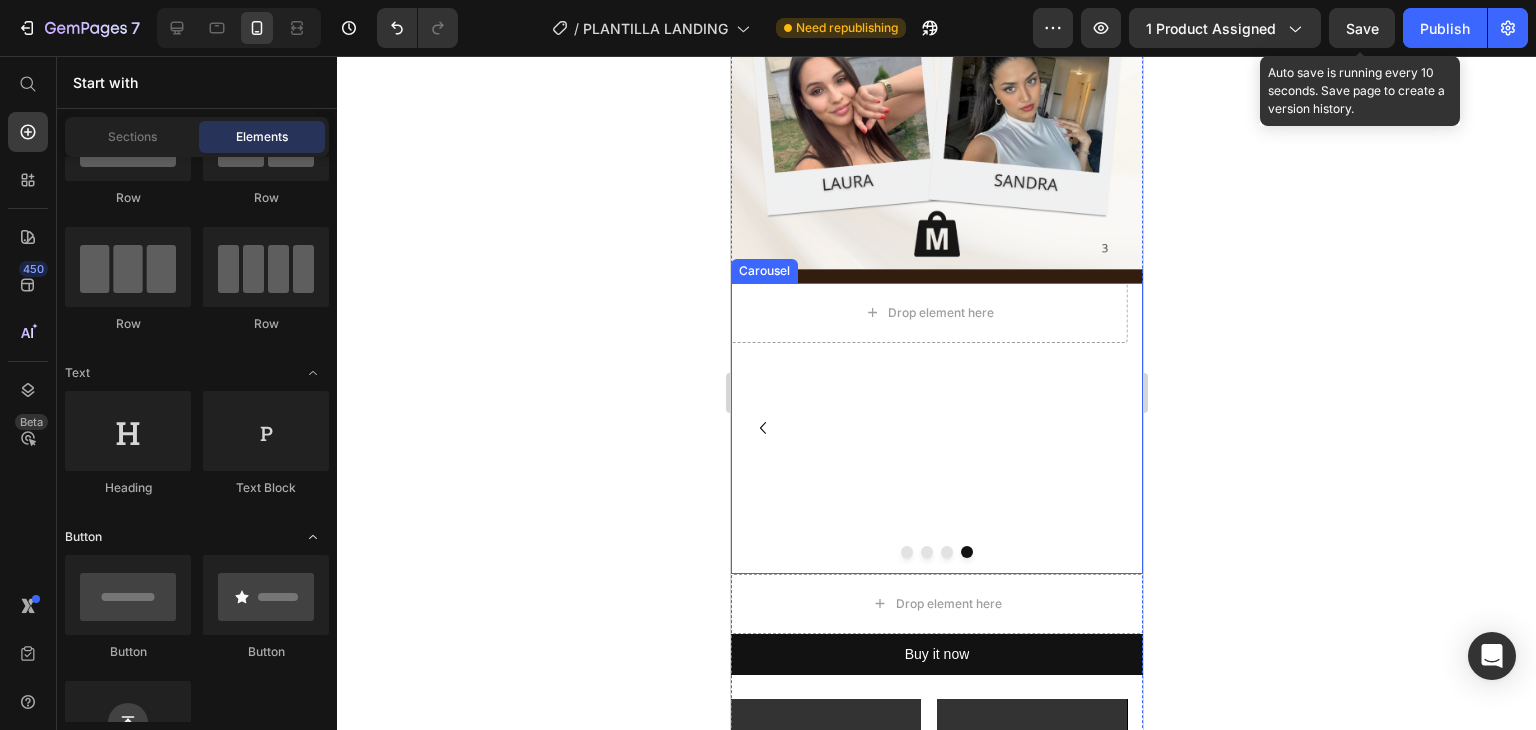 scroll, scrollTop: 200, scrollLeft: 0, axis: vertical 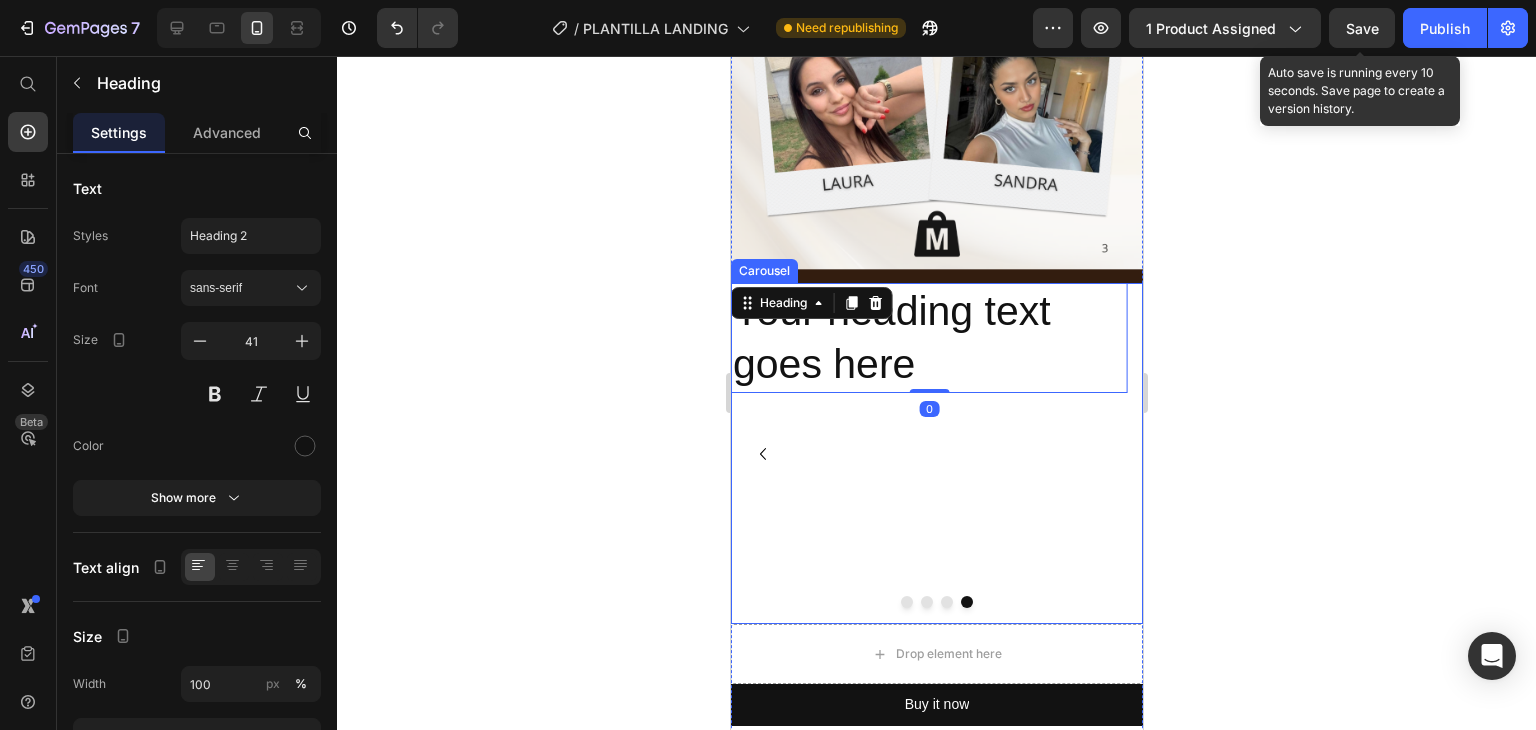 click at bounding box center (936, 602) 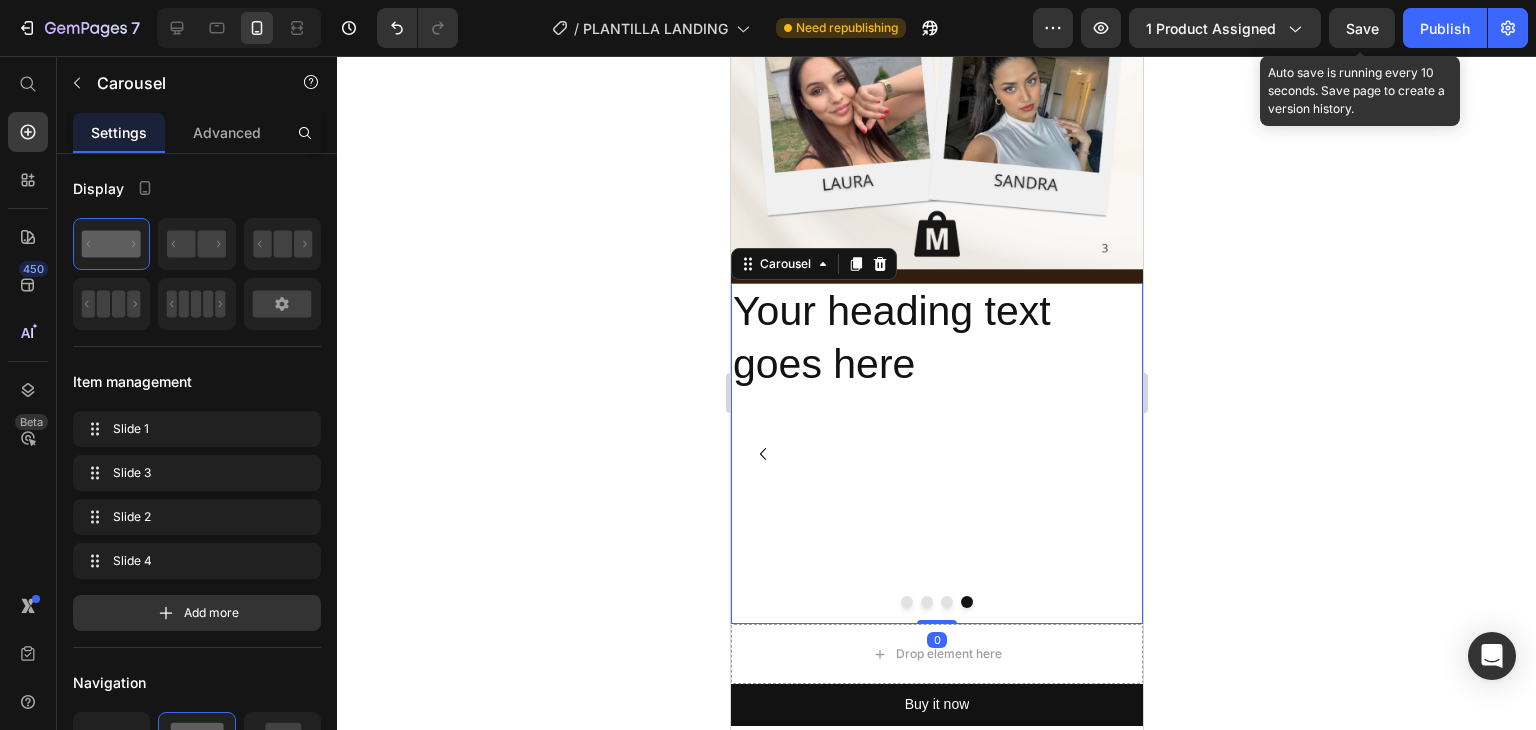 click at bounding box center (946, 602) 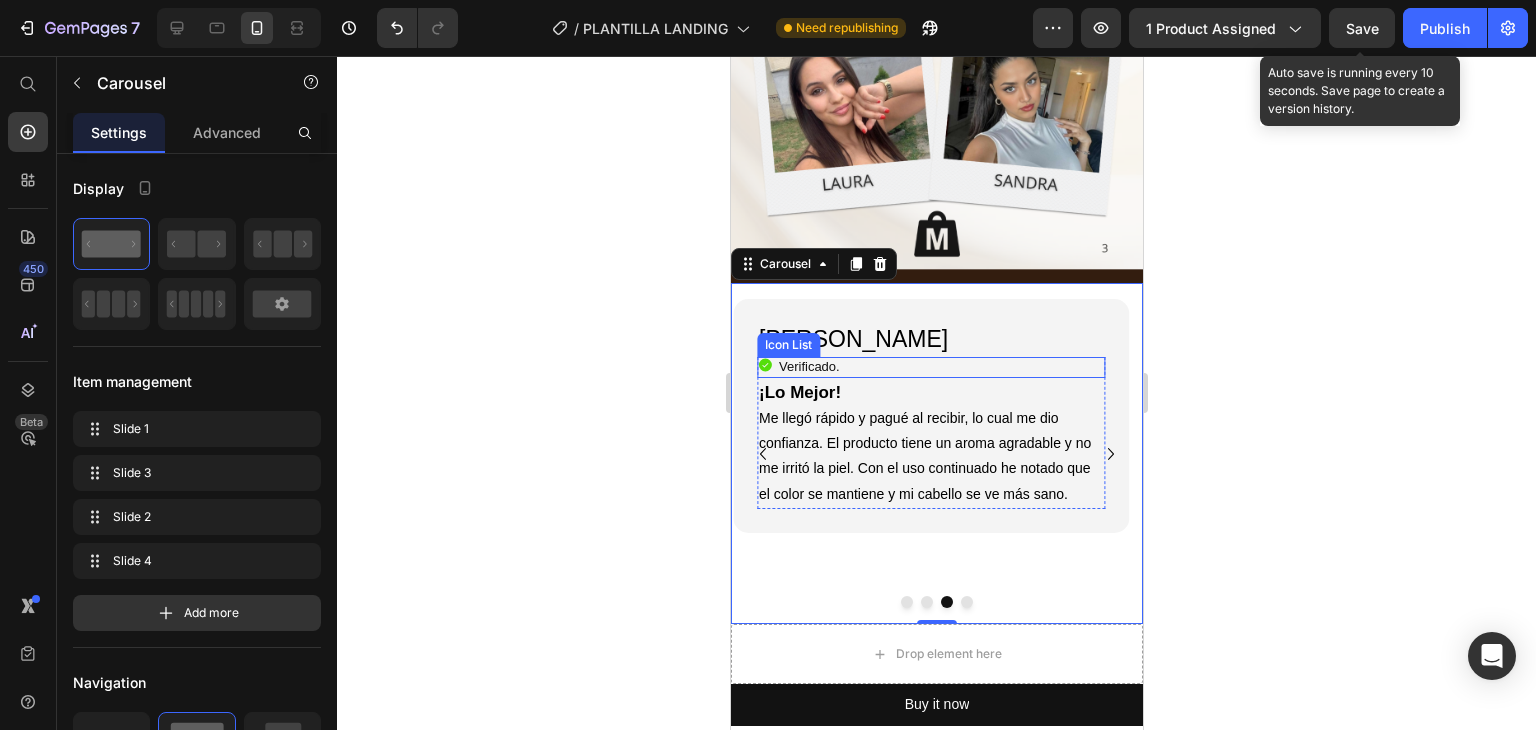 click on "Icon Verificado. Heading" at bounding box center (930, 367) 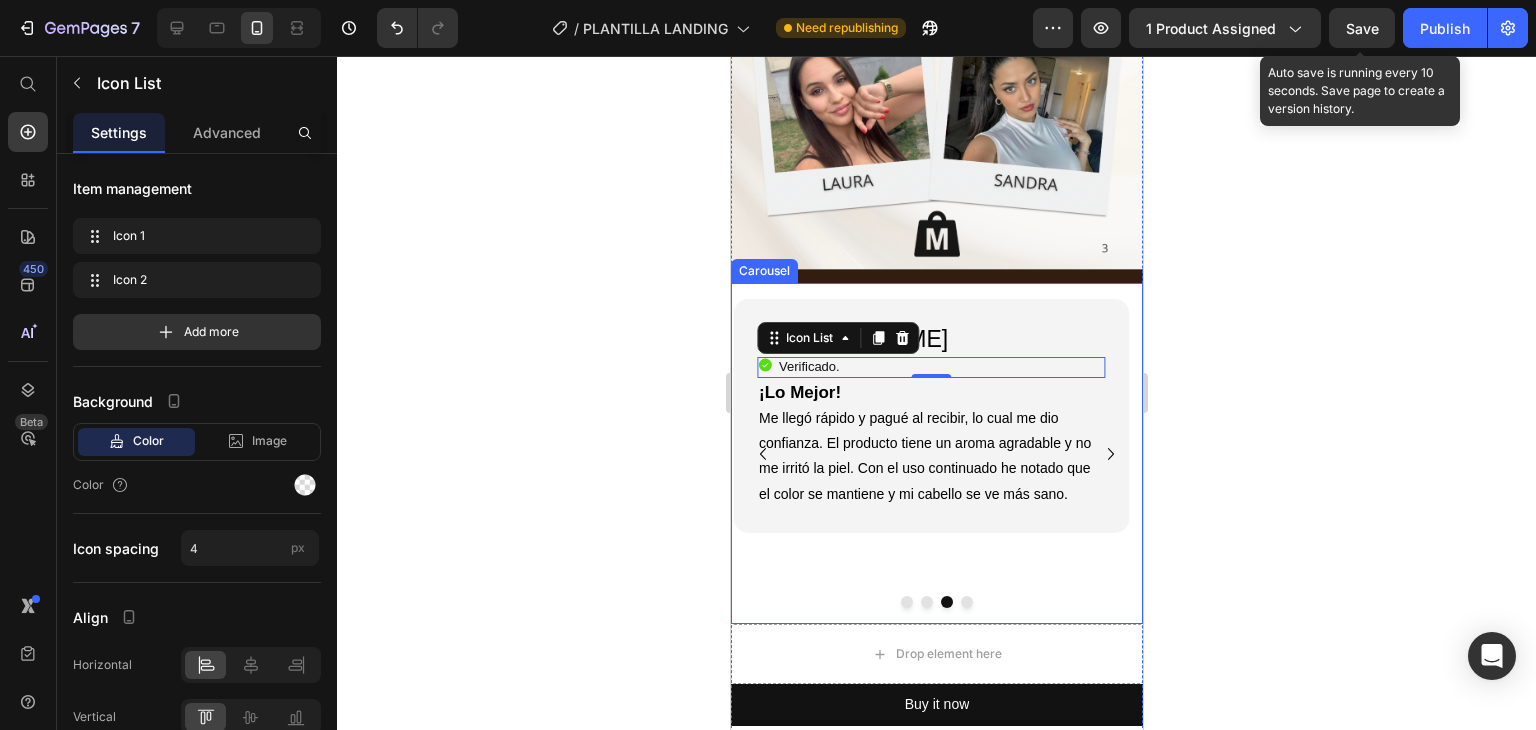 click at bounding box center [966, 602] 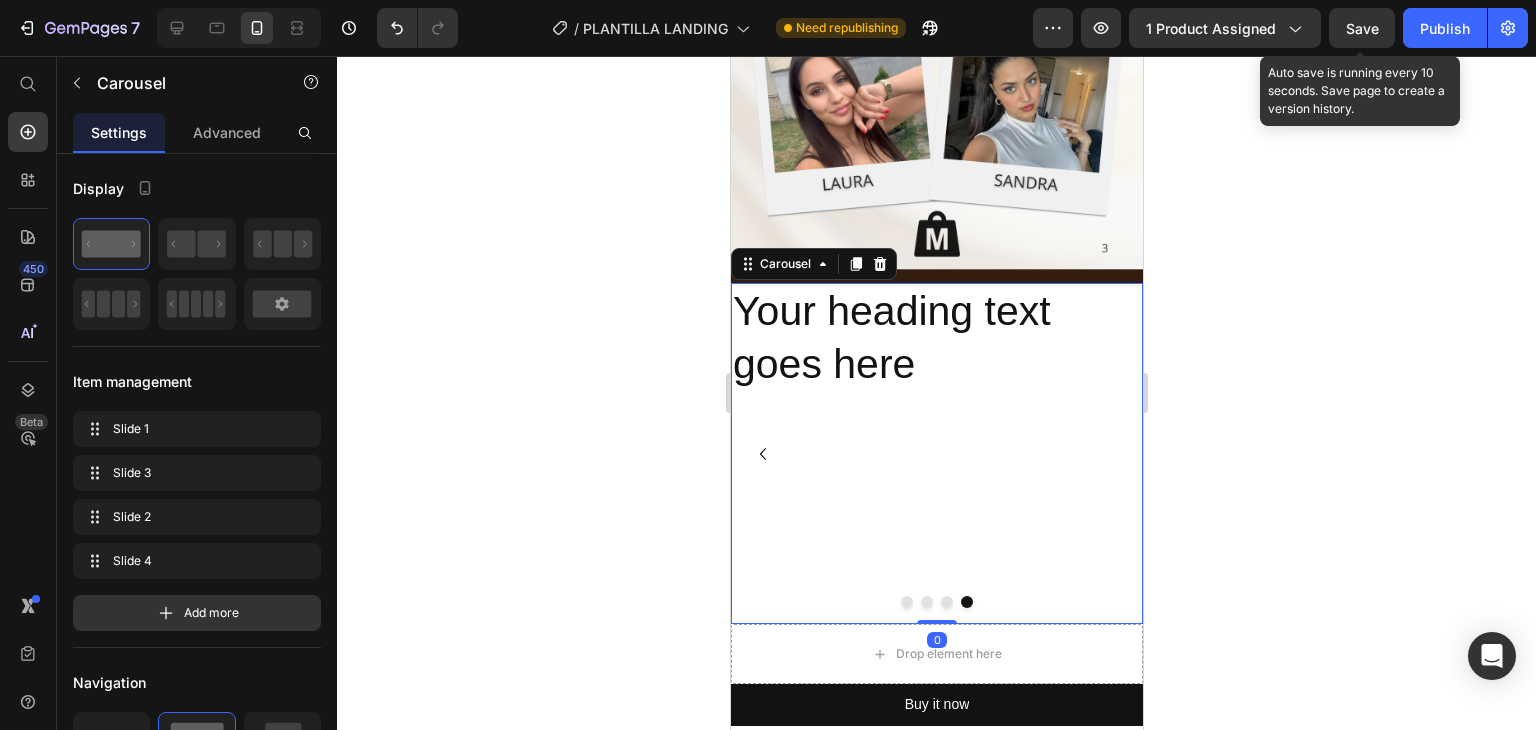 click at bounding box center (946, 602) 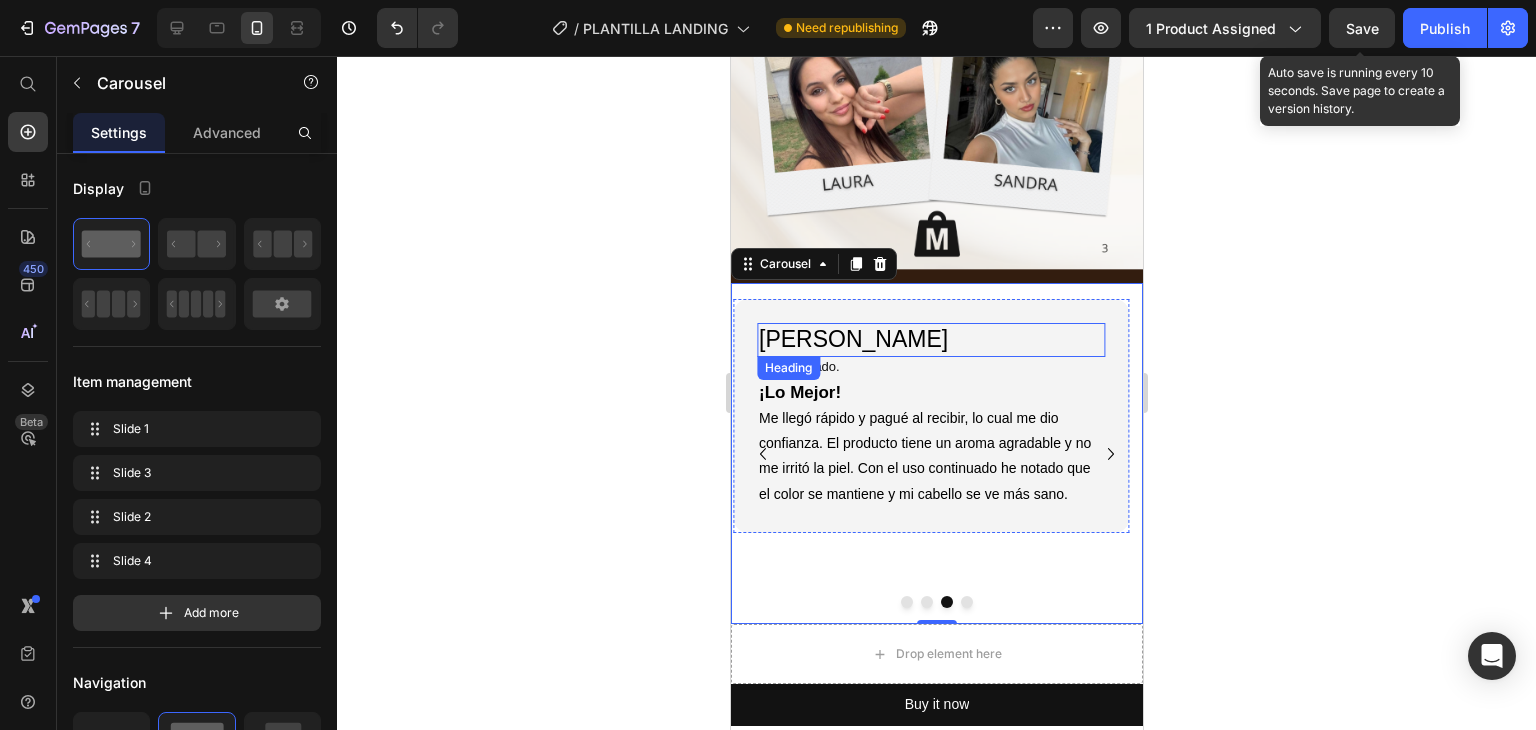 click on "[PERSON_NAME]" at bounding box center (930, 340) 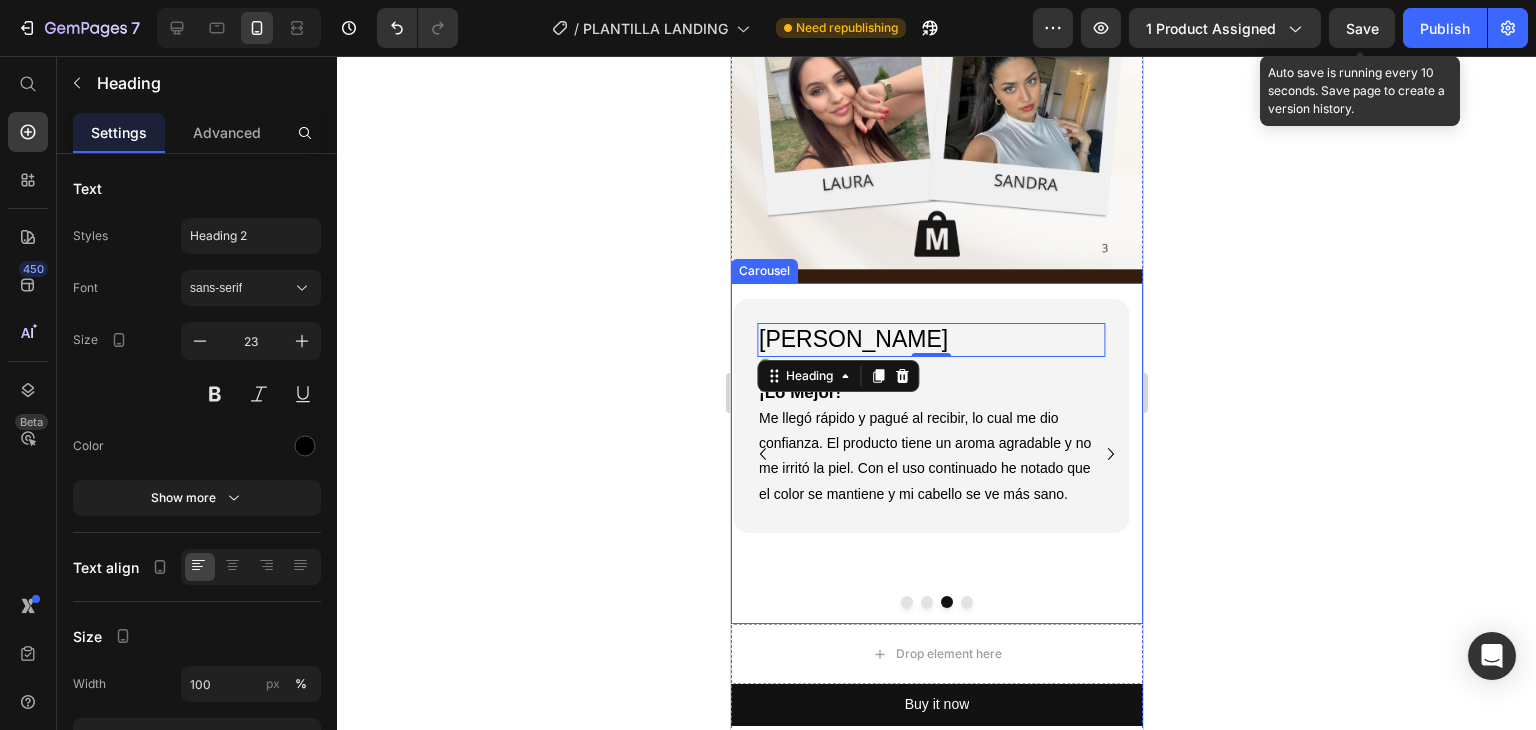 click at bounding box center (966, 602) 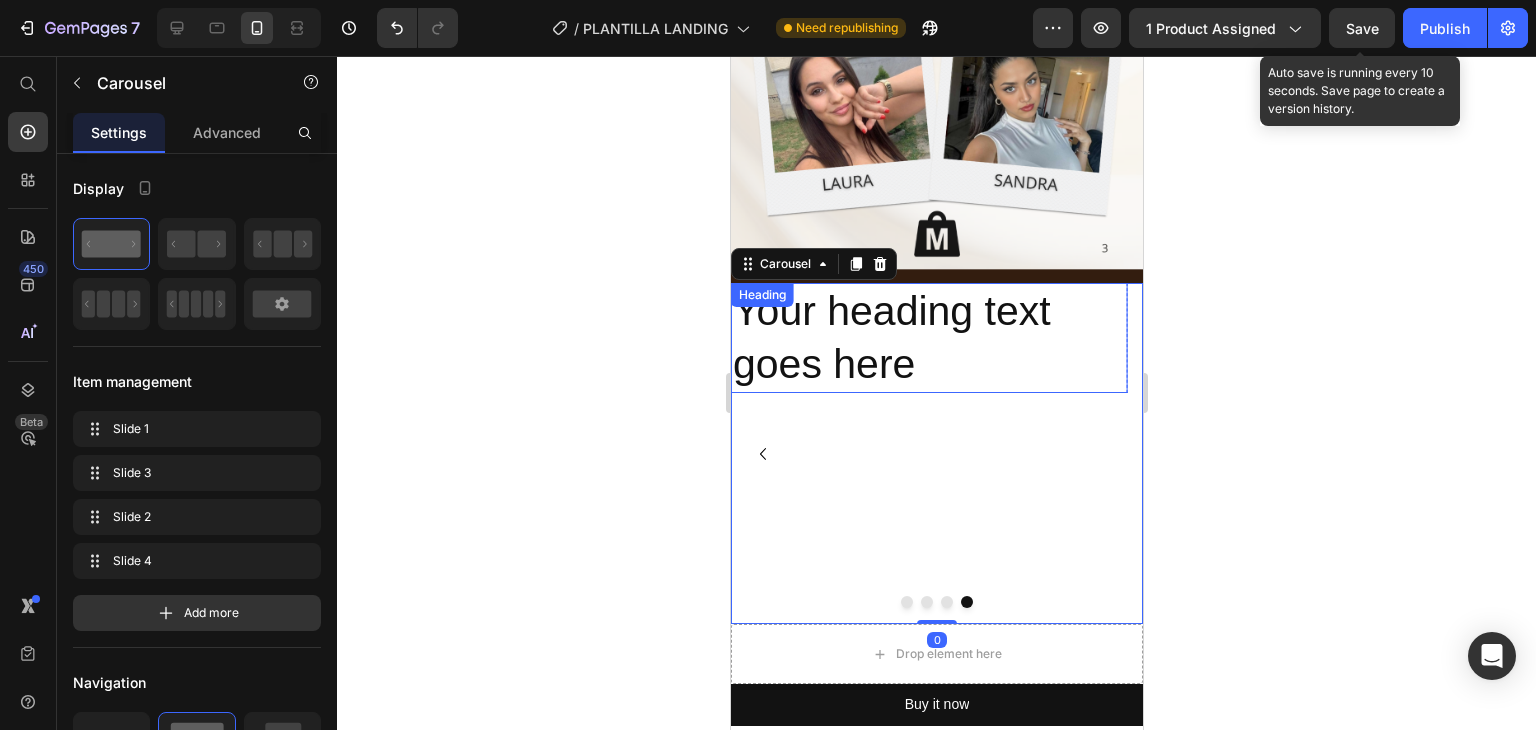 click on "Your heading text goes here" at bounding box center [928, 338] 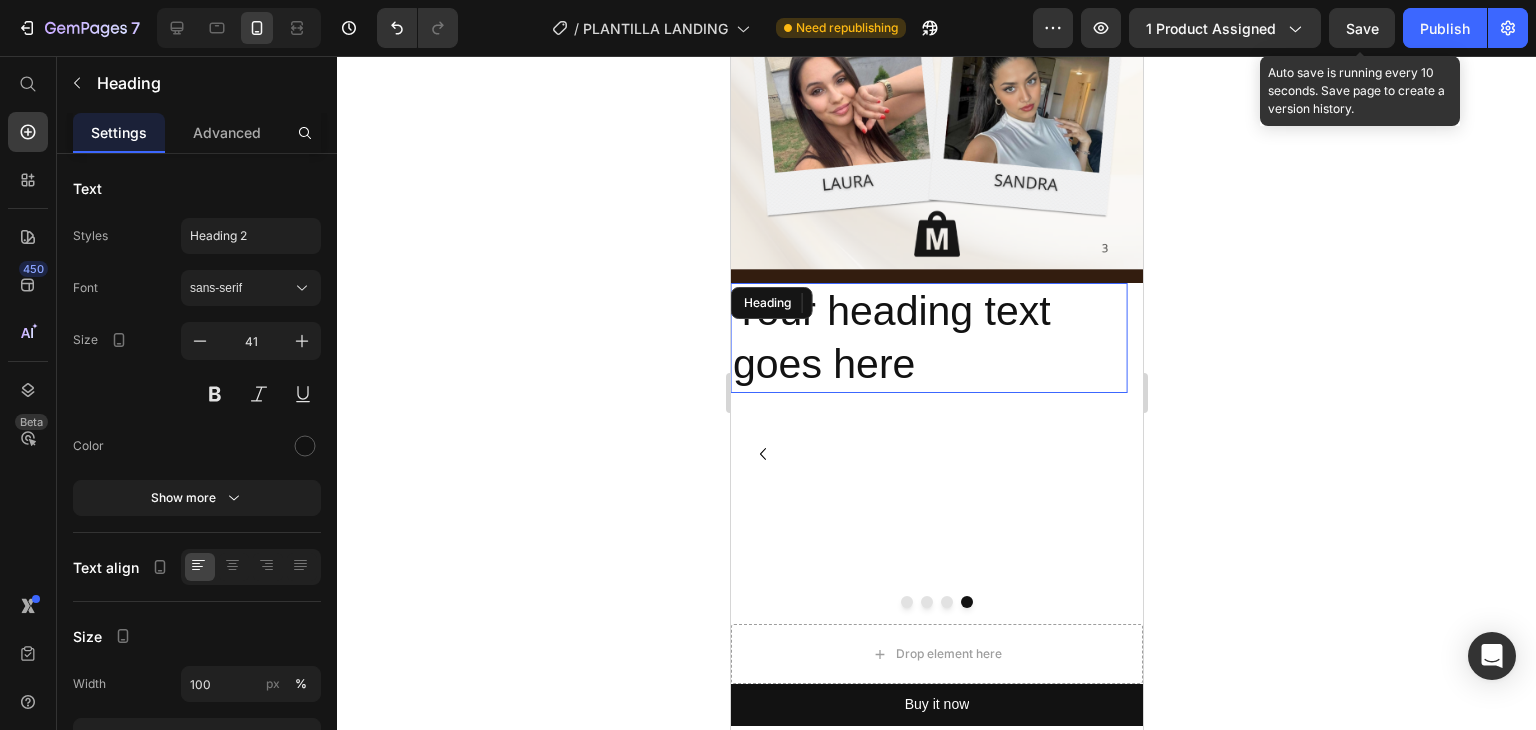 click on "Heading" at bounding box center [771, 303] 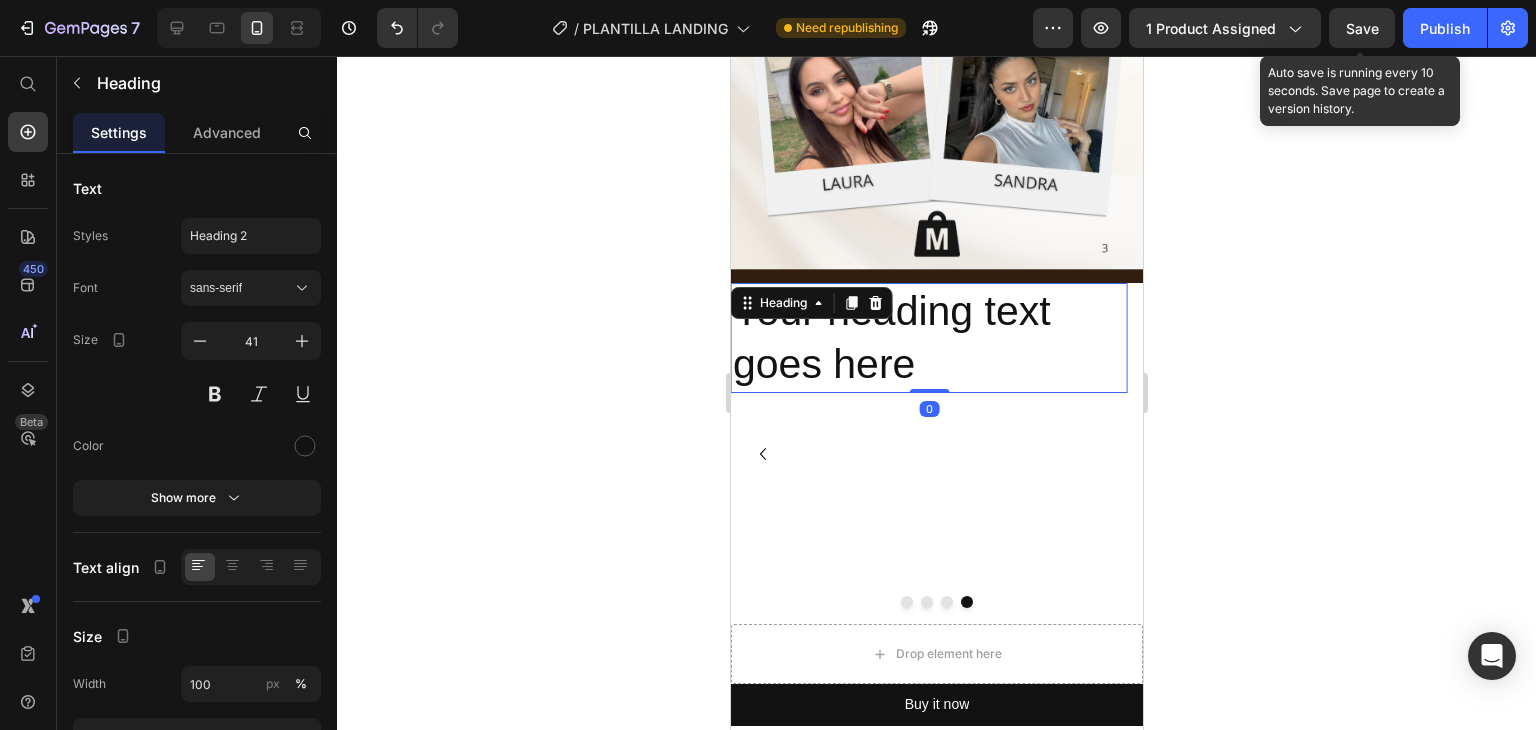 click on "Heading" at bounding box center (811, 303) 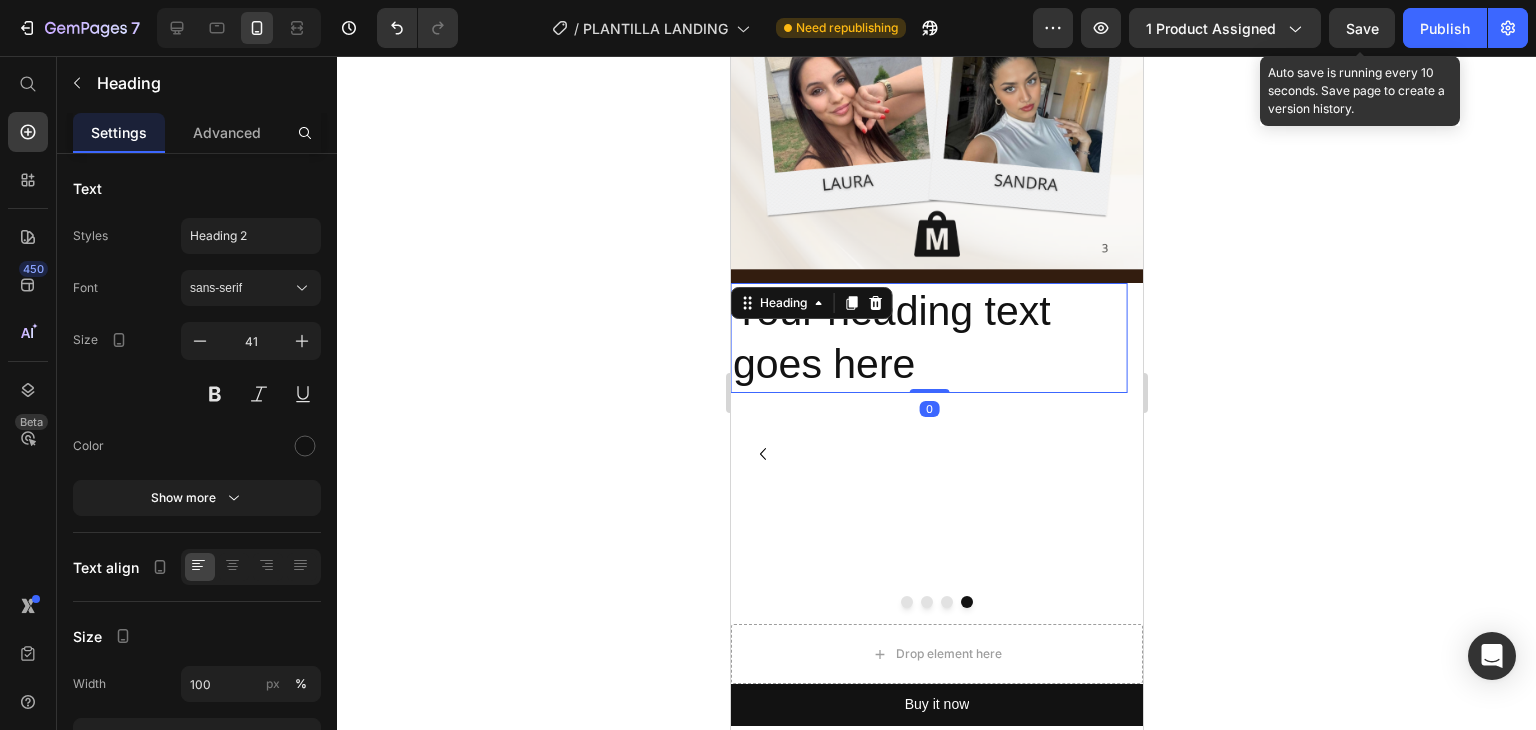 click on "Your heading text goes here" at bounding box center (928, 338) 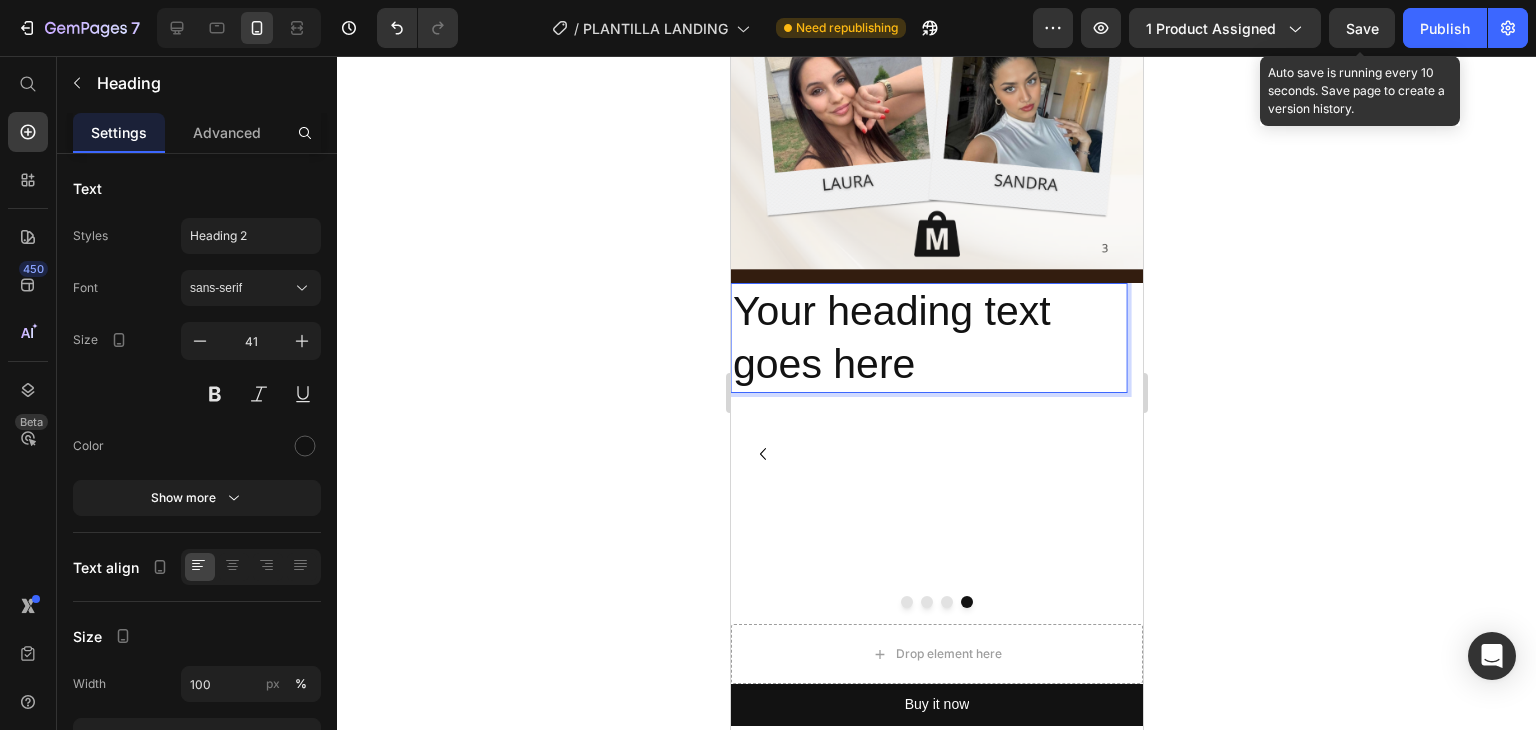 click on "Your heading text goes here" at bounding box center [928, 338] 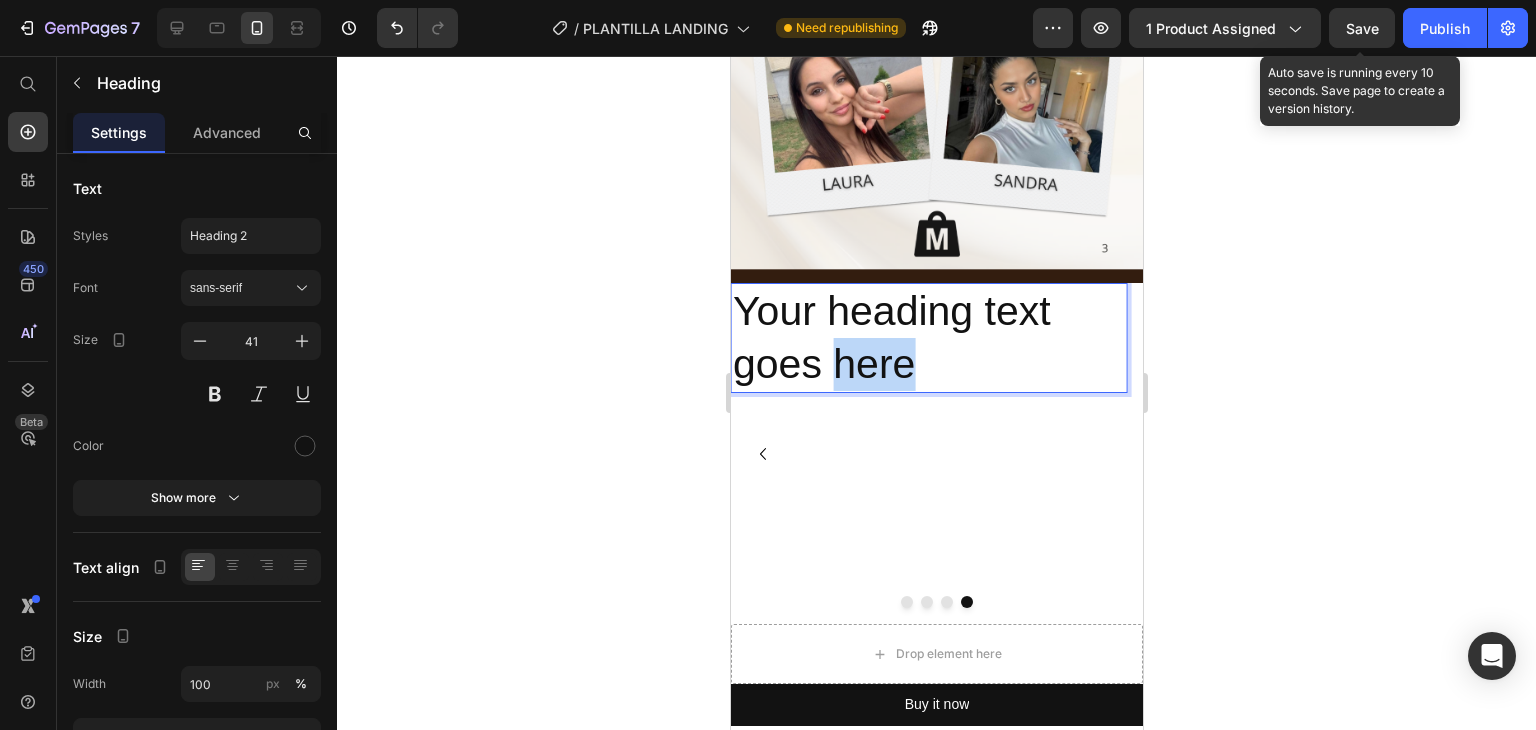 click on "Your heading text goes here" at bounding box center [928, 338] 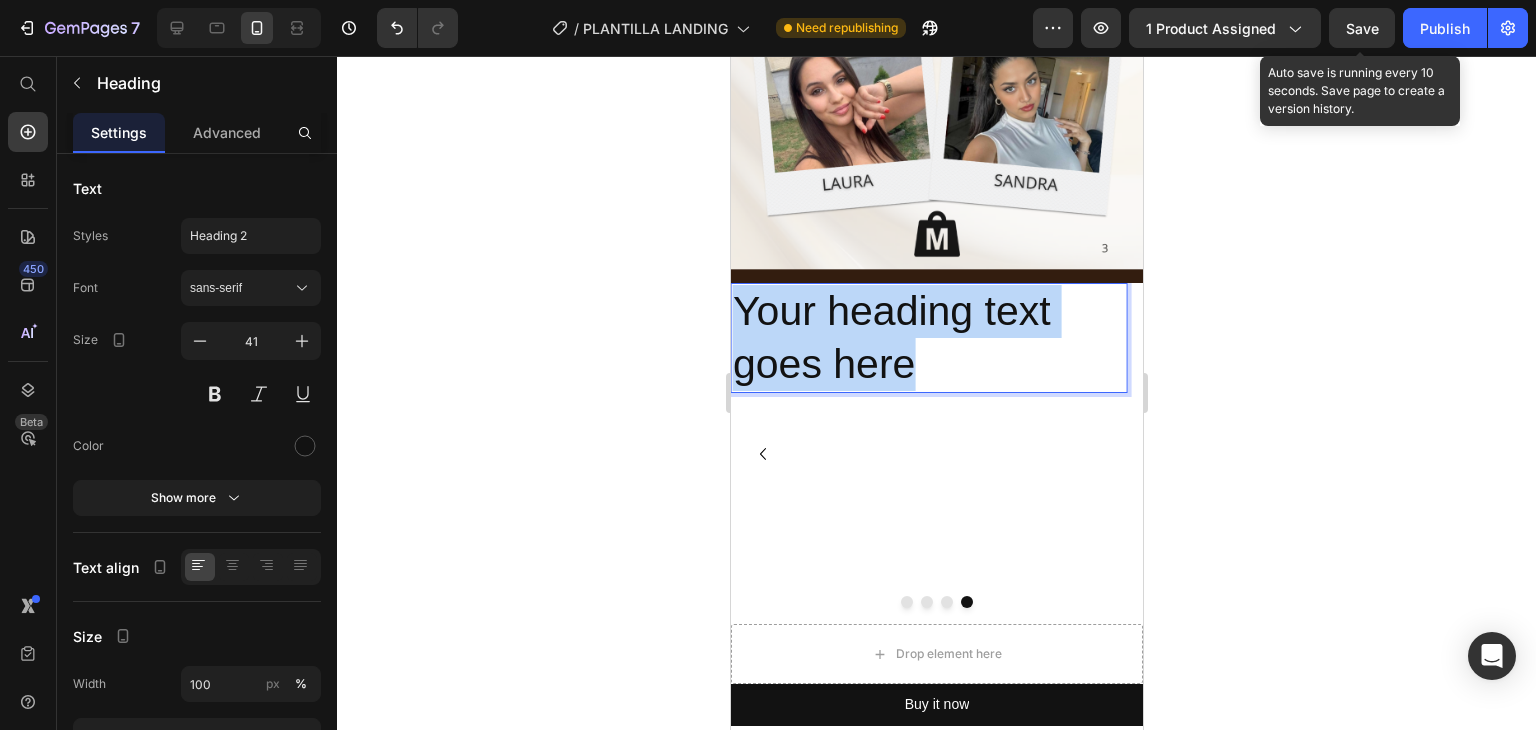 click on "Your heading text goes here" at bounding box center (928, 338) 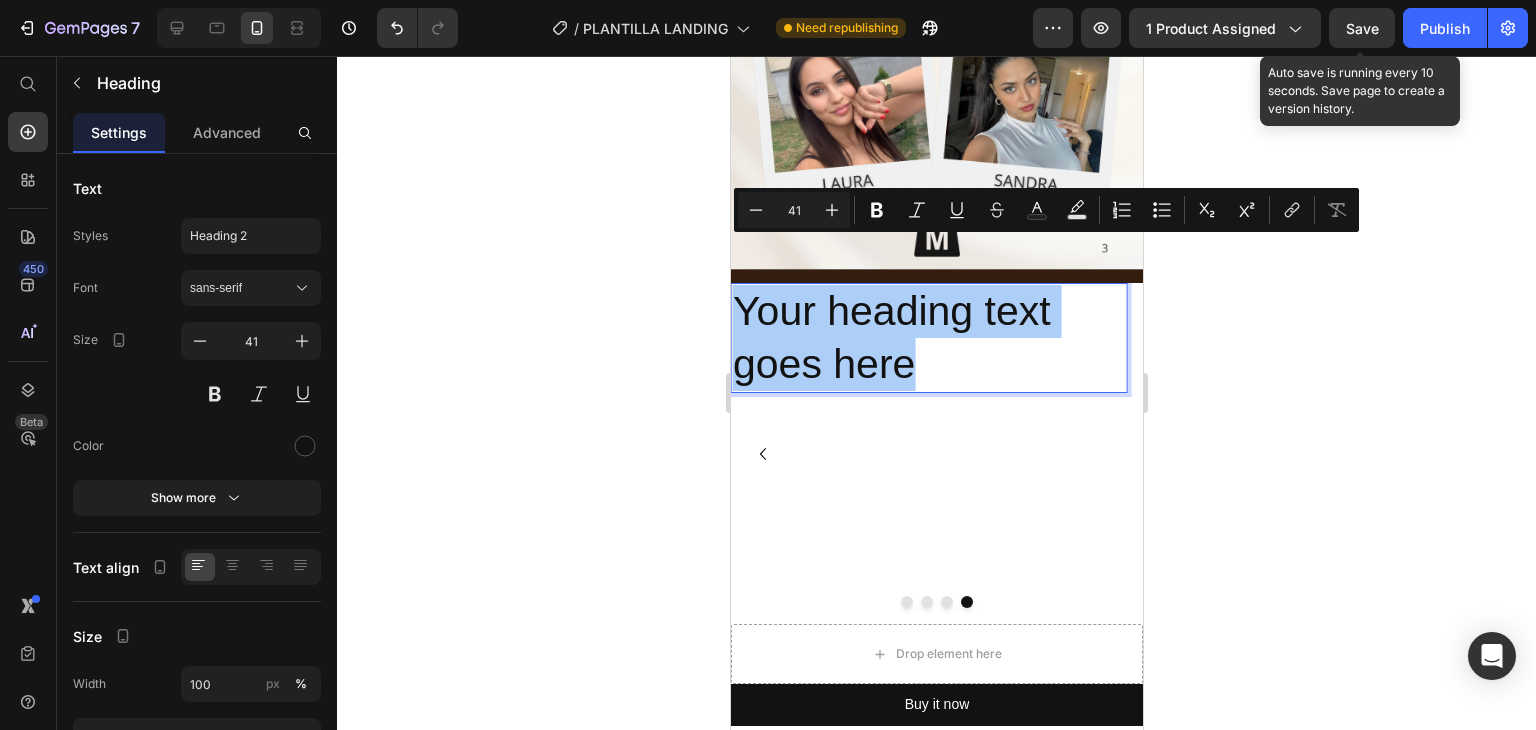 click on "41" at bounding box center [794, 210] 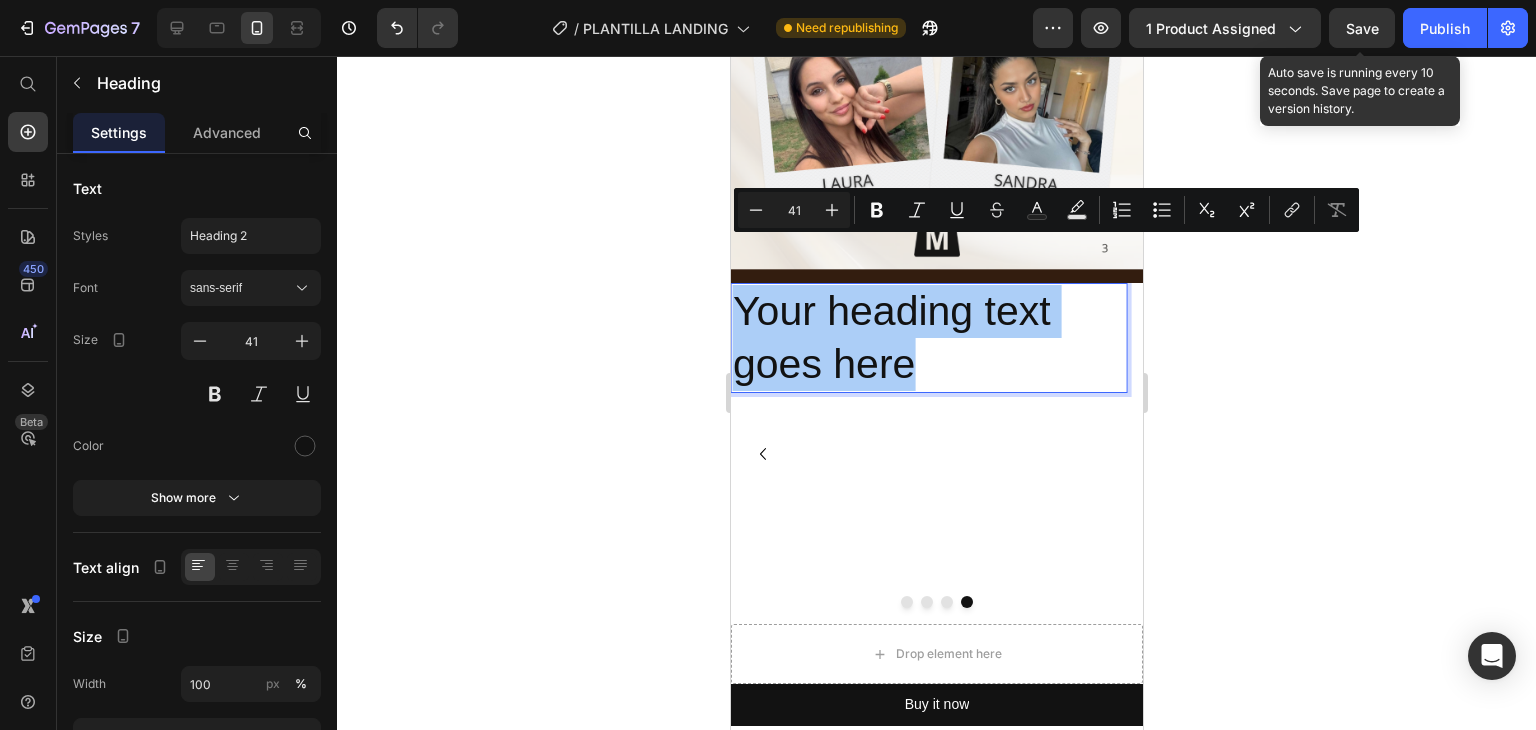 type on "4" 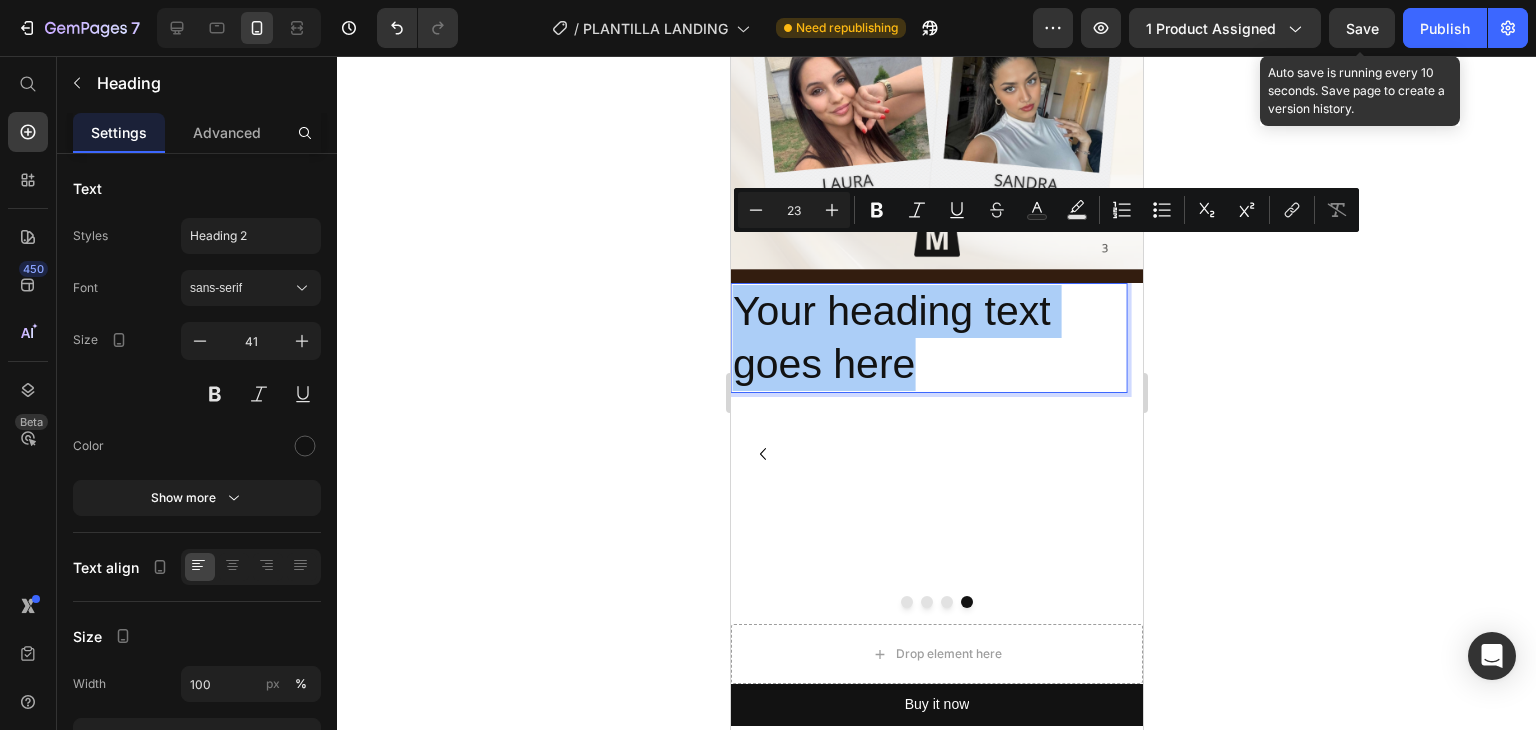 type on "23" 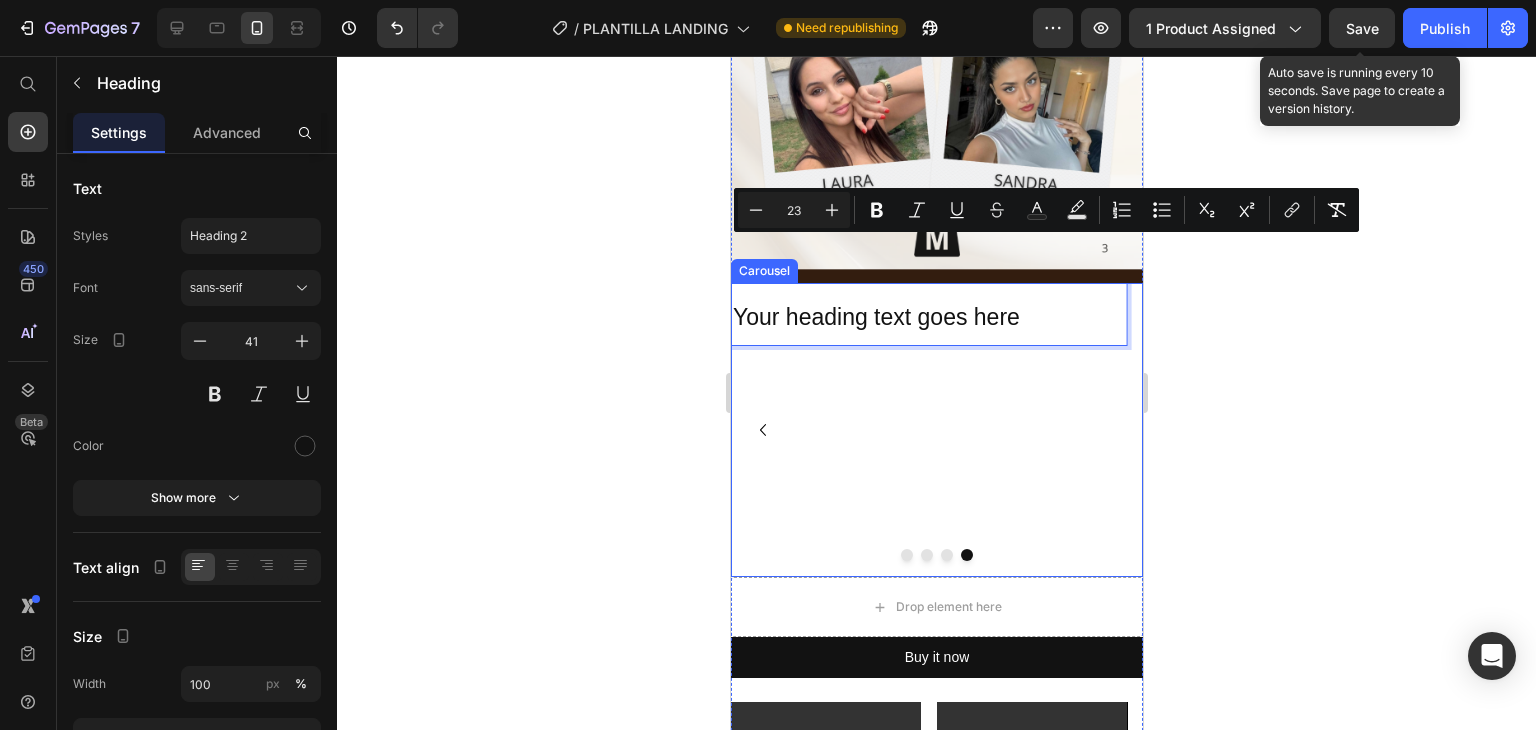 click on "Your heading text goes here Heading   0 Row" at bounding box center (928, 430) 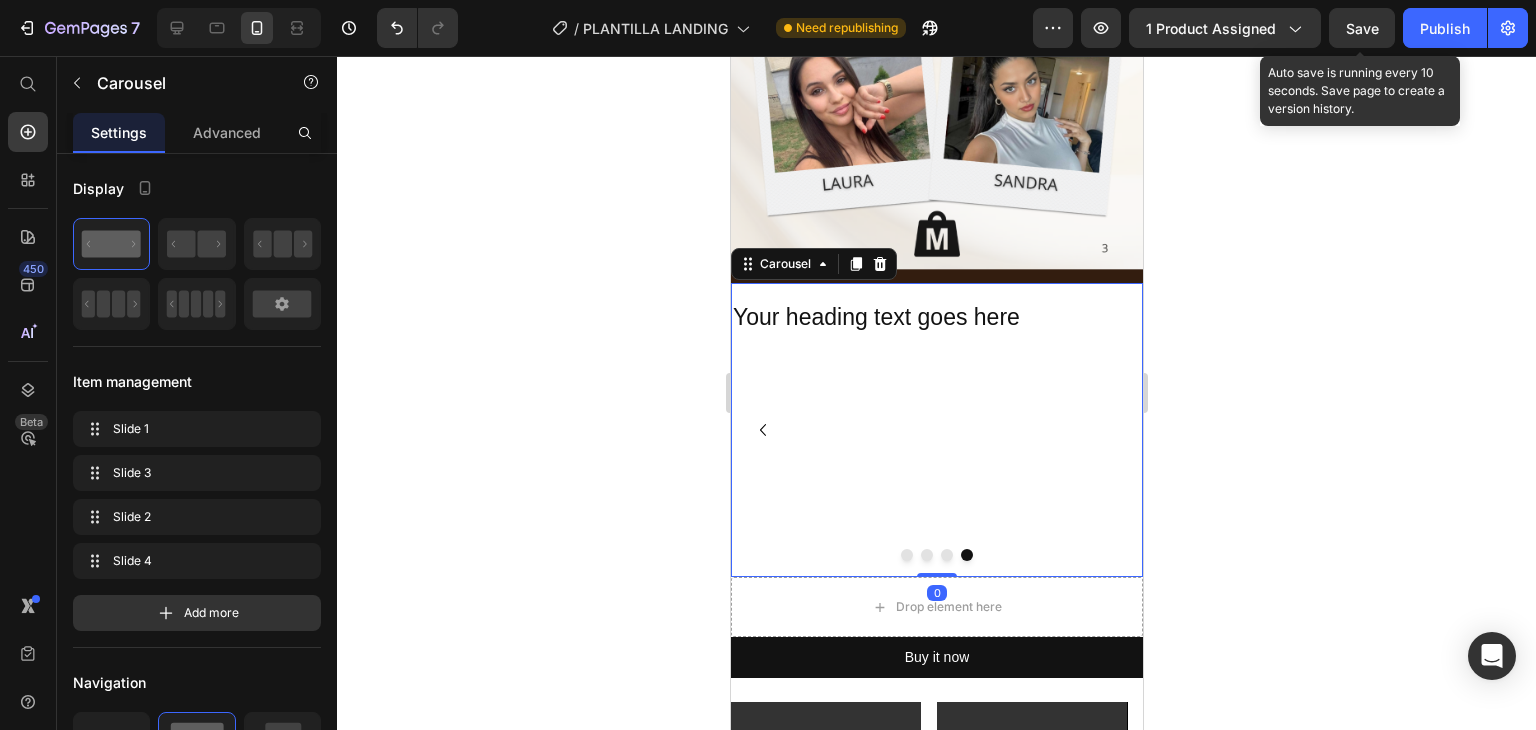 click at bounding box center [946, 555] 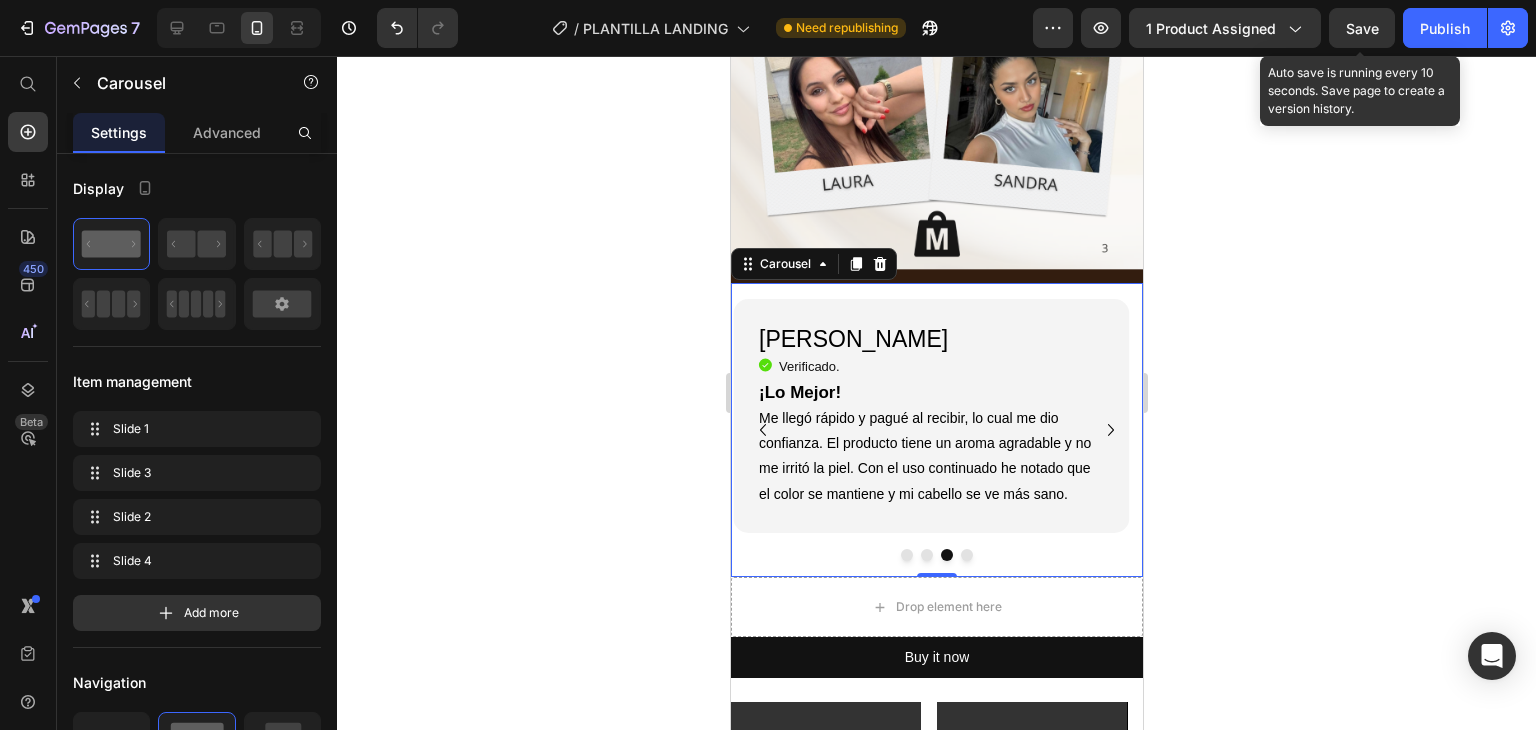 click at bounding box center [966, 555] 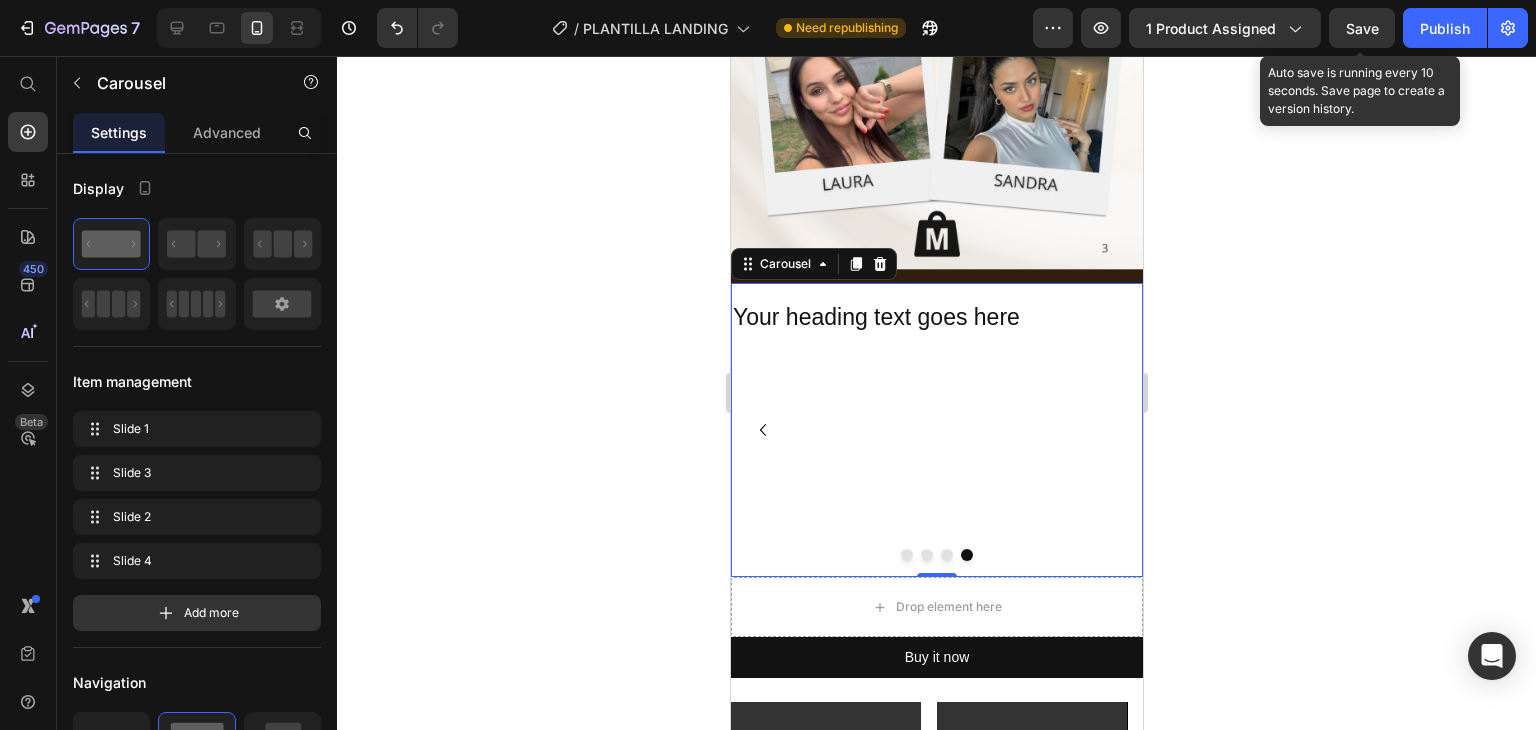 click on "⁠⁠⁠⁠⁠⁠⁠ Your heading text goes here Heading Row" at bounding box center (928, 430) 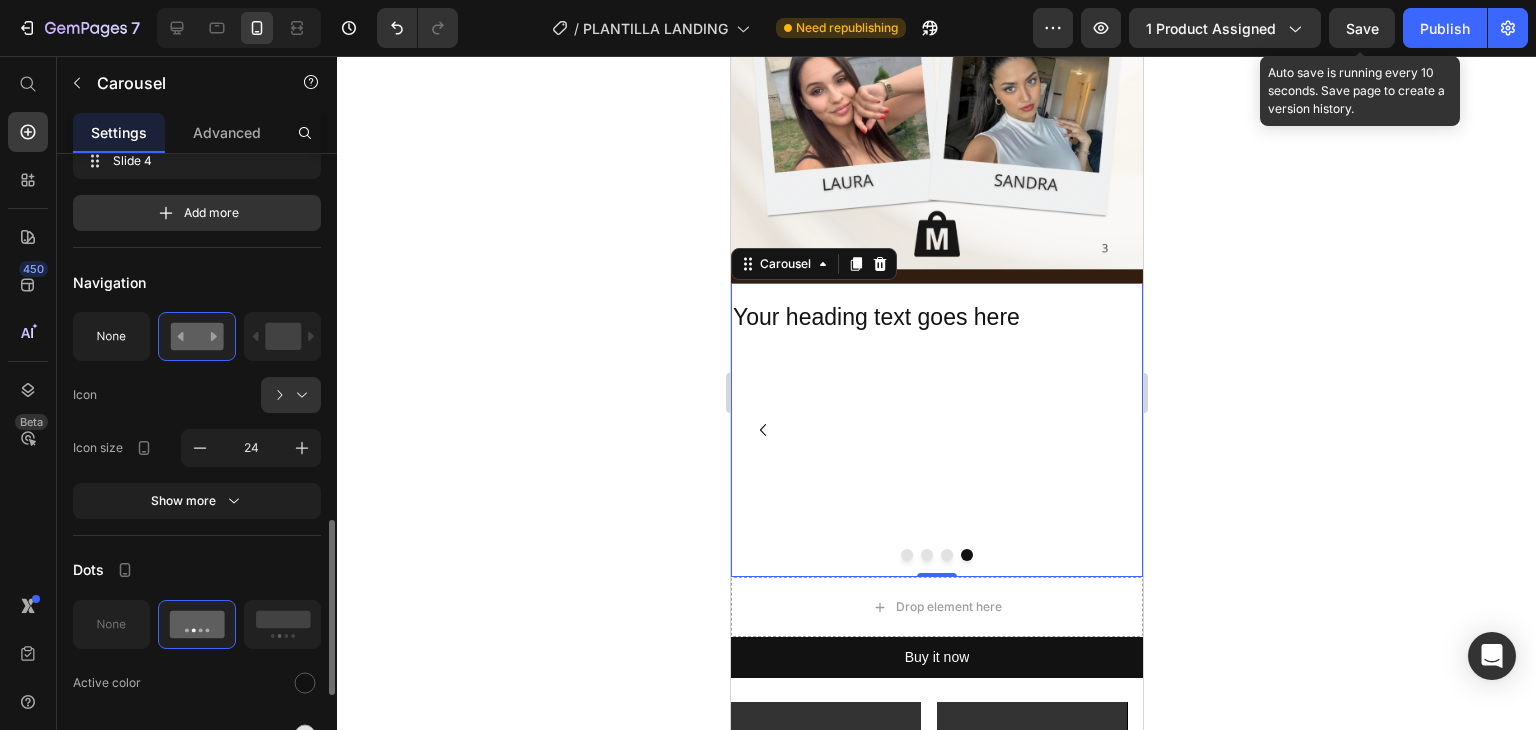 scroll, scrollTop: 700, scrollLeft: 0, axis: vertical 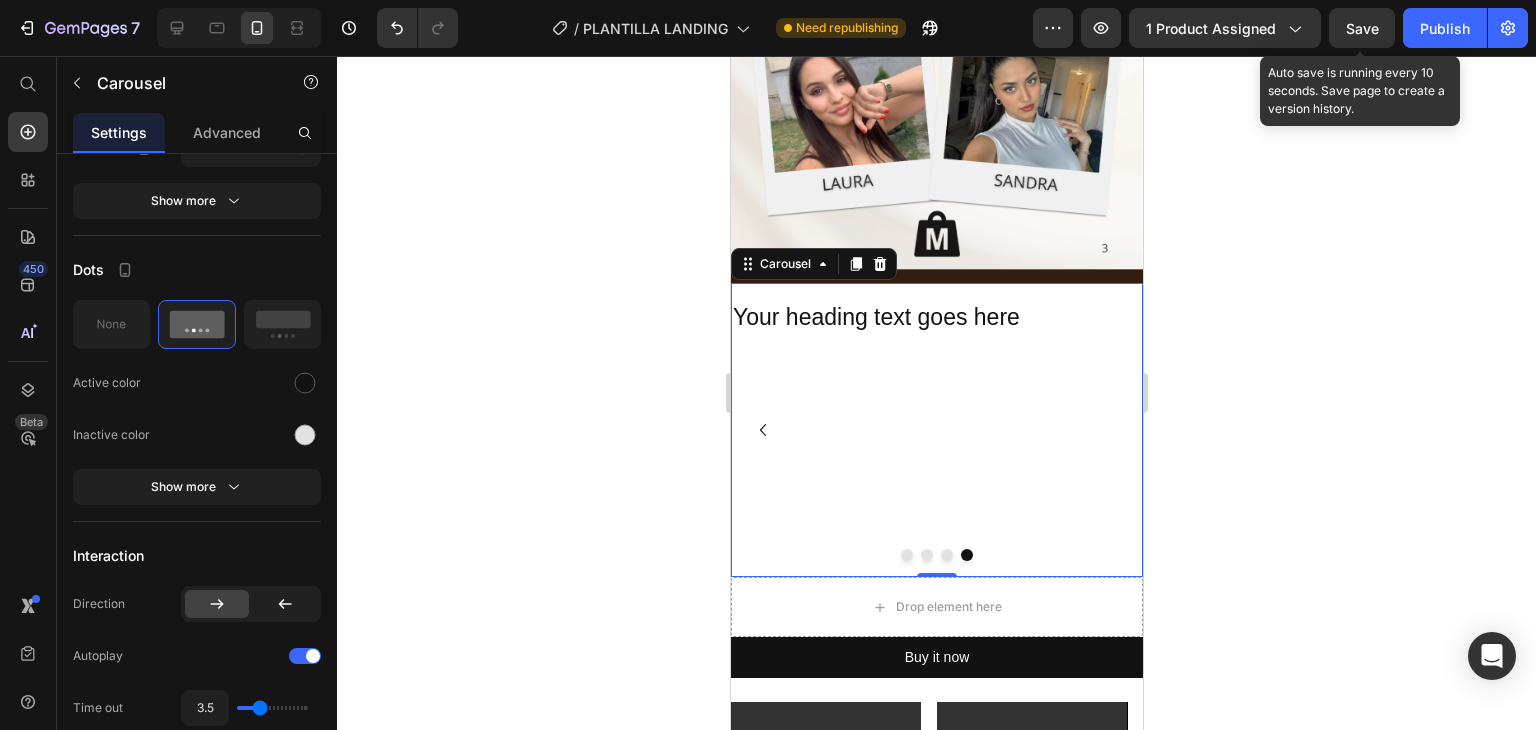 click at bounding box center (946, 555) 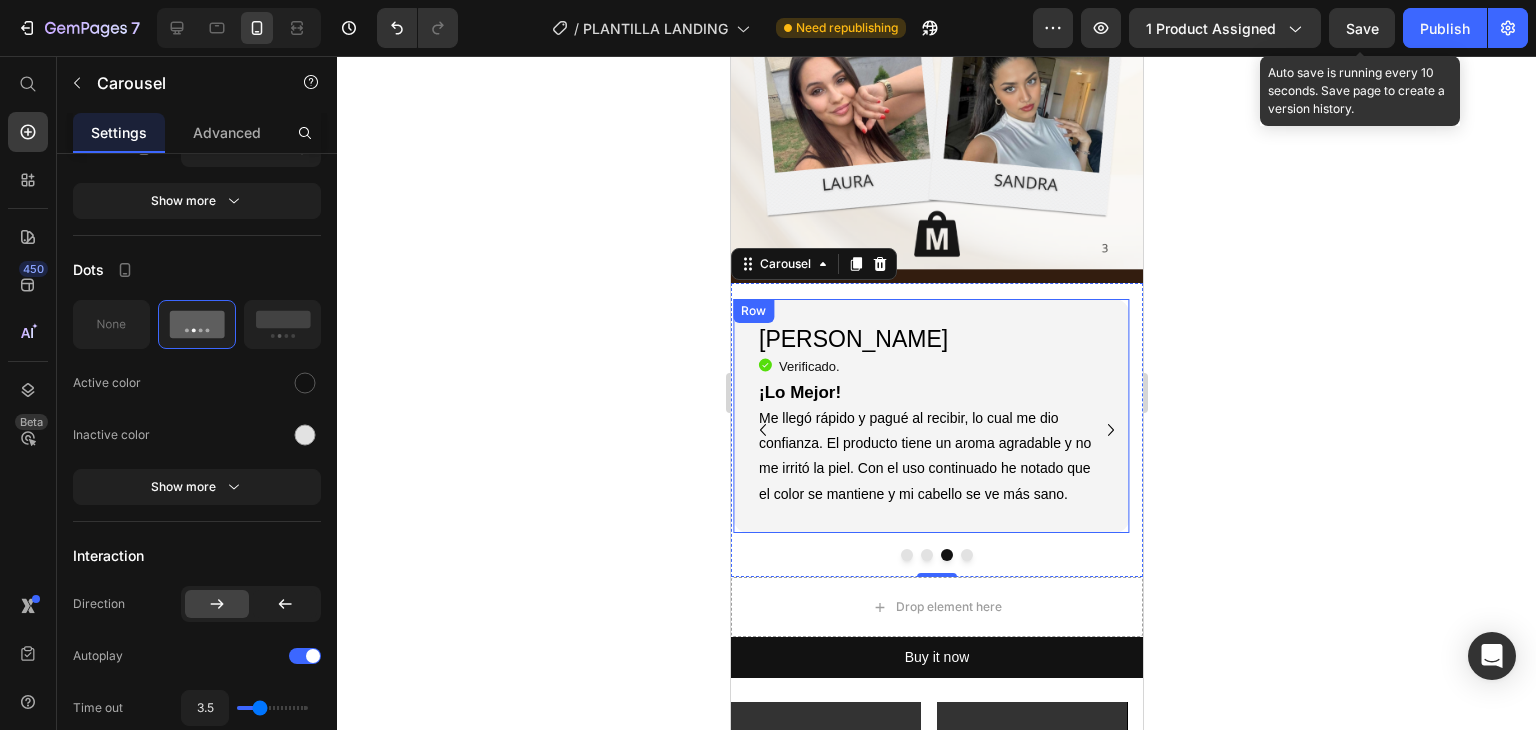click on "[PERSON_NAME] Heading
Icon Verificado. Heading Icon List ¡Lo Mejor! Me llegó rápido y pagué al recibir, lo cual me dio confianza. El producto tiene un aroma agradable y no me irritó la piel. Con el uso continuado he notado que el color se mantiene y mi cabello se ve más sano. Text Block Row Row" at bounding box center [930, 416] 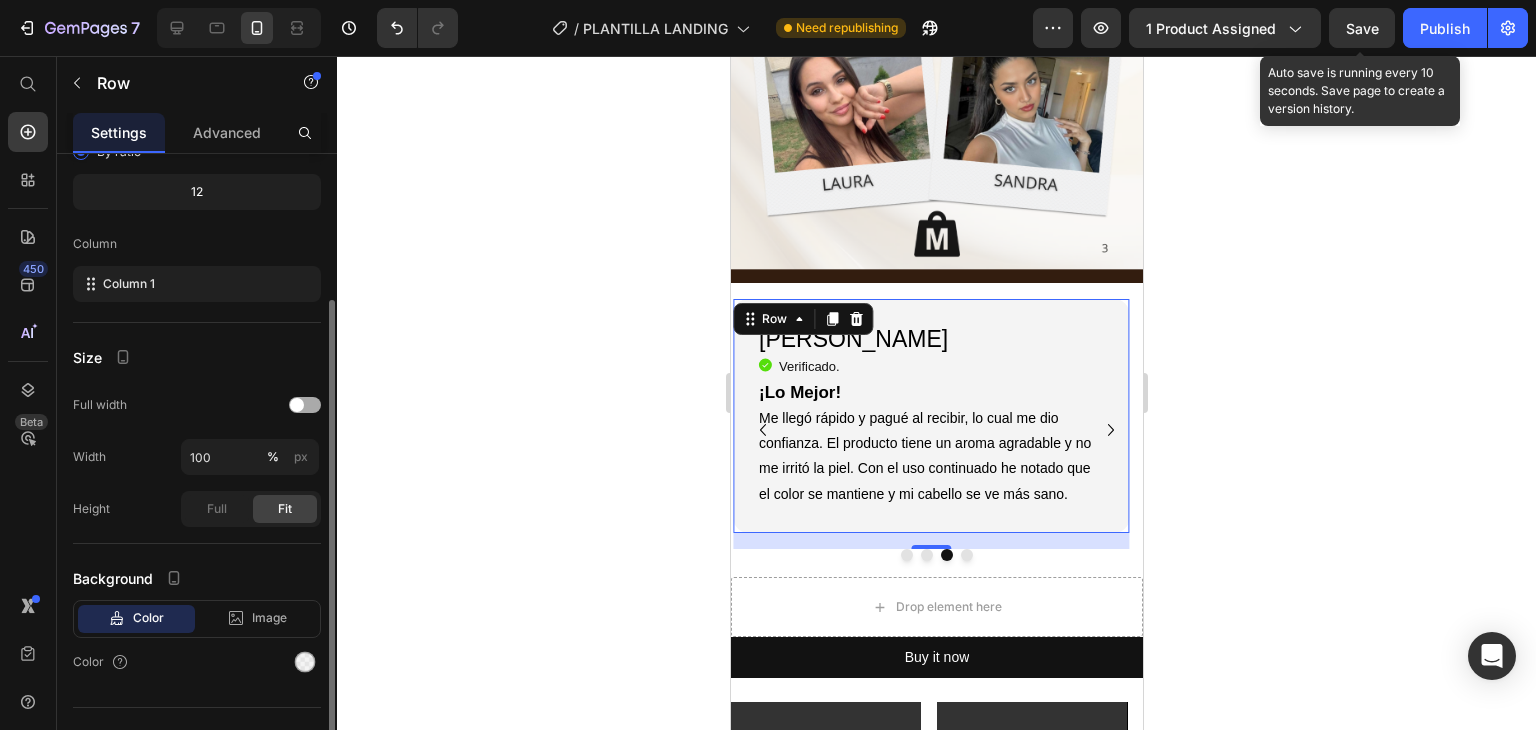 scroll, scrollTop: 0, scrollLeft: 0, axis: both 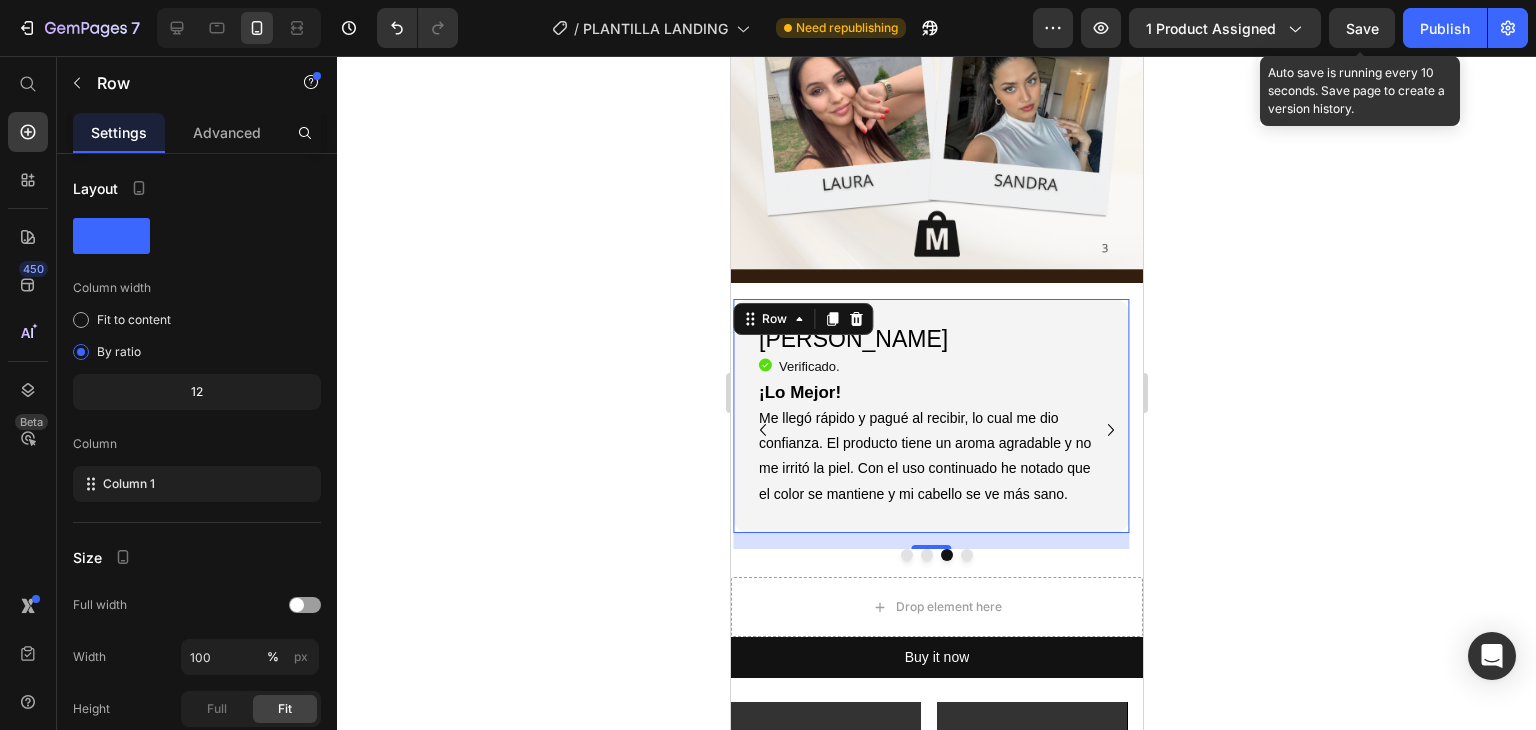 click on "[PERSON_NAME] Heading
Icon Verificado. Heading Icon List ¡Lo Mejor! Me llegó rápido y pagué al recibir, lo cual me dio confianza. El producto tiene un aroma agradable y no me irritó la piel. Con el uso continuado he notado que el color se mantiene y mi cabello se ve más sano. Text Block Row Row   16" at bounding box center [930, 416] 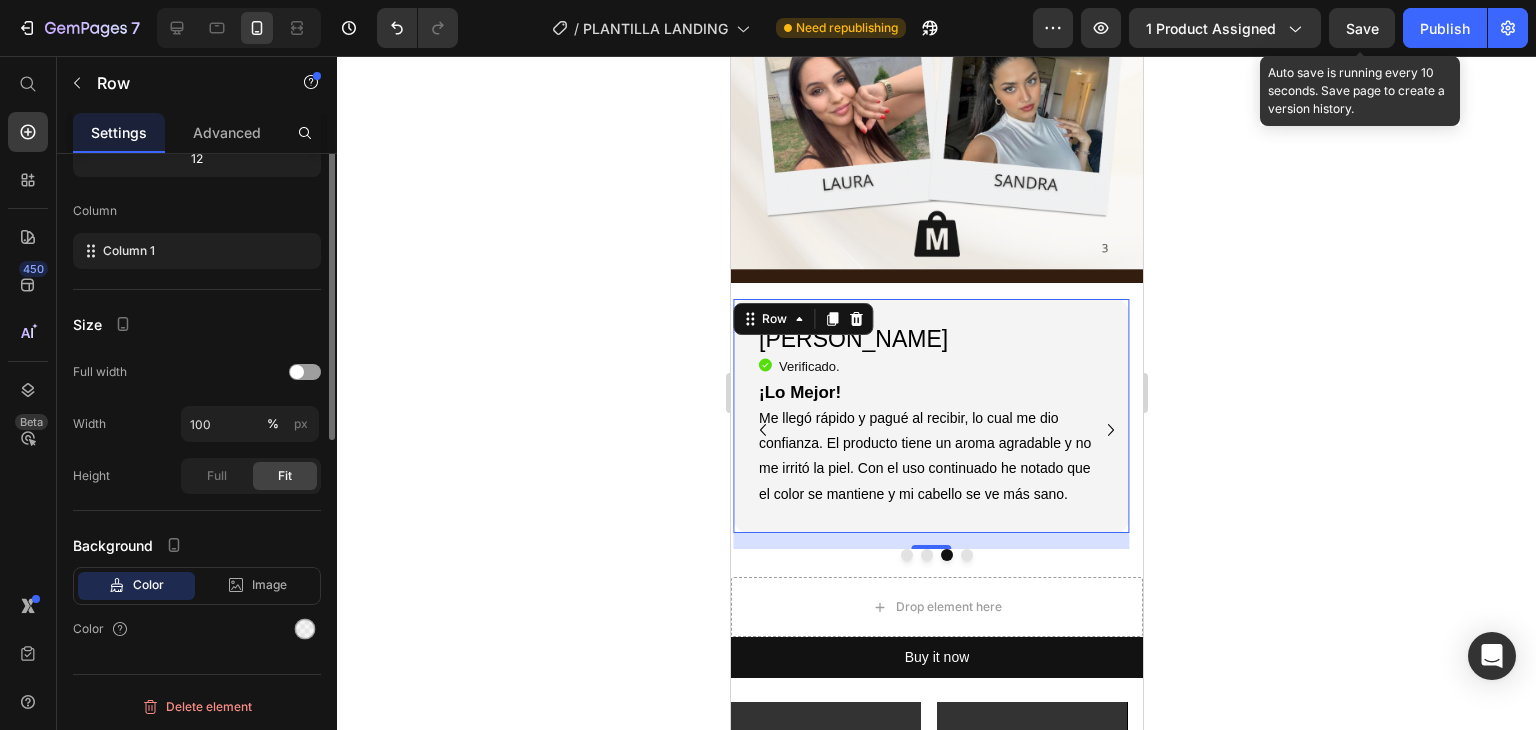 scroll, scrollTop: 0, scrollLeft: 0, axis: both 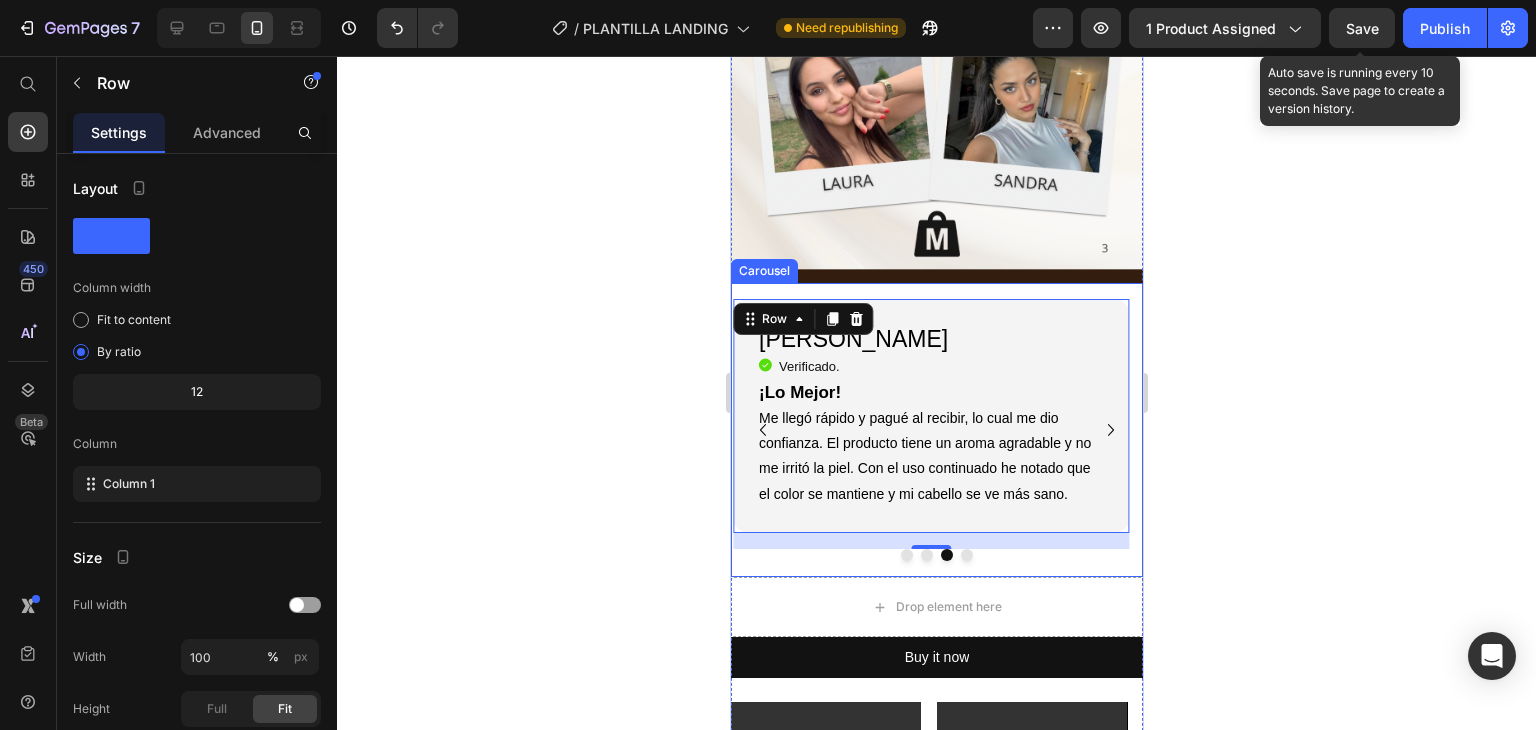 click at bounding box center [966, 555] 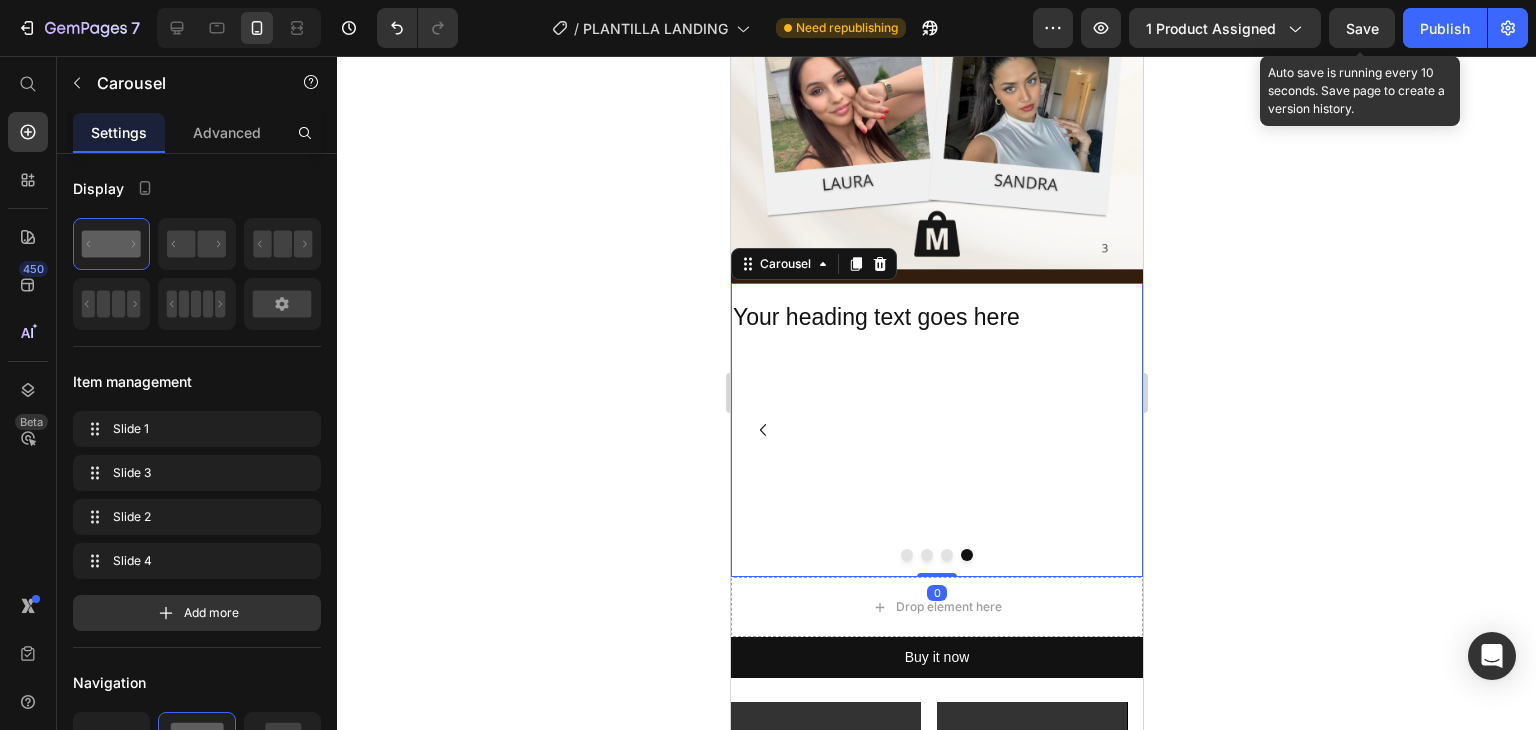 click on "⁠⁠⁠⁠⁠⁠⁠ Your heading text goes here Heading Row" at bounding box center [928, 430] 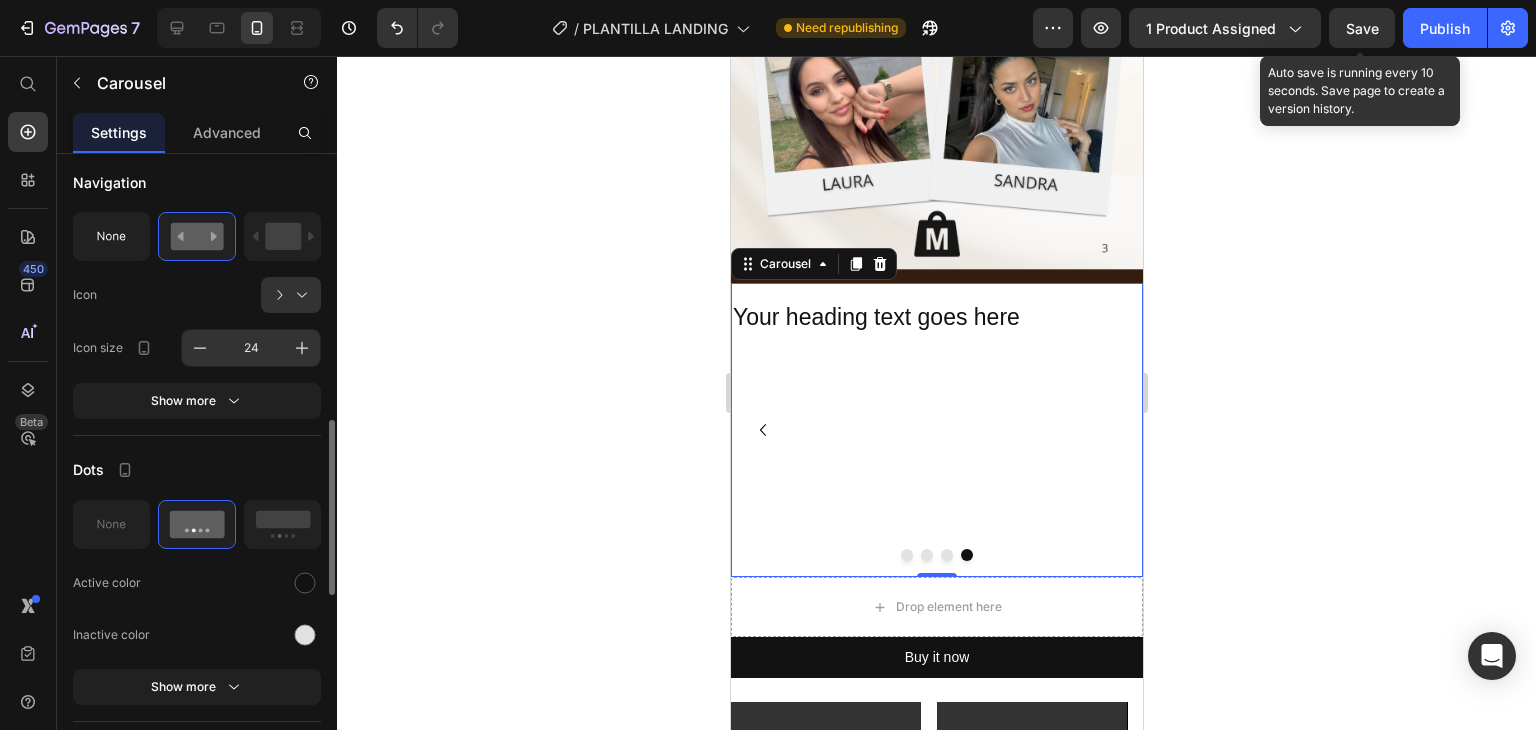 scroll, scrollTop: 600, scrollLeft: 0, axis: vertical 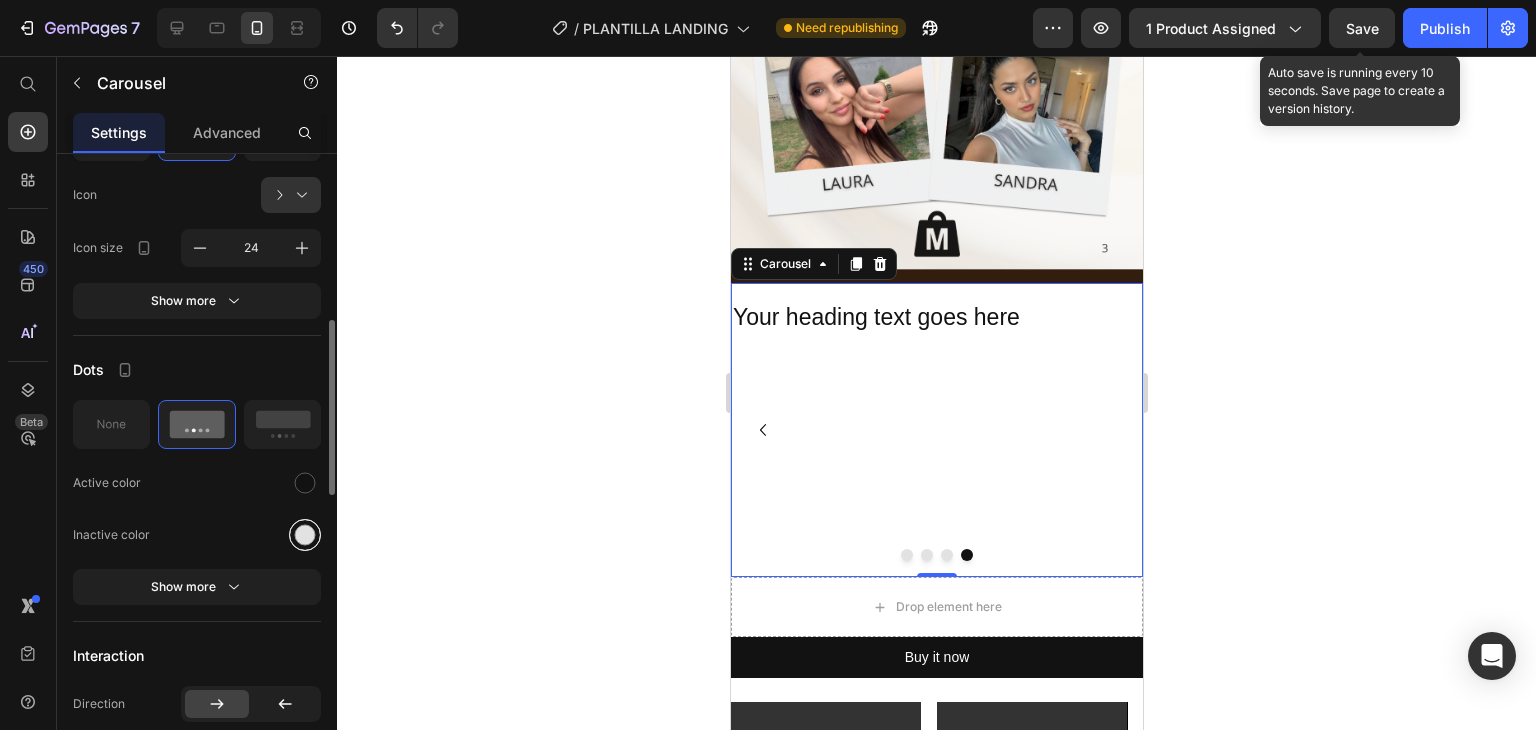 click at bounding box center (305, 534) 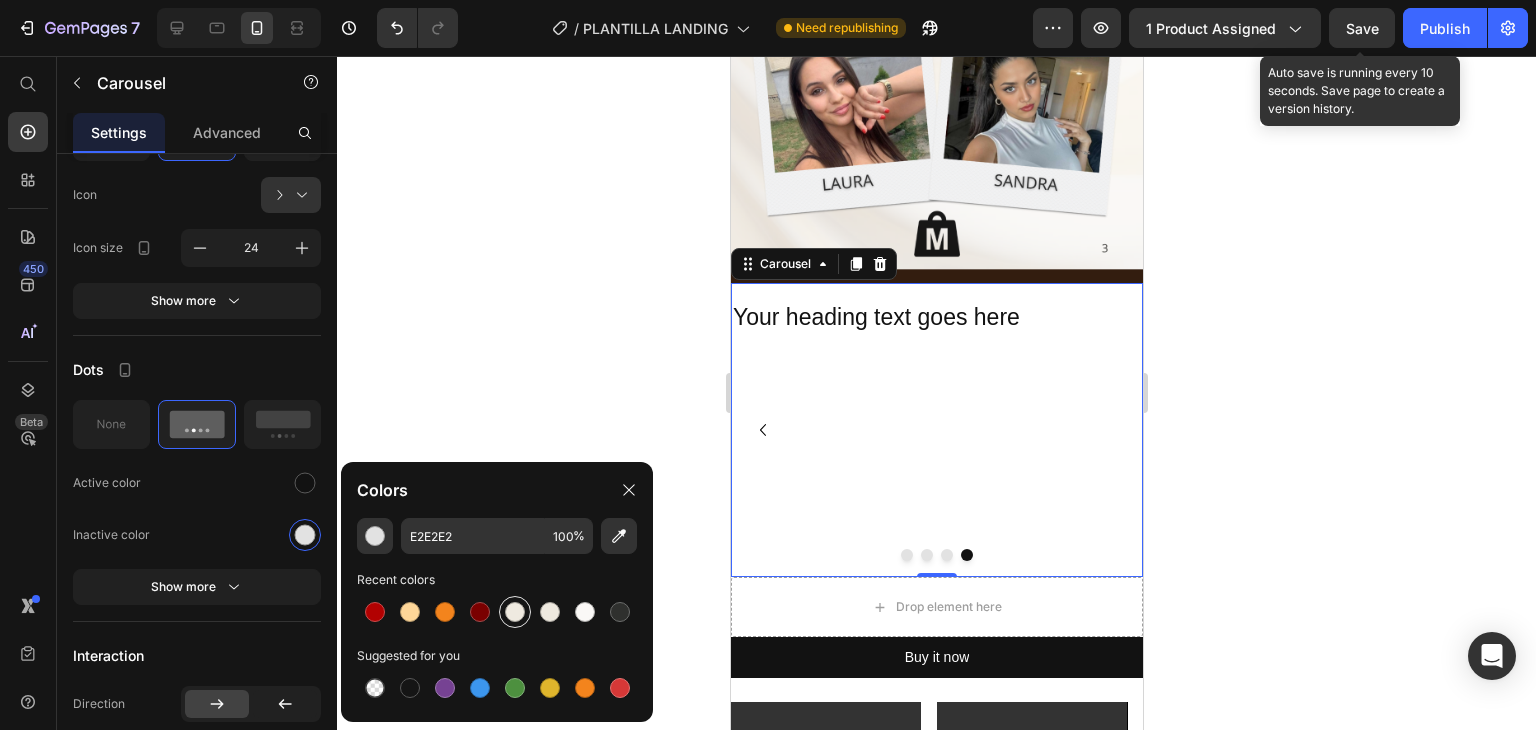 click at bounding box center [515, 612] 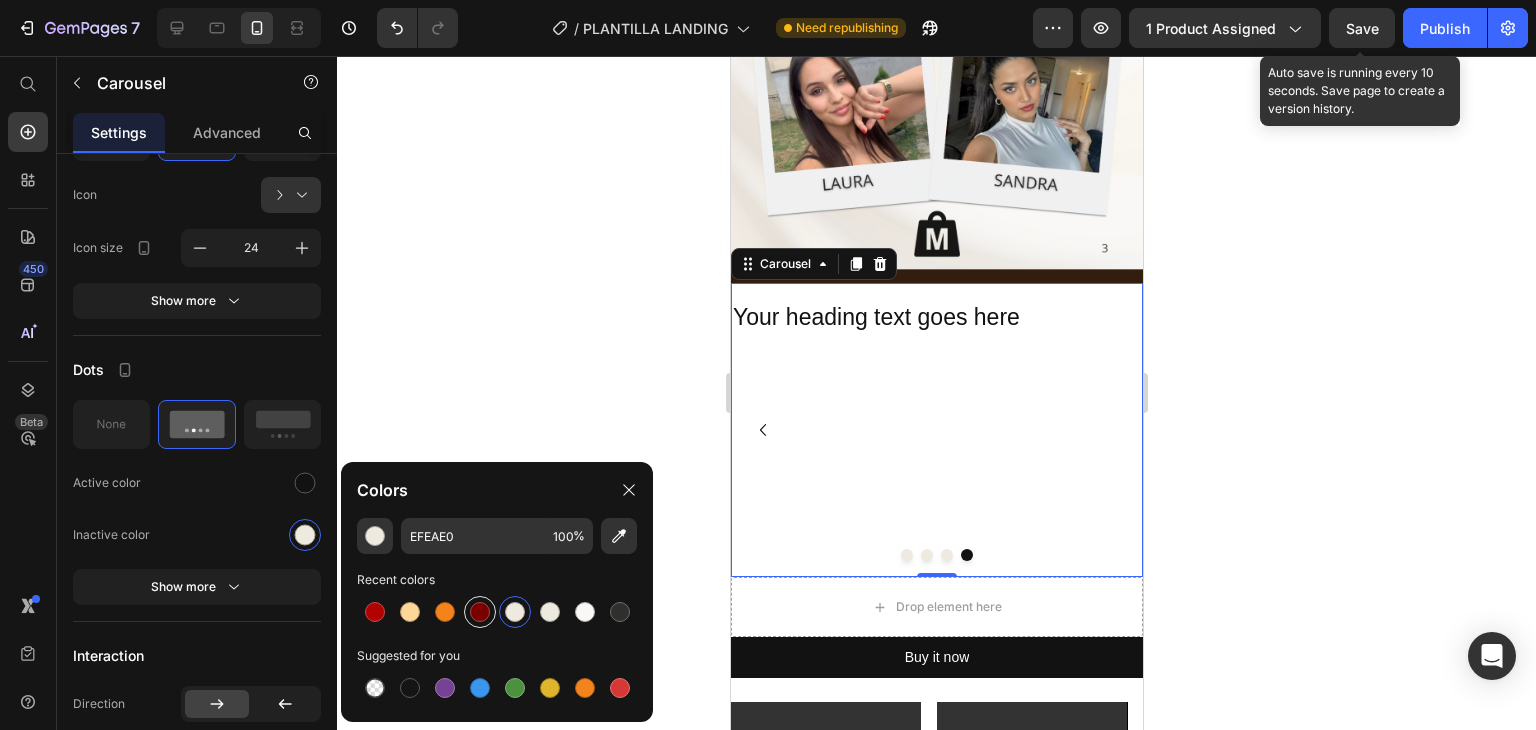 click at bounding box center (480, 612) 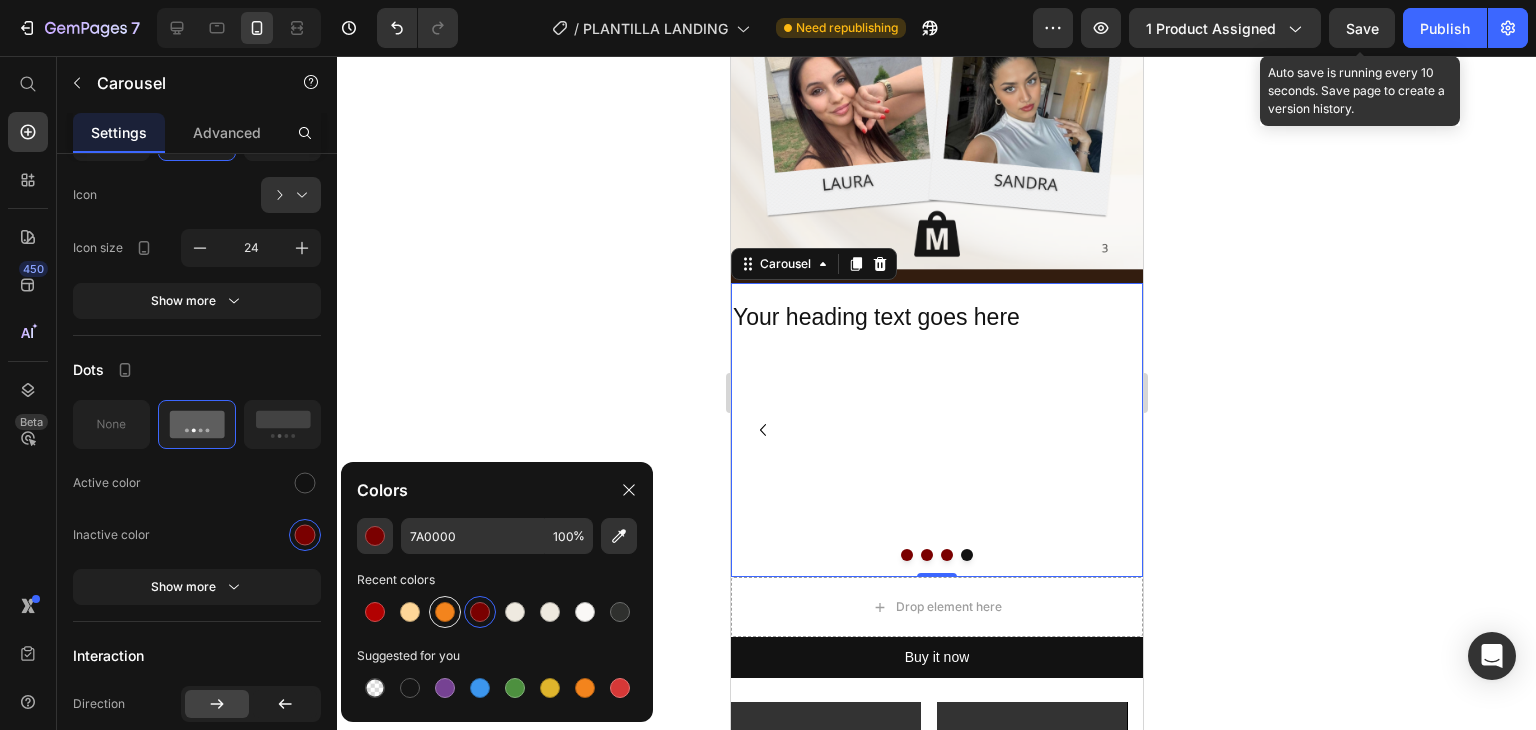 click at bounding box center [445, 612] 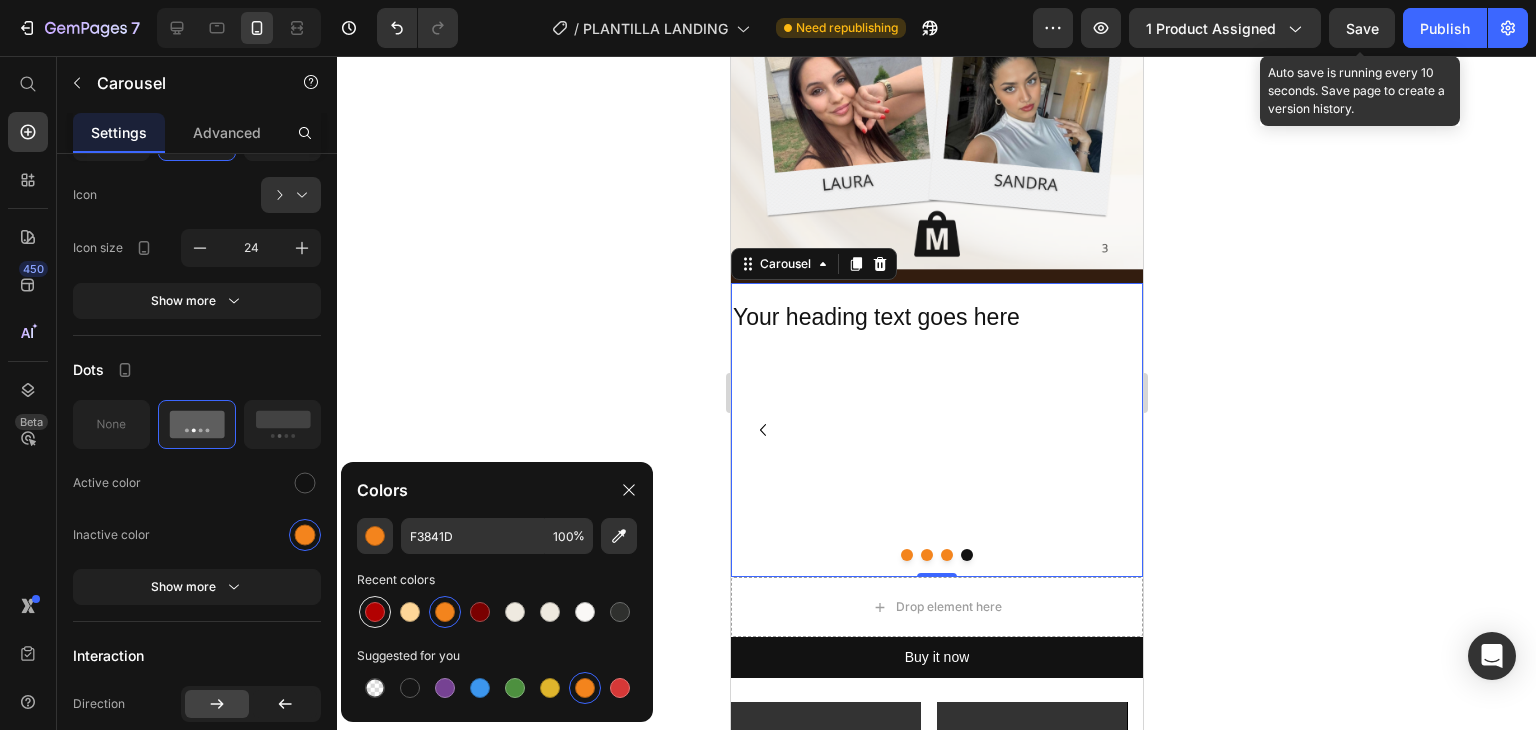 click at bounding box center (375, 612) 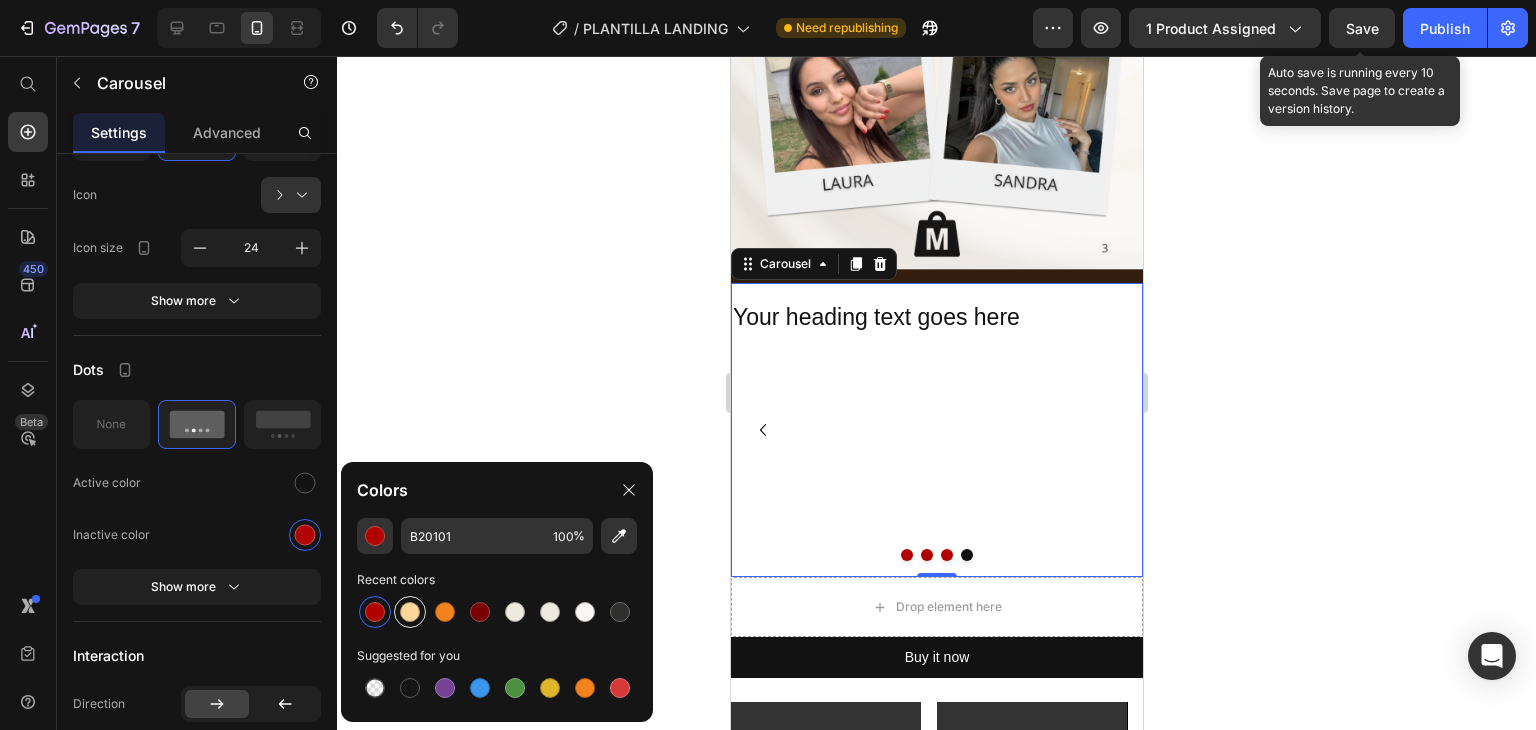 click at bounding box center [410, 612] 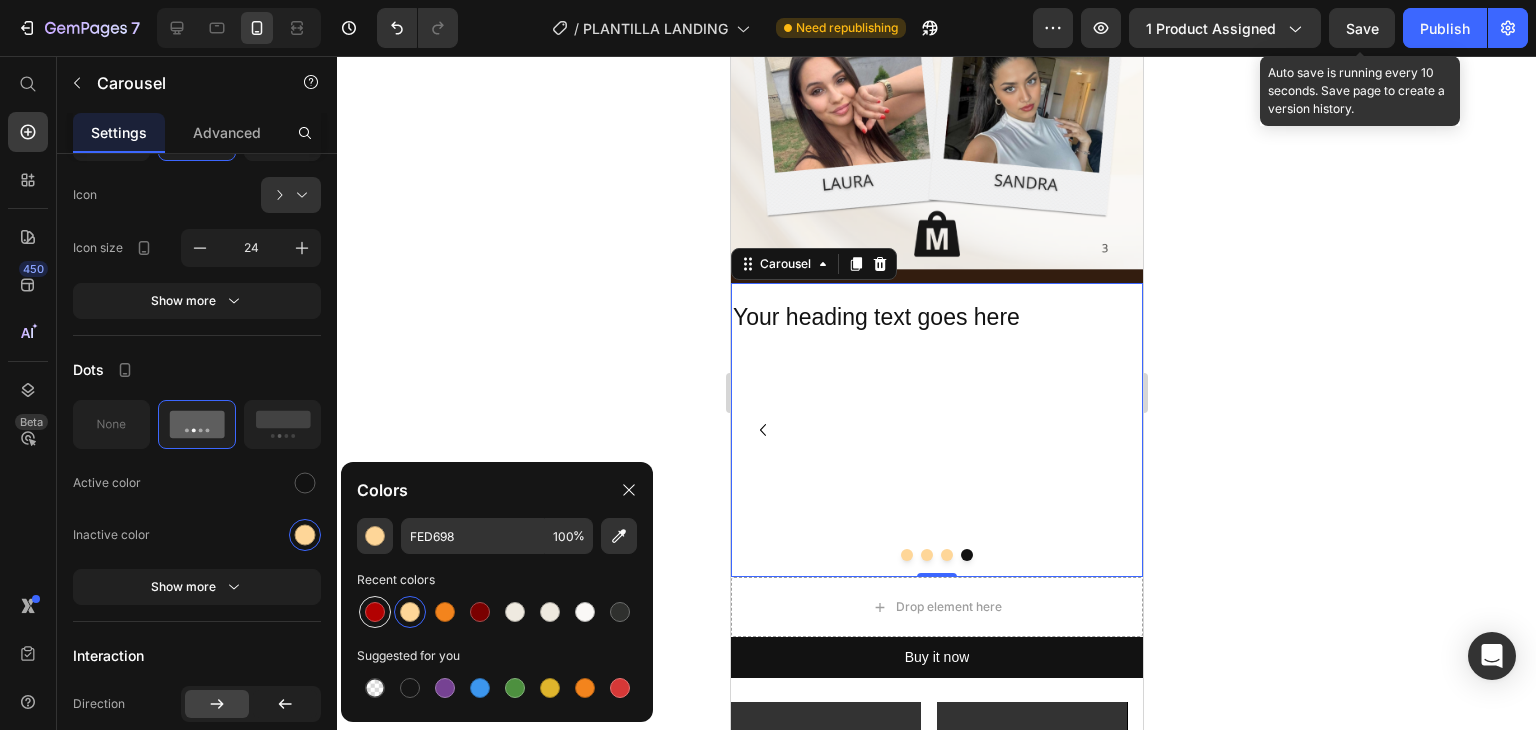 click at bounding box center [375, 612] 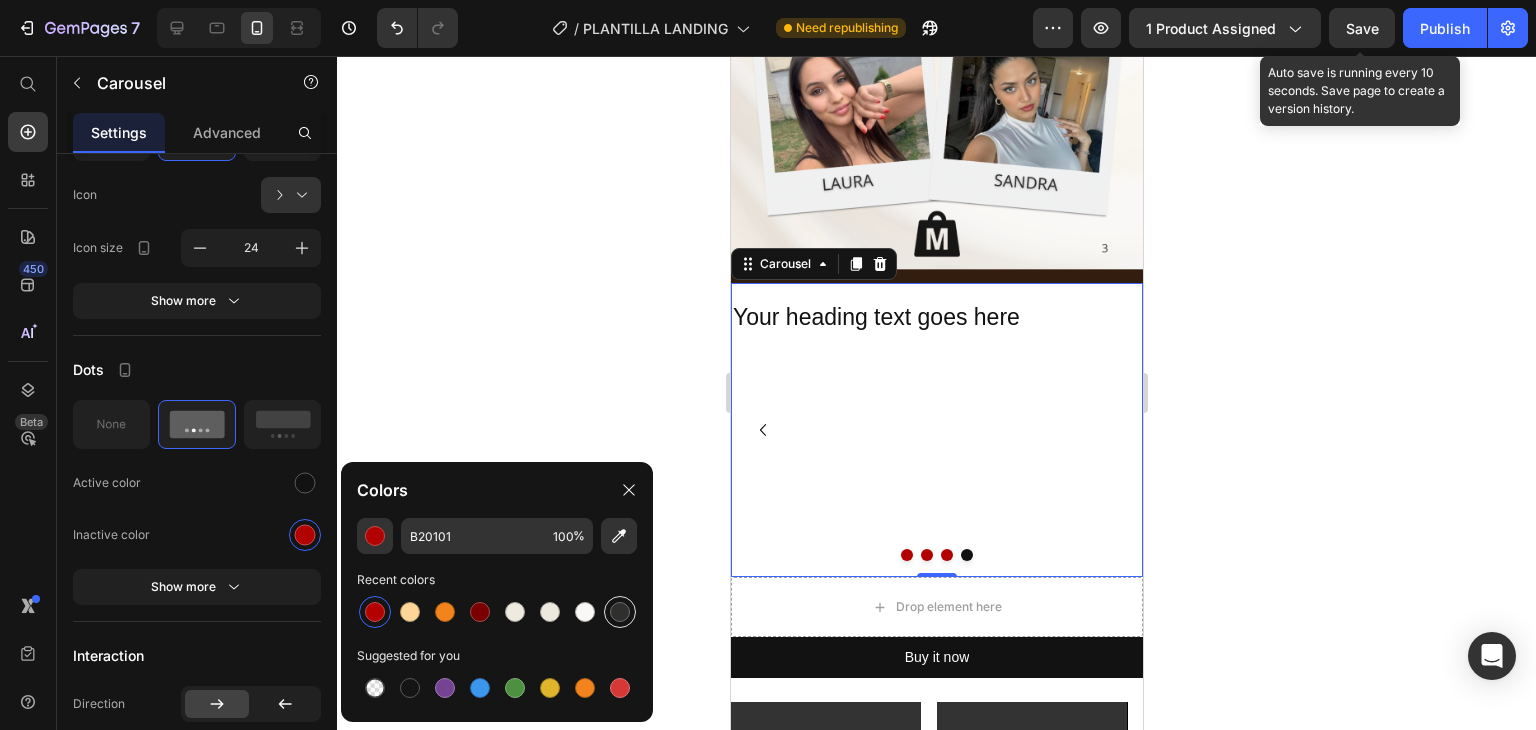 click at bounding box center [620, 612] 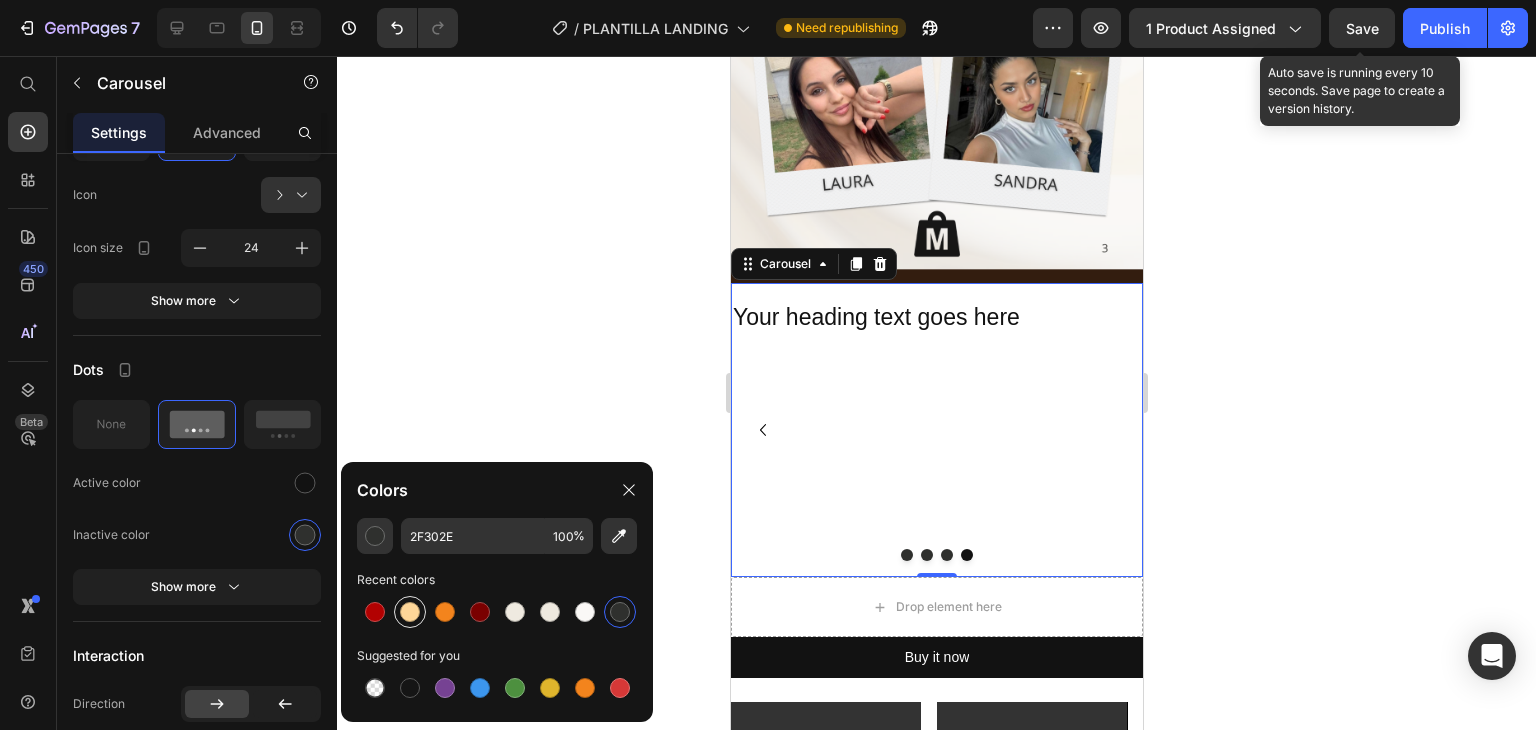 click at bounding box center [410, 612] 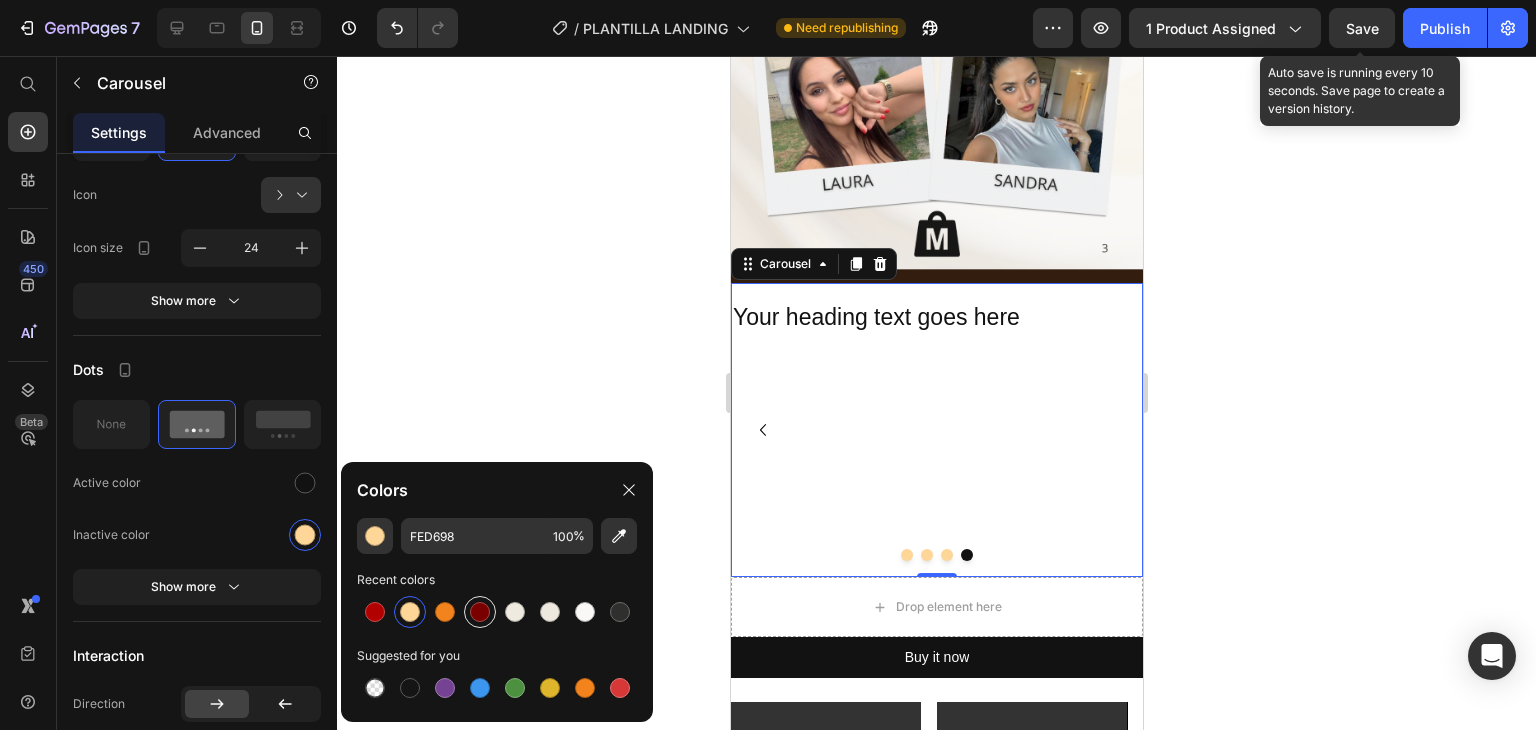 click at bounding box center (480, 612) 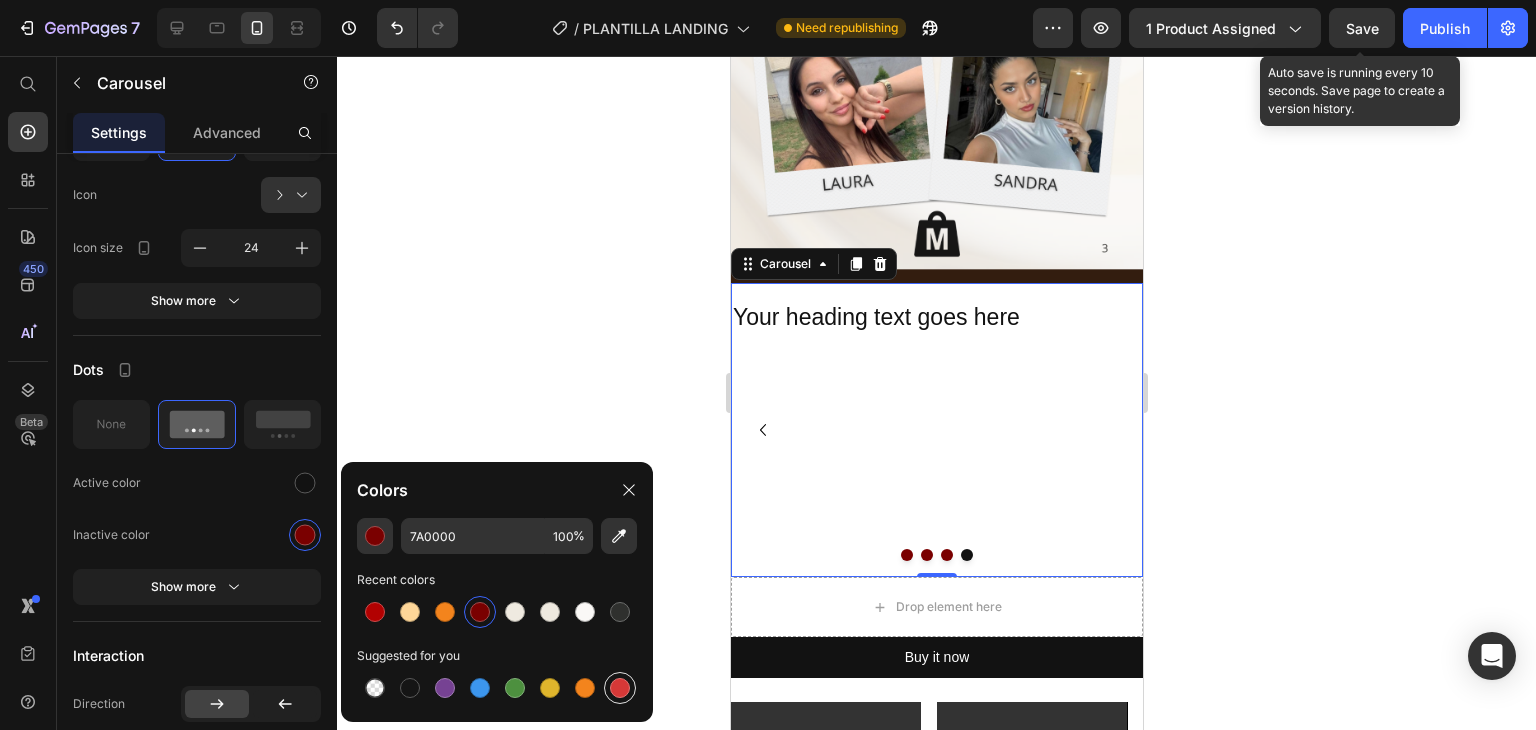click at bounding box center (620, 688) 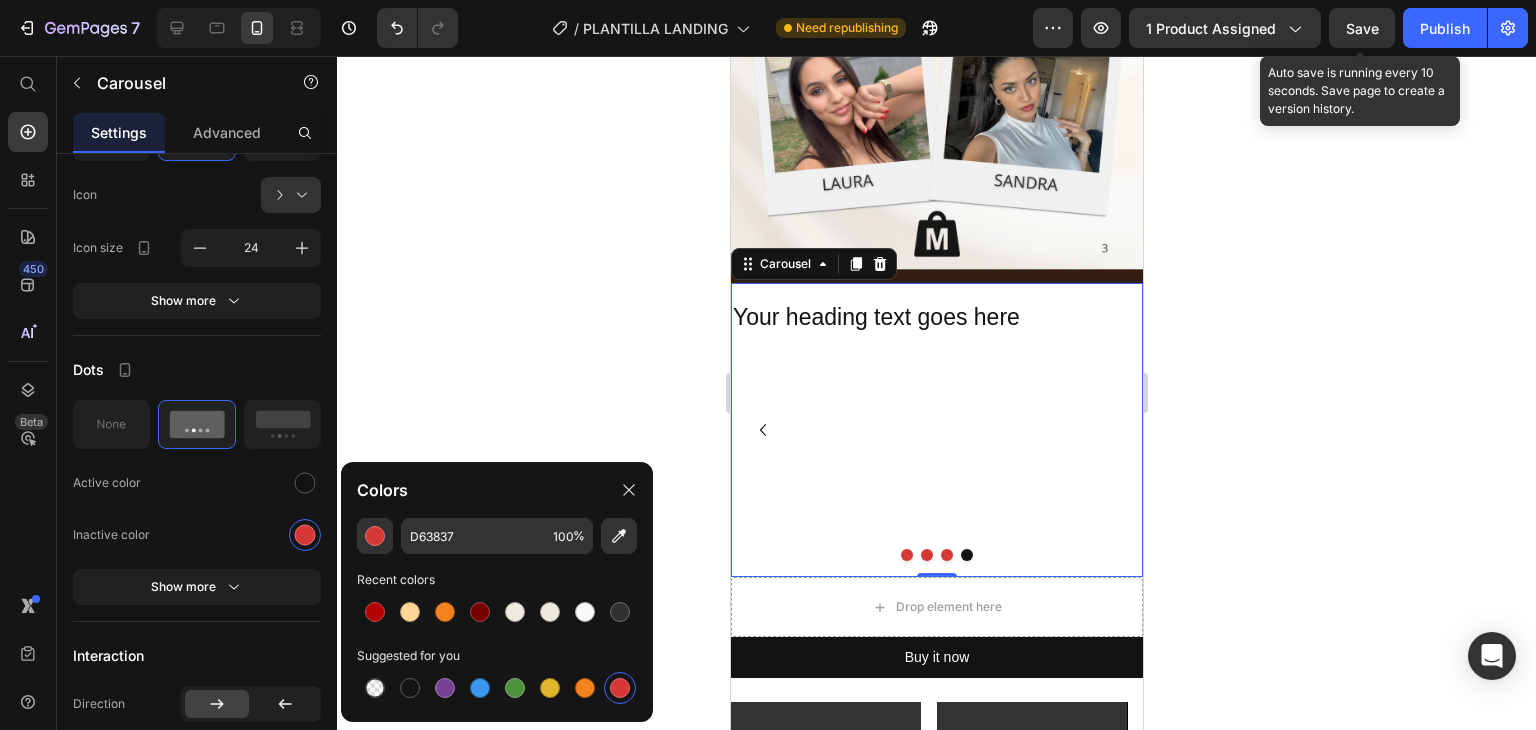 click at bounding box center (946, 555) 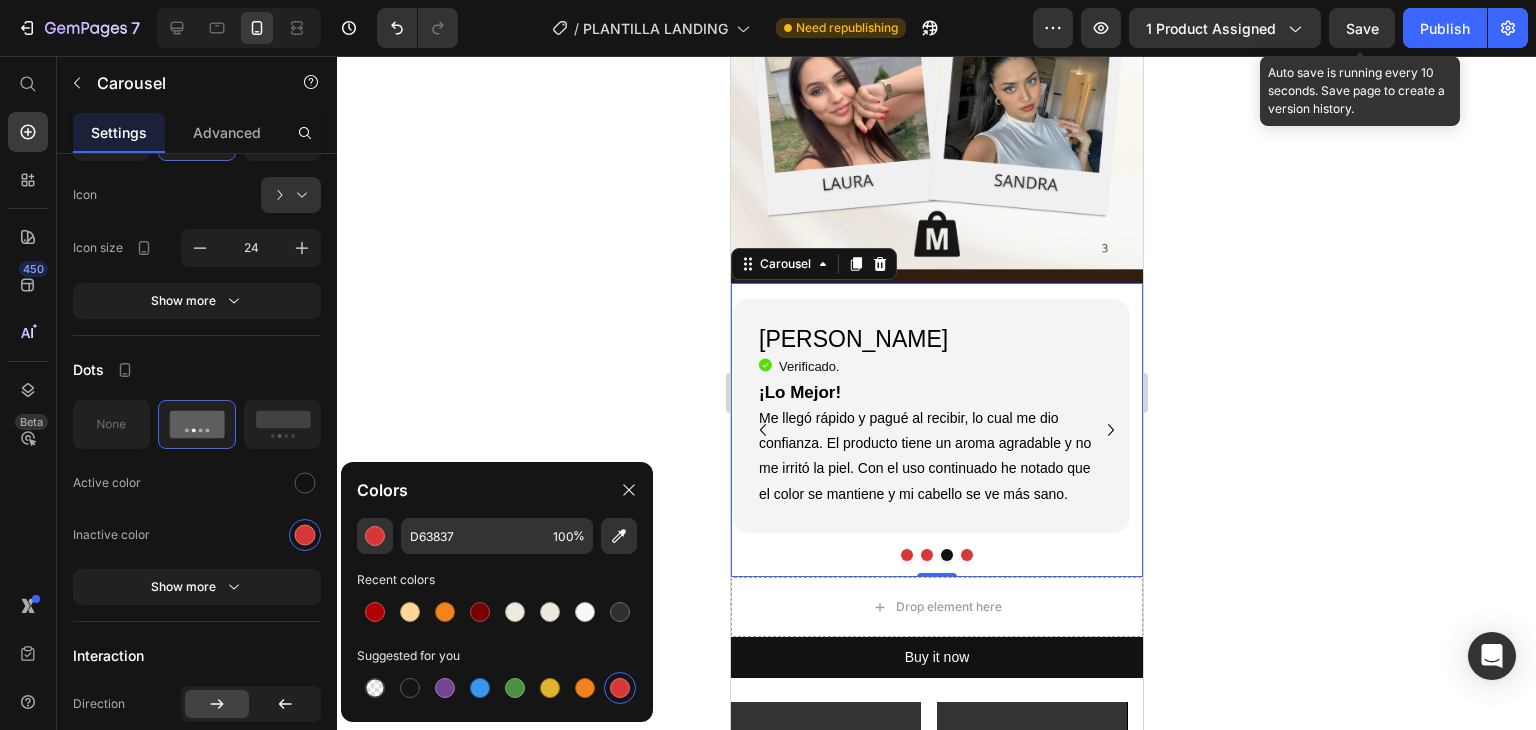 click at bounding box center (966, 555) 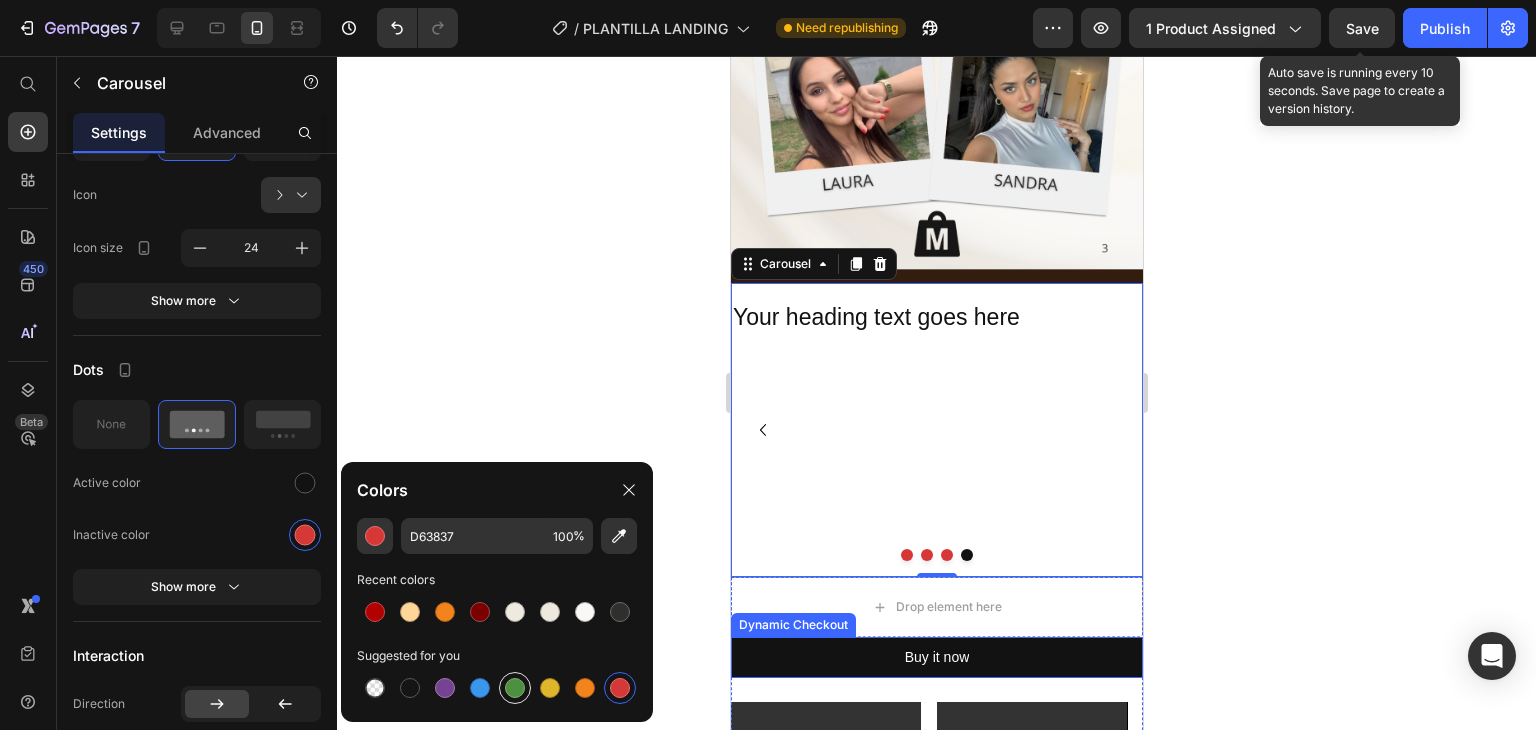 click at bounding box center (515, 688) 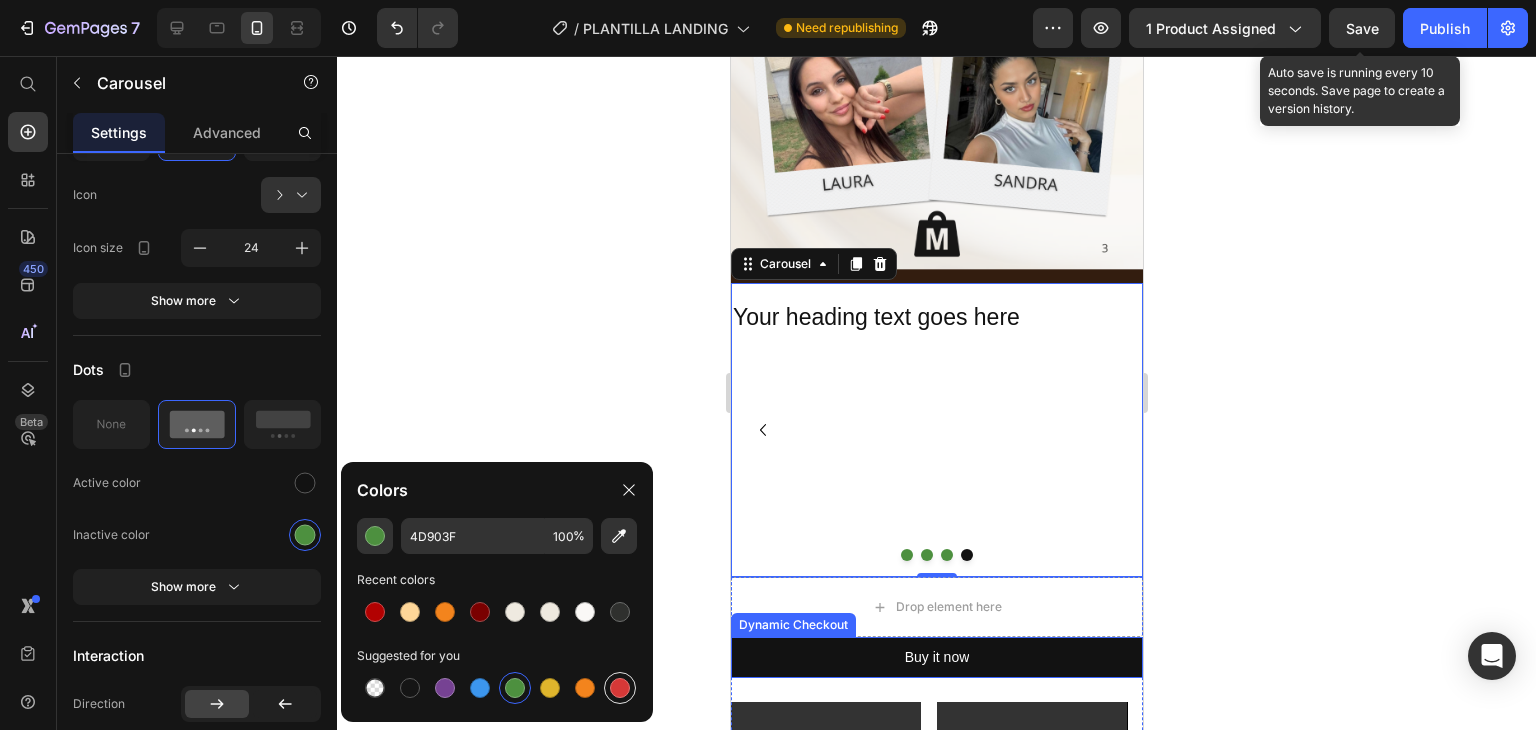 click at bounding box center [620, 688] 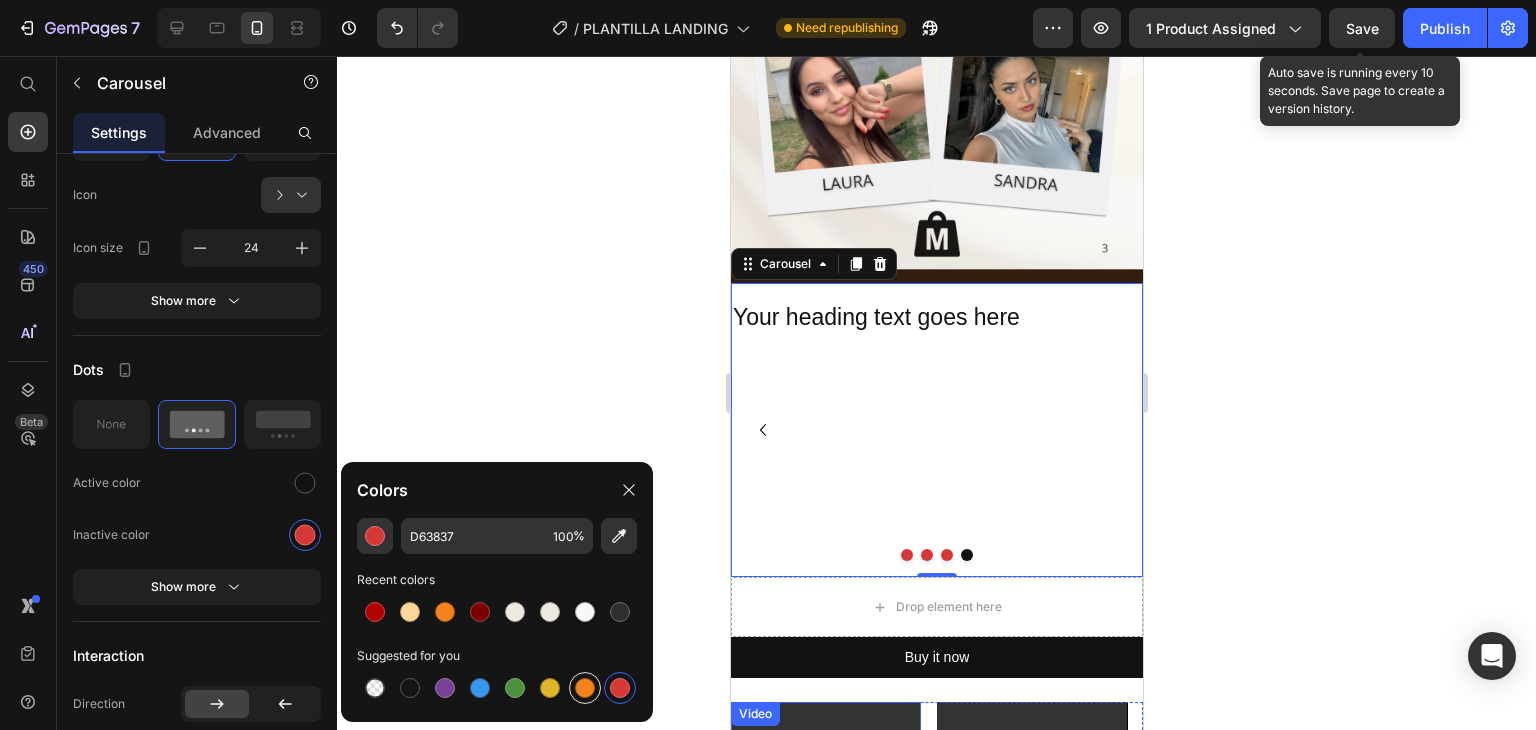 click at bounding box center [585, 688] 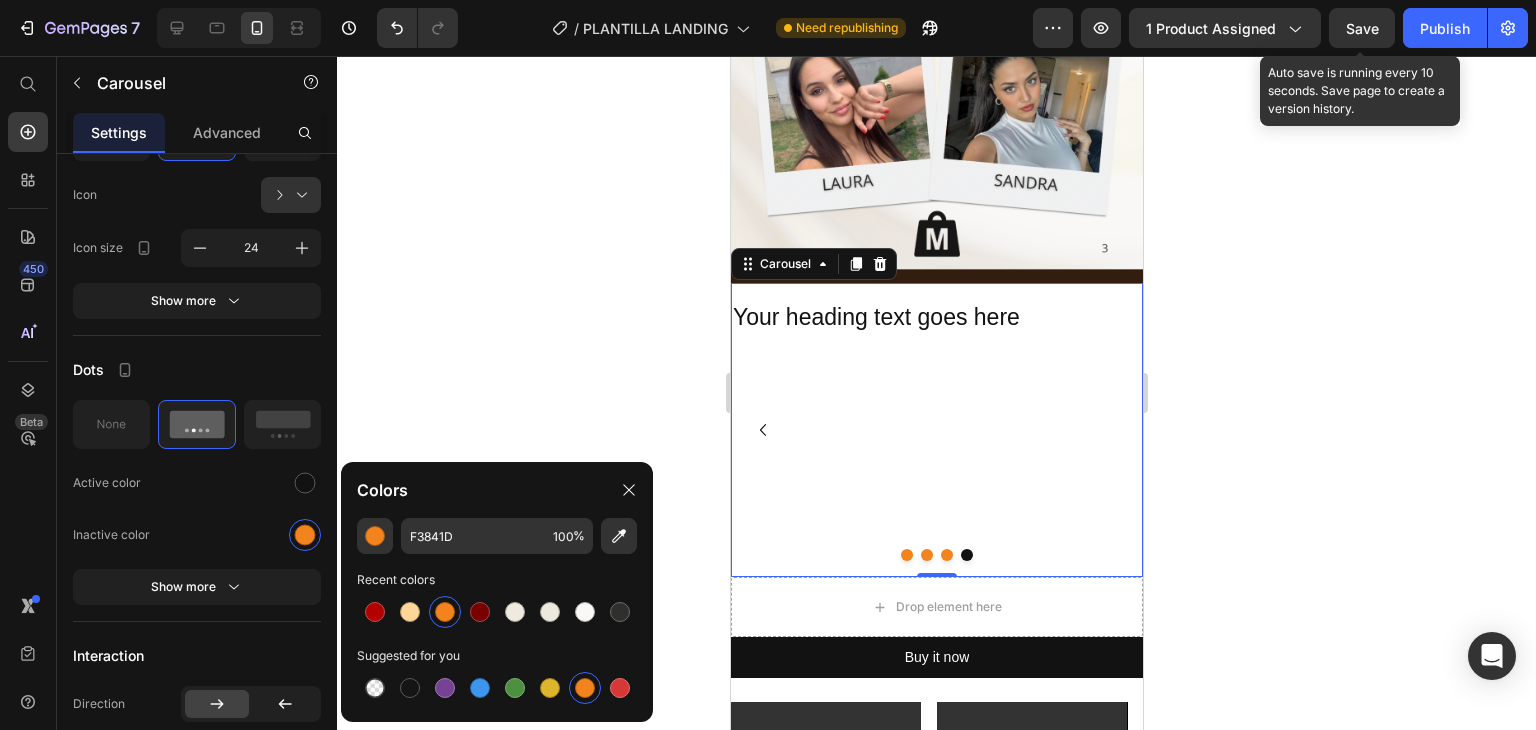 click at bounding box center [946, 555] 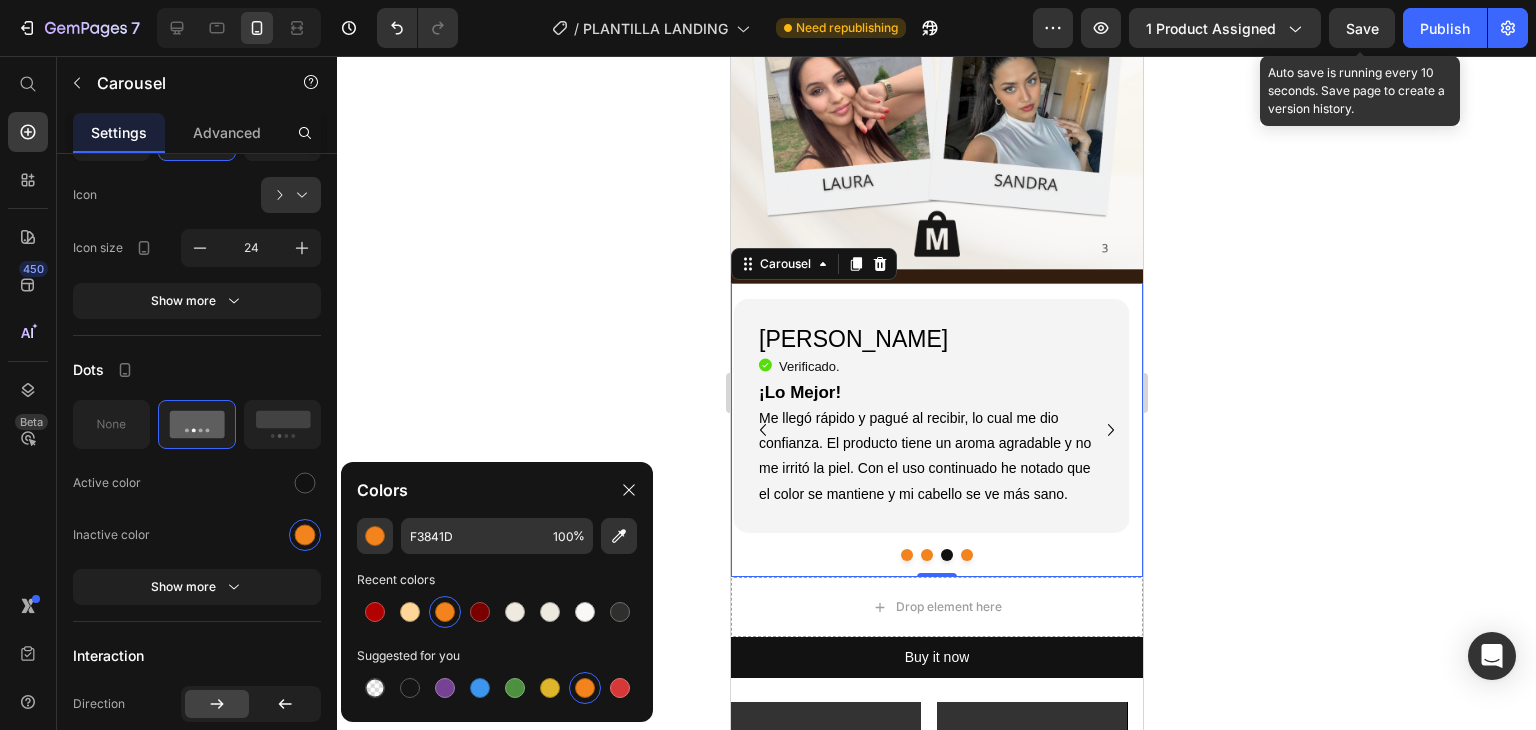 click at bounding box center (966, 555) 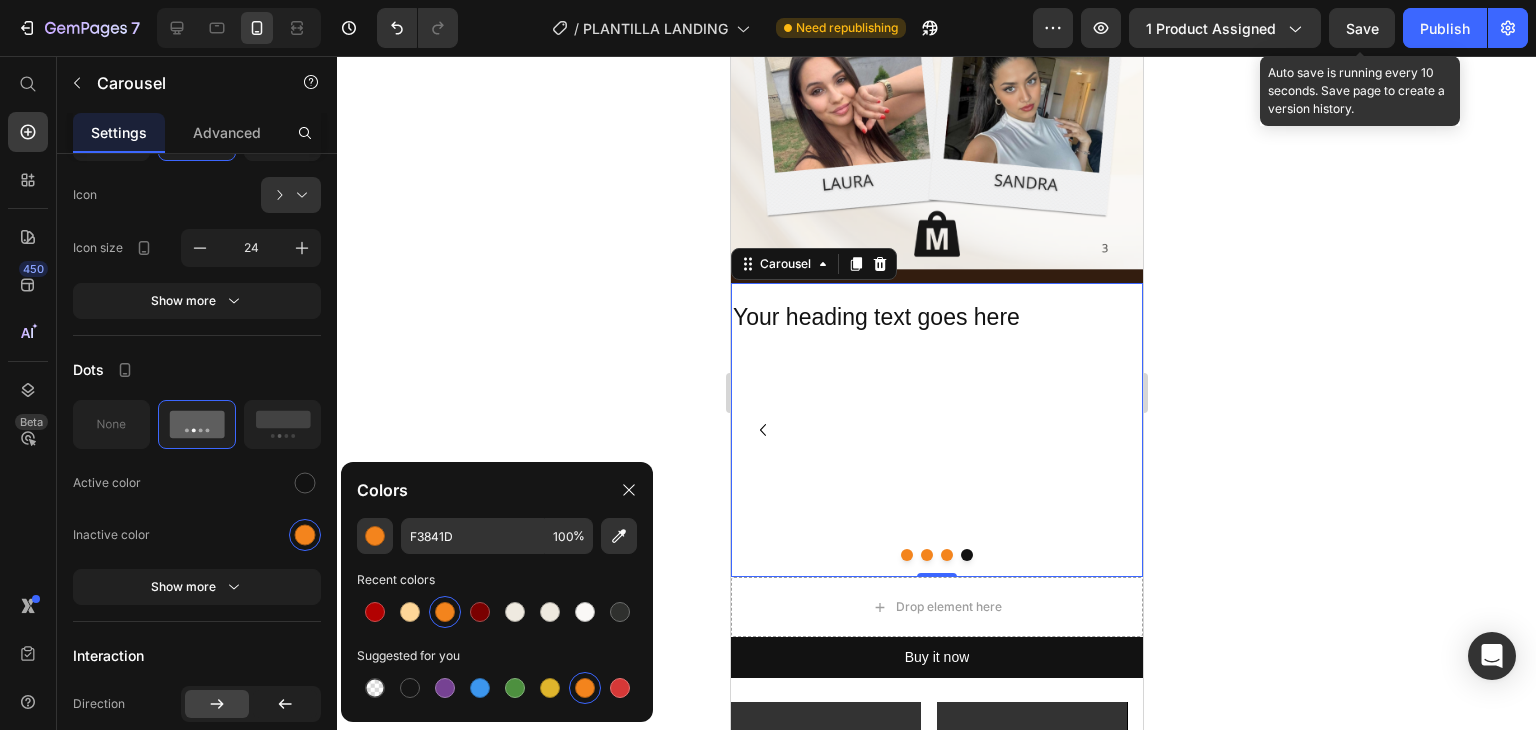 click on "⁠⁠⁠⁠⁠⁠⁠ Your heading text goes here Heading Row" at bounding box center (928, 430) 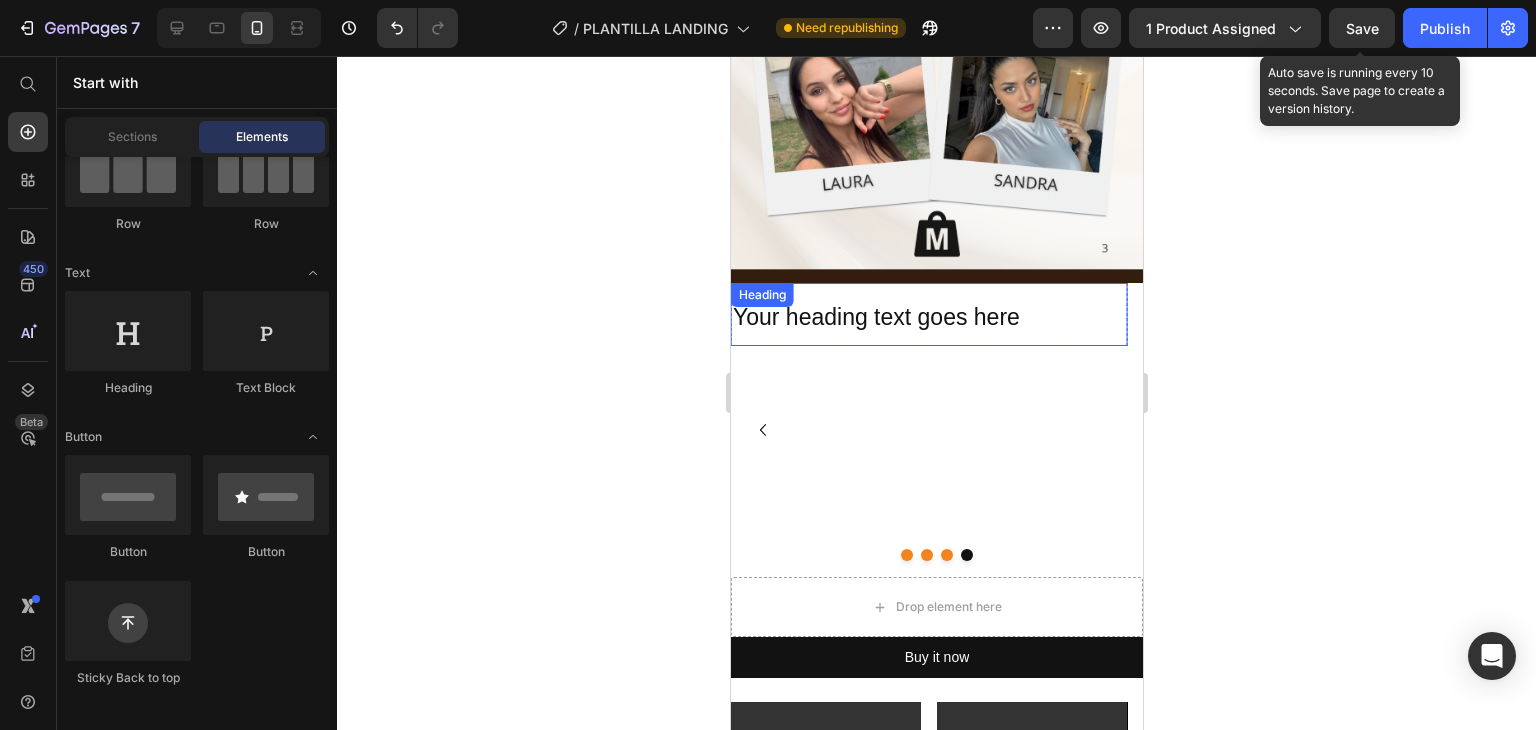 click on "Your heading text goes here" at bounding box center [875, 317] 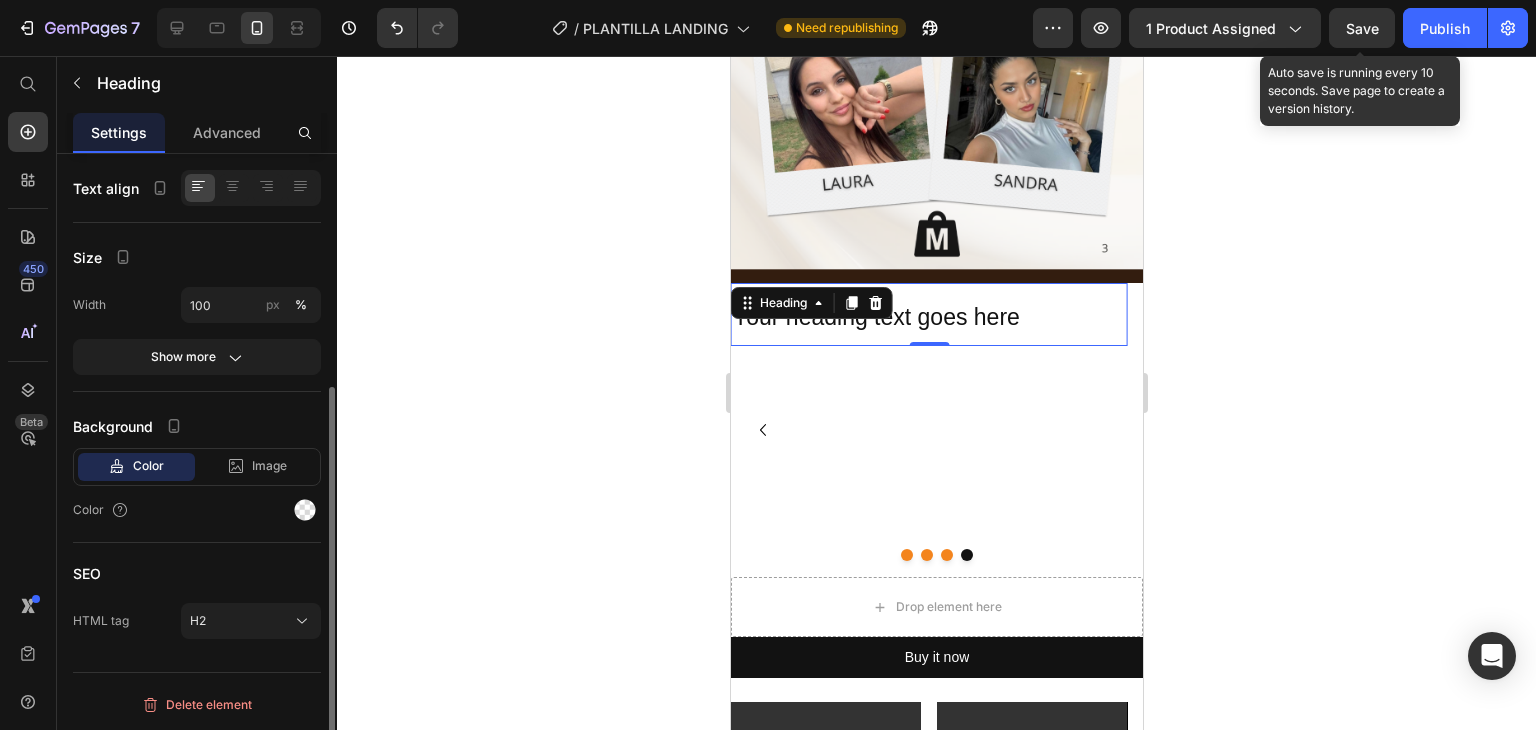 scroll, scrollTop: 0, scrollLeft: 0, axis: both 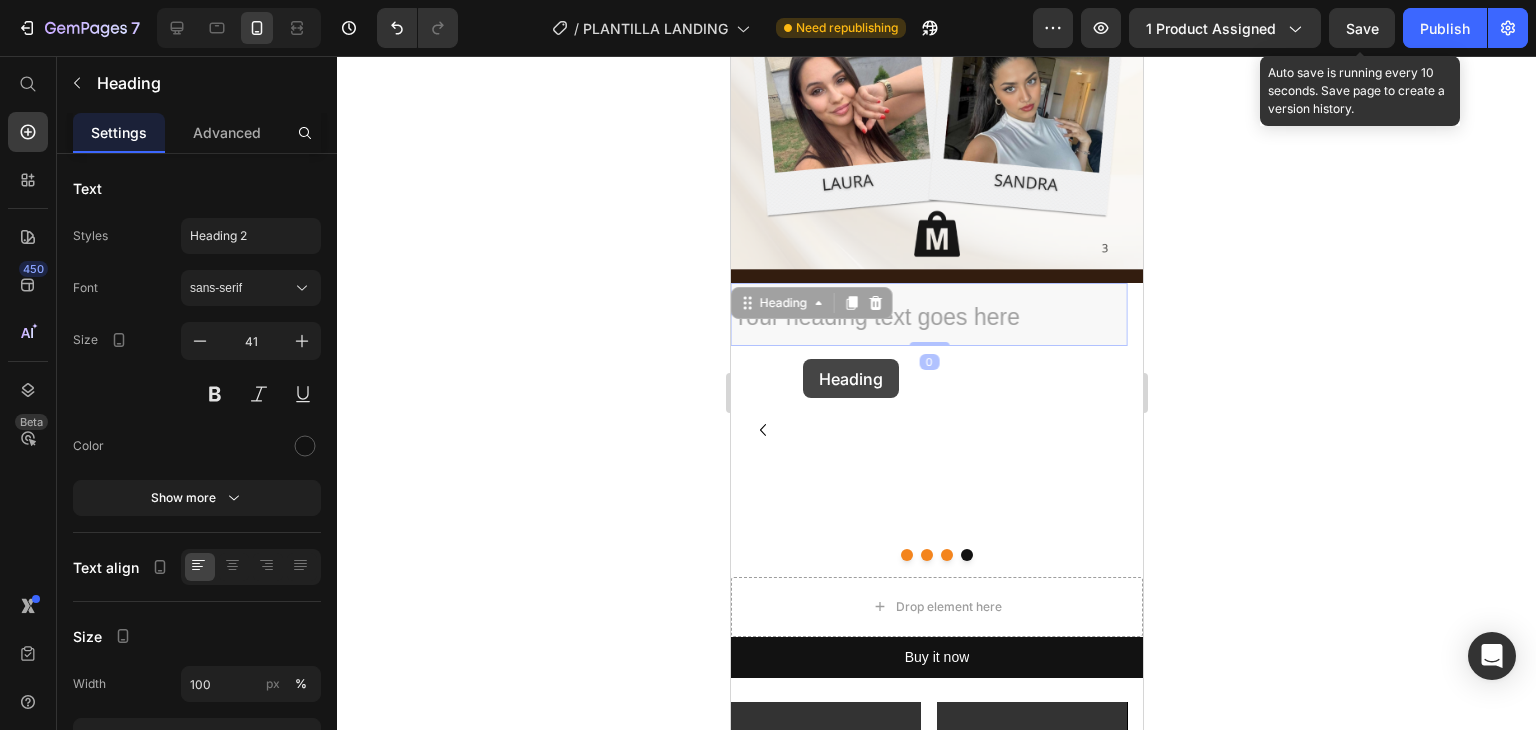 drag, startPoint x: 845, startPoint y: 267, endPoint x: 802, endPoint y: 359, distance: 101.55294 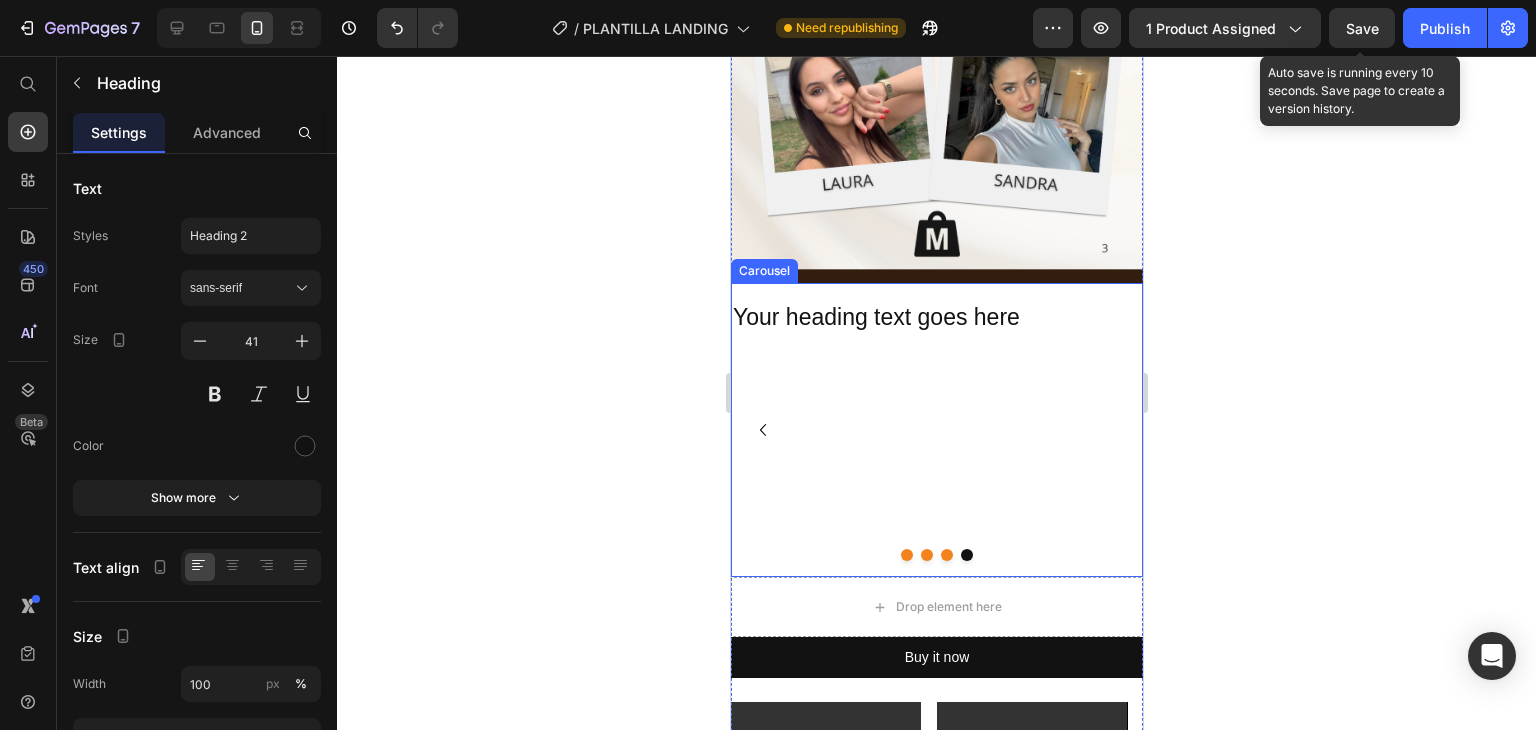 click on "⁠⁠⁠⁠⁠⁠⁠ Your heading text goes here Heading   0 Row" at bounding box center (928, 430) 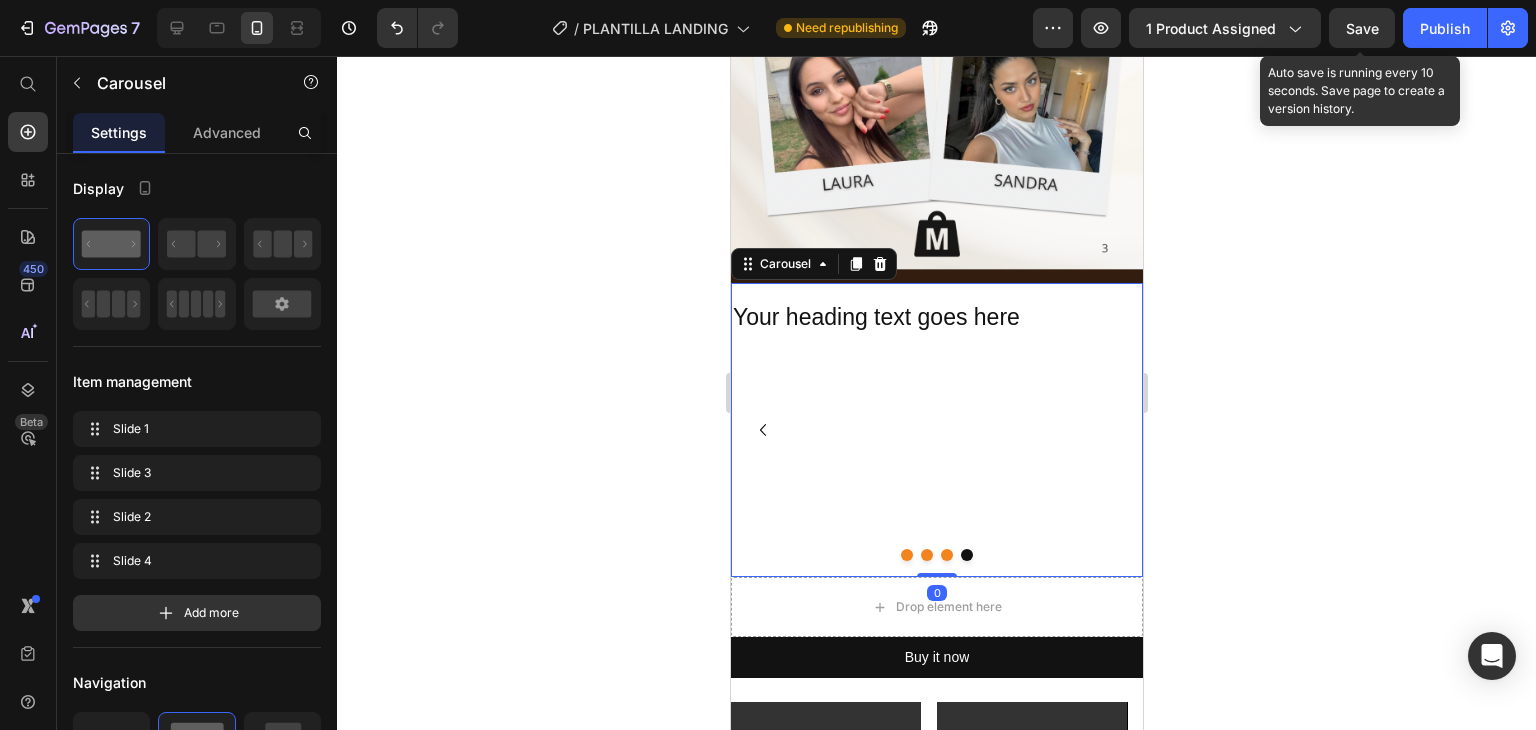 click at bounding box center (946, 555) 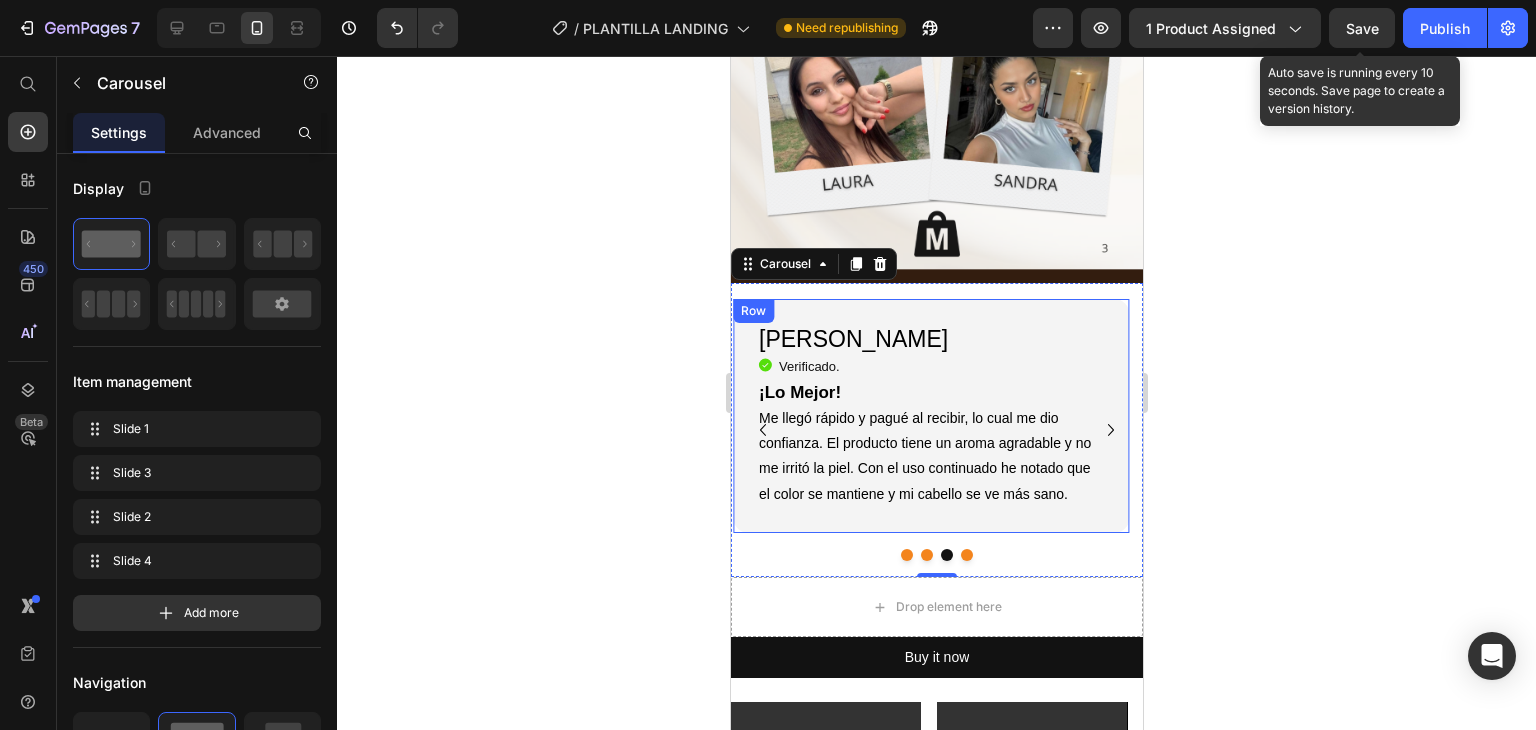 click on "[PERSON_NAME] Heading
Icon Verificado. Heading Icon List ¡Lo Mejor! Me llegó rápido y pagué al recibir, lo cual me dio confianza. El producto tiene un aroma agradable y no me irritó la piel. Con el uso continuado he notado que el color se mantiene y mi cabello se ve más sano. Text Block Row Row" at bounding box center [930, 416] 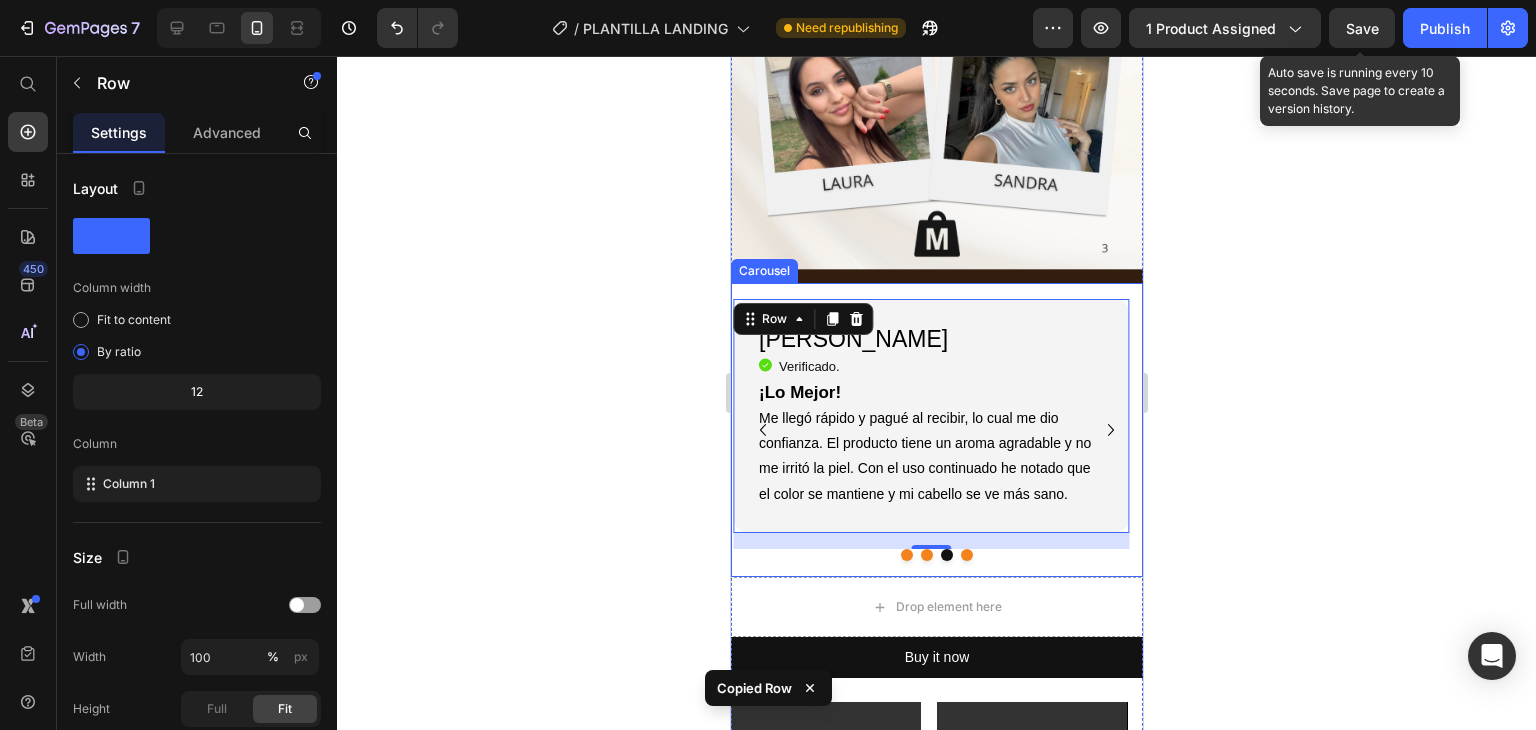click at bounding box center (966, 555) 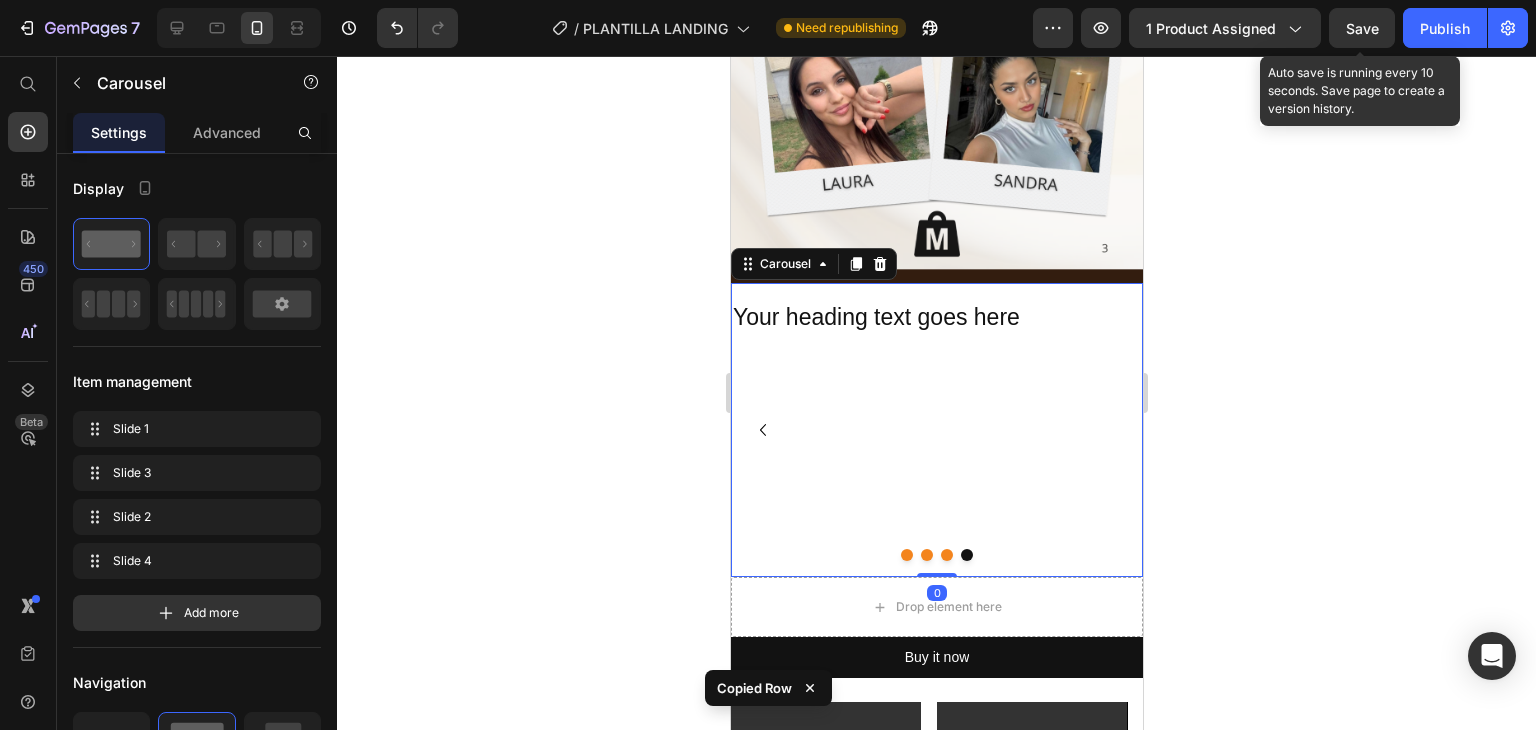 click on "⁠⁠⁠⁠⁠⁠⁠ Your heading text goes here Heading Row" at bounding box center [928, 430] 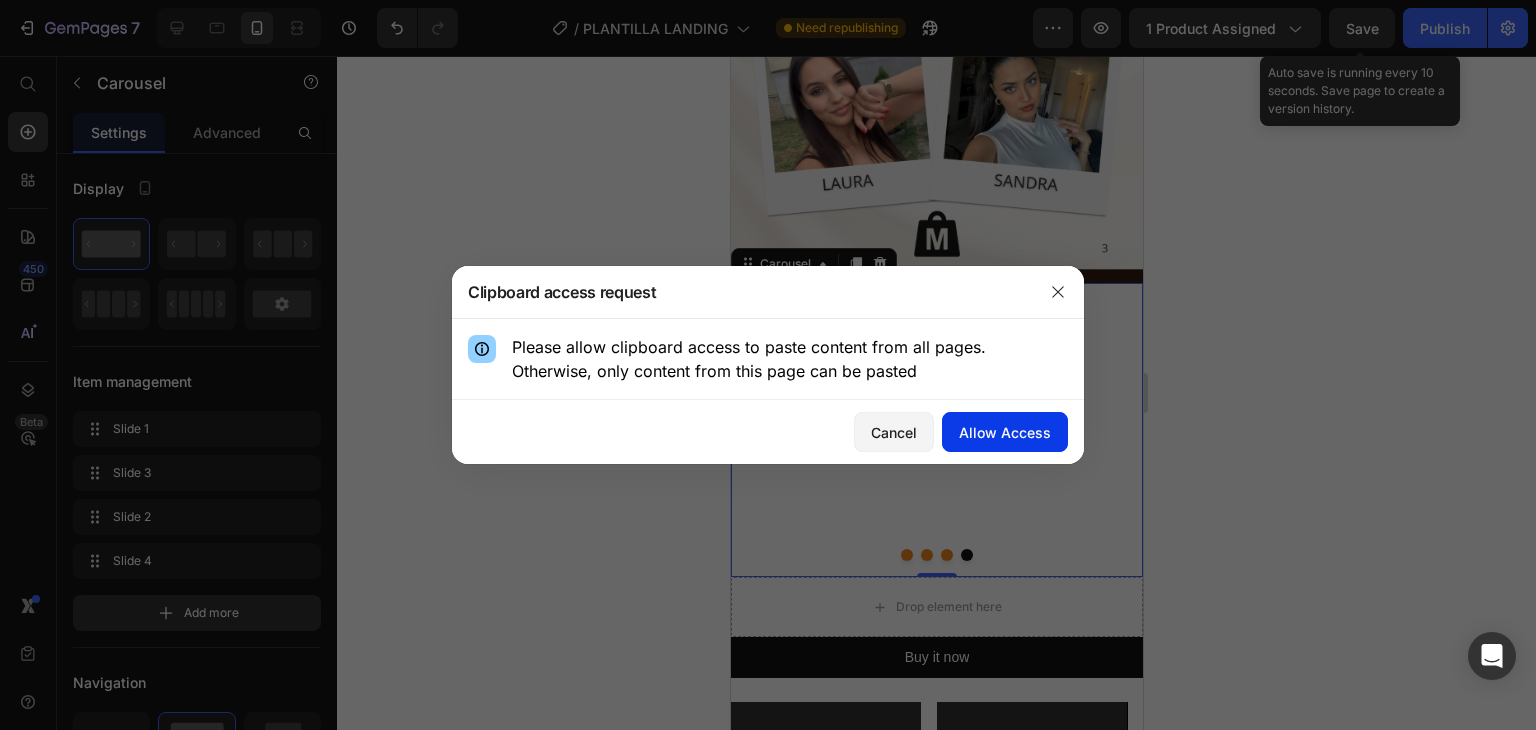 click on "Allow Access" at bounding box center (1005, 432) 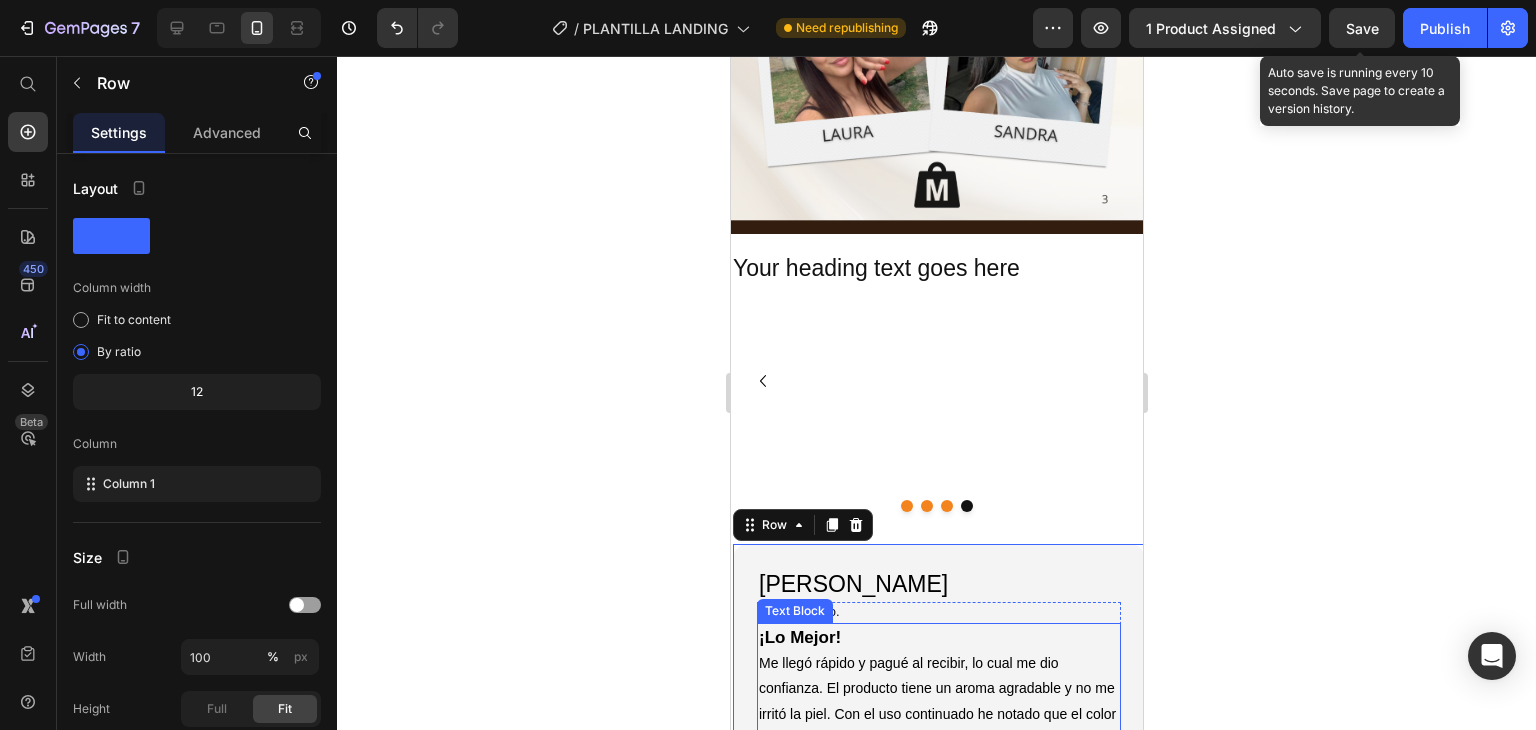 scroll, scrollTop: 3284, scrollLeft: 0, axis: vertical 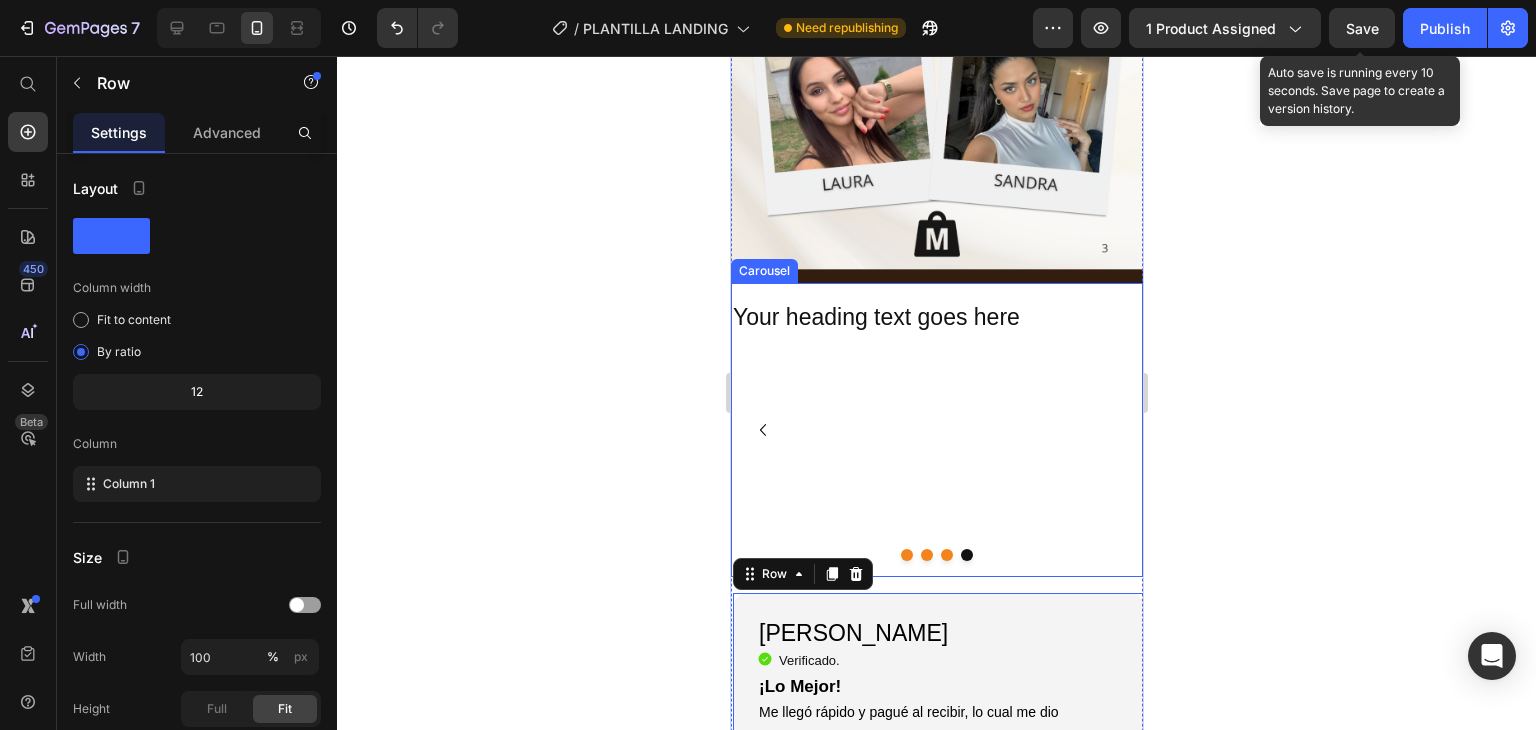 click at bounding box center [946, 555] 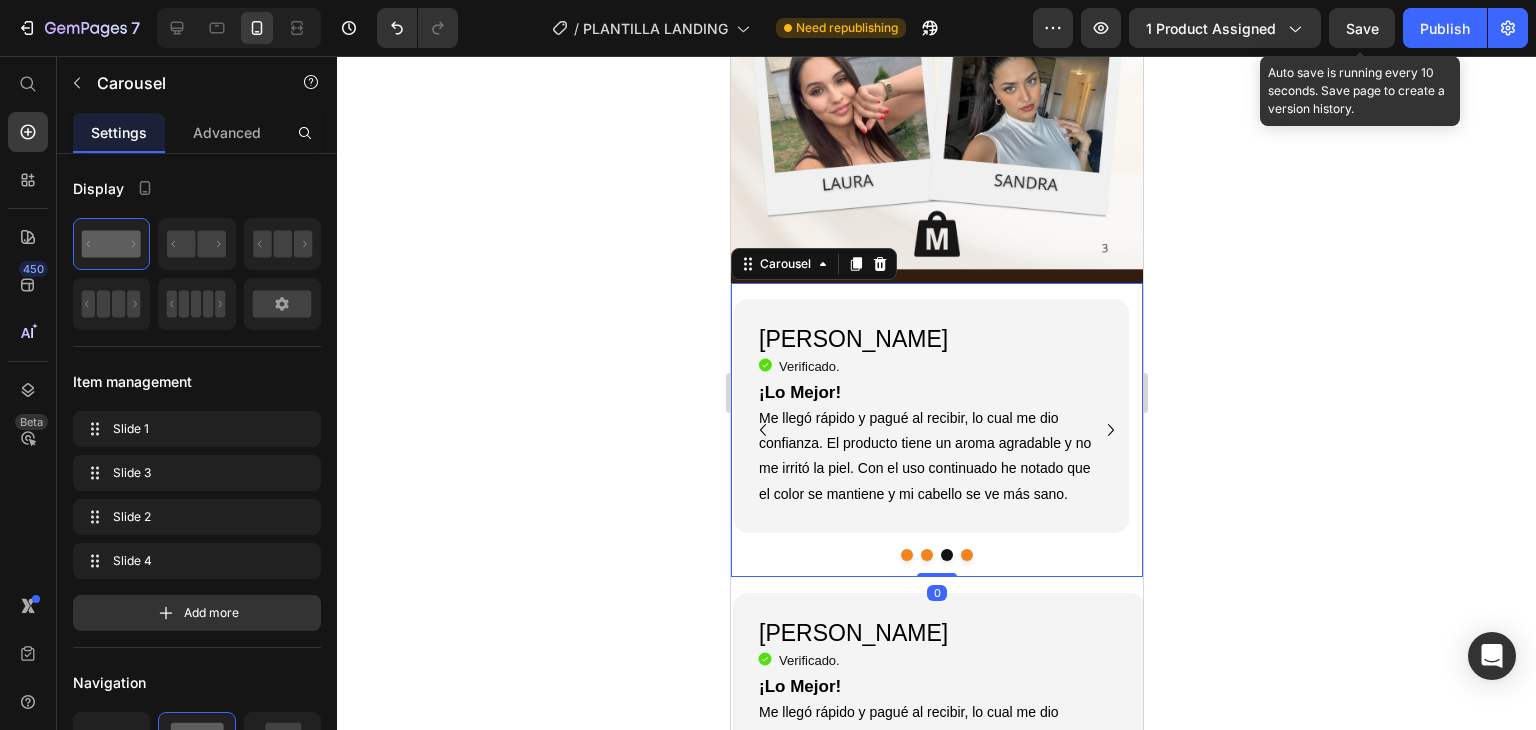 click at bounding box center (966, 555) 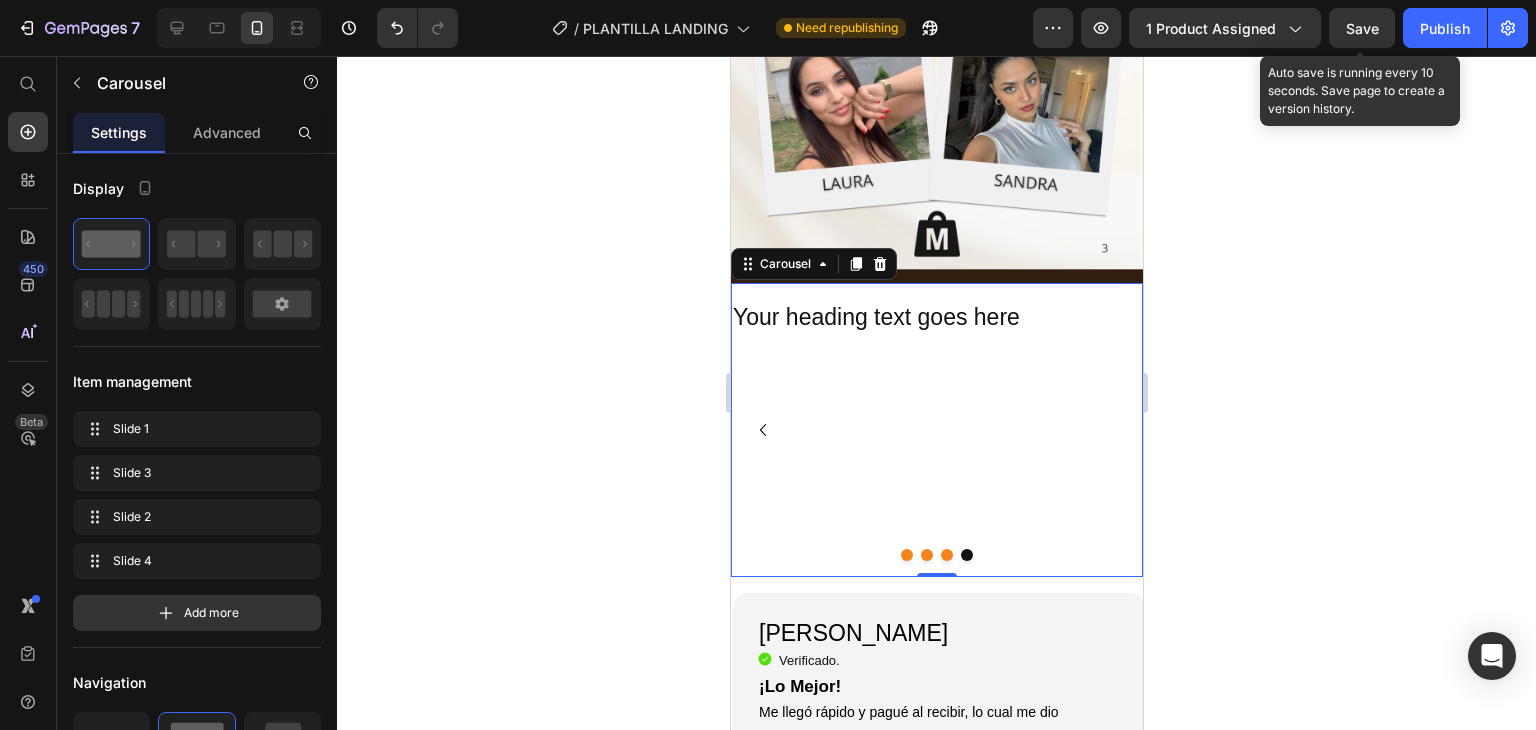 scroll, scrollTop: 3384, scrollLeft: 0, axis: vertical 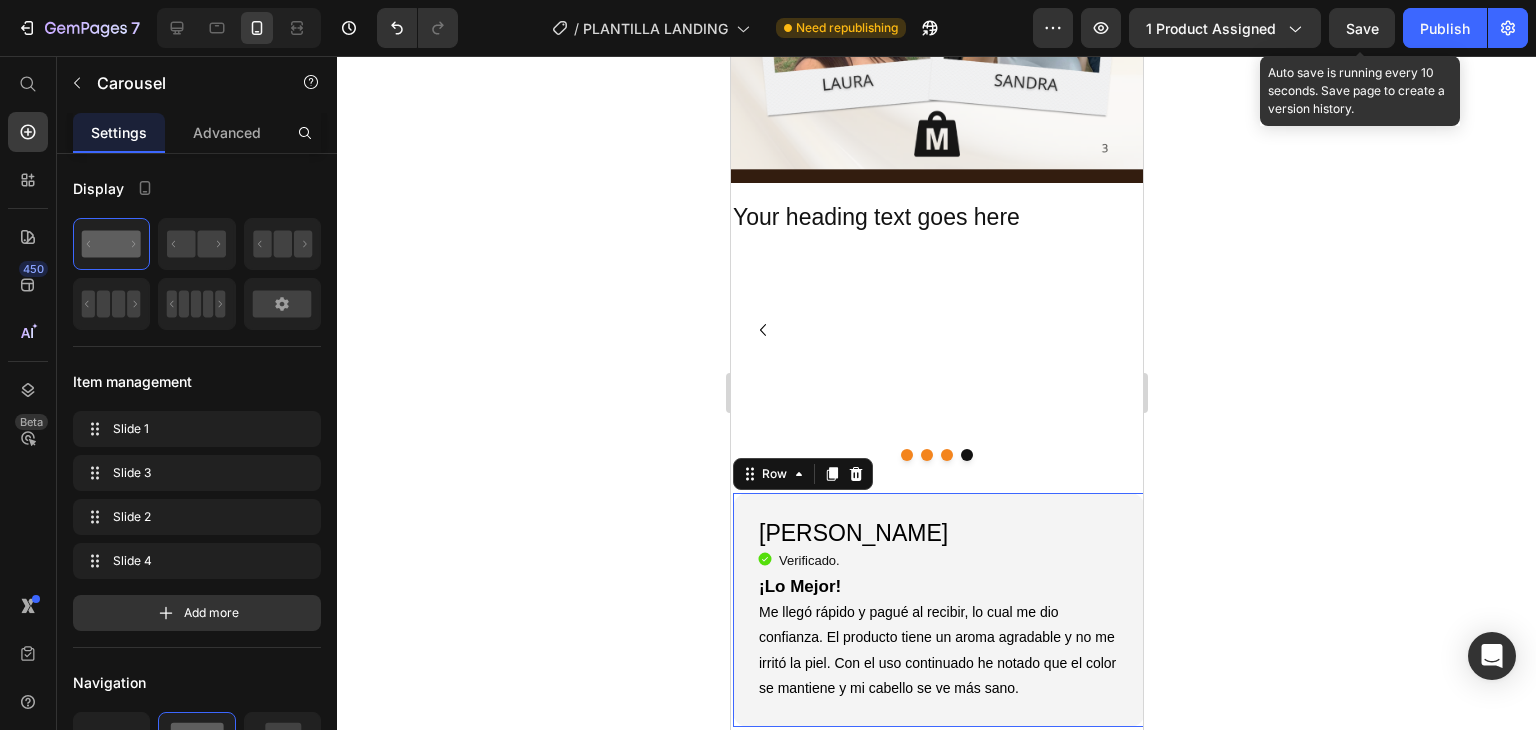 click on "[PERSON_NAME] Heading
Icon Verificado. Heading Icon List ¡Lo Mejor! Me llegó rápido y pagué al recibir, lo cual me dio confianza. El producto tiene un aroma agradable y no me irritó la piel. Con el uso continuado he notado que el color se mantiene y mi cabello se ve más sano. Text Block Row Row   0" at bounding box center [938, 610] 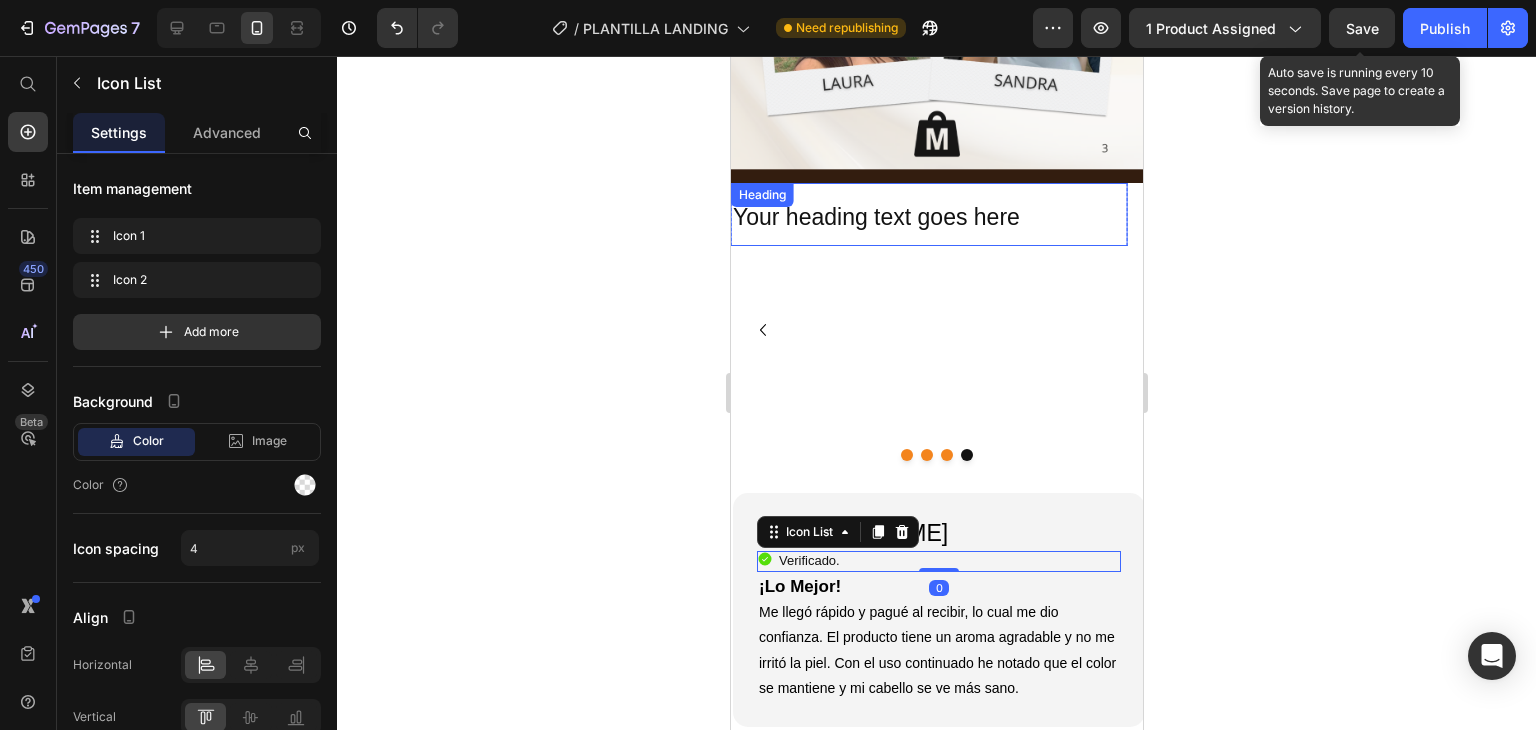 click on "⁠⁠⁠⁠⁠⁠⁠ Your heading text goes here Heading" at bounding box center [928, 214] 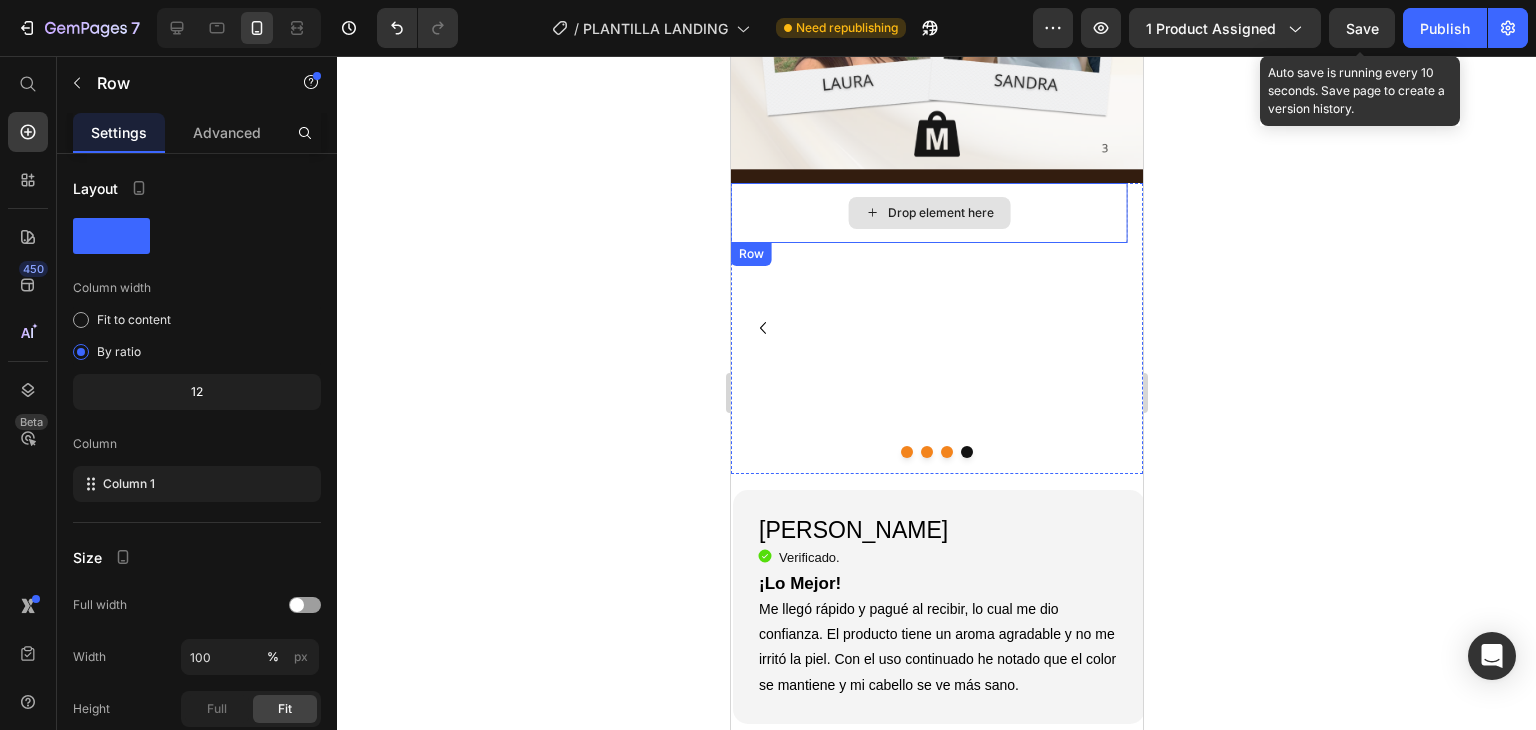 click on "Drop element here" at bounding box center (928, 213) 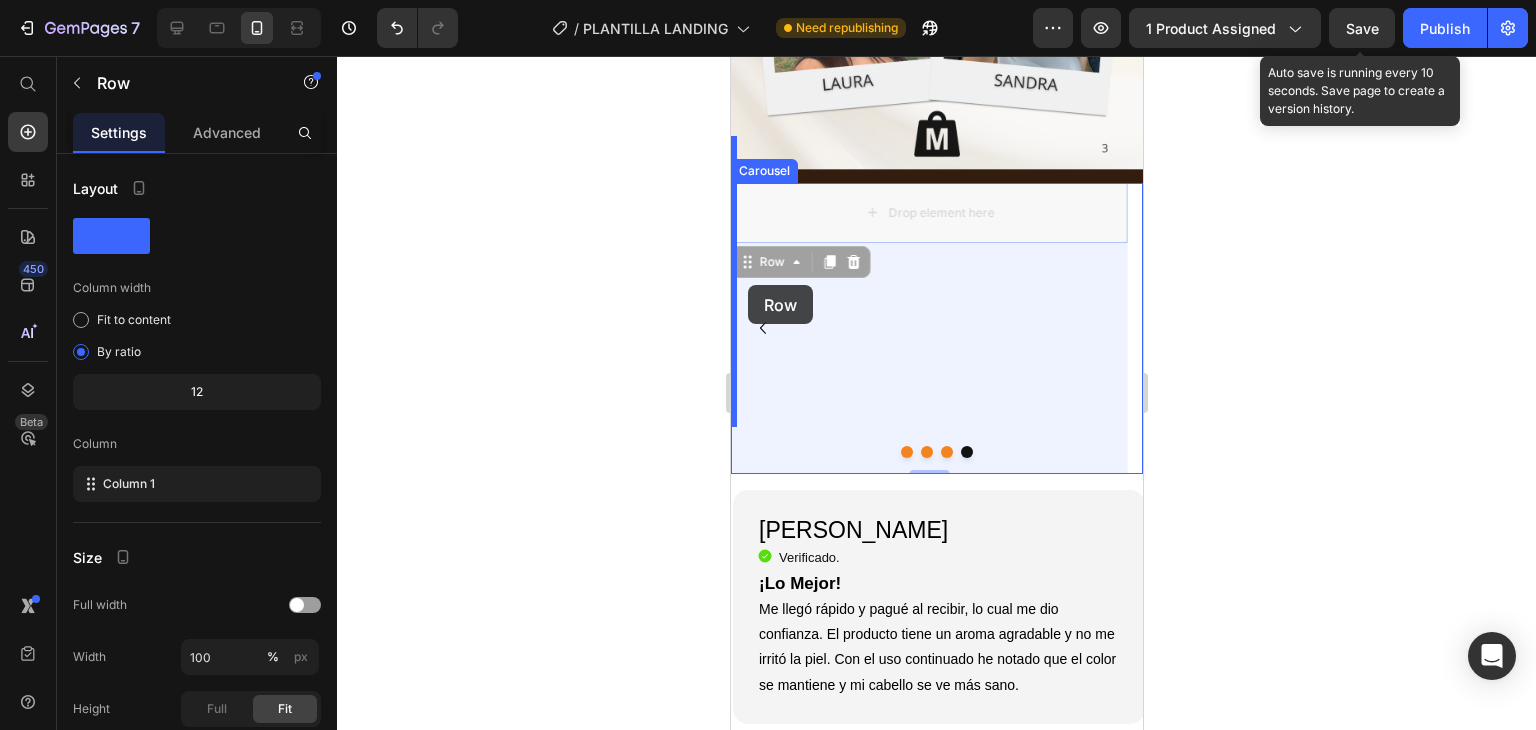 drag, startPoint x: 745, startPoint y: 212, endPoint x: 747, endPoint y: 285, distance: 73.02739 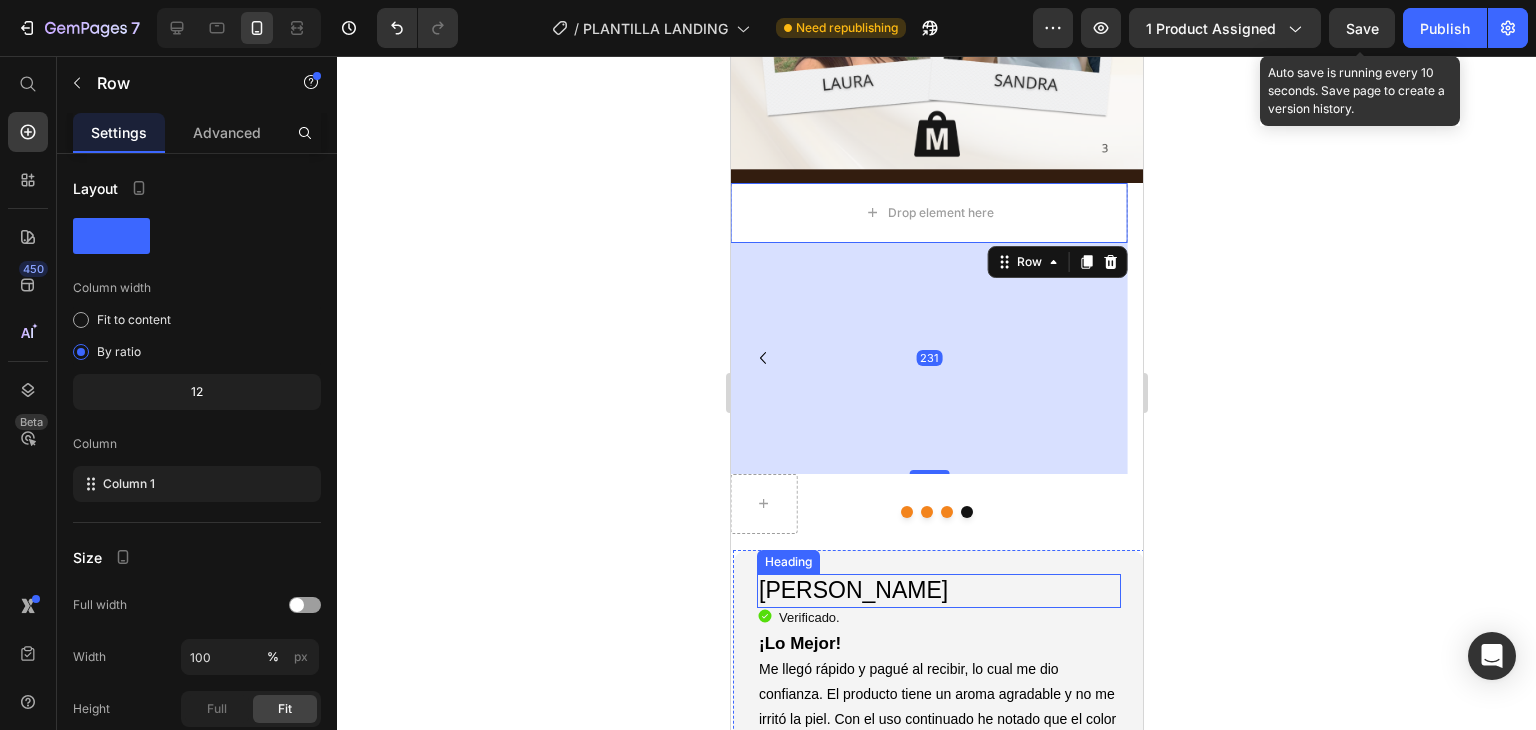 click on "[PERSON_NAME]" at bounding box center (938, 591) 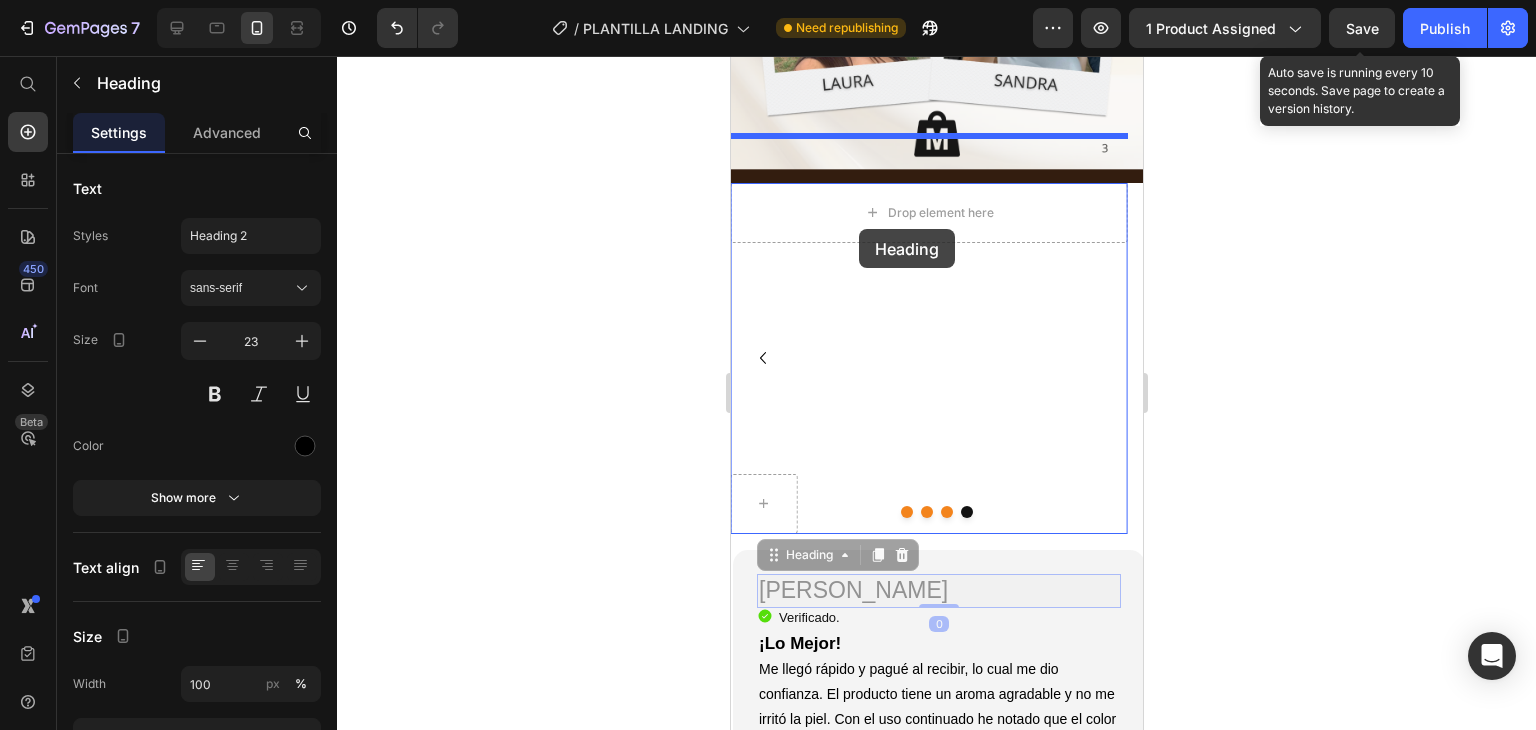 drag, startPoint x: 776, startPoint y: 508, endPoint x: 856, endPoint y: 253, distance: 267.25455 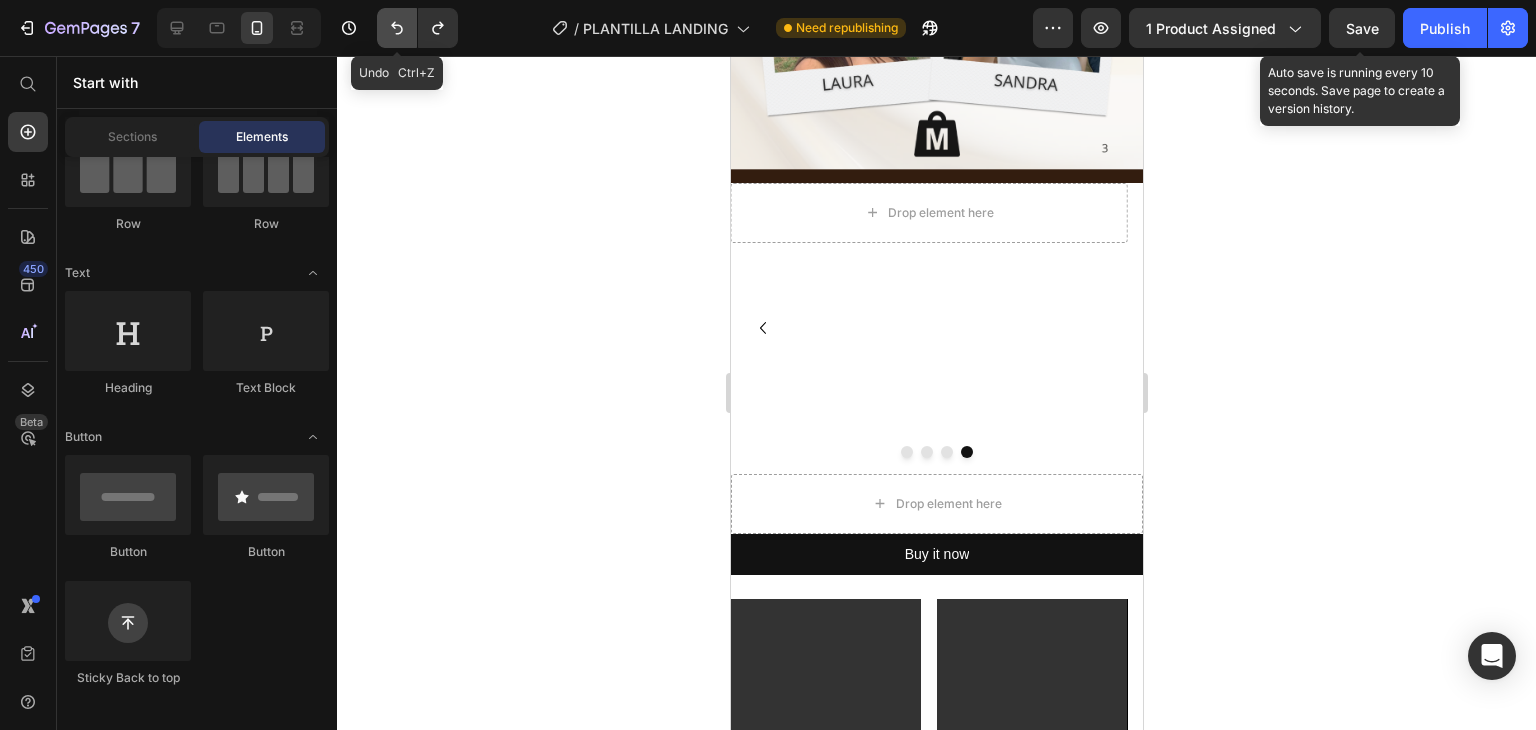 click 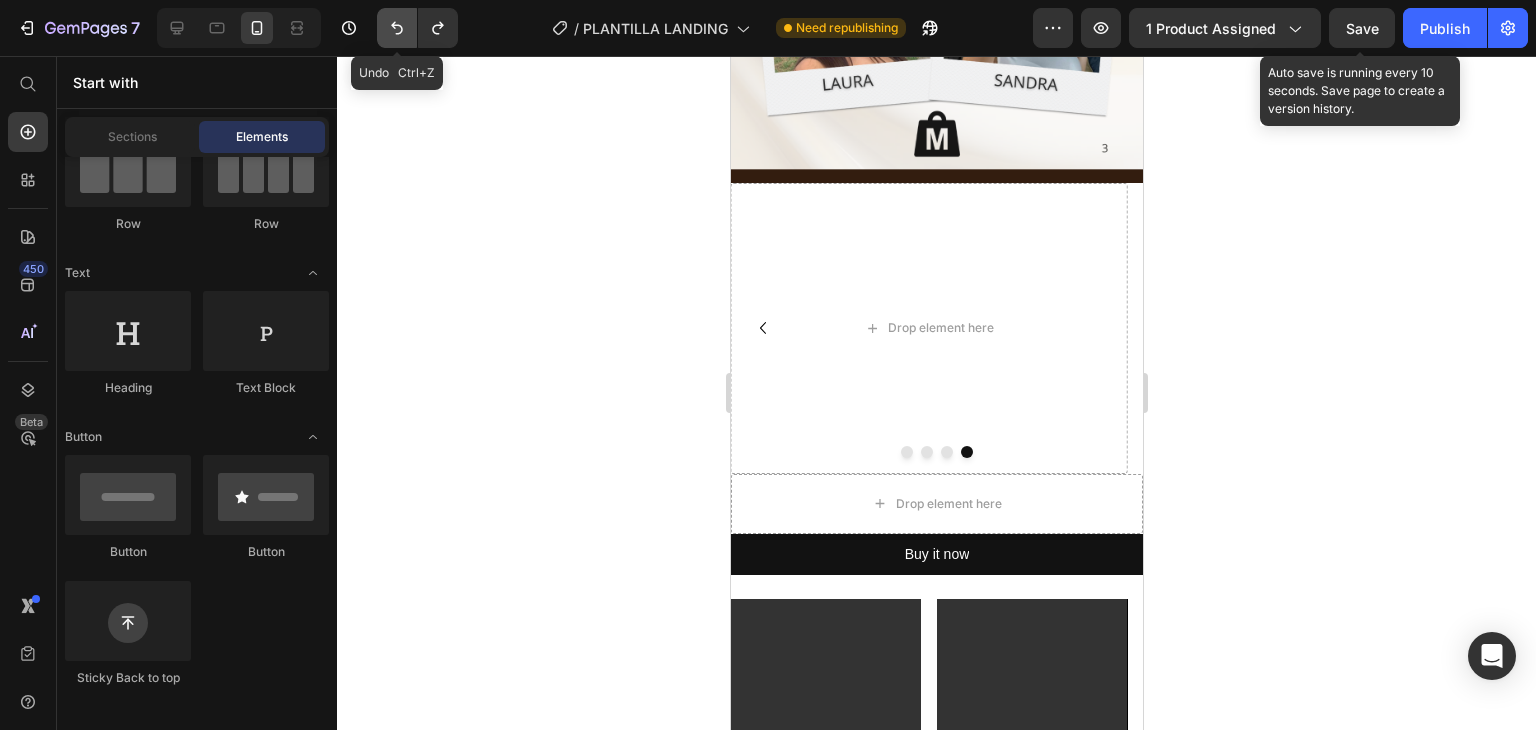 click 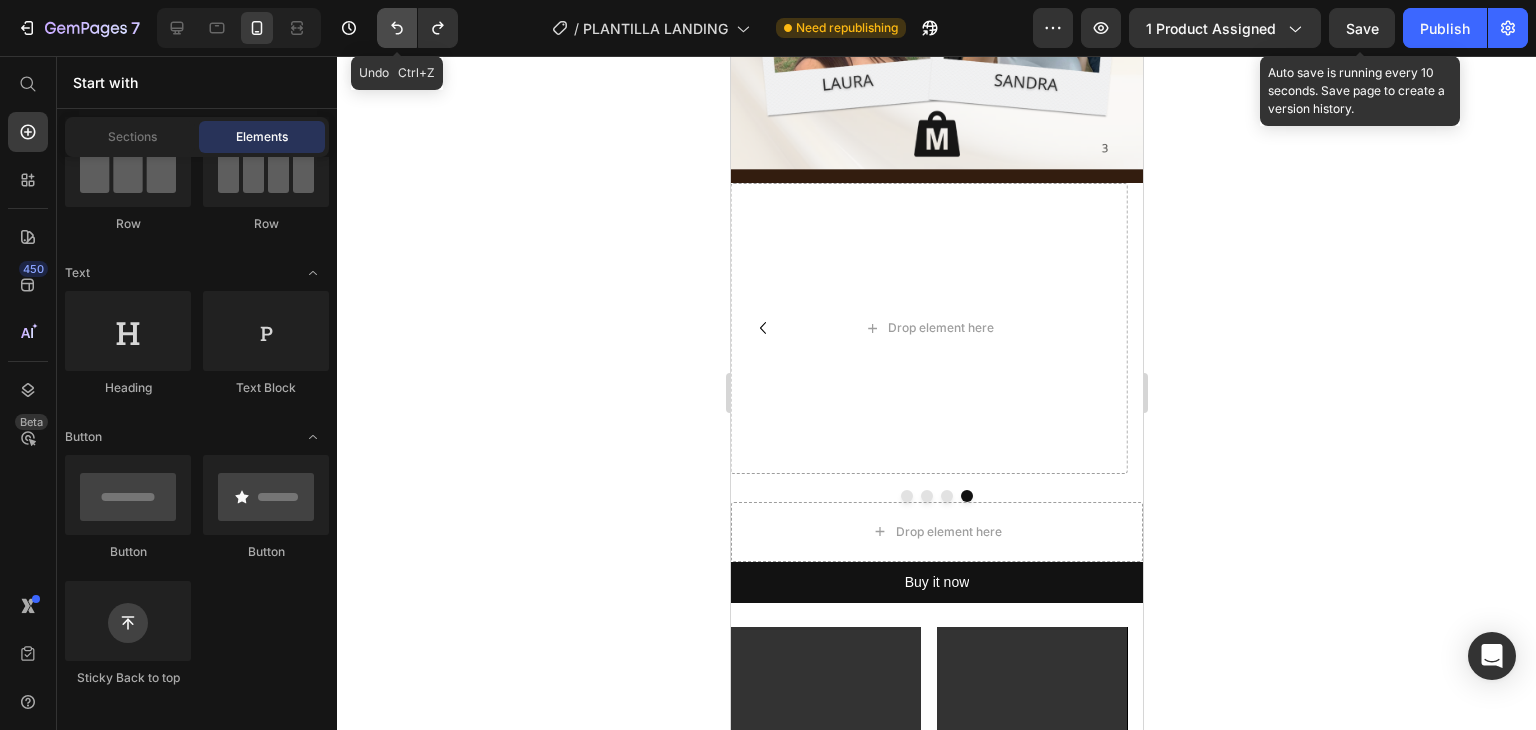 click 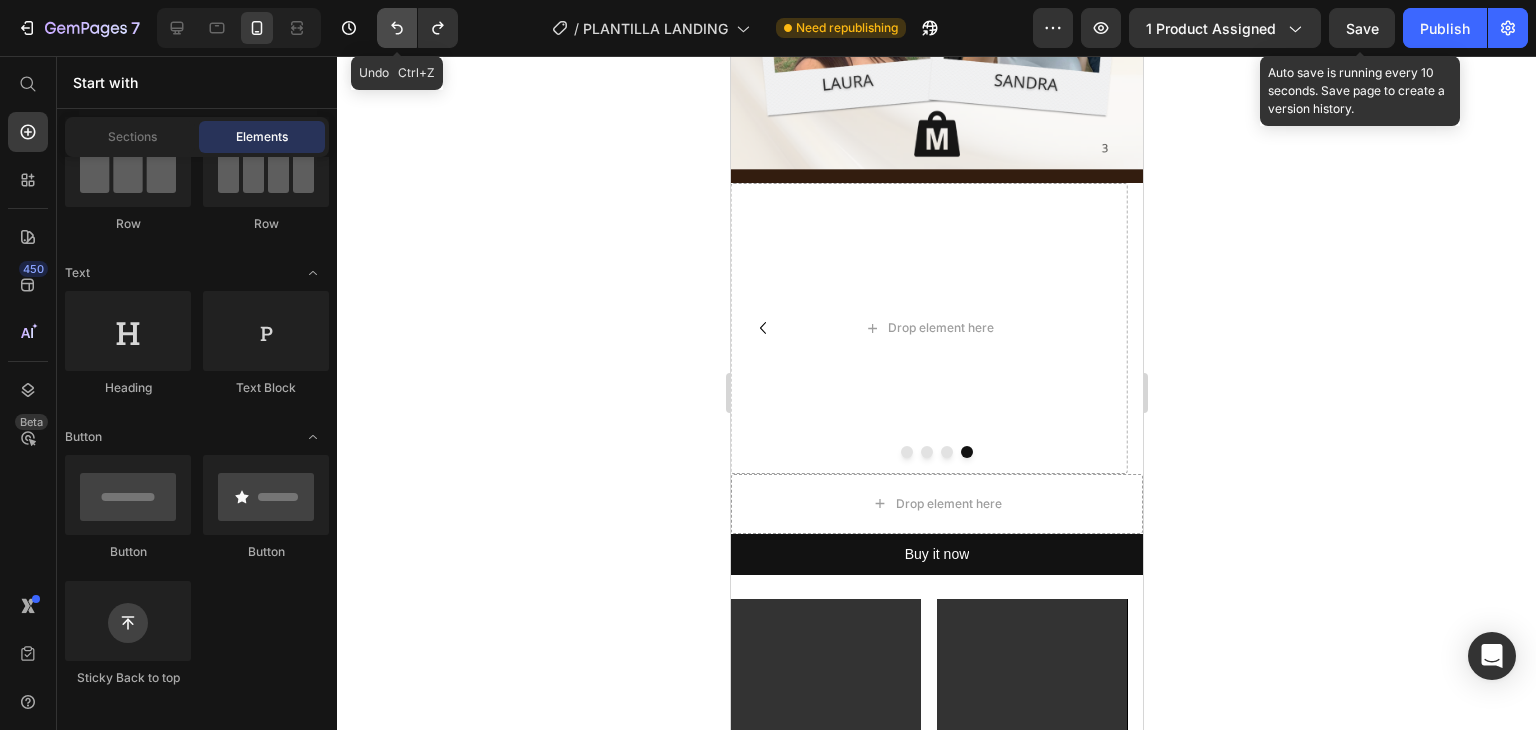 click 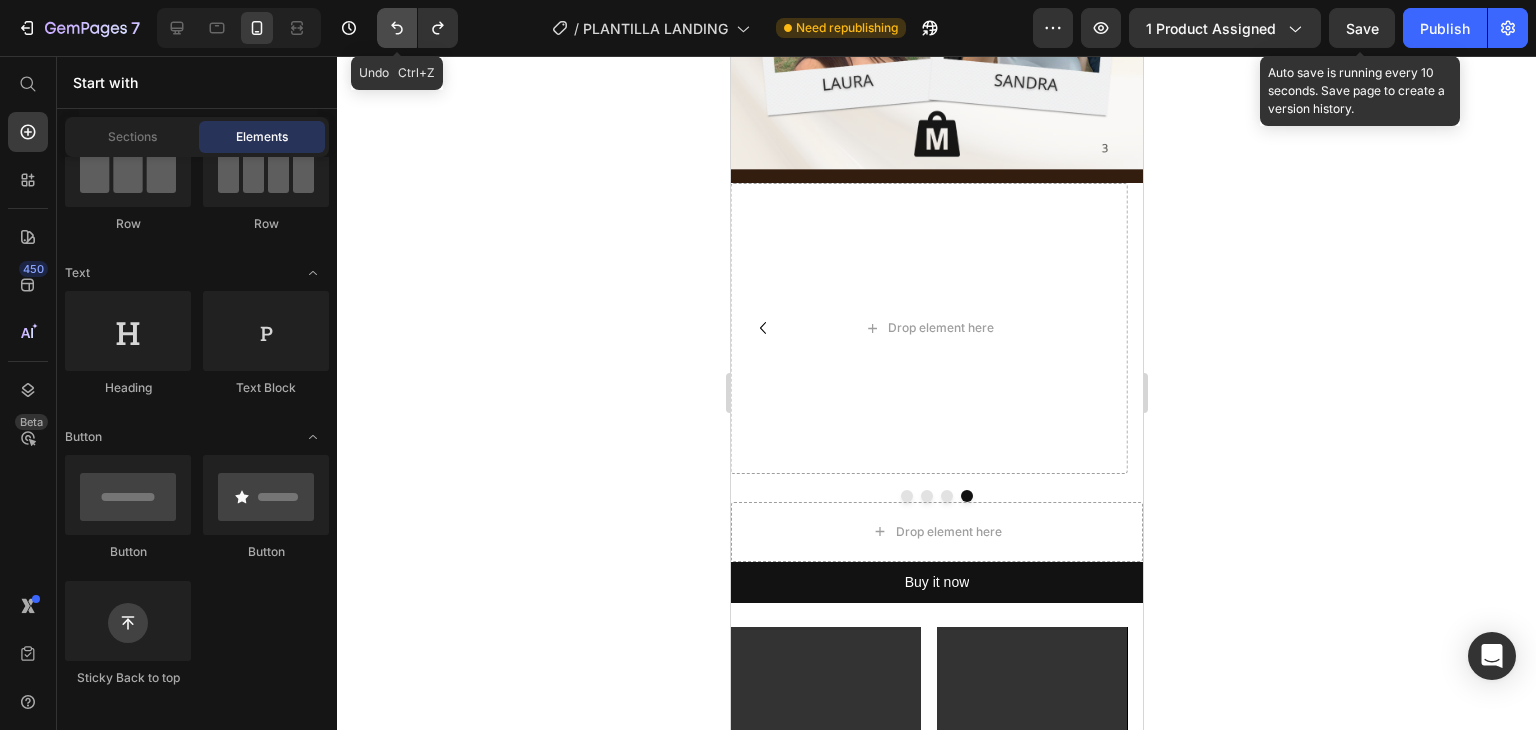 click 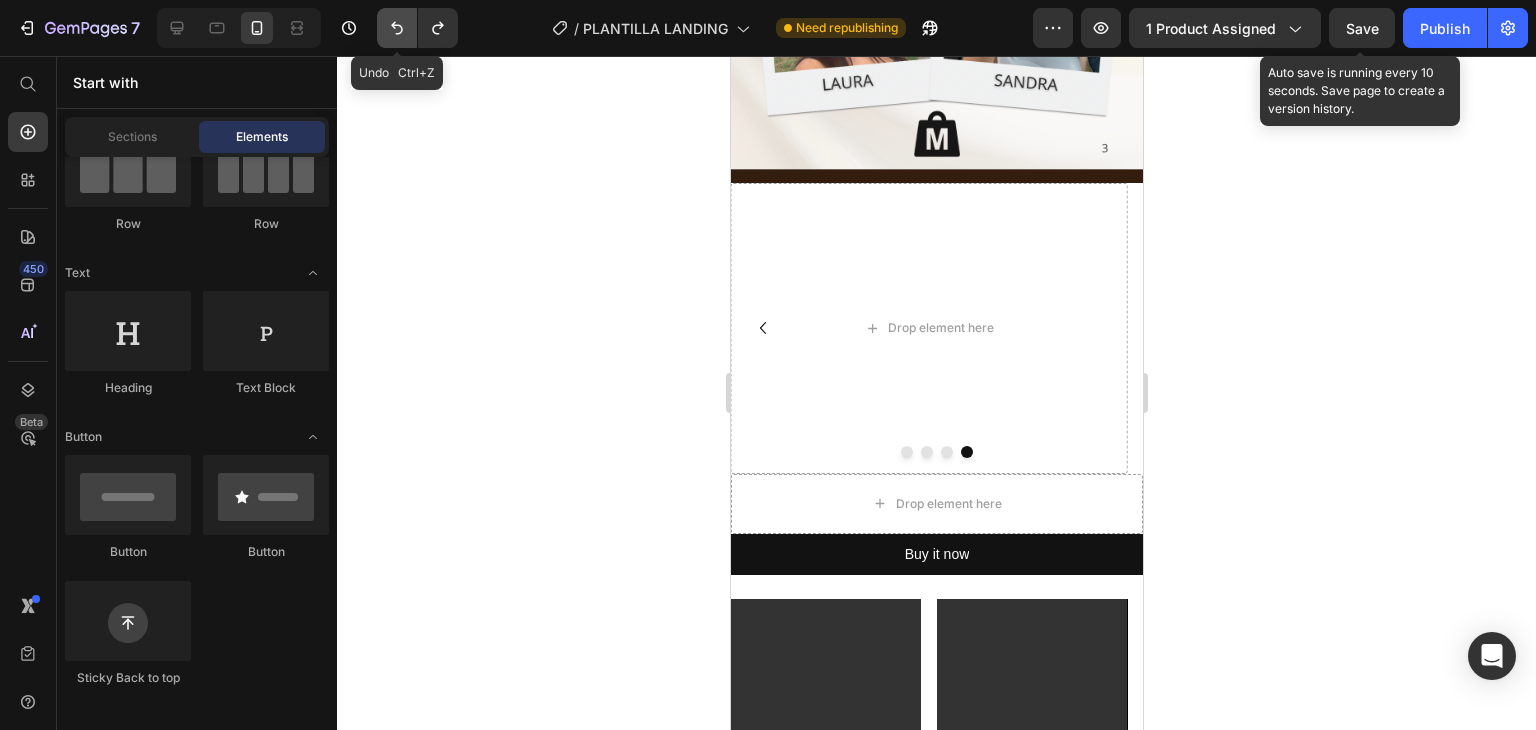 click 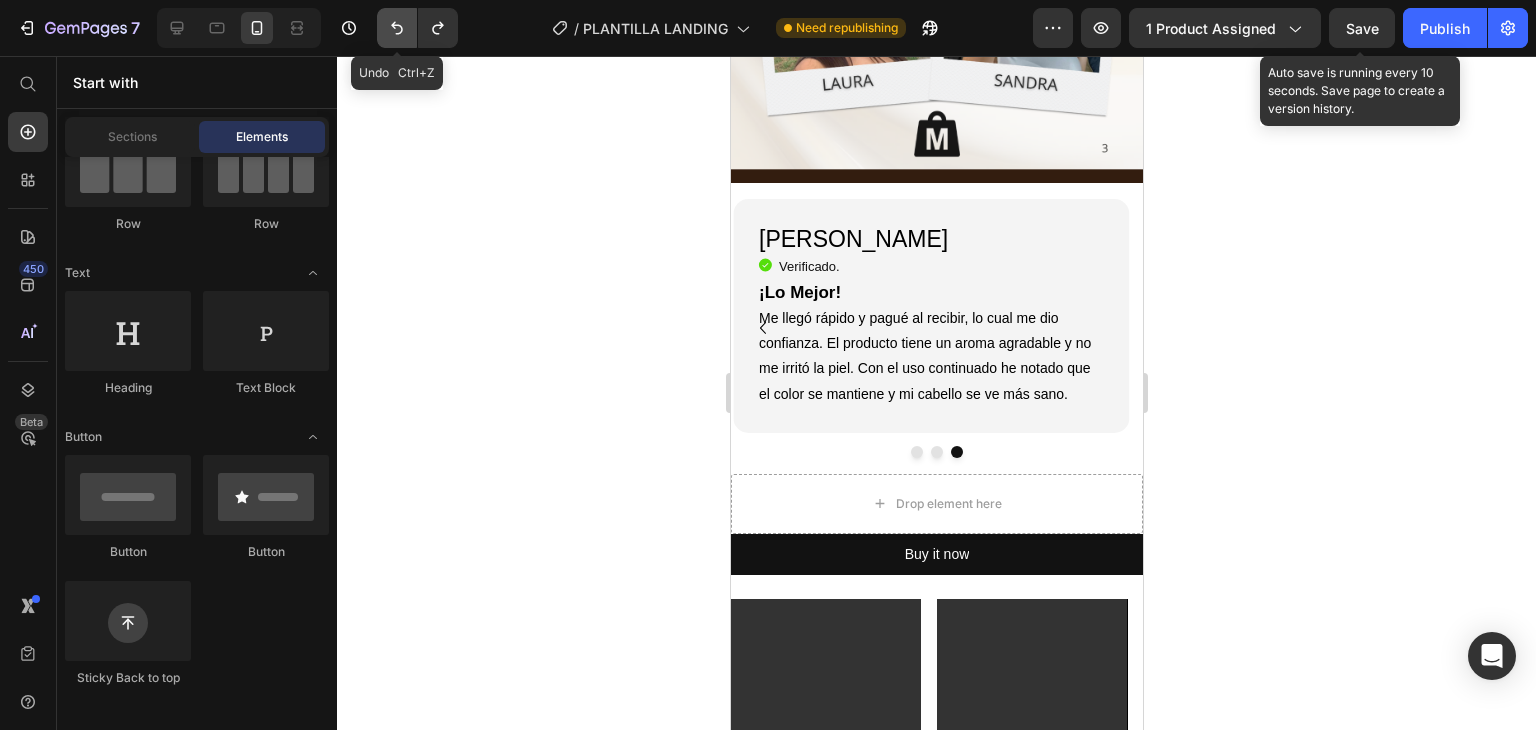 click 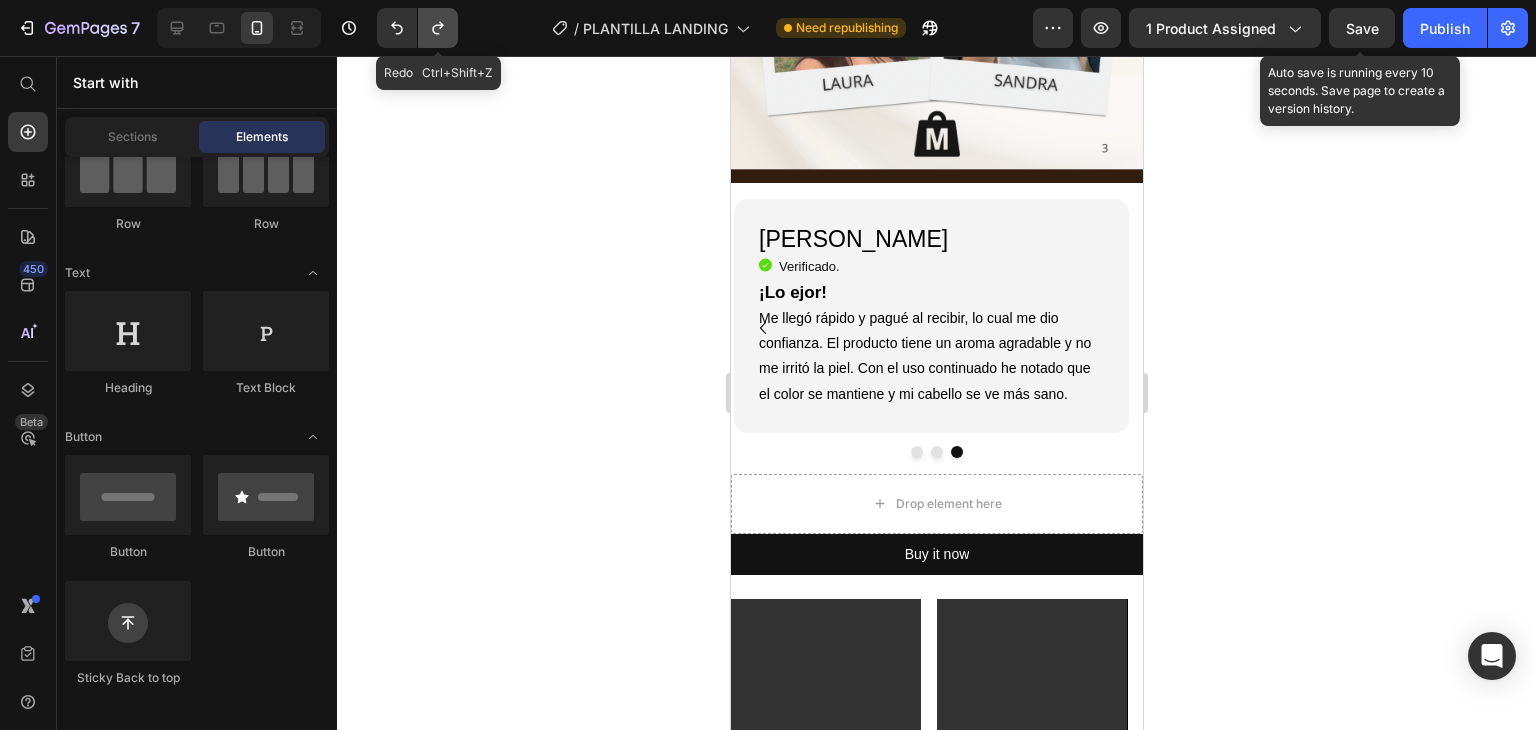click 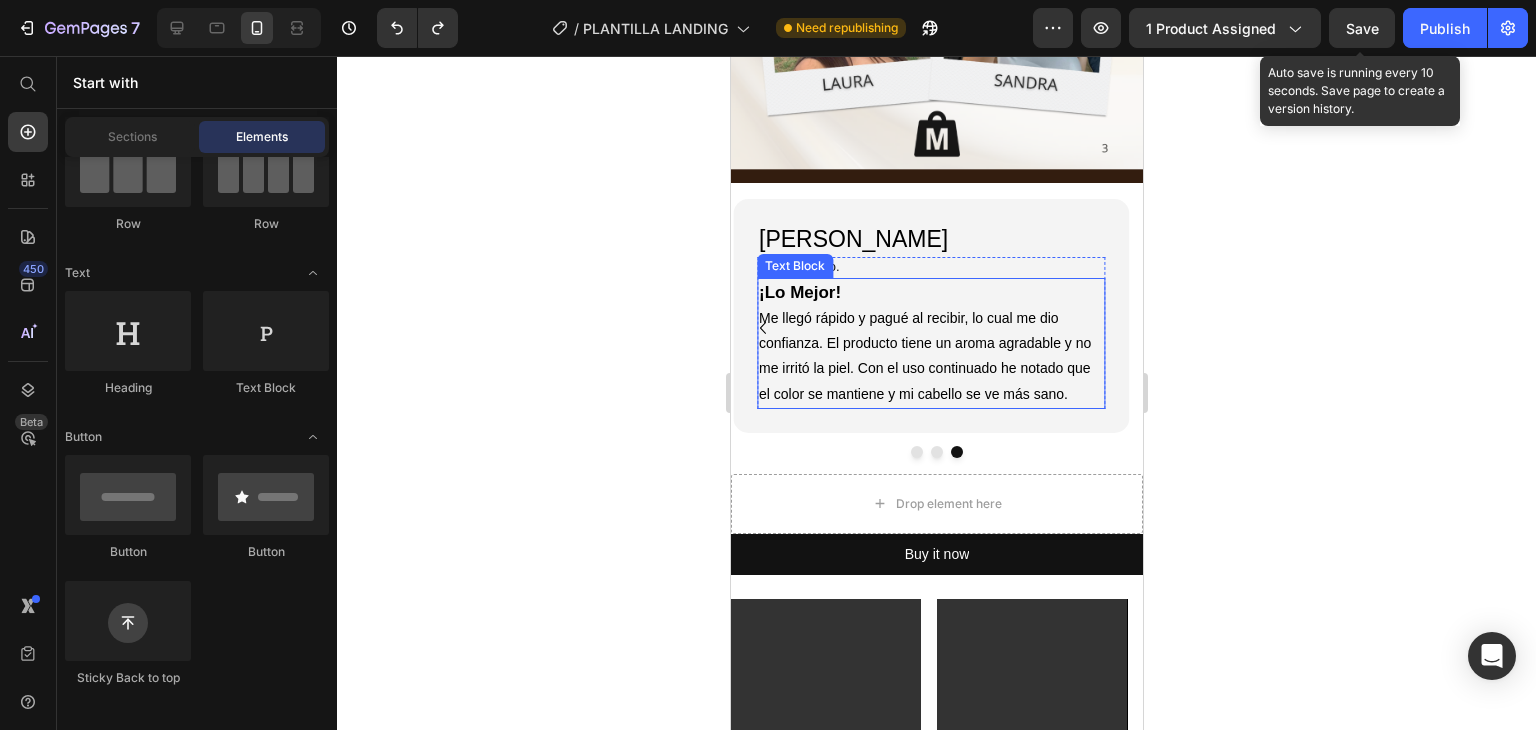 click on "¡Lo Mejor! Me llegó rápido y pagué al recibir, lo cual me dio confianza. El producto tiene un aroma agradable y no me irritó la piel. Con el uso continuado he notado que el color se mantiene y mi cabello se ve más sano." at bounding box center (930, 343) 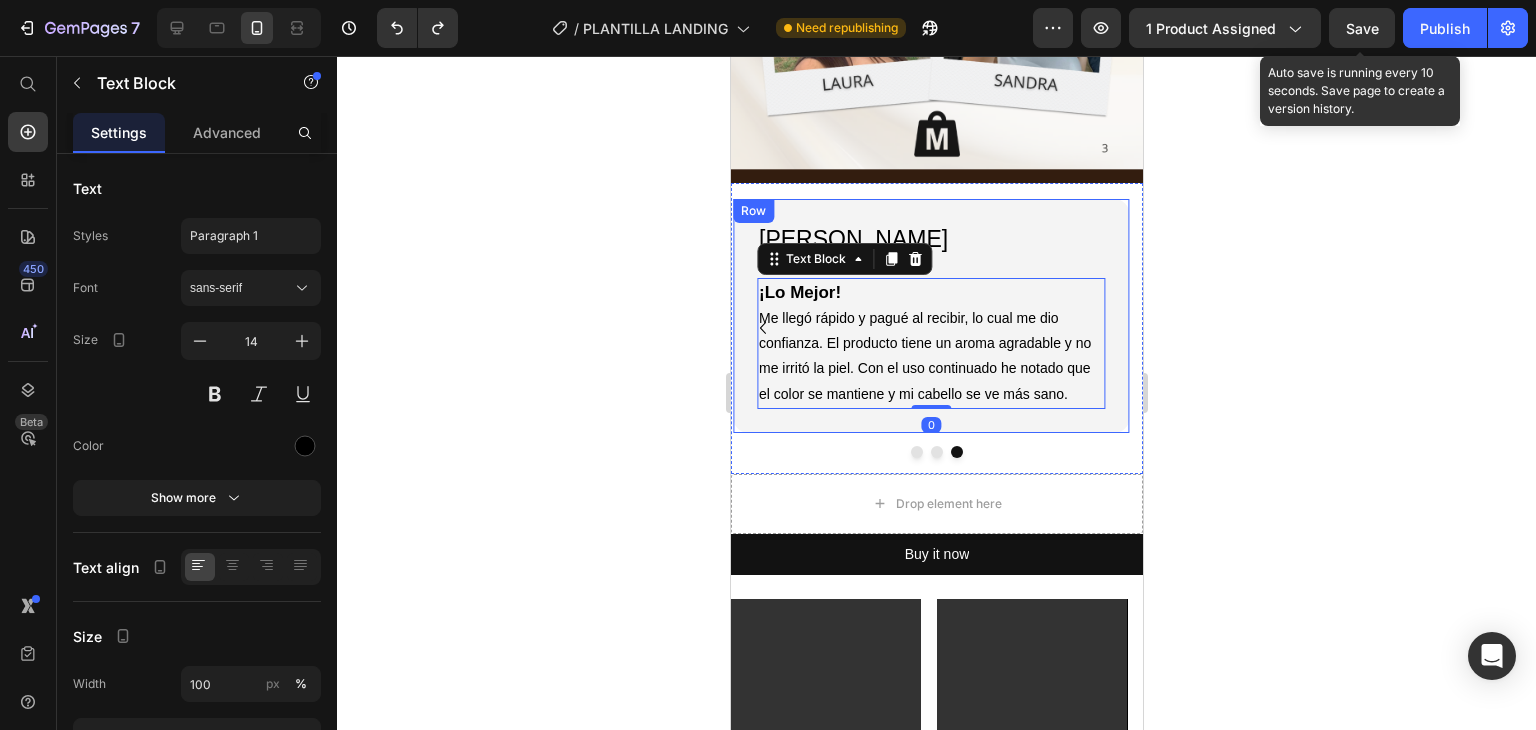 click on "[PERSON_NAME] Heading
Icon Verificado. Heading Icon List ¡Lo Mejor! Me llegó rápido y pagué al recibir, lo cual me dio confianza. El producto tiene un aroma agradable y no me irritó la piel. Con el uso continuado he notado que el color se mantiene y mi cabello se ve más sano. Text Block   0 Row Row" at bounding box center [930, 316] 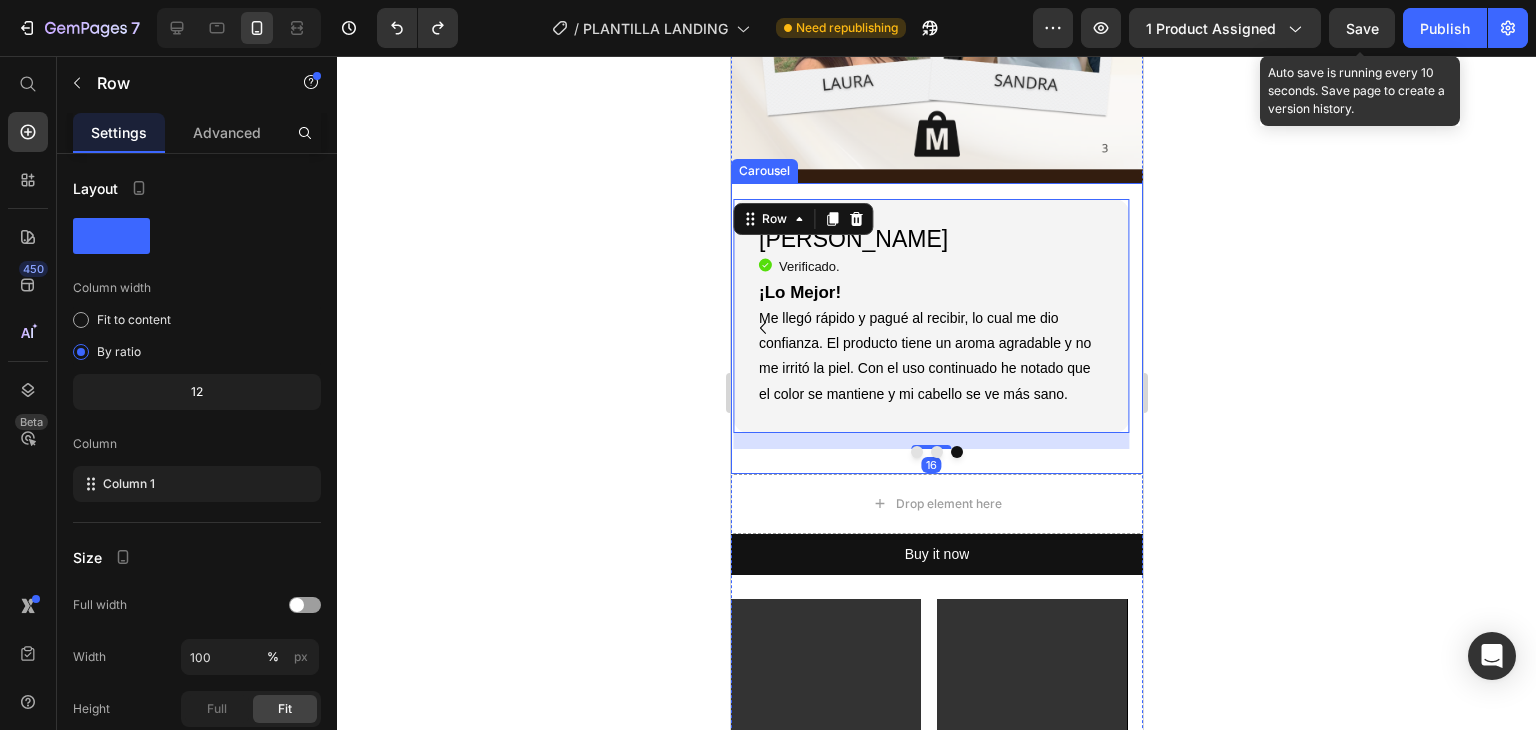 click at bounding box center [916, 452] 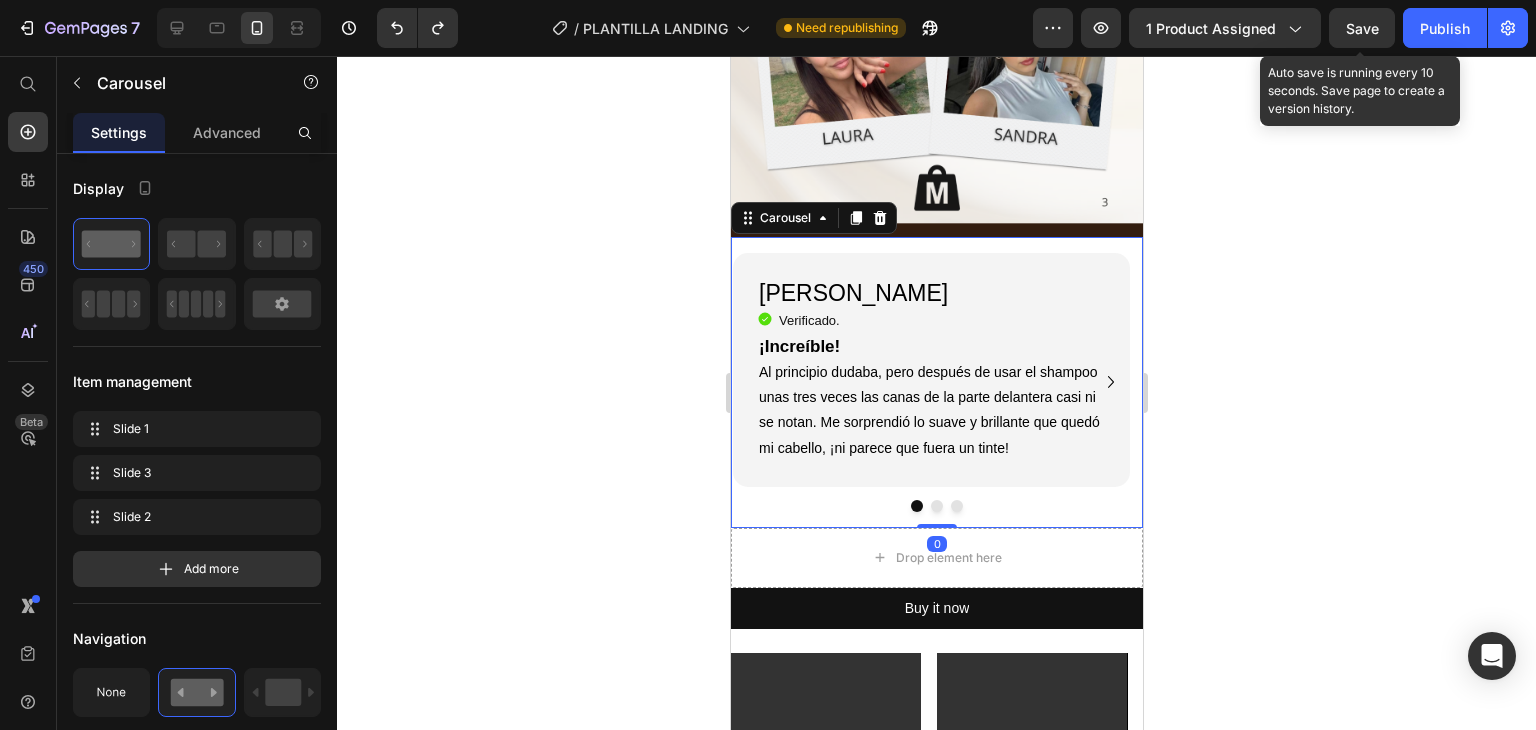scroll, scrollTop: 3284, scrollLeft: 0, axis: vertical 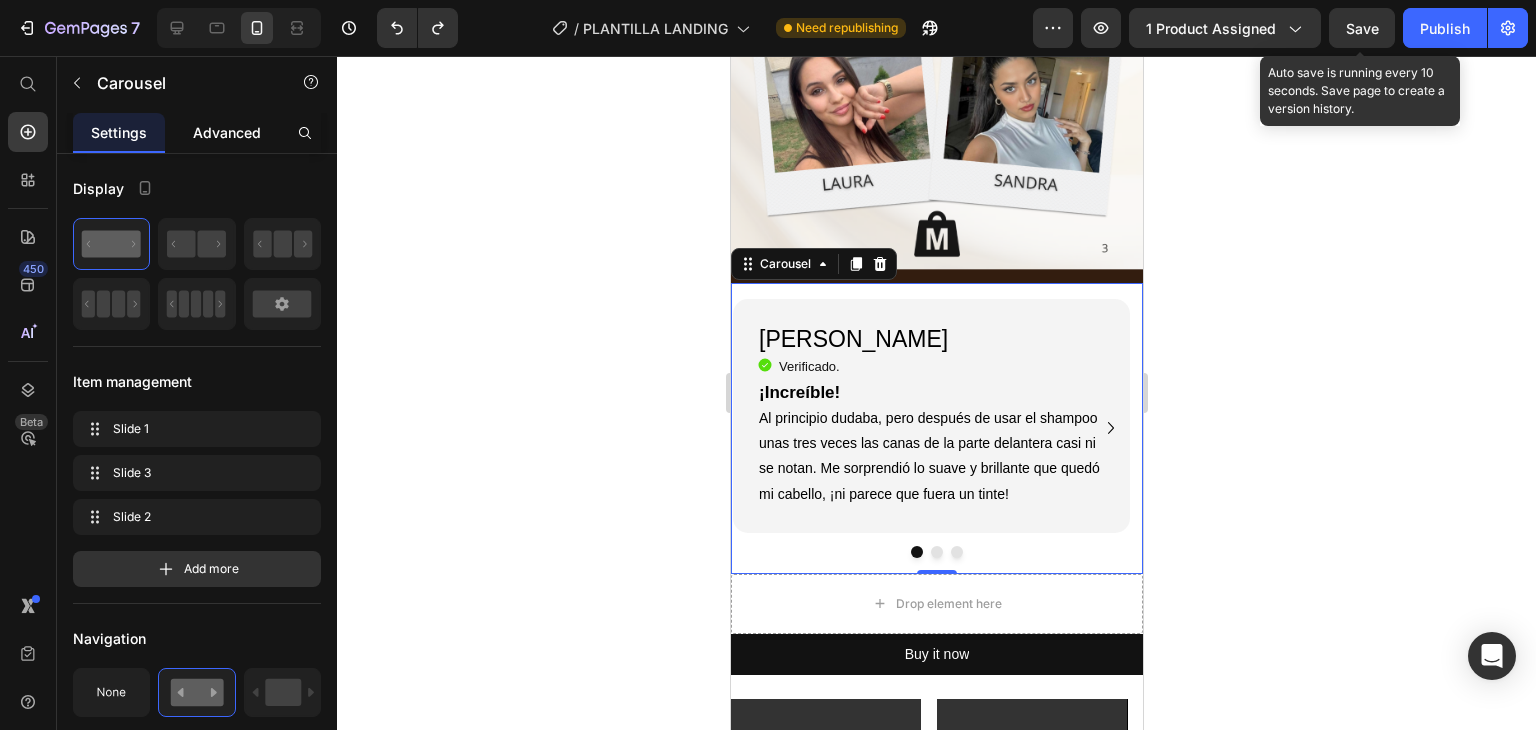 click on "Advanced" at bounding box center [227, 132] 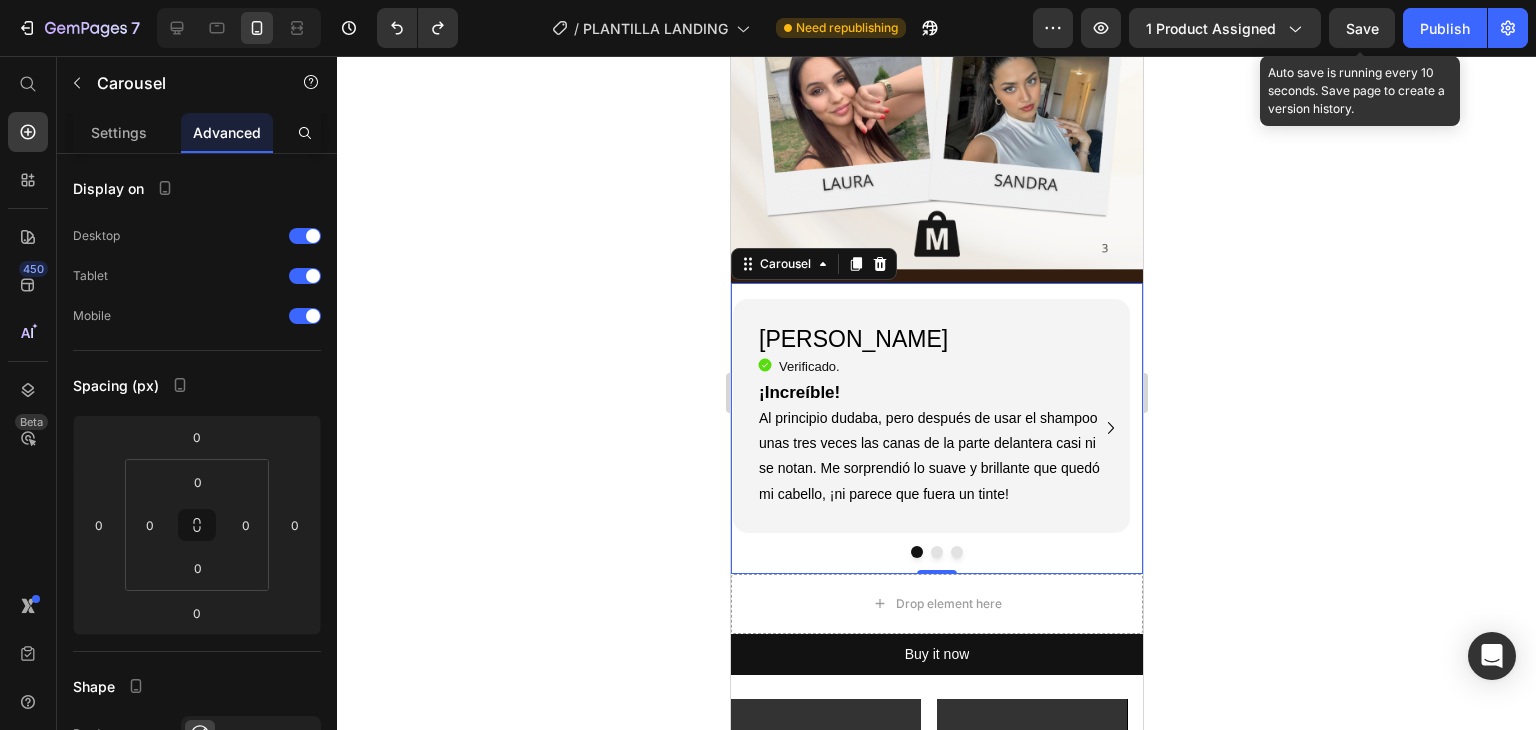 scroll, scrollTop: 3384, scrollLeft: 0, axis: vertical 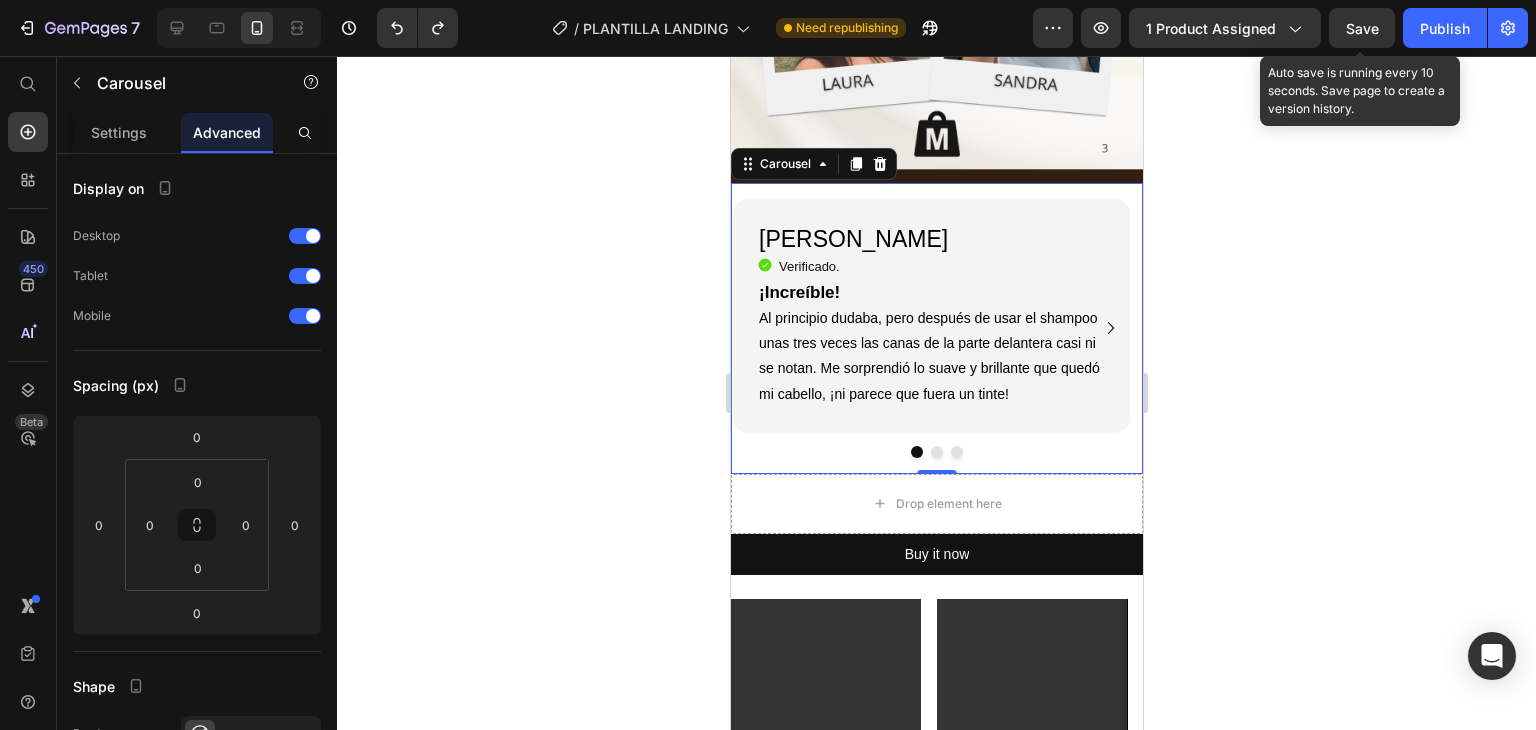 click 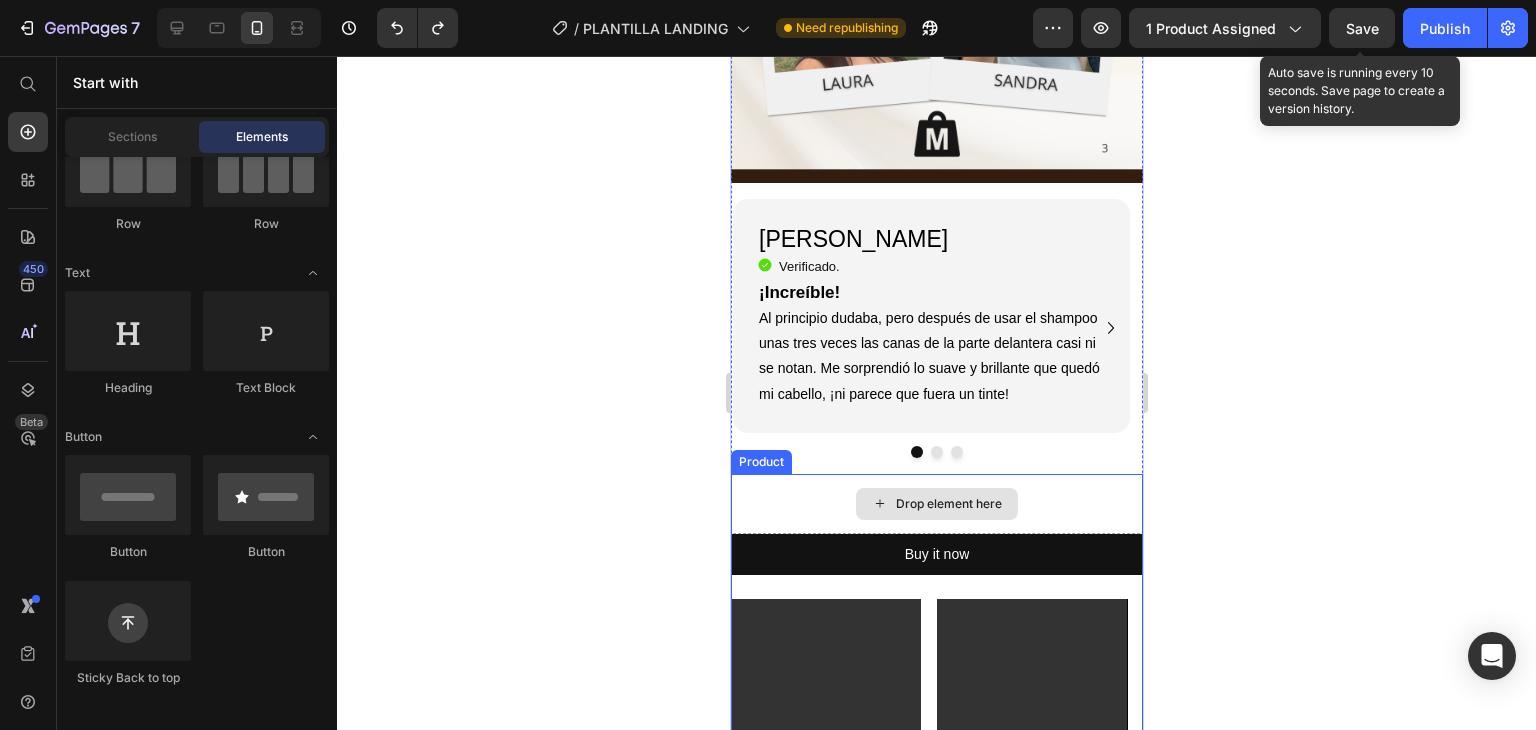 click on "Drop element here" at bounding box center (936, 504) 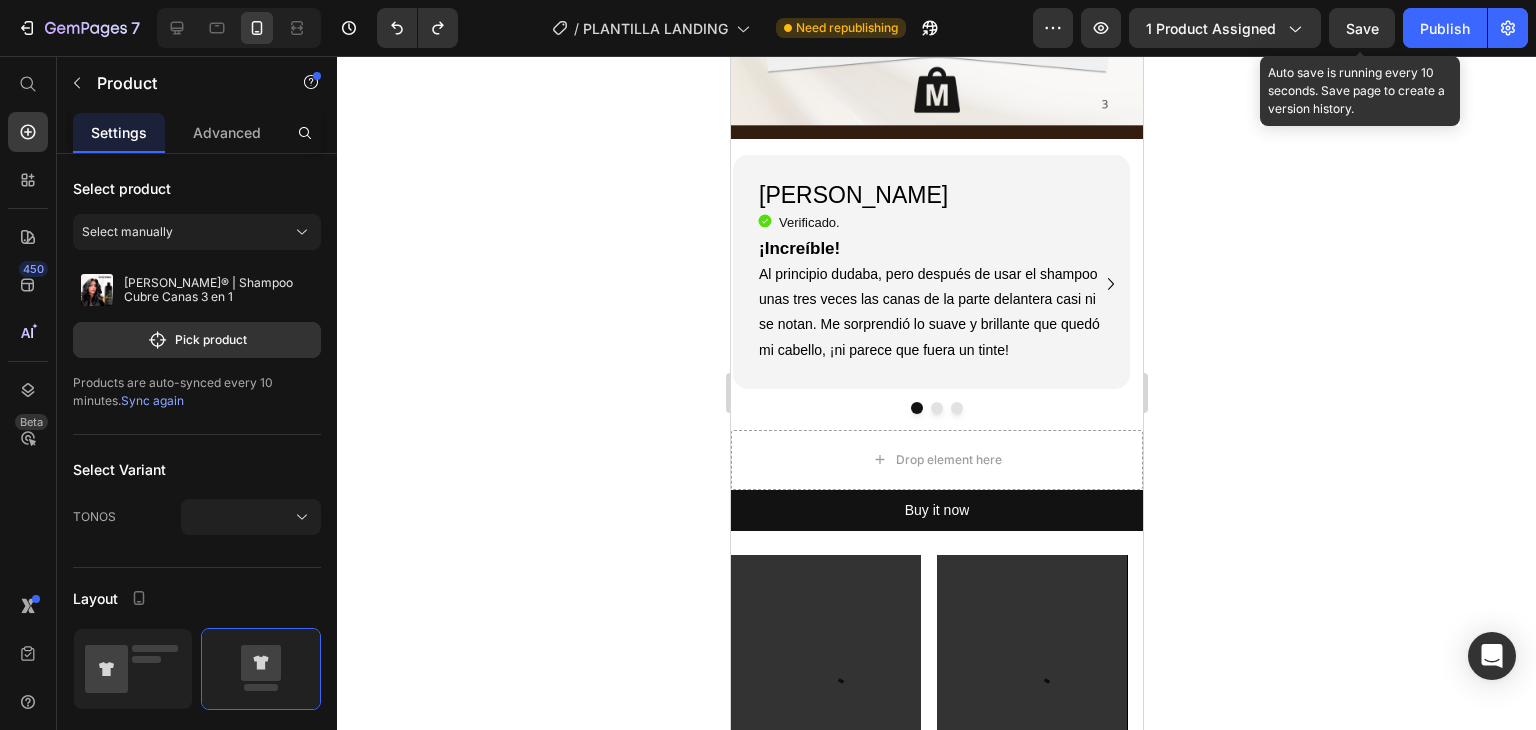 scroll, scrollTop: 3484, scrollLeft: 0, axis: vertical 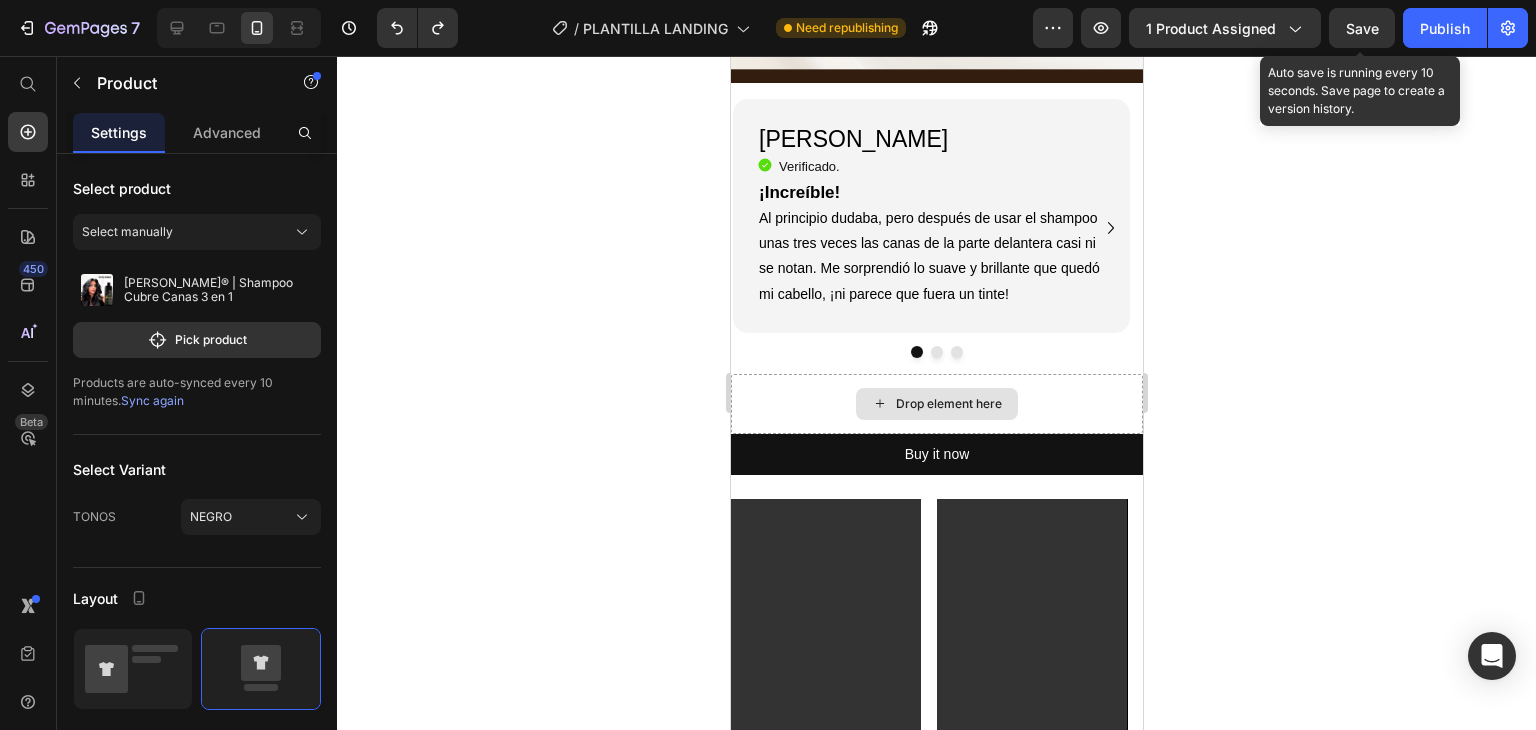 click on "Drop element here" at bounding box center [936, 404] 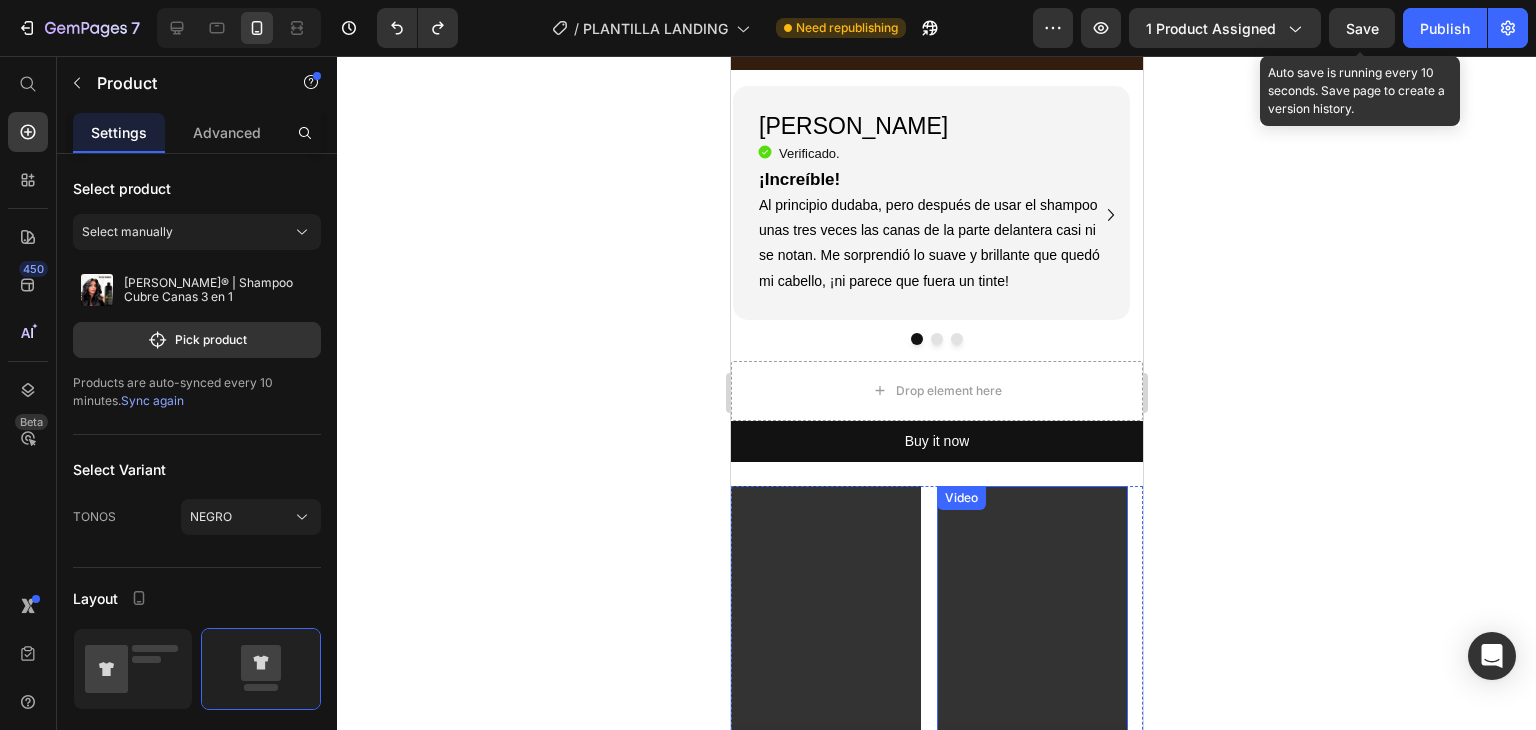 scroll, scrollTop: 3484, scrollLeft: 0, axis: vertical 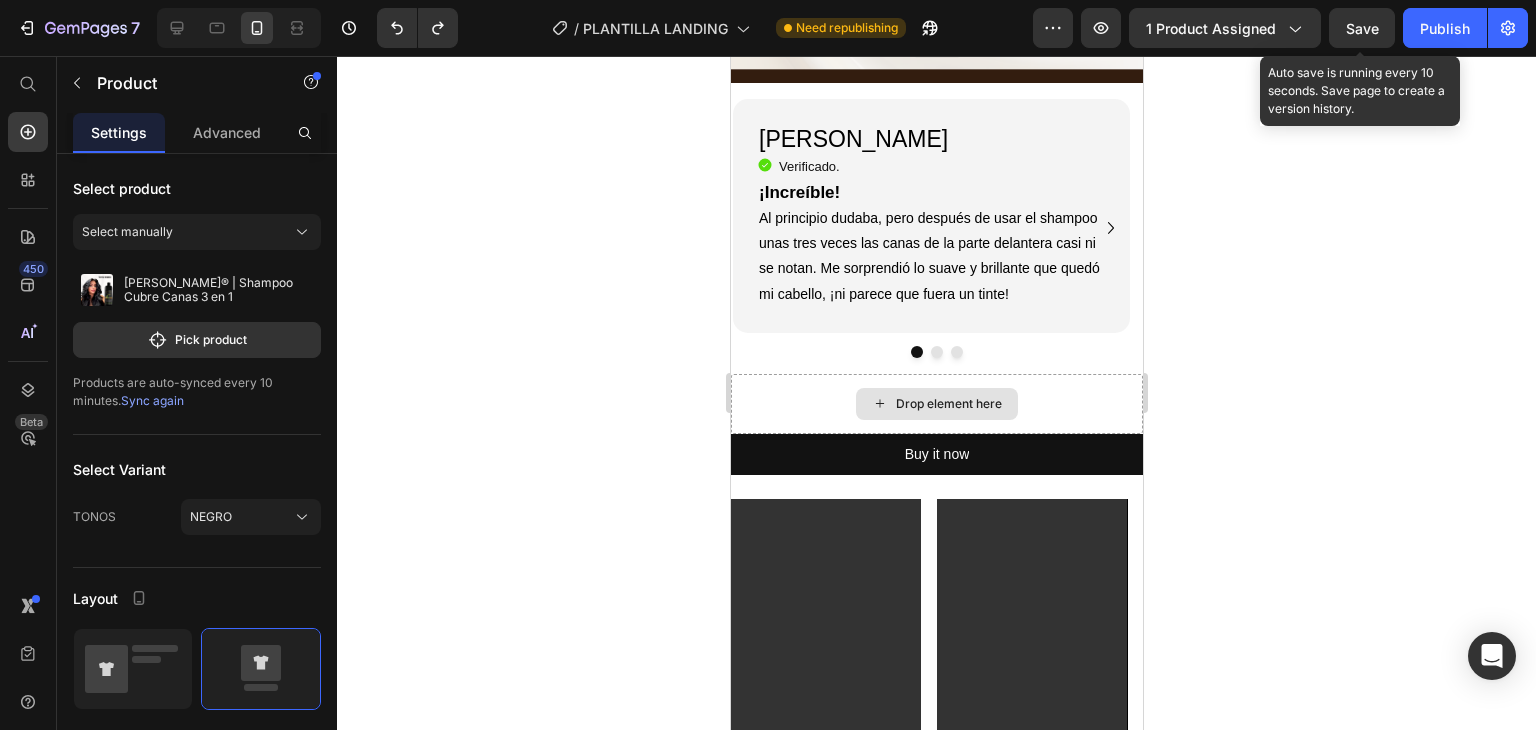 click on "Drop element here" at bounding box center [936, 404] 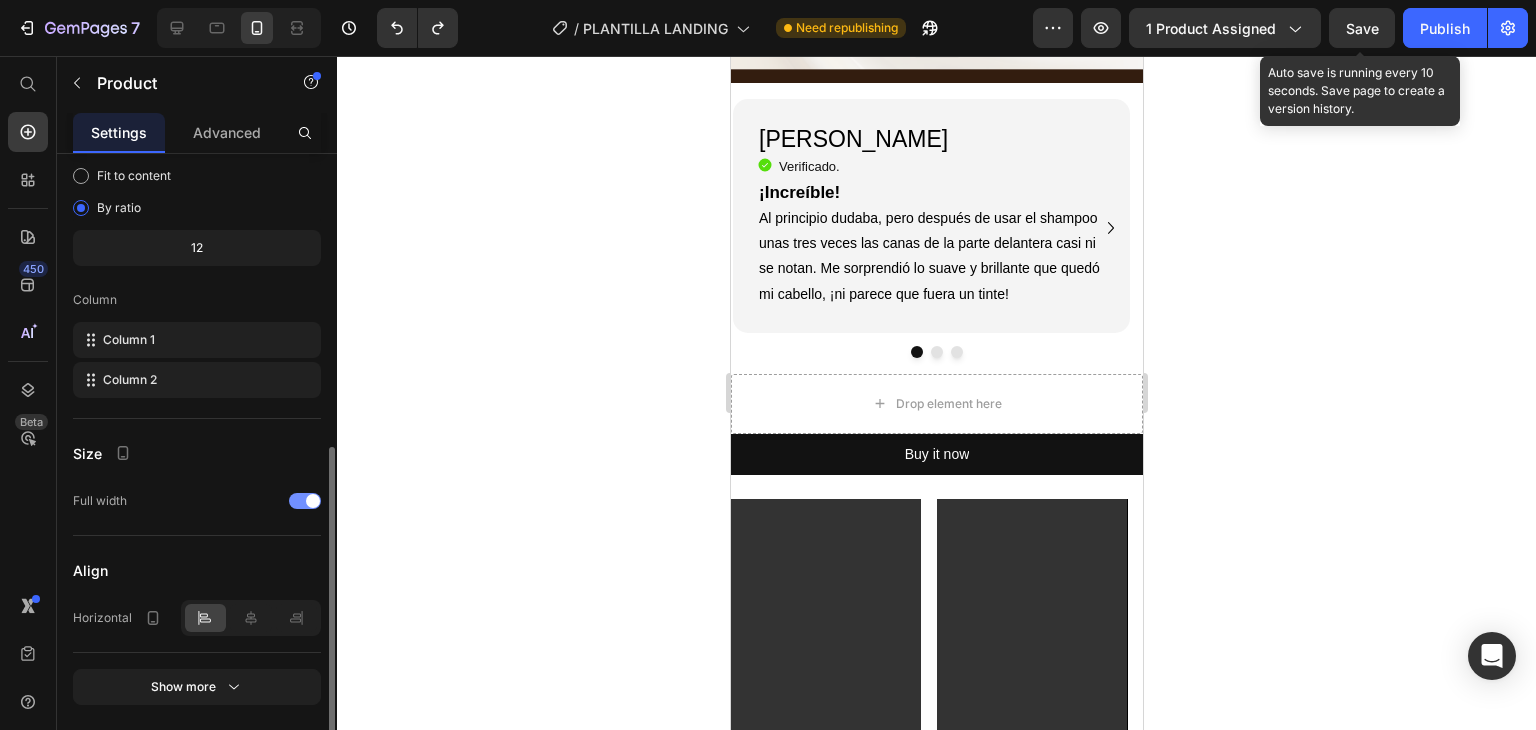 scroll, scrollTop: 664, scrollLeft: 0, axis: vertical 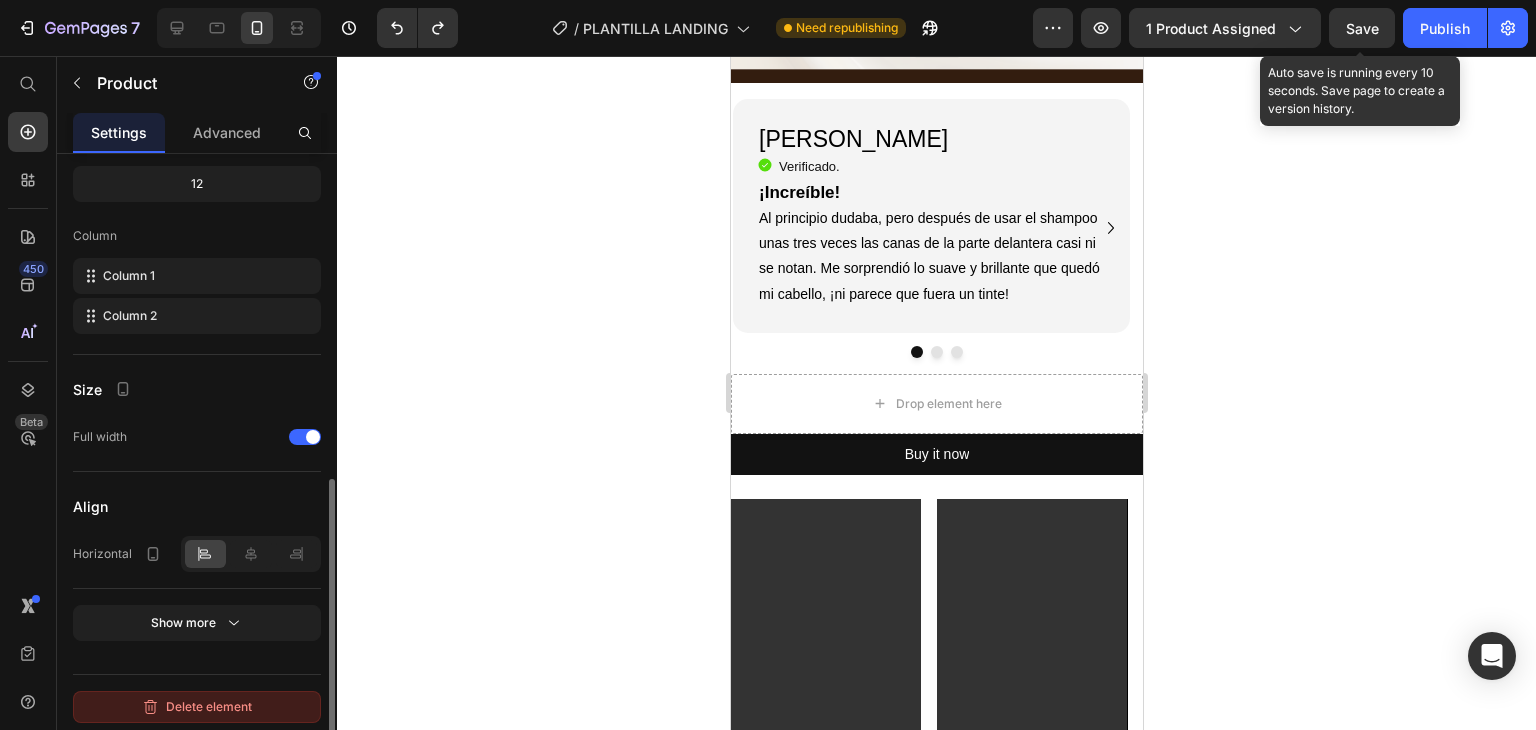 click on "Delete element" at bounding box center [197, 707] 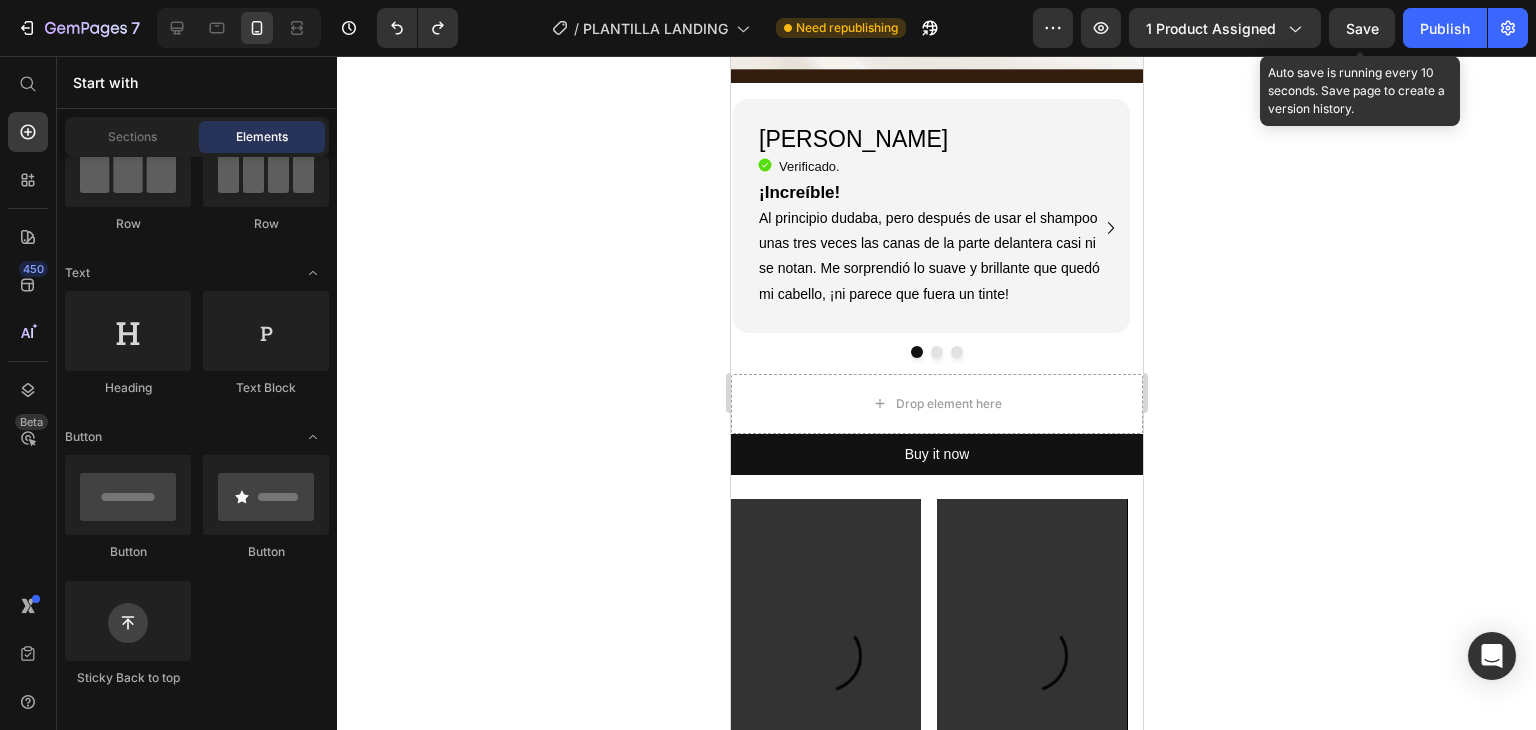 scroll, scrollTop: 0, scrollLeft: 0, axis: both 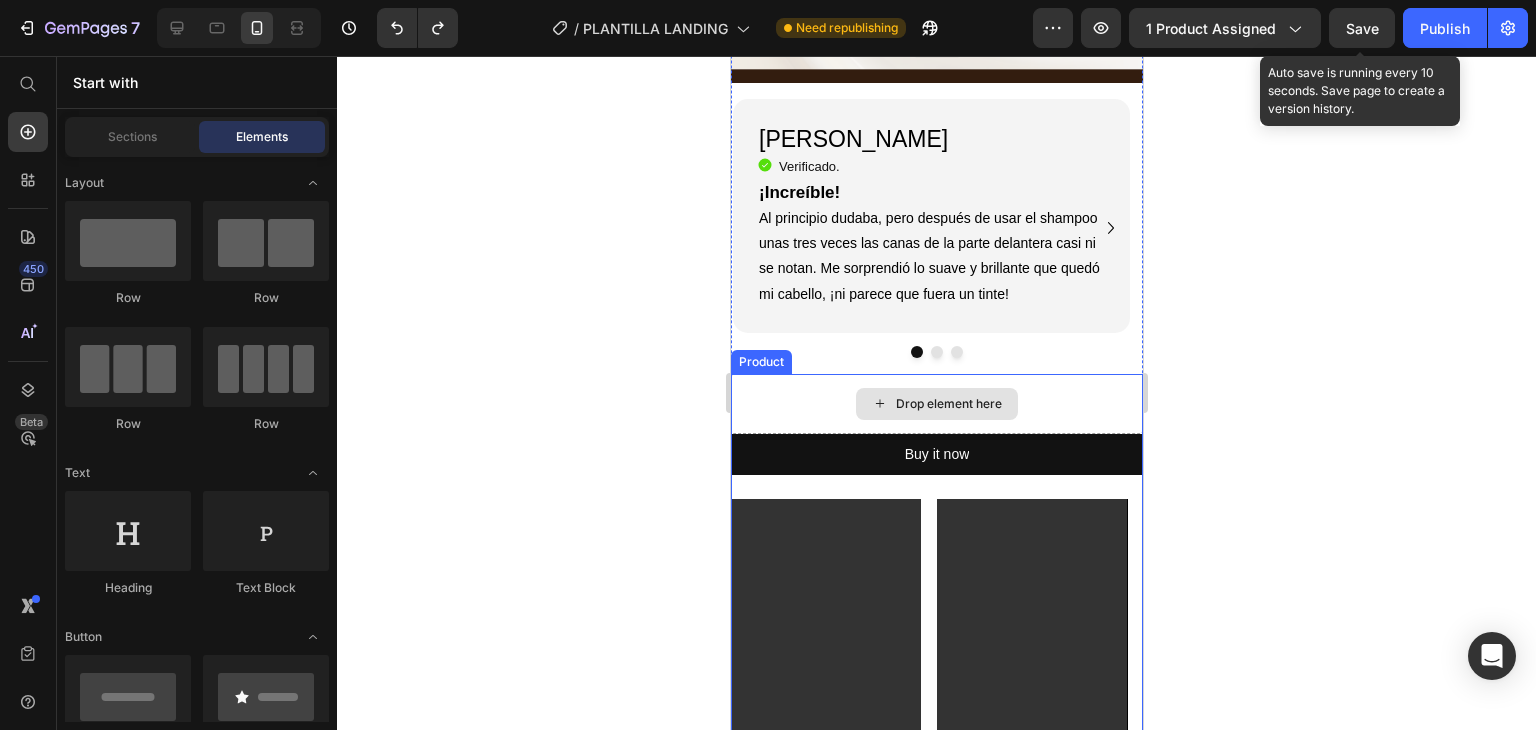 click on "Drop element here" at bounding box center [936, 404] 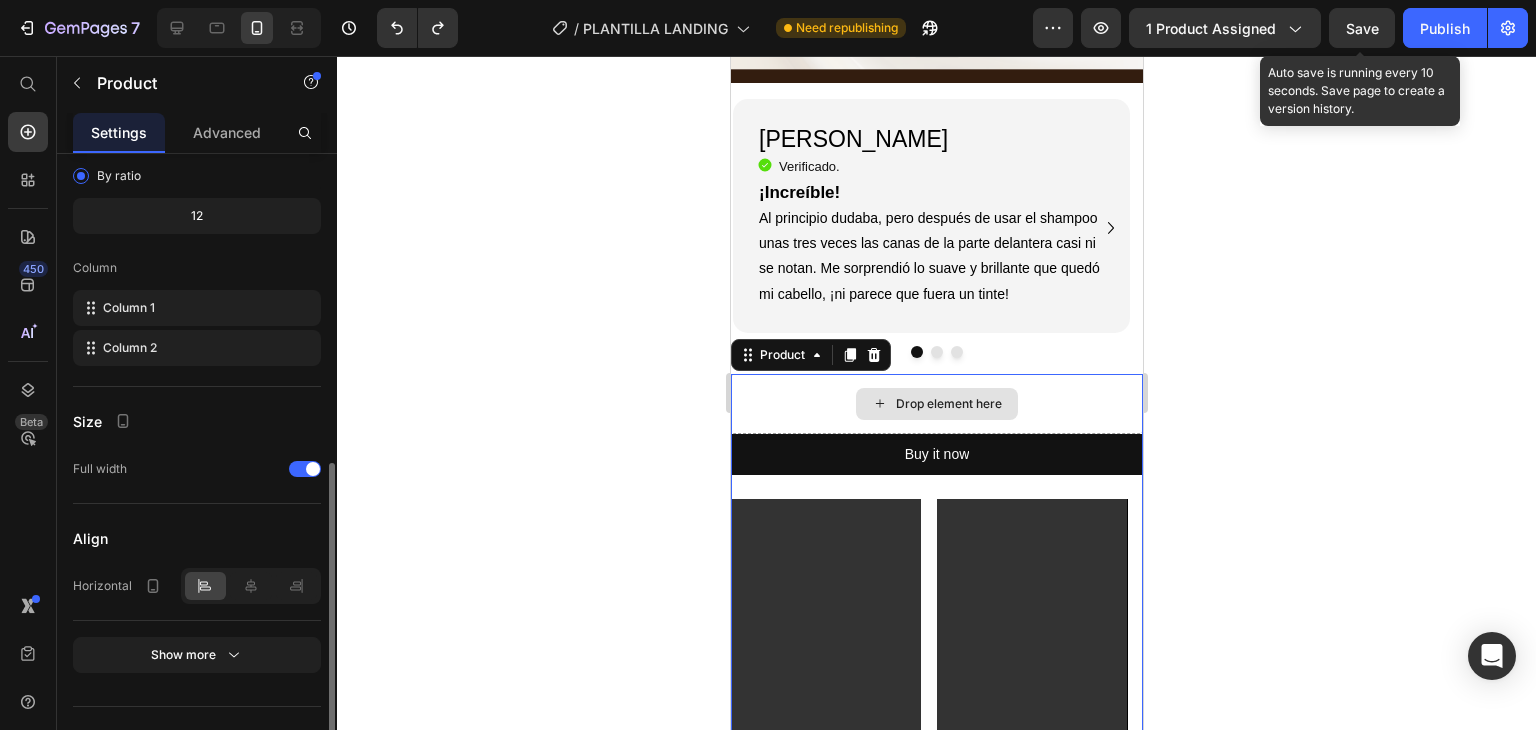 scroll, scrollTop: 632, scrollLeft: 0, axis: vertical 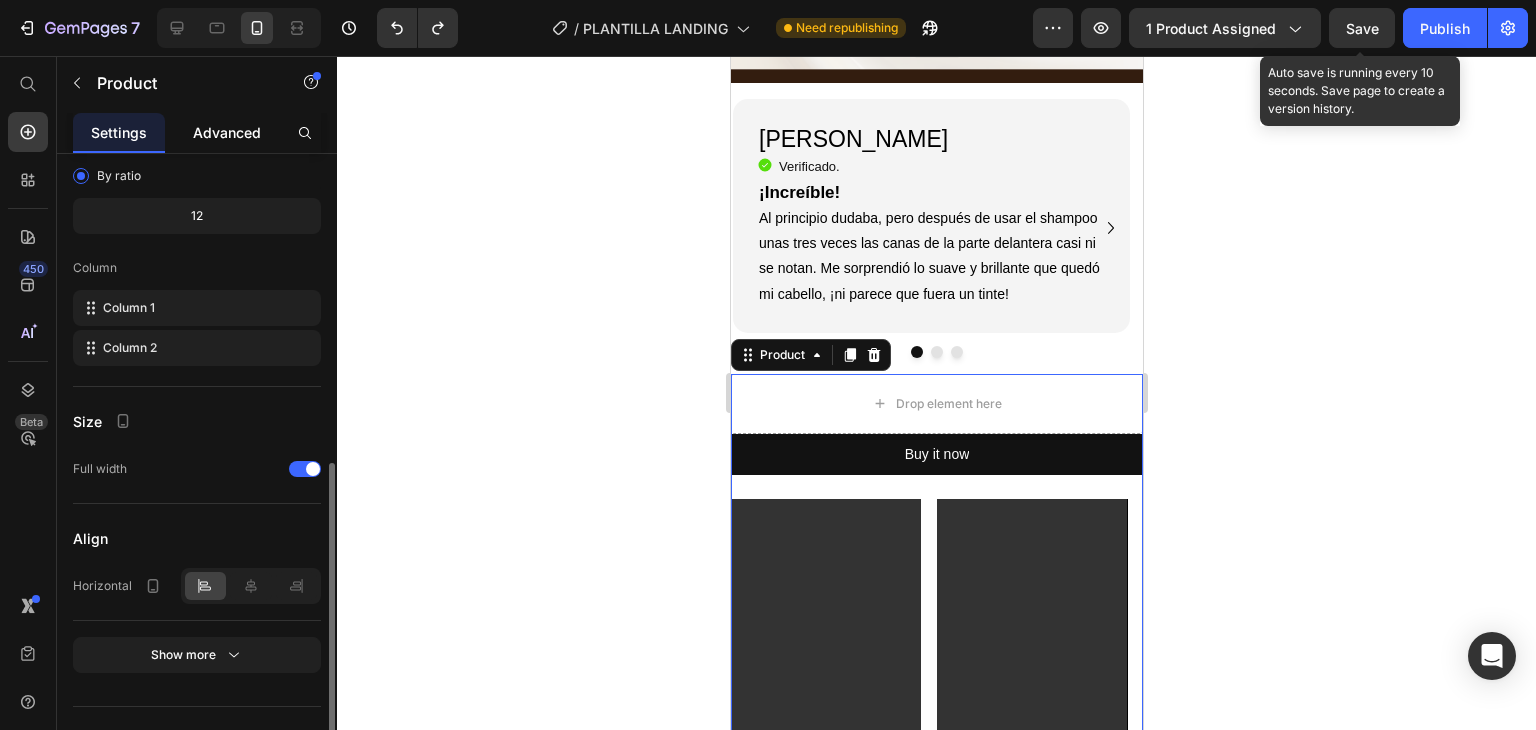 click on "Advanced" at bounding box center [227, 132] 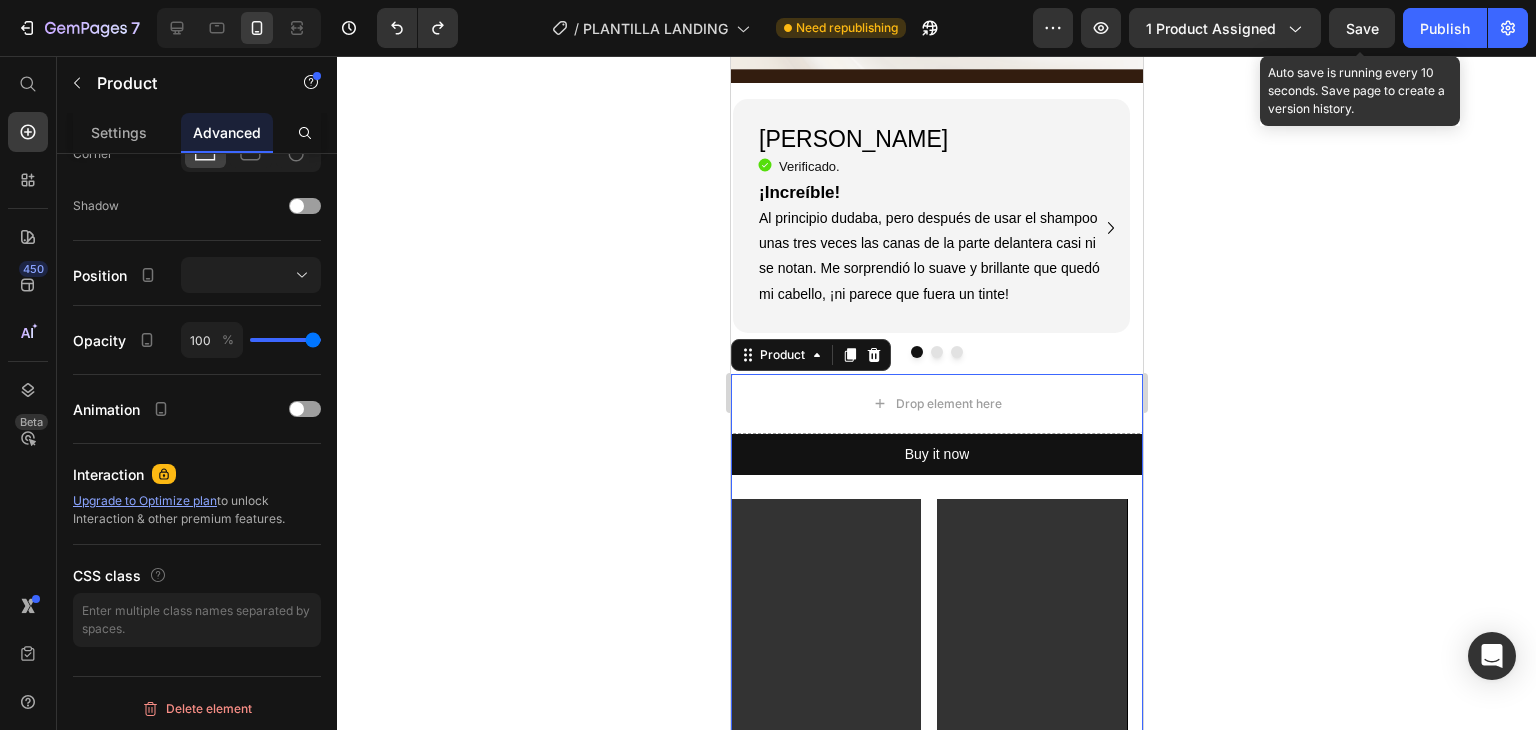 scroll, scrollTop: 0, scrollLeft: 0, axis: both 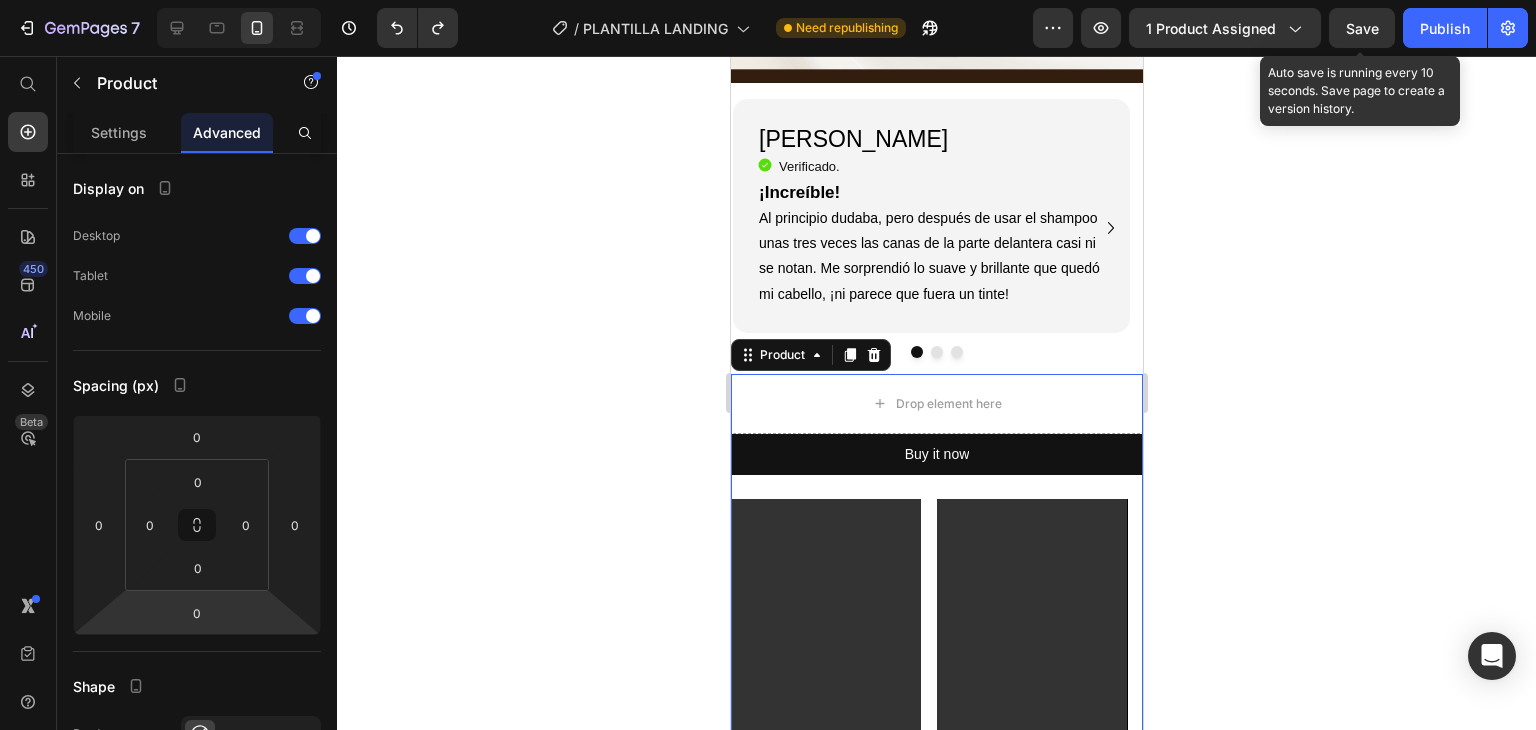 click 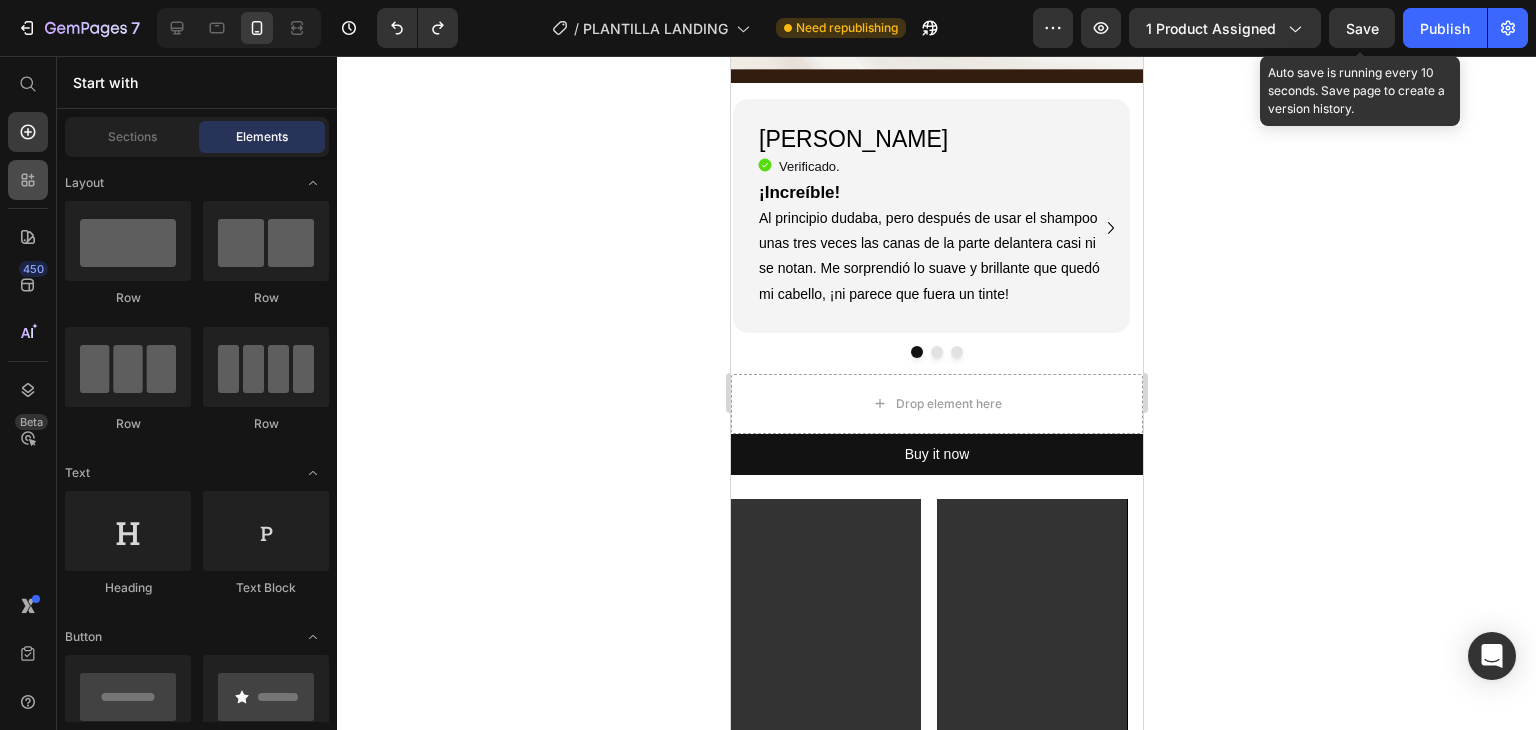 click 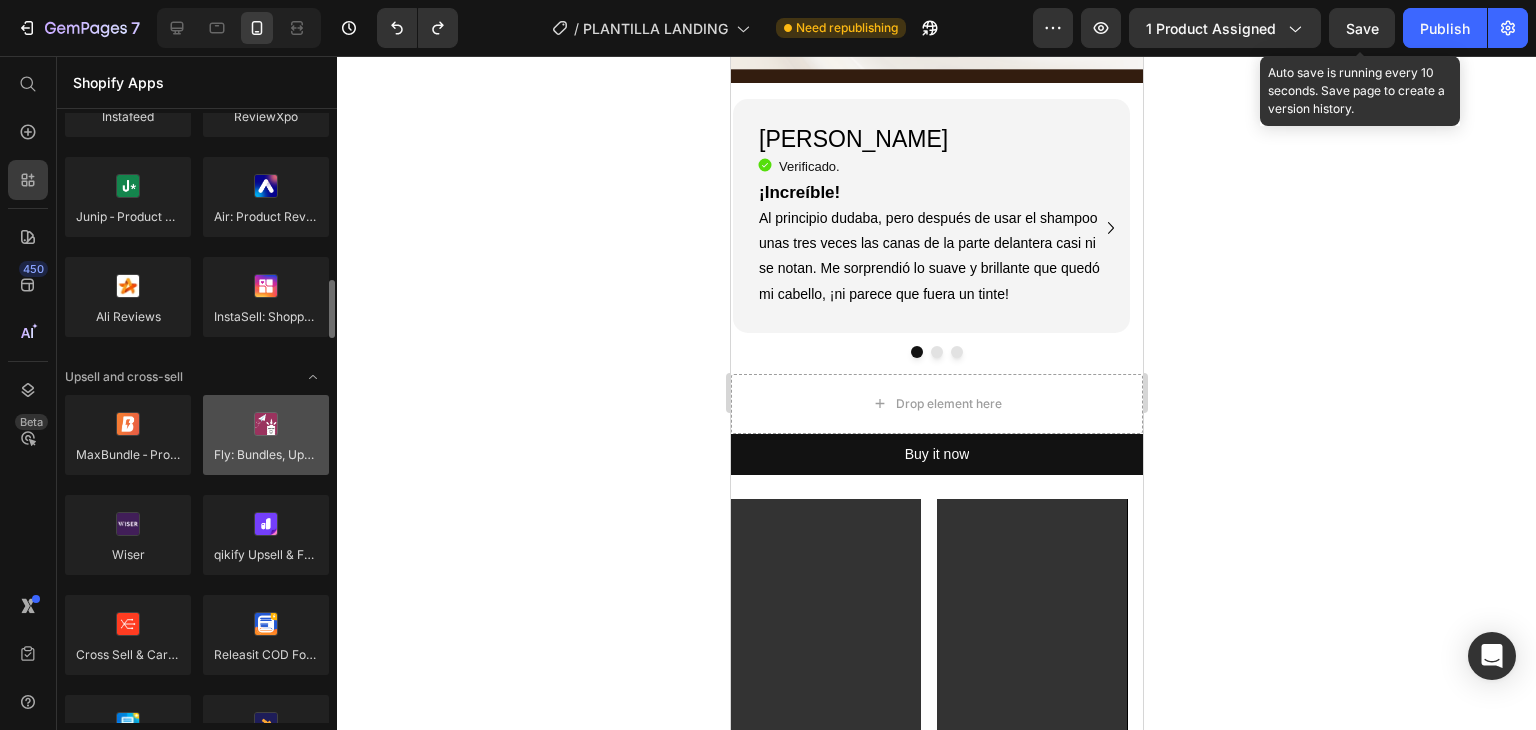 scroll, scrollTop: 700, scrollLeft: 0, axis: vertical 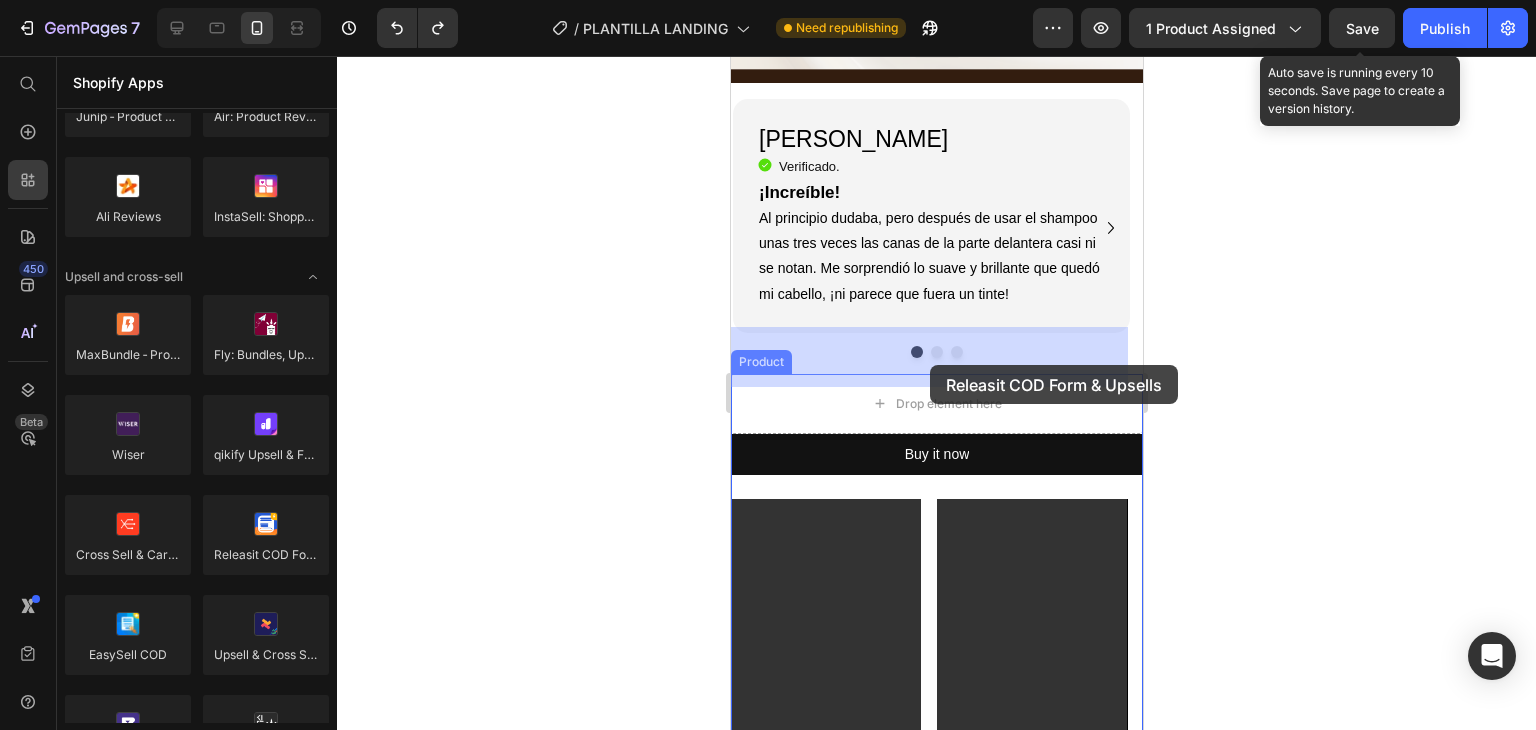 drag, startPoint x: 999, startPoint y: 585, endPoint x: 929, endPoint y: 365, distance: 230.86794 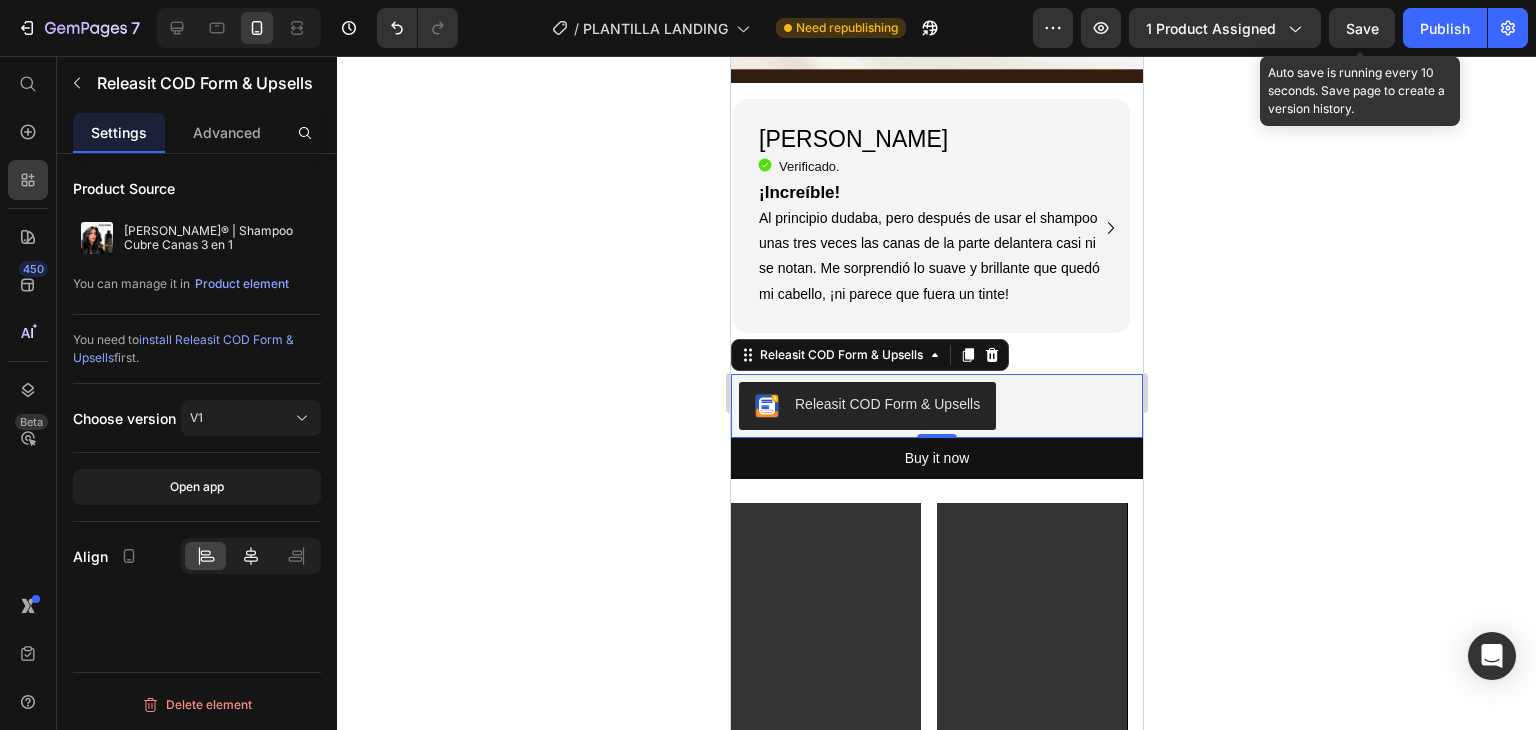 click 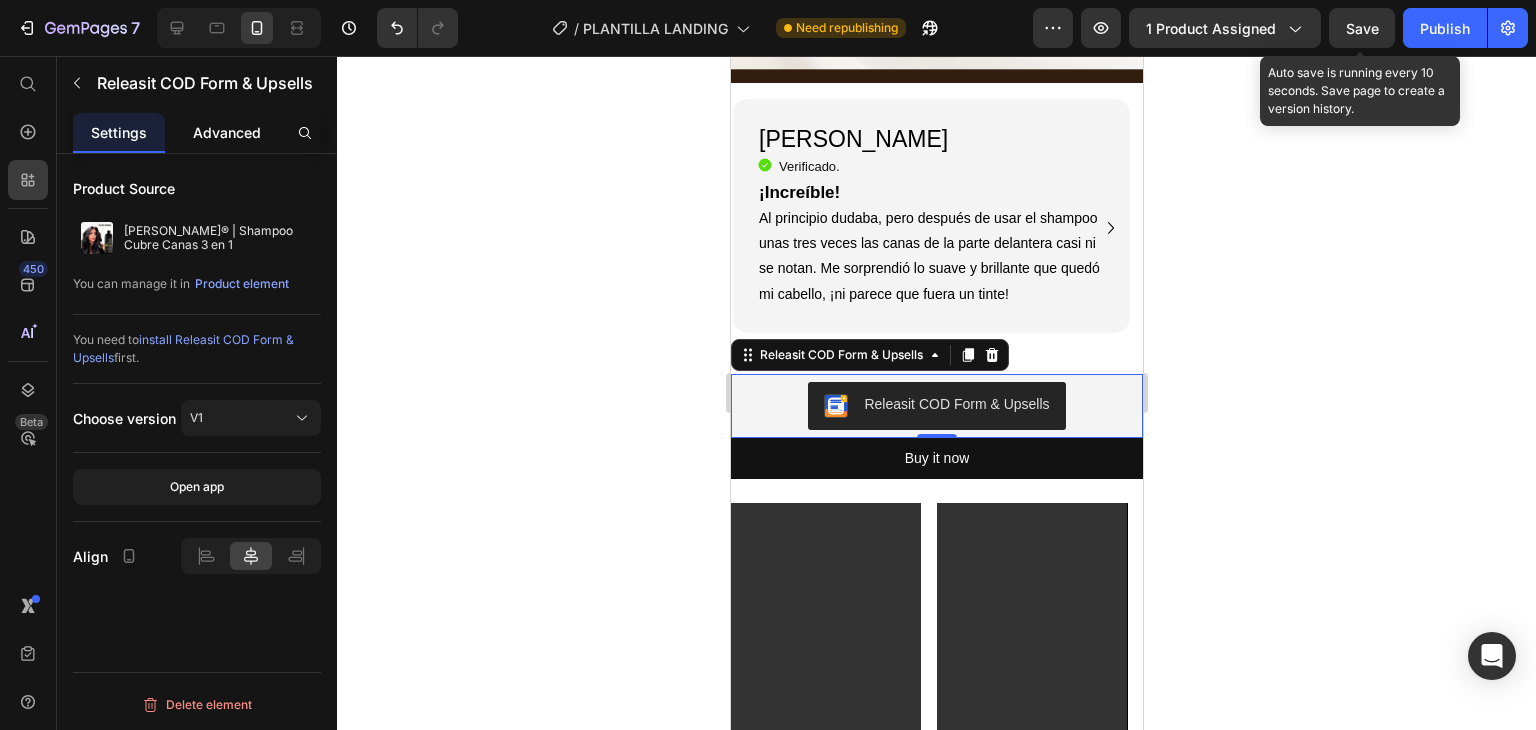 click on "Advanced" at bounding box center [227, 132] 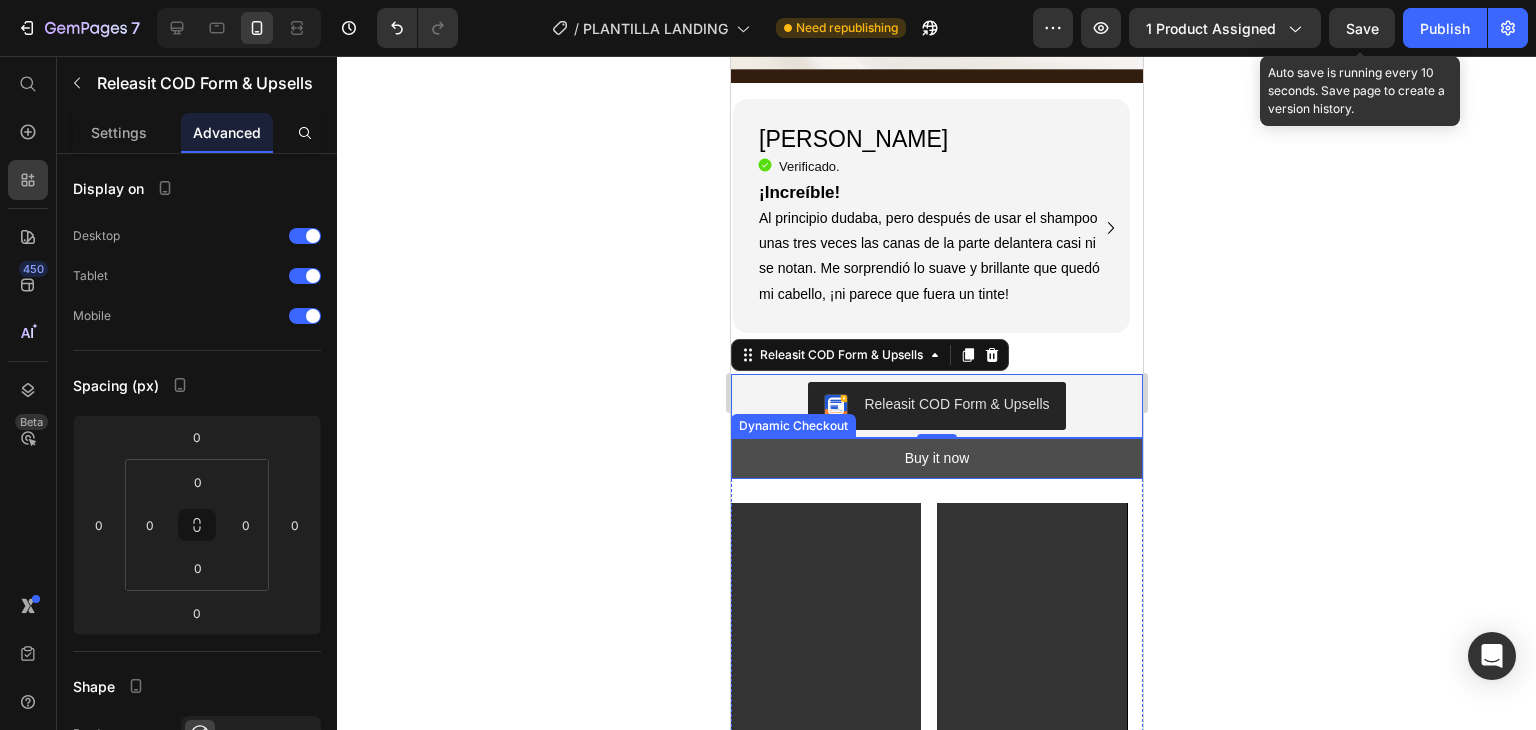 click on "Buy it now" at bounding box center [936, 458] 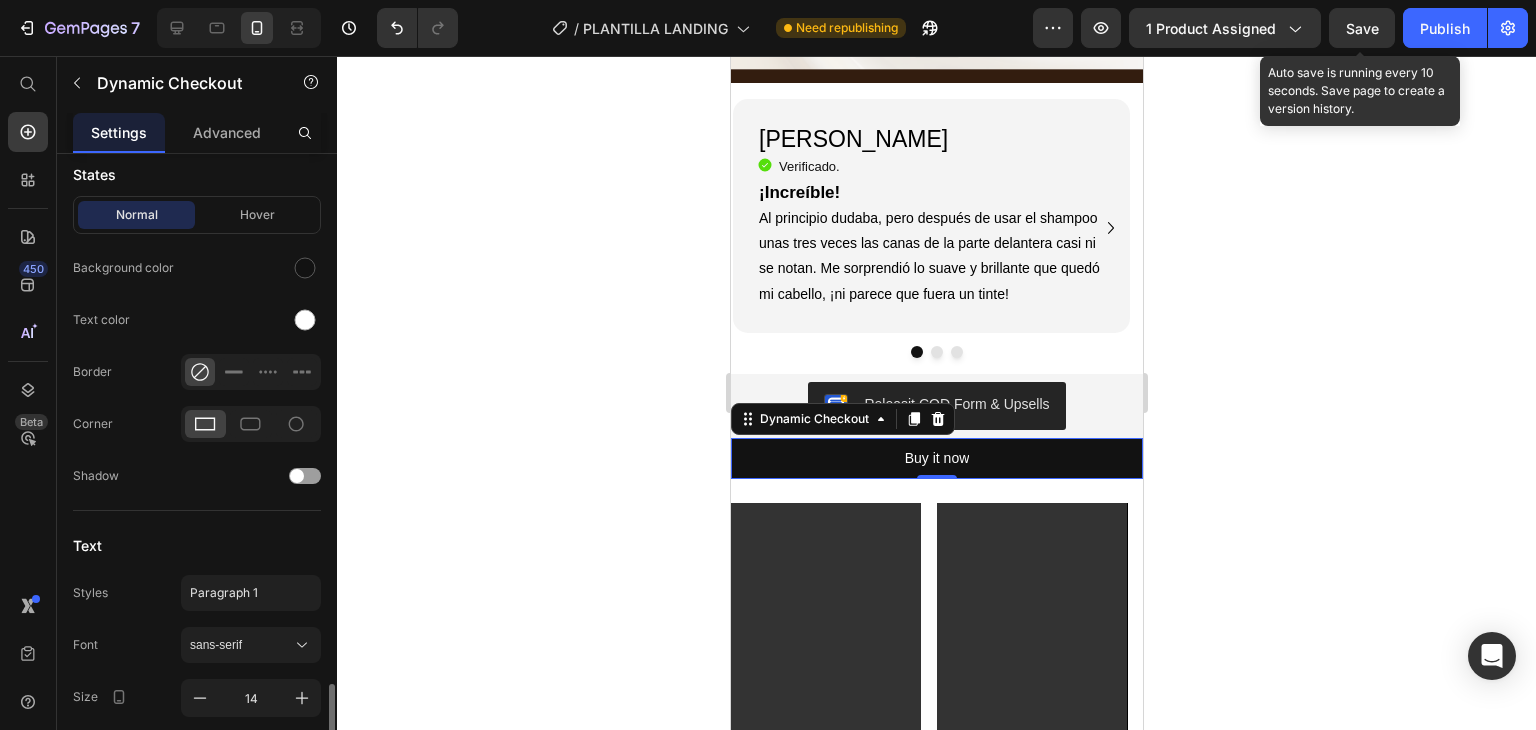 scroll, scrollTop: 780, scrollLeft: 0, axis: vertical 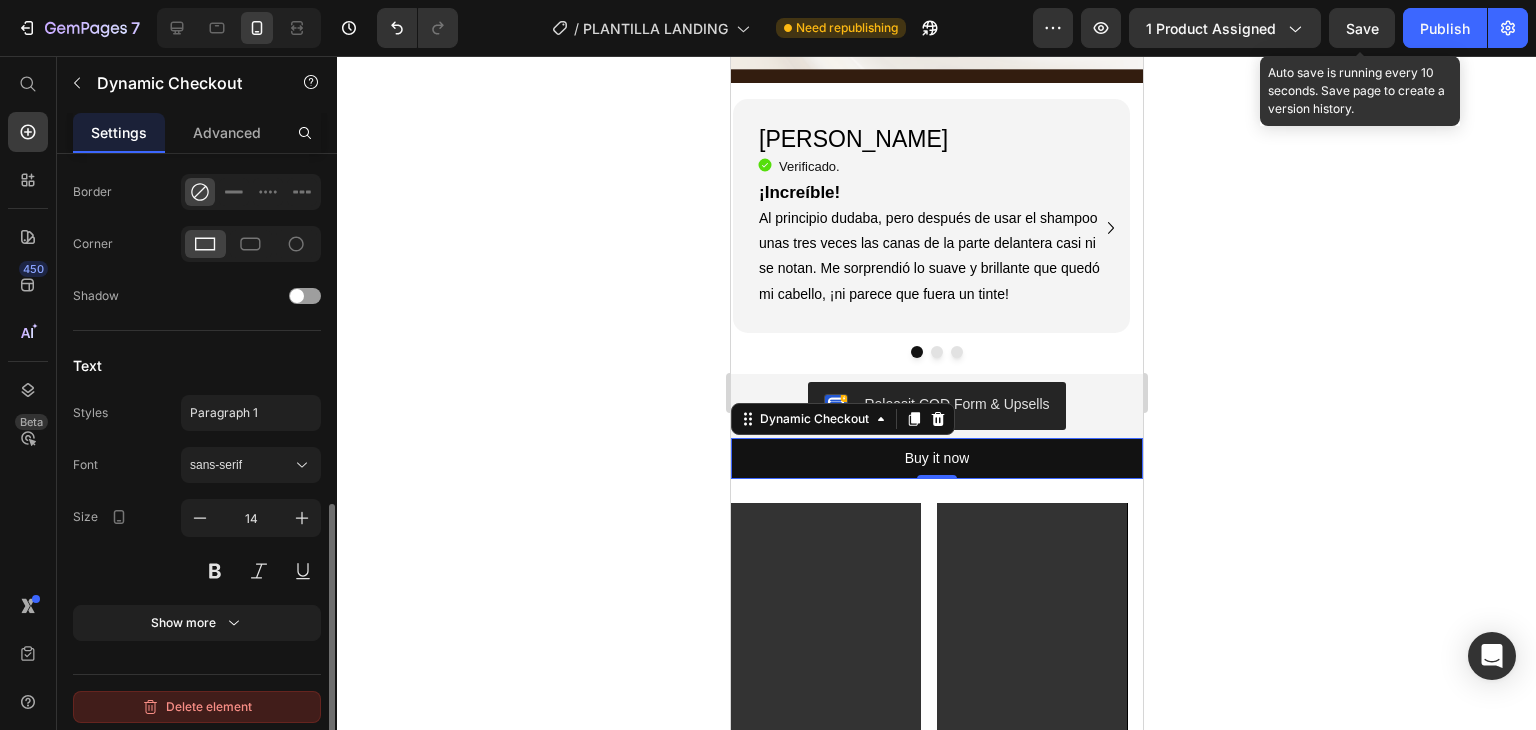 click on "Delete element" at bounding box center (197, 707) 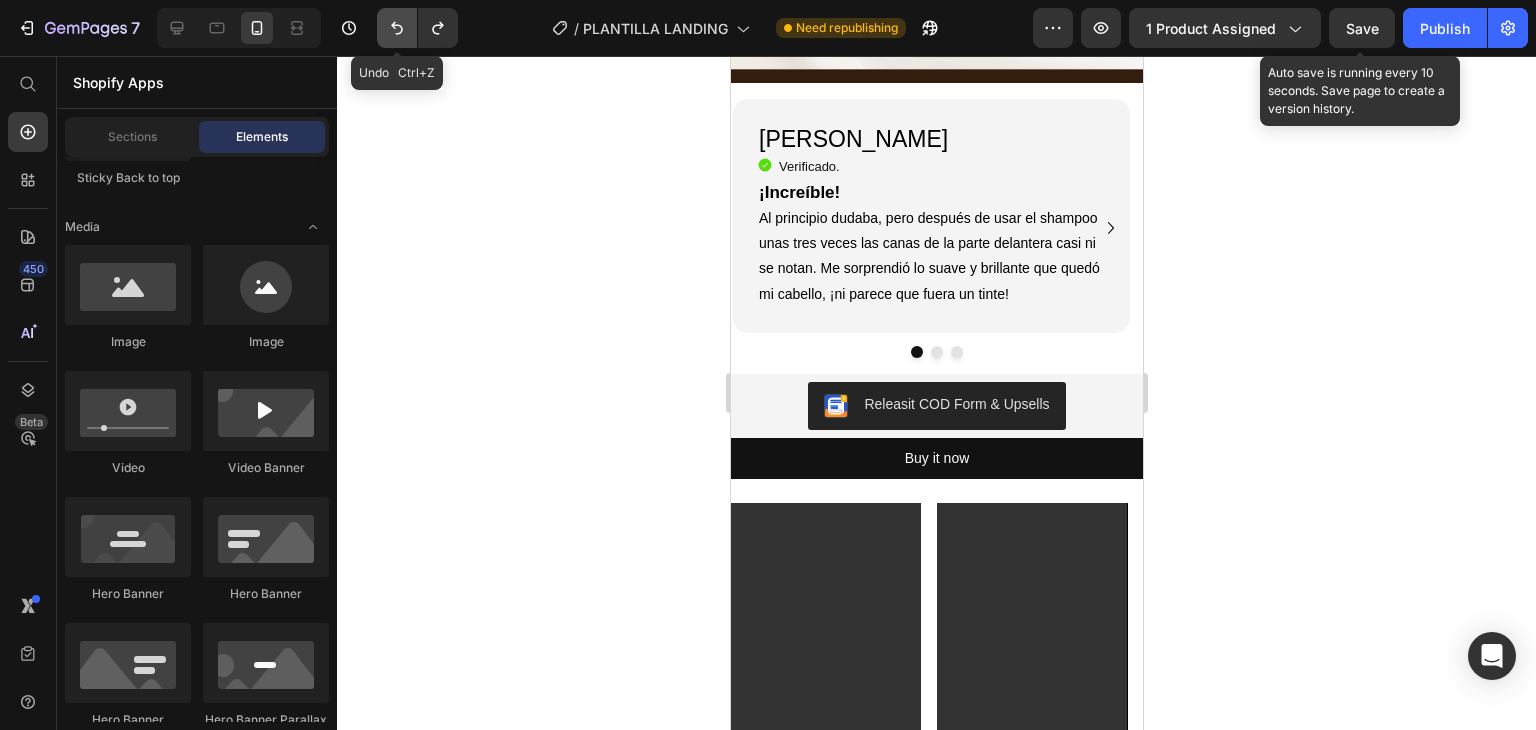click 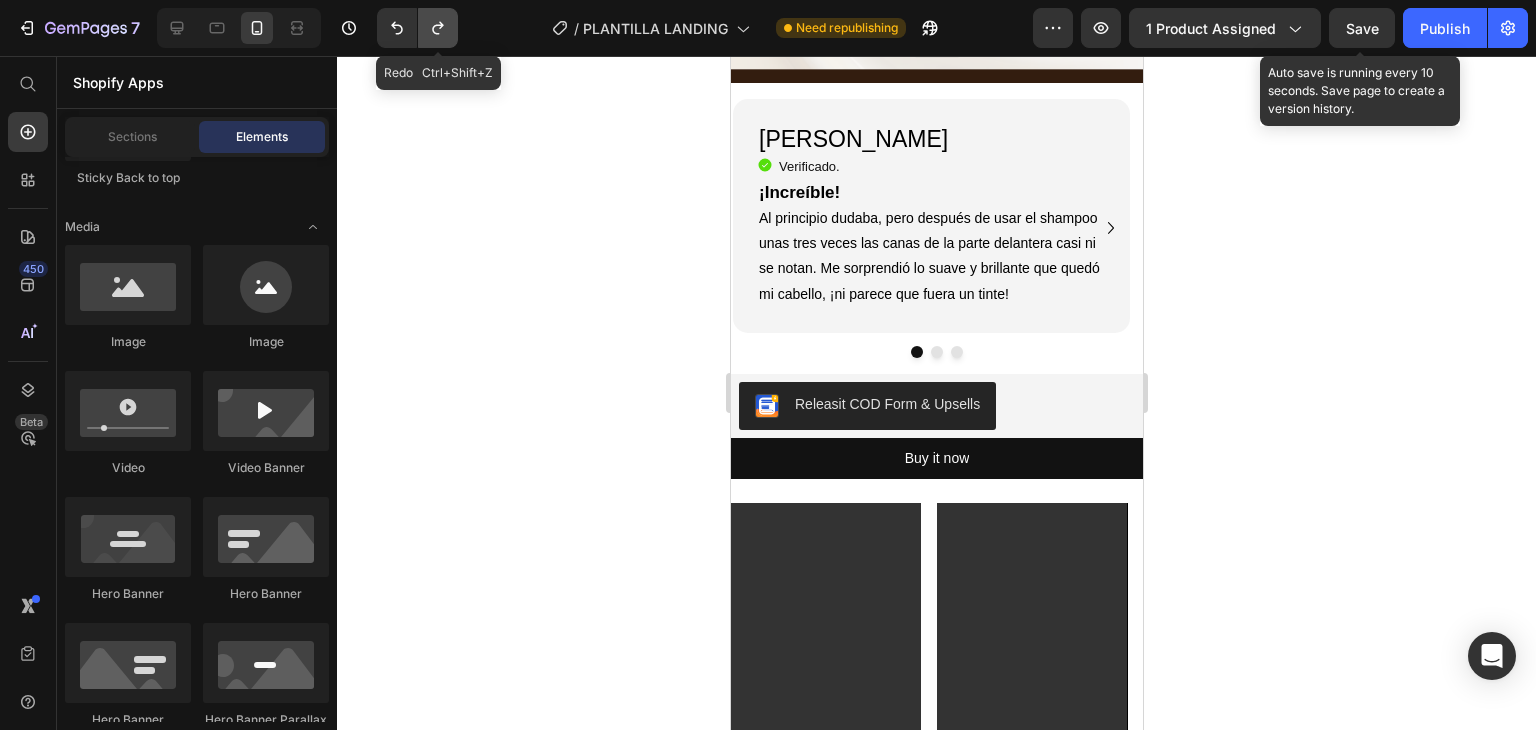click 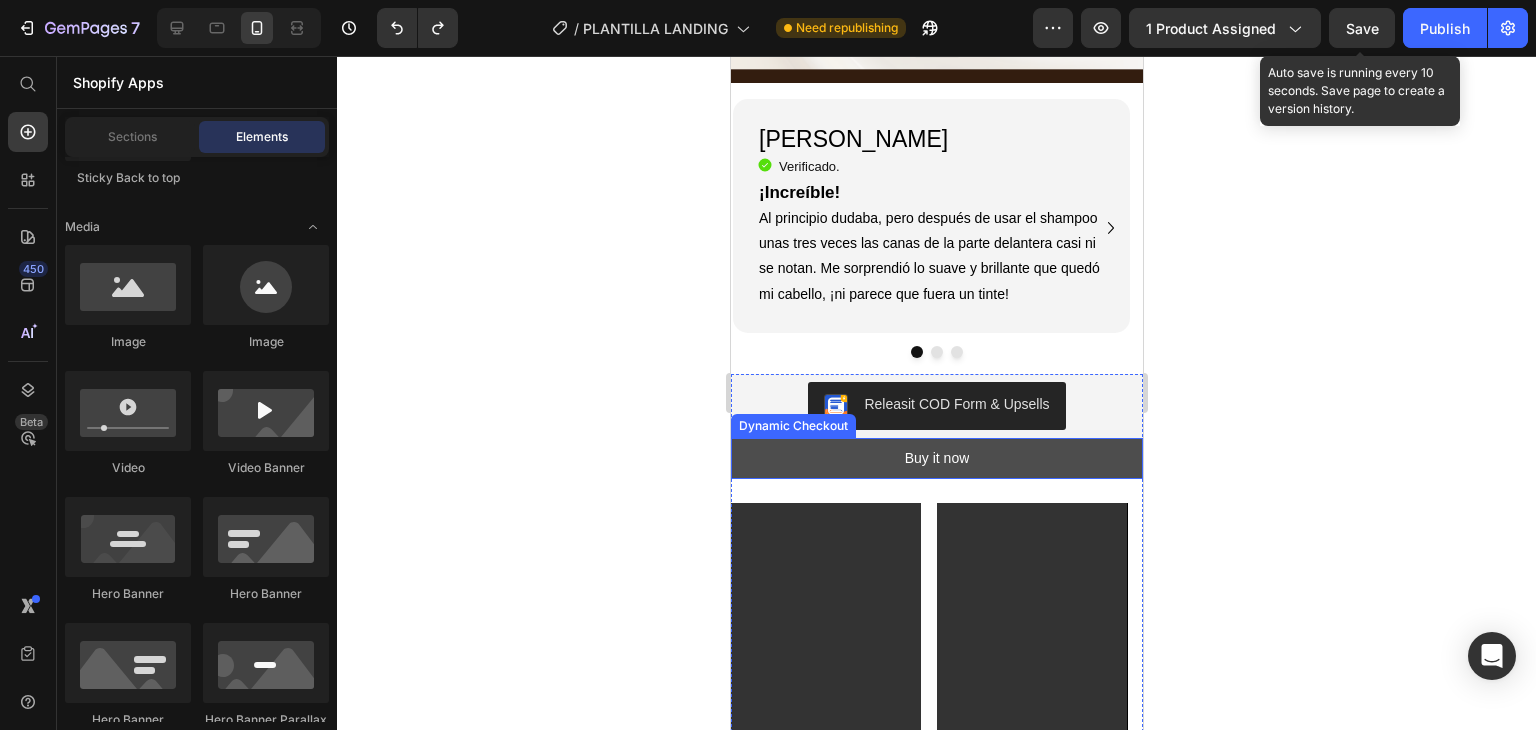 click on "Buy it now" at bounding box center (936, 458) 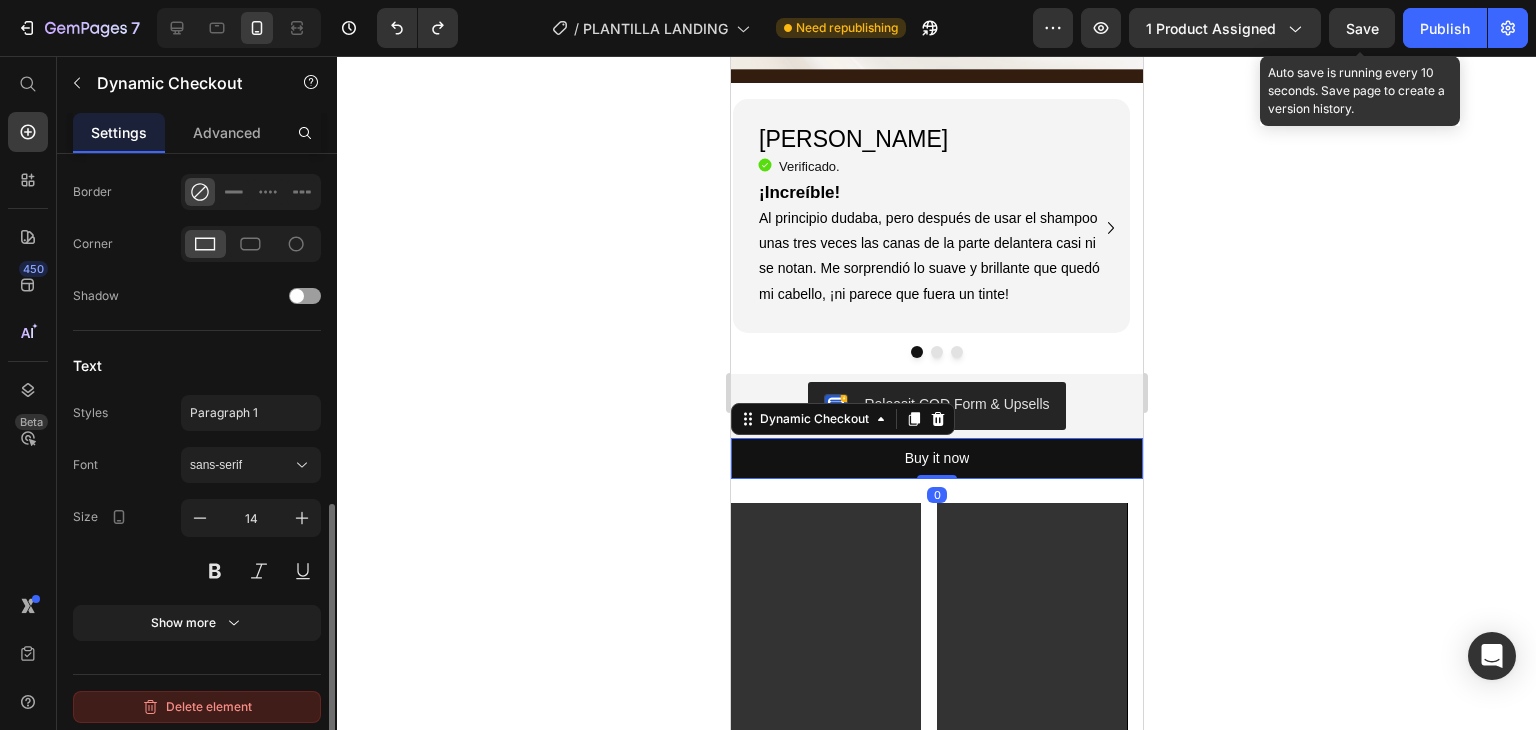 click on "Delete element" at bounding box center [197, 707] 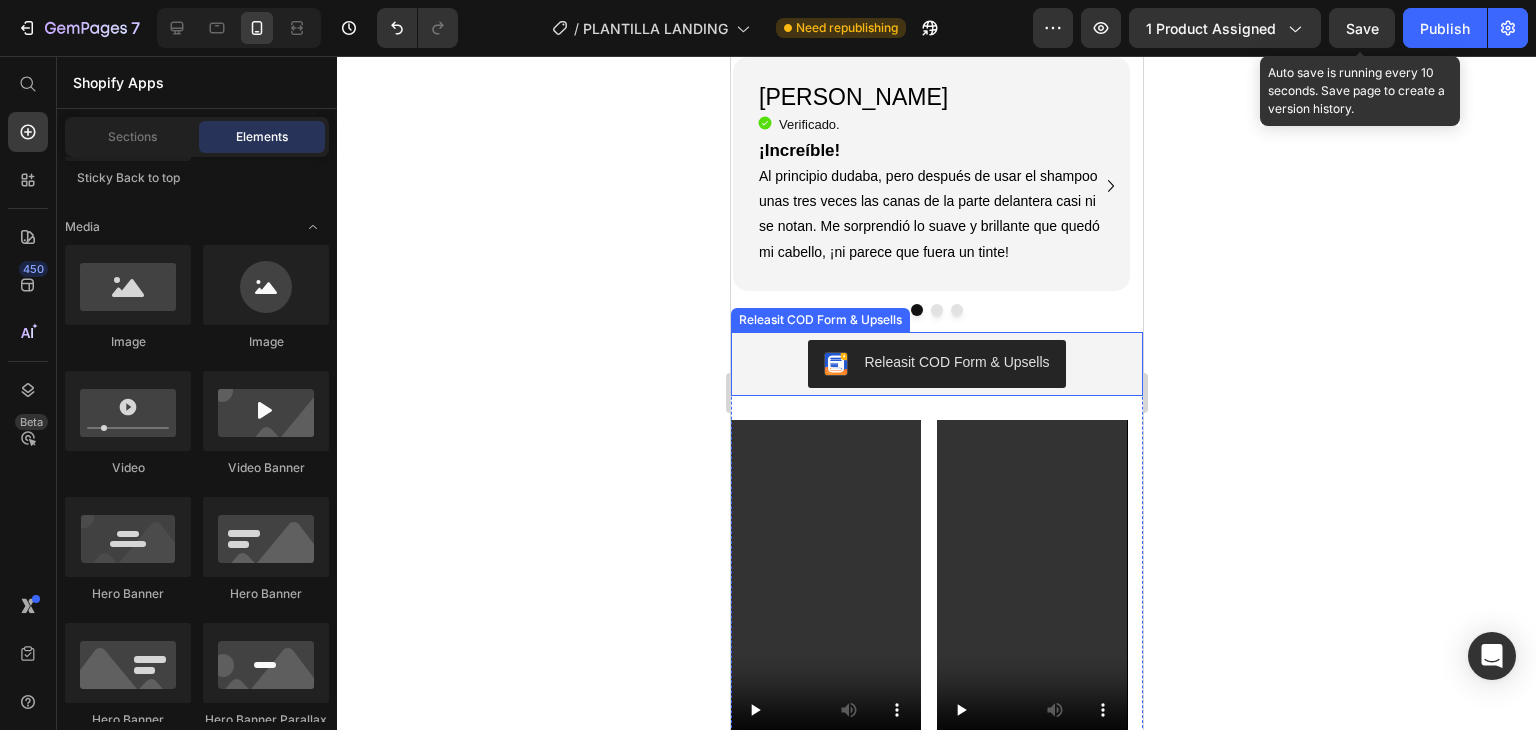scroll, scrollTop: 3584, scrollLeft: 0, axis: vertical 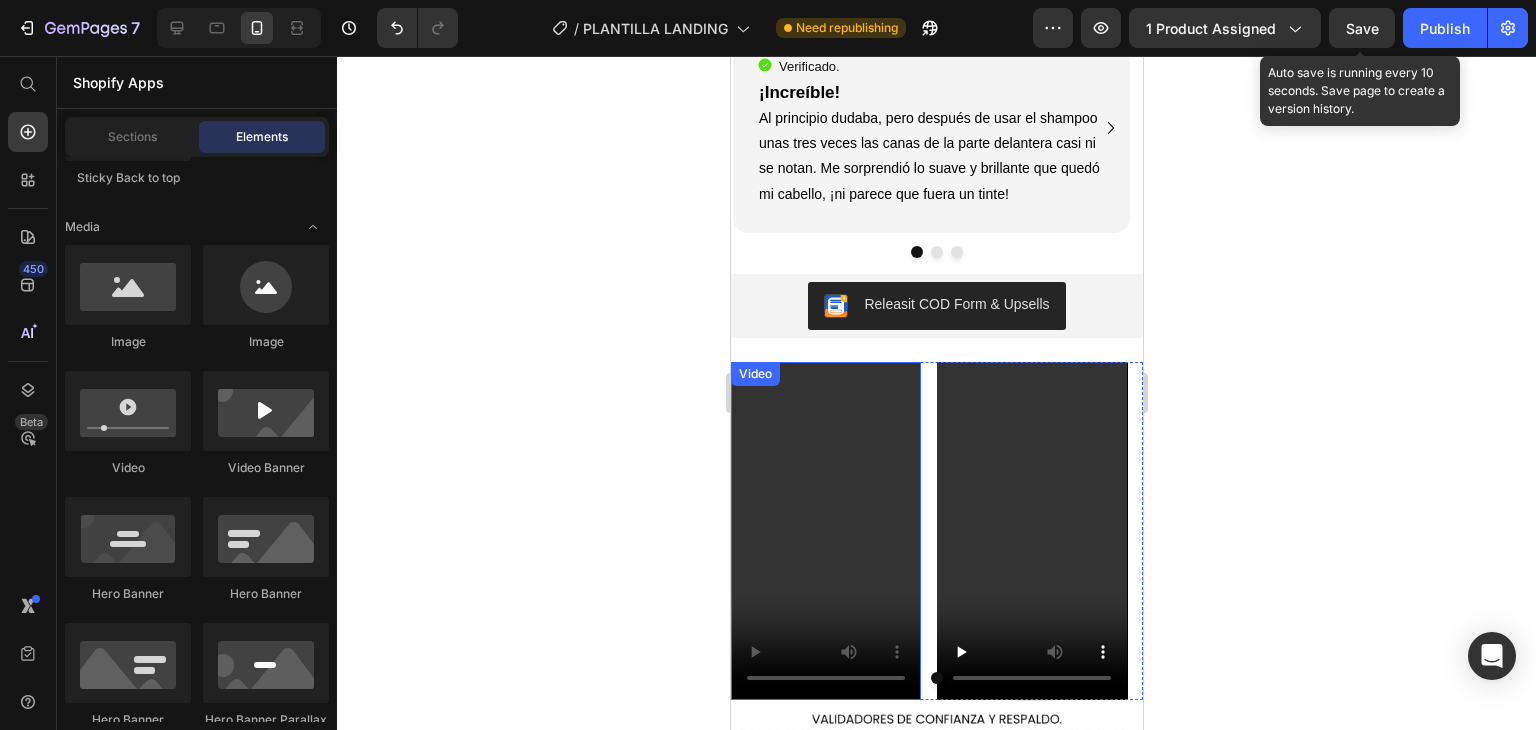 click at bounding box center [825, 531] 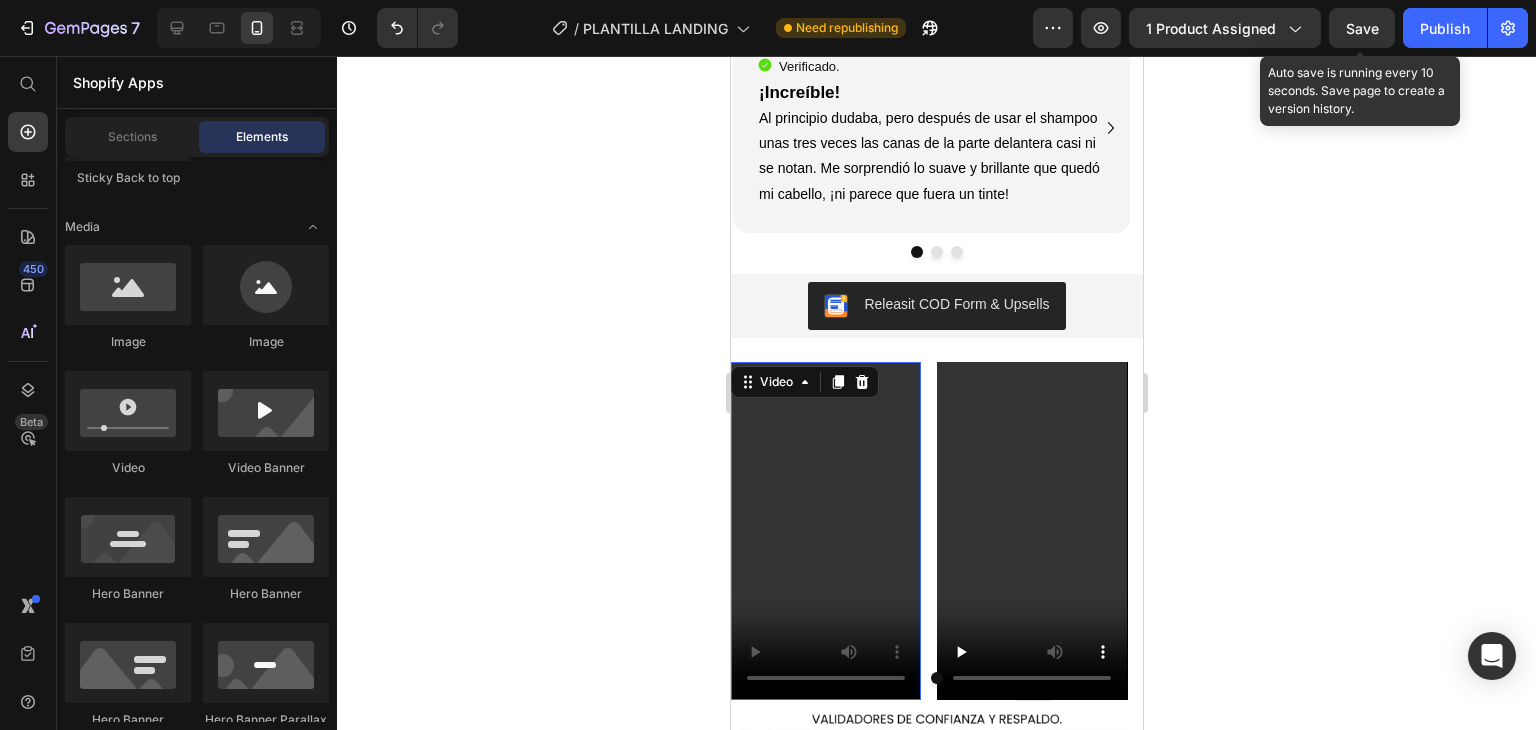 scroll, scrollTop: 0, scrollLeft: 0, axis: both 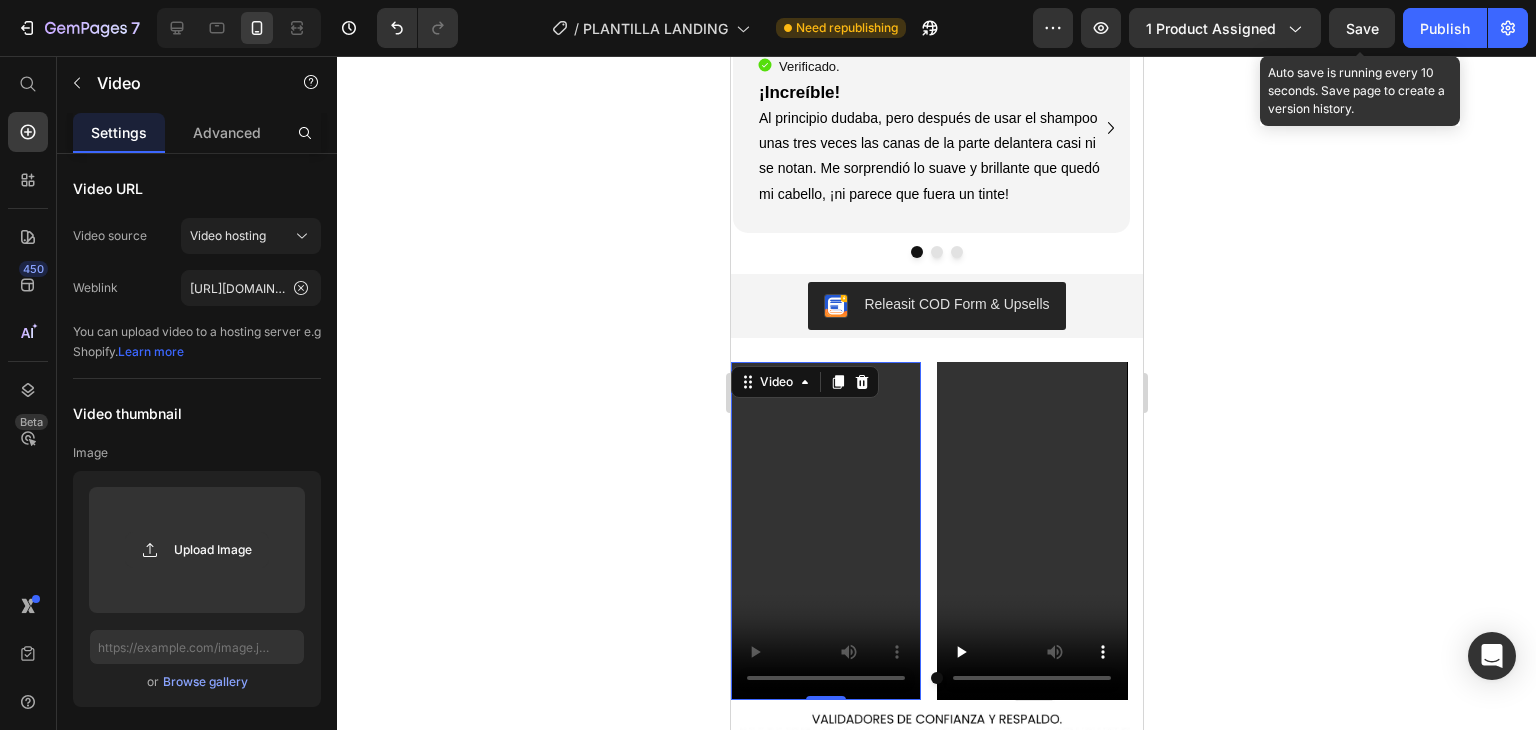 click at bounding box center (825, 531) 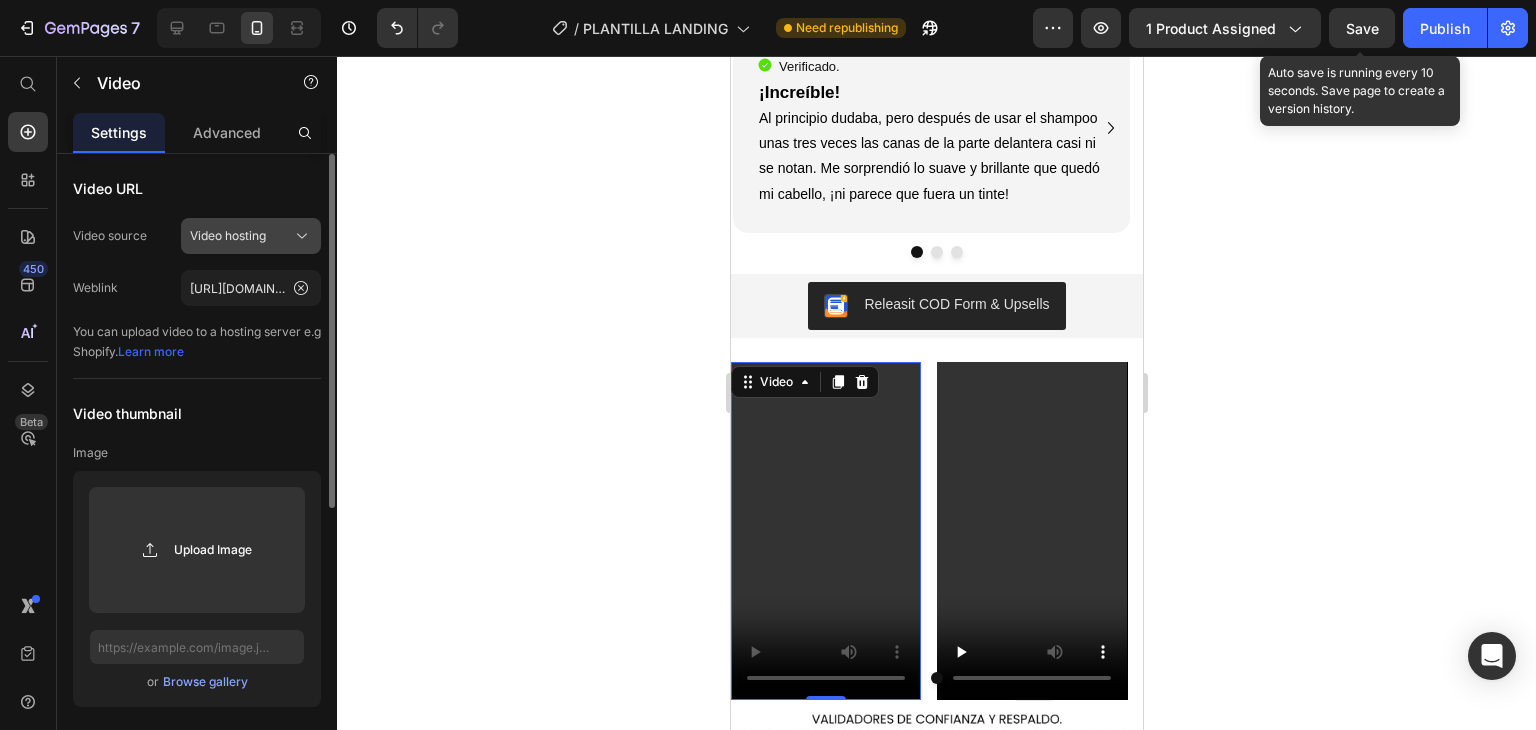 click on "Video hosting" at bounding box center (228, 236) 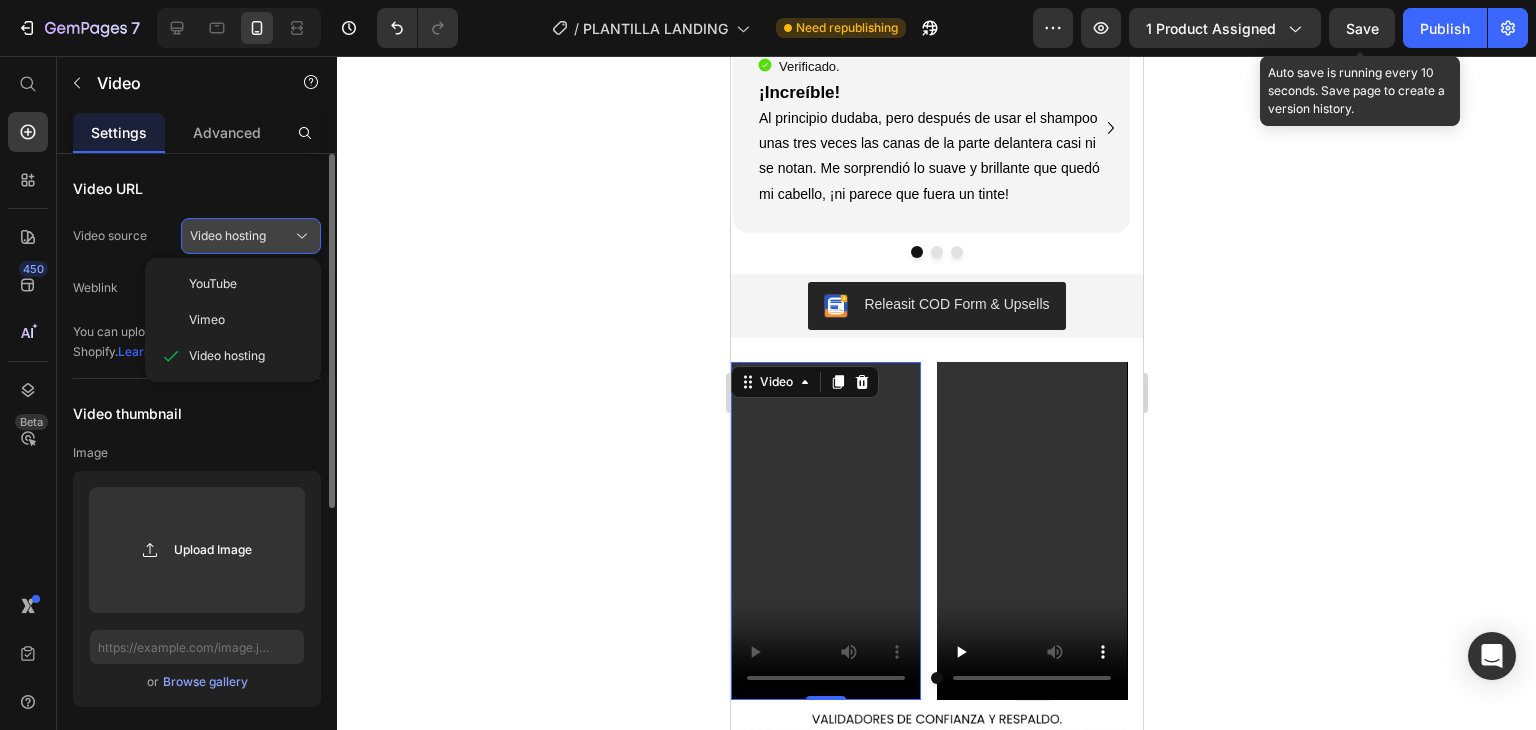 click on "Video hosting" at bounding box center (228, 236) 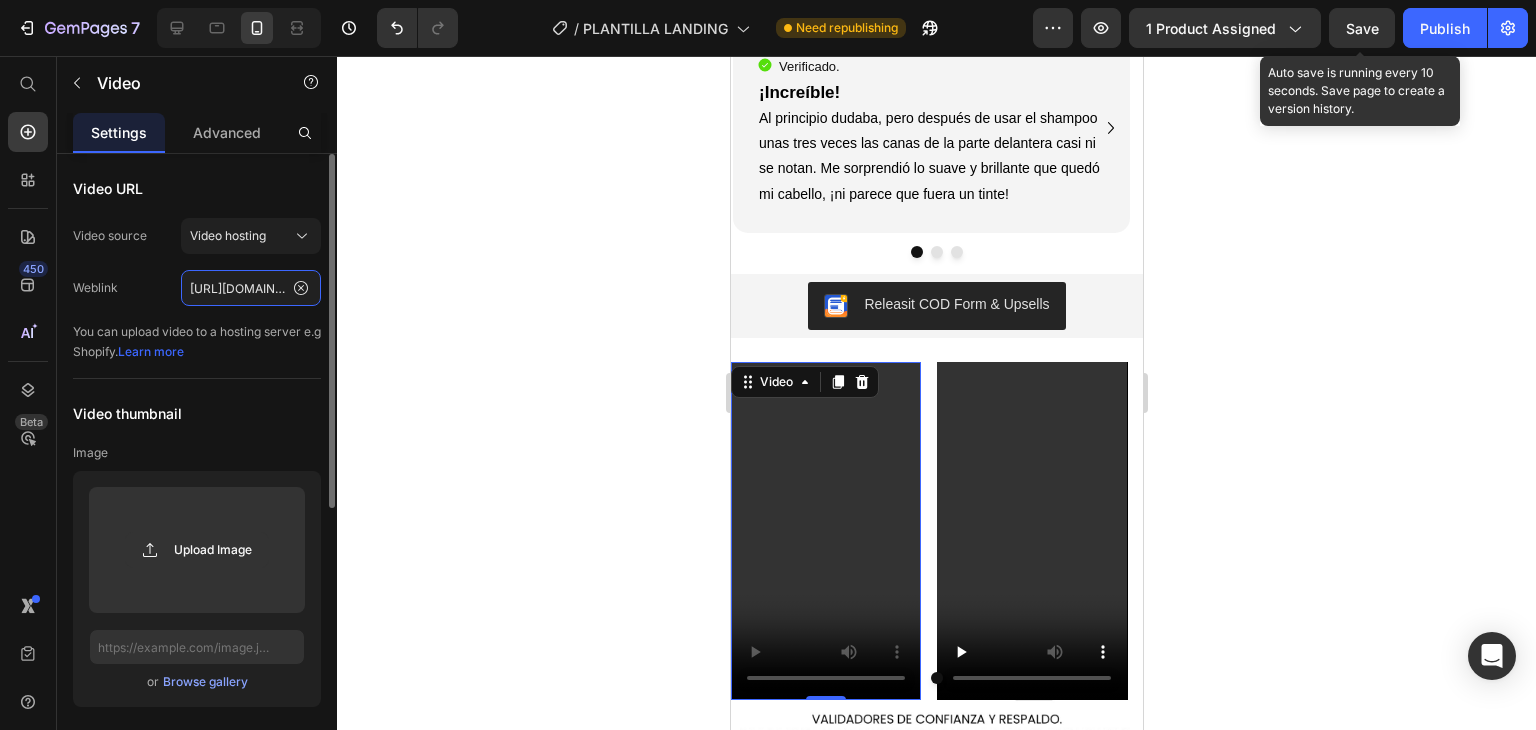click on "[URL][DOMAIN_NAME]" 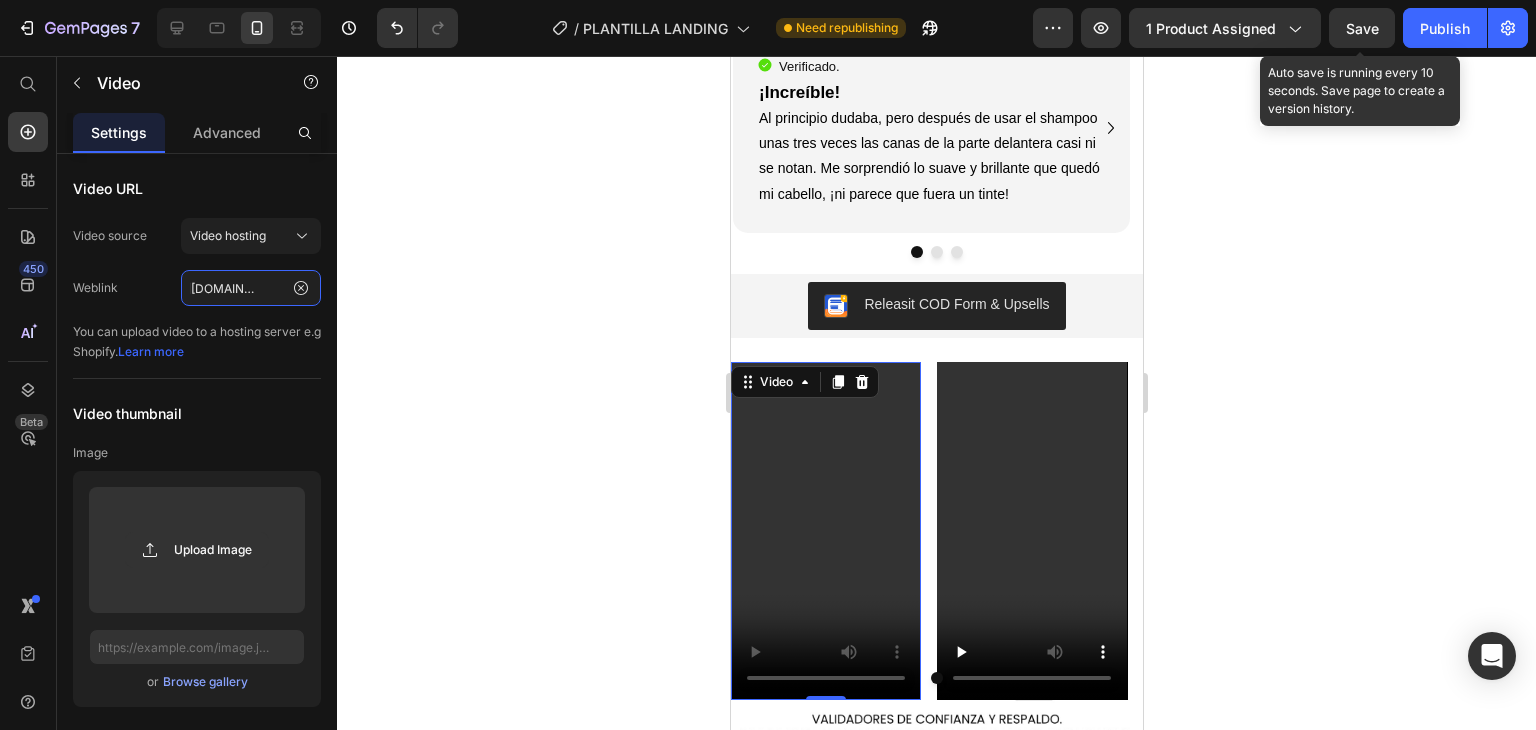 type on "[URL][DOMAIN_NAME]" 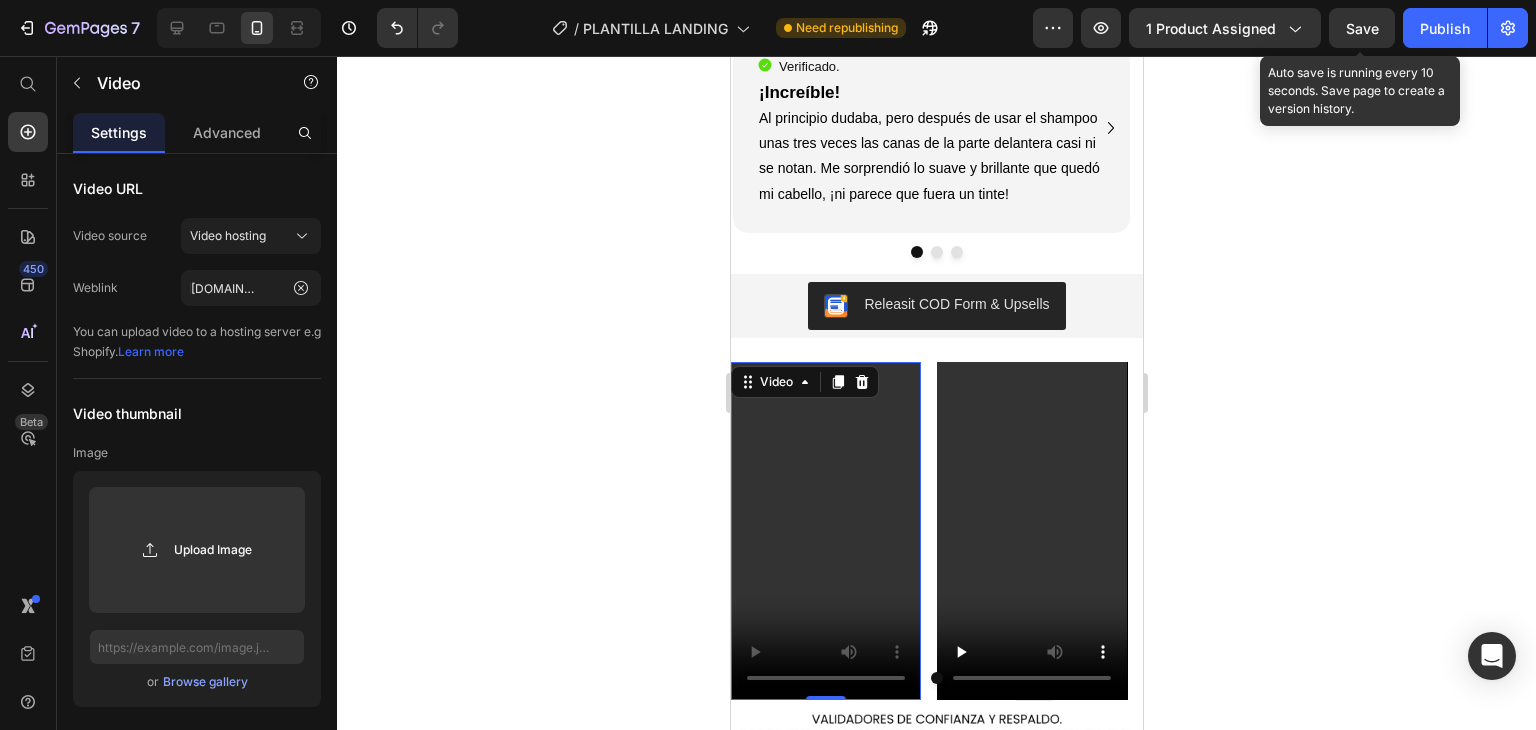 scroll, scrollTop: 0, scrollLeft: 0, axis: both 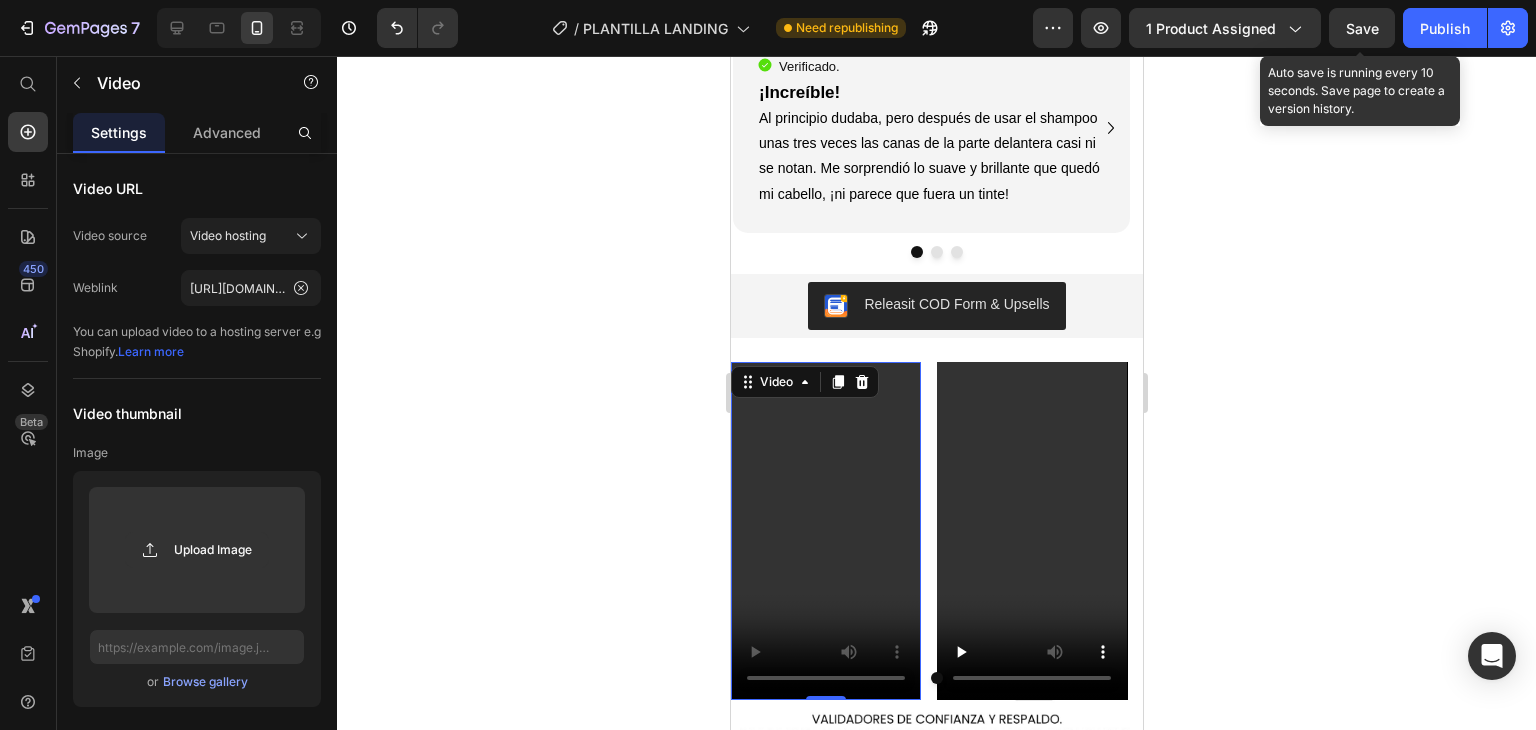 click at bounding box center (825, 531) 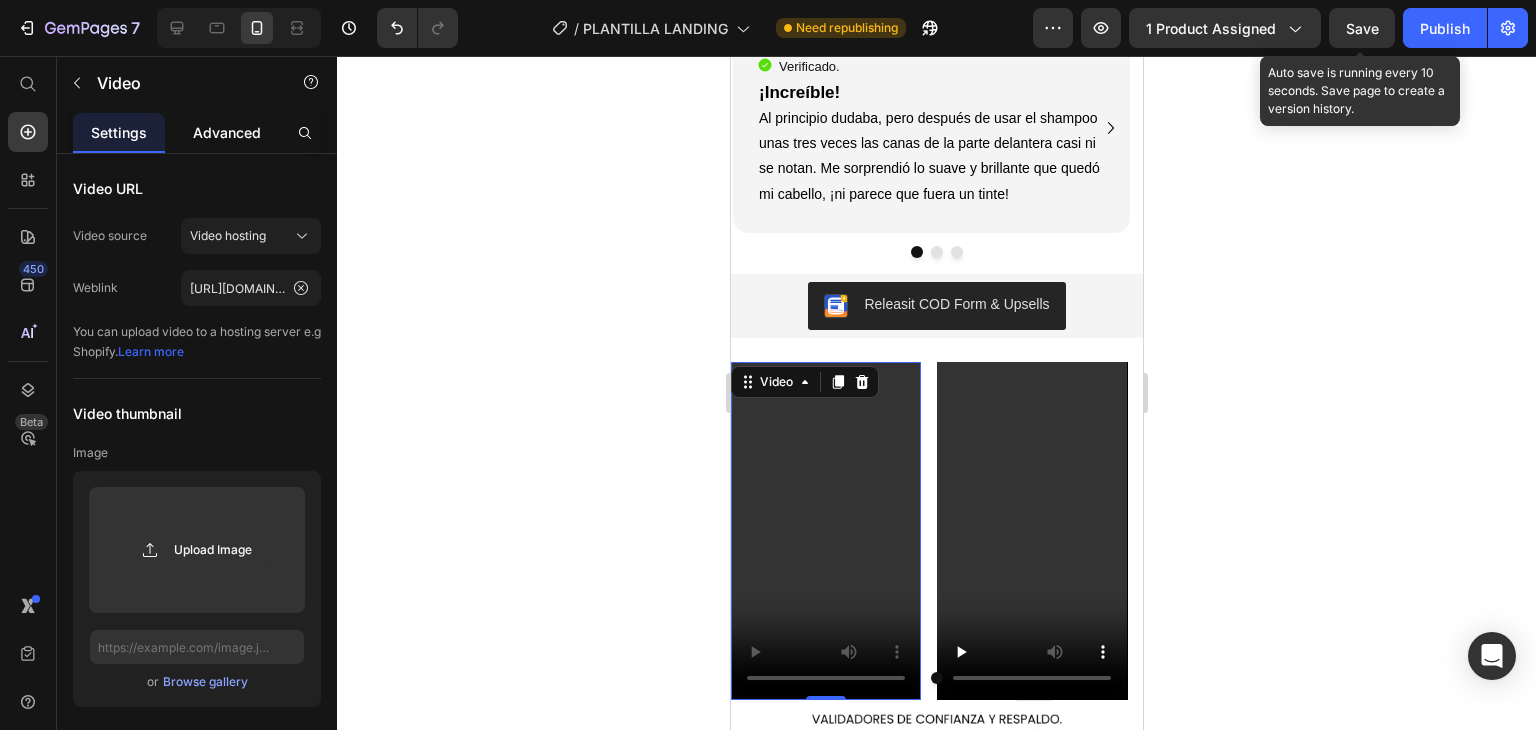 click on "Advanced" at bounding box center (227, 132) 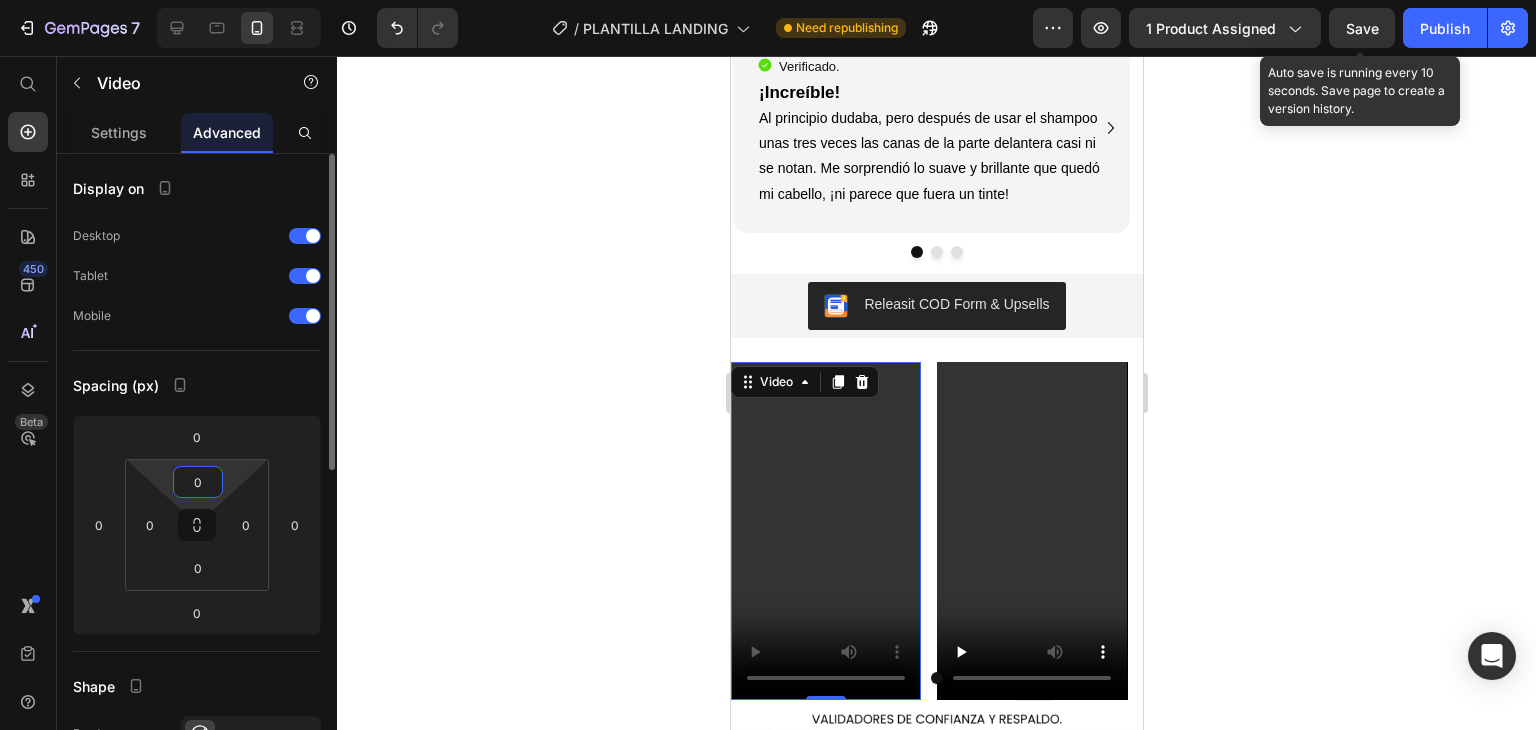 click on "0" at bounding box center [198, 482] 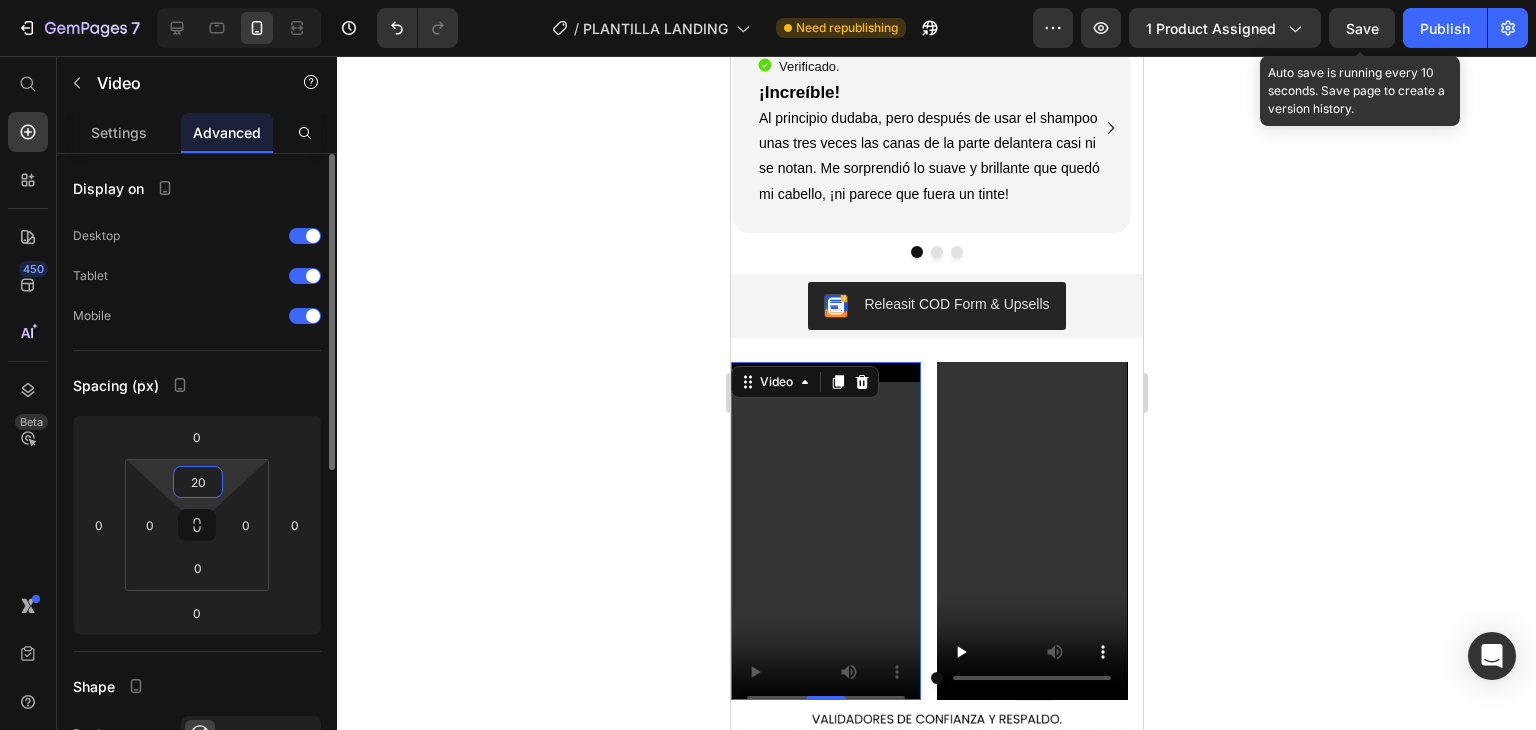 type on "2" 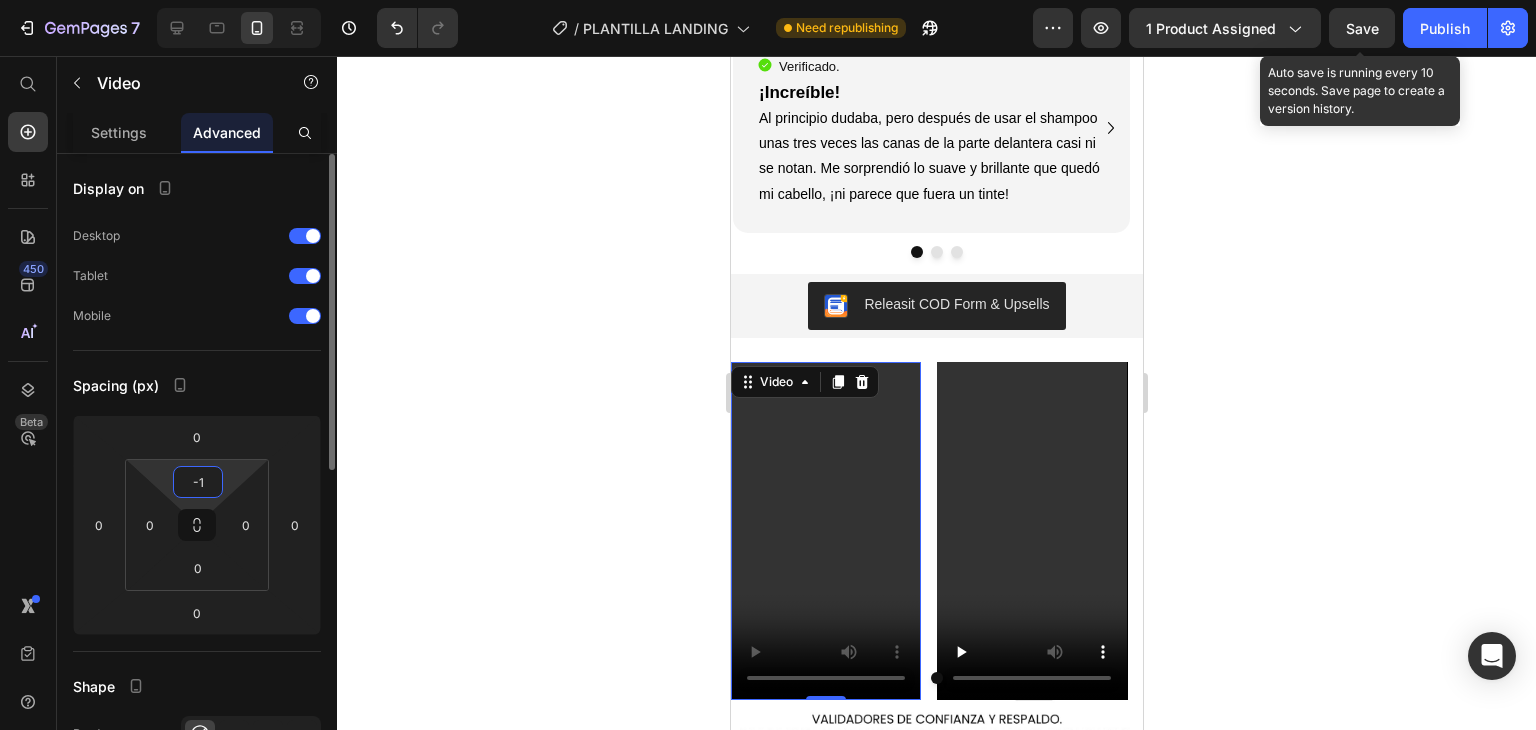 type on "0" 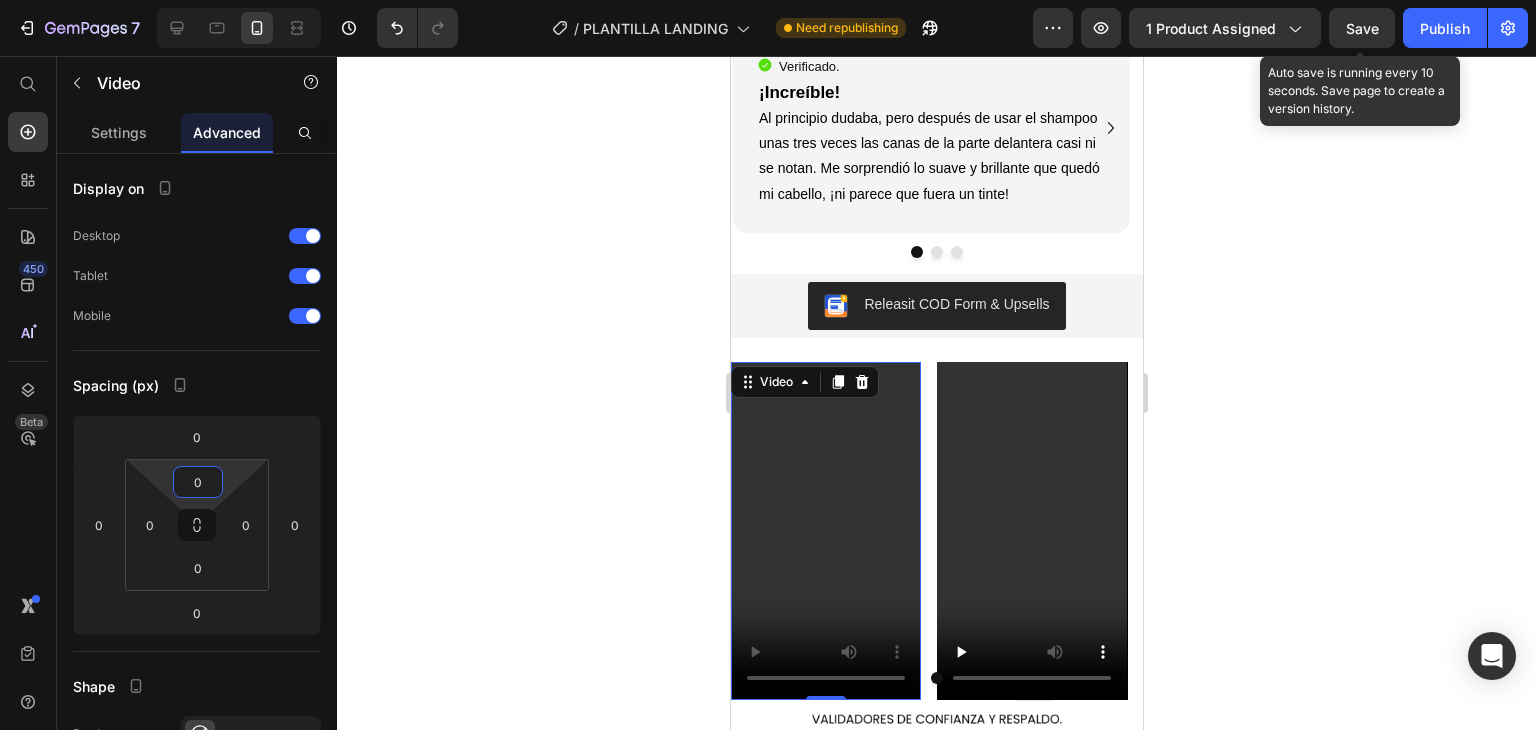 click 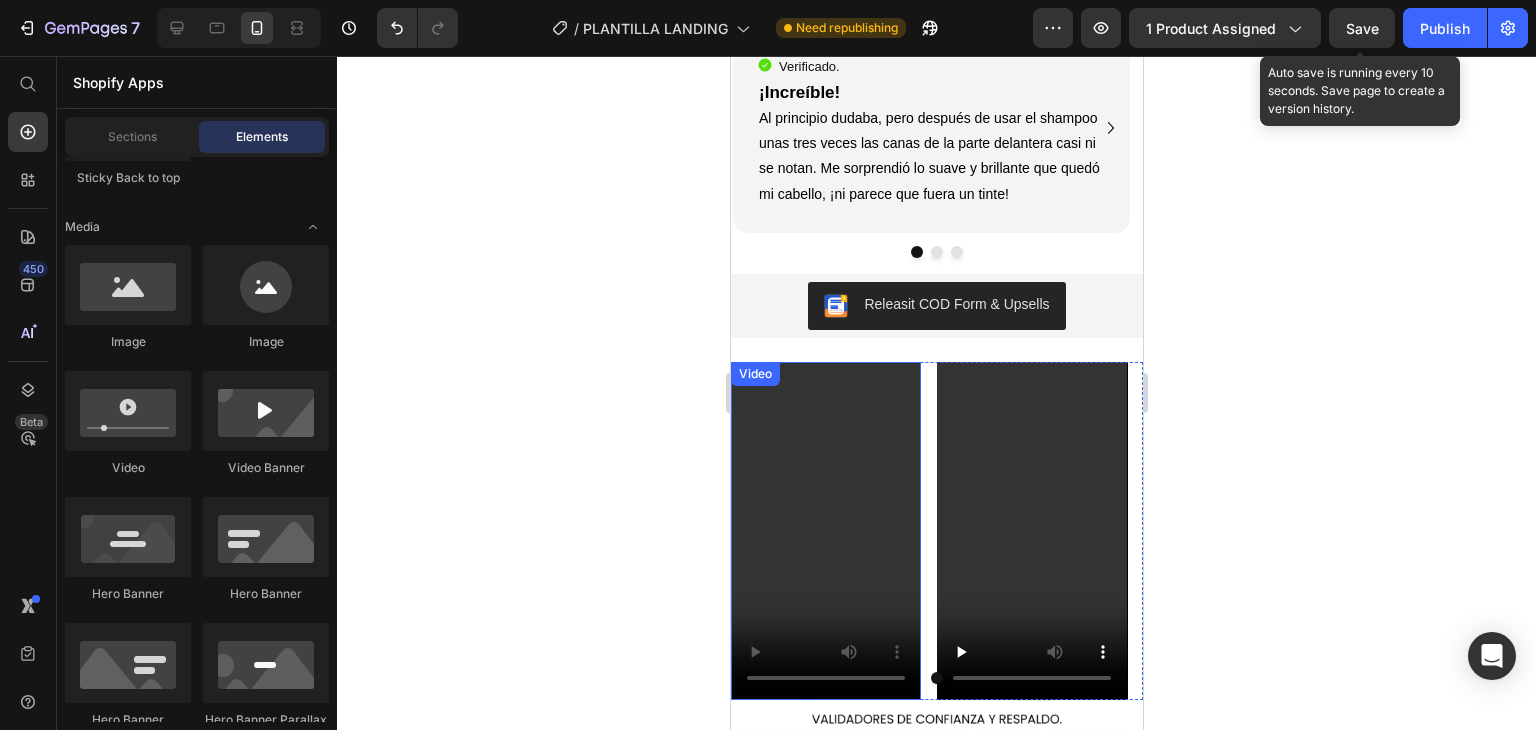 click at bounding box center [825, 531] 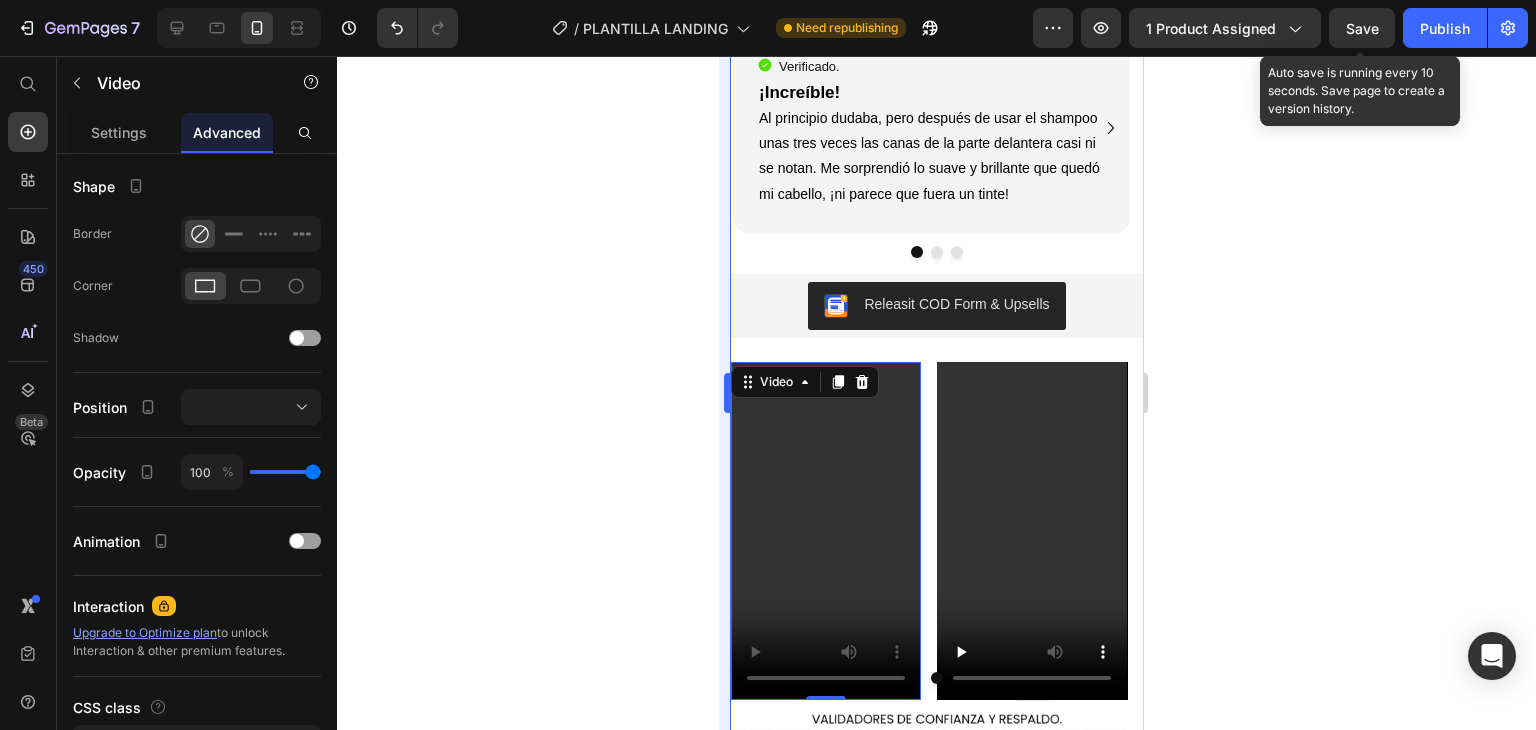scroll, scrollTop: 100, scrollLeft: 0, axis: vertical 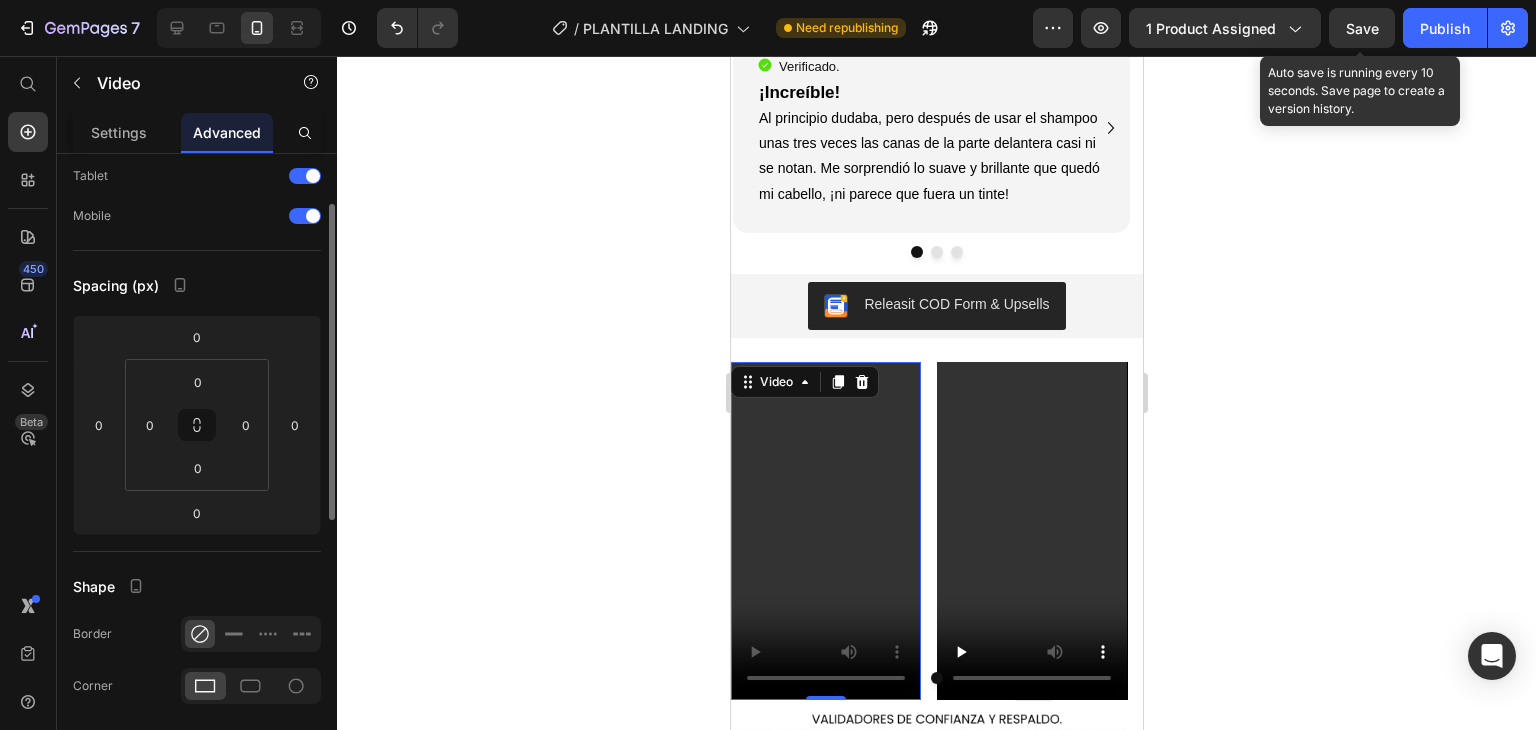click at bounding box center (825, 531) 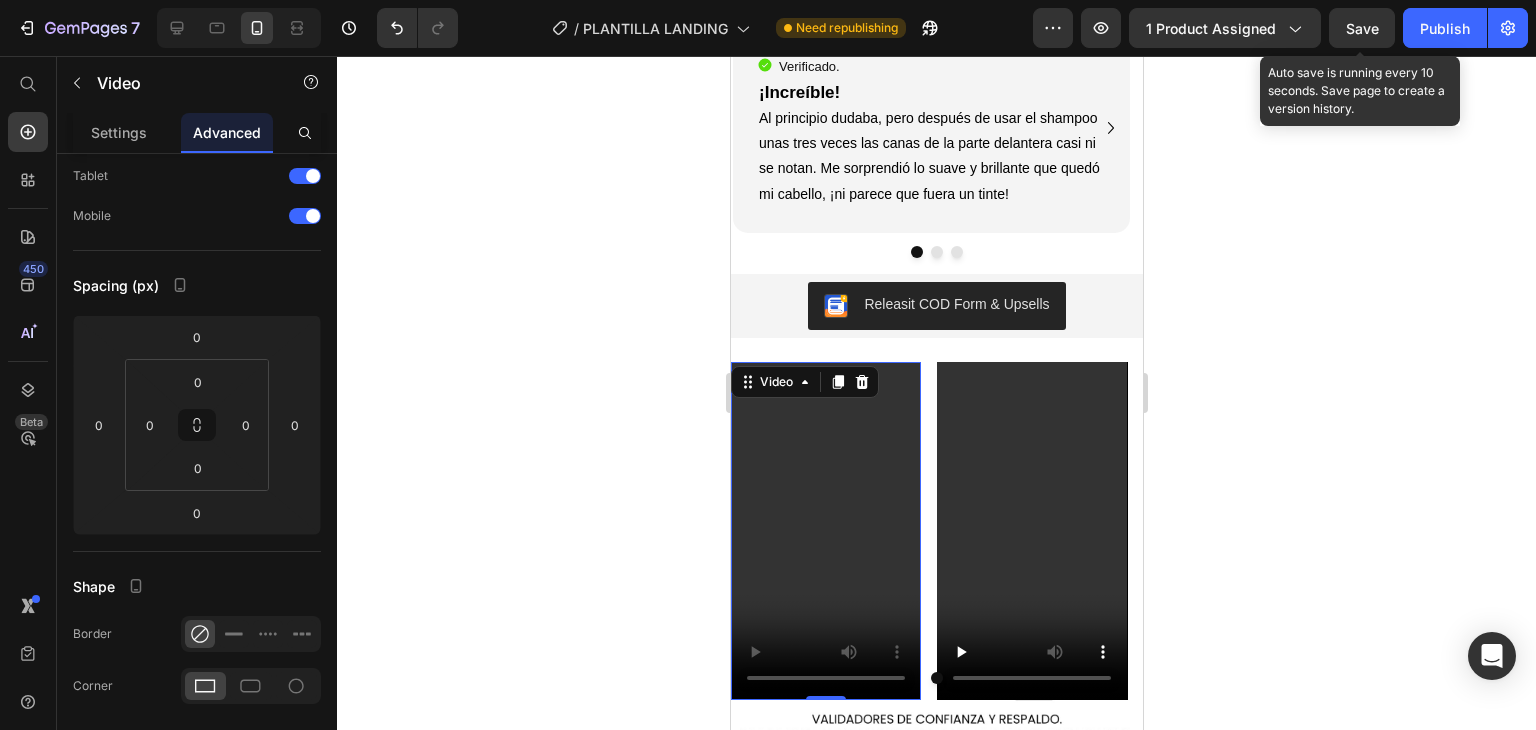 click at bounding box center [825, 531] 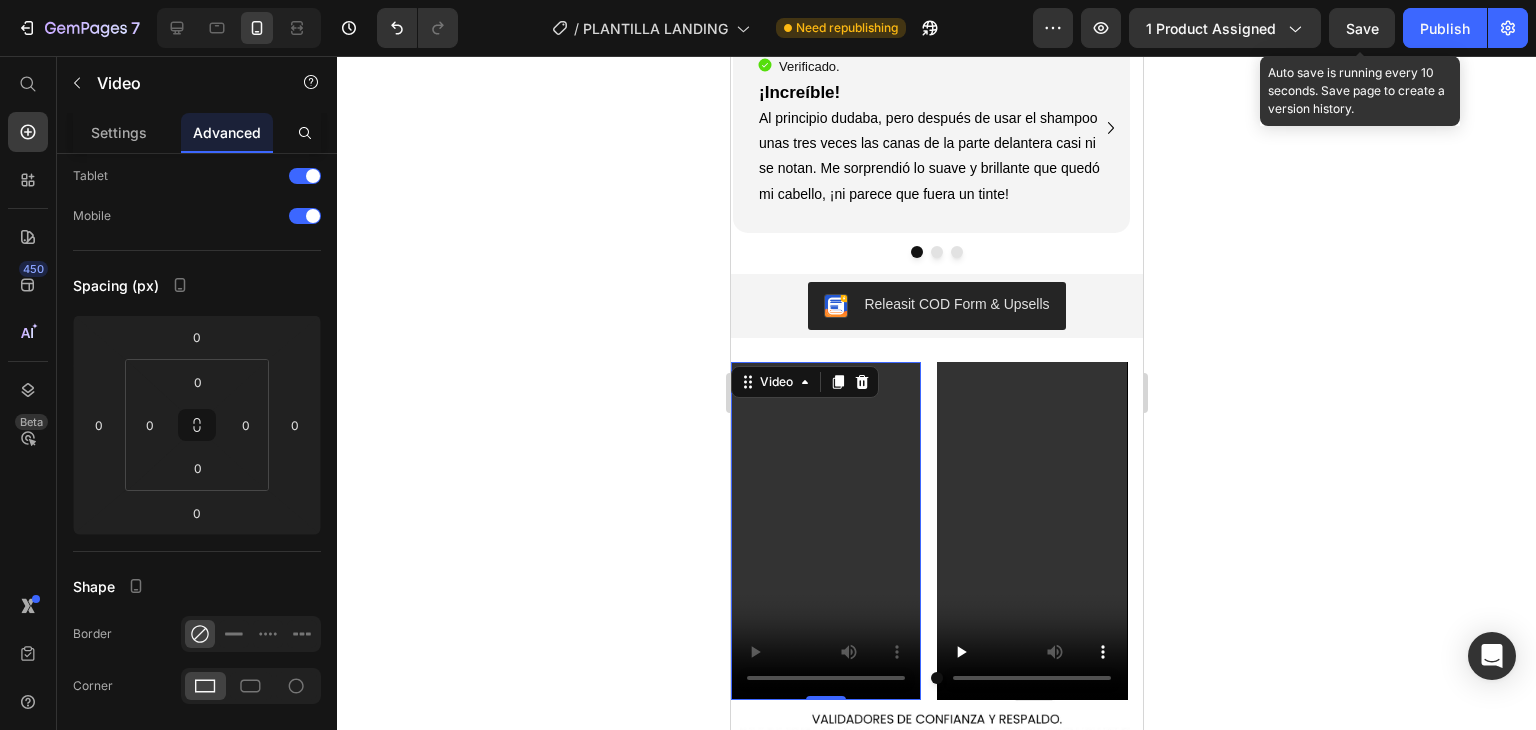 click at bounding box center (825, 531) 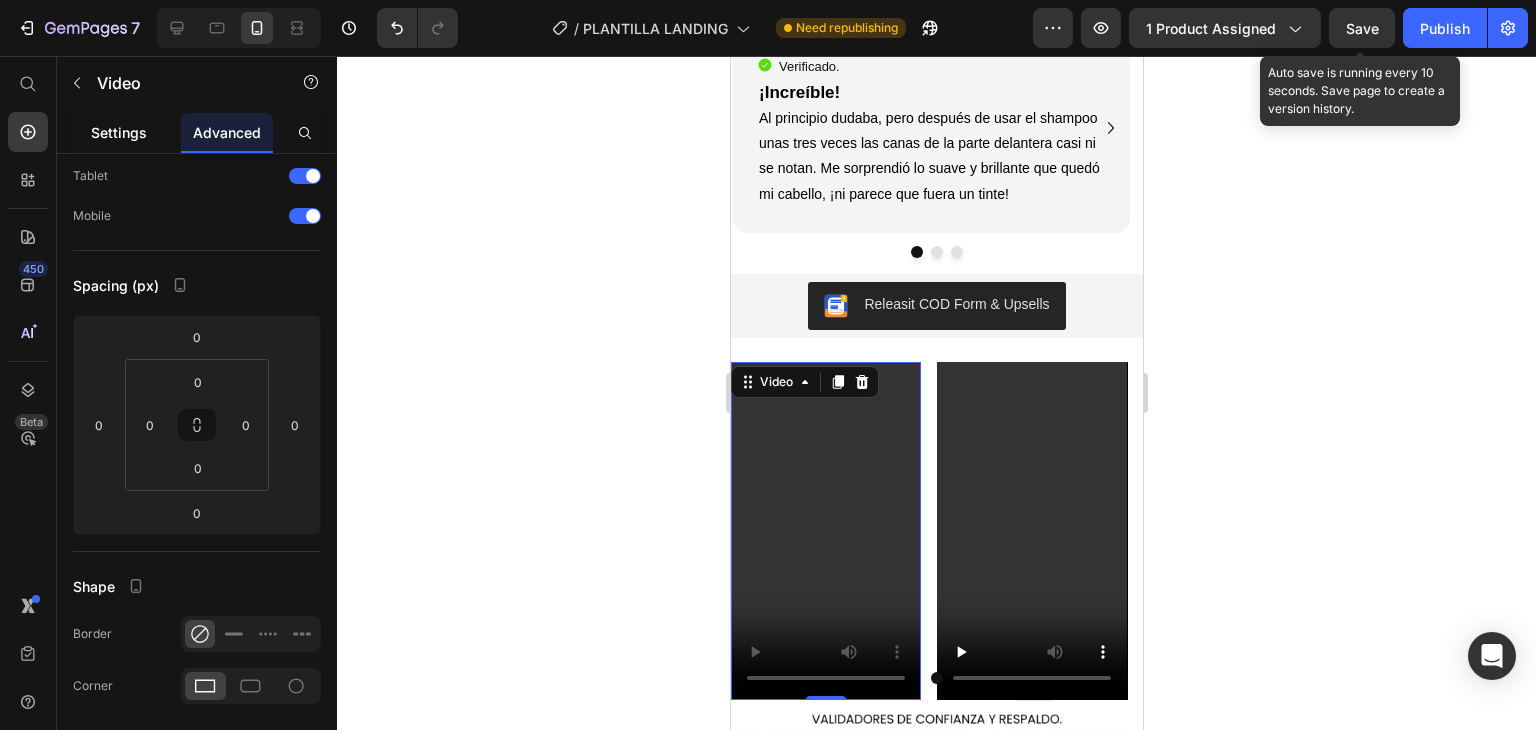 click on "Settings" at bounding box center (119, 132) 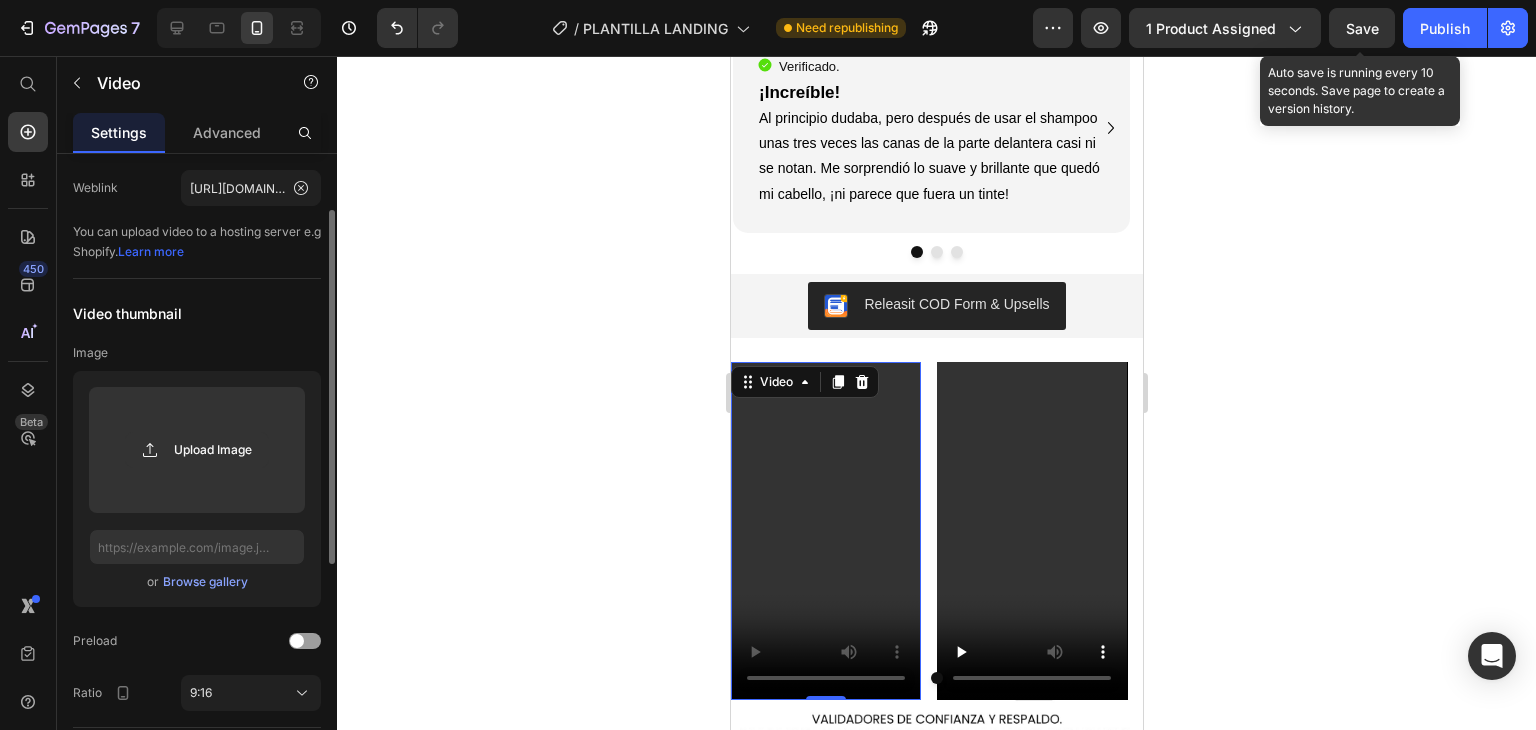 scroll, scrollTop: 0, scrollLeft: 0, axis: both 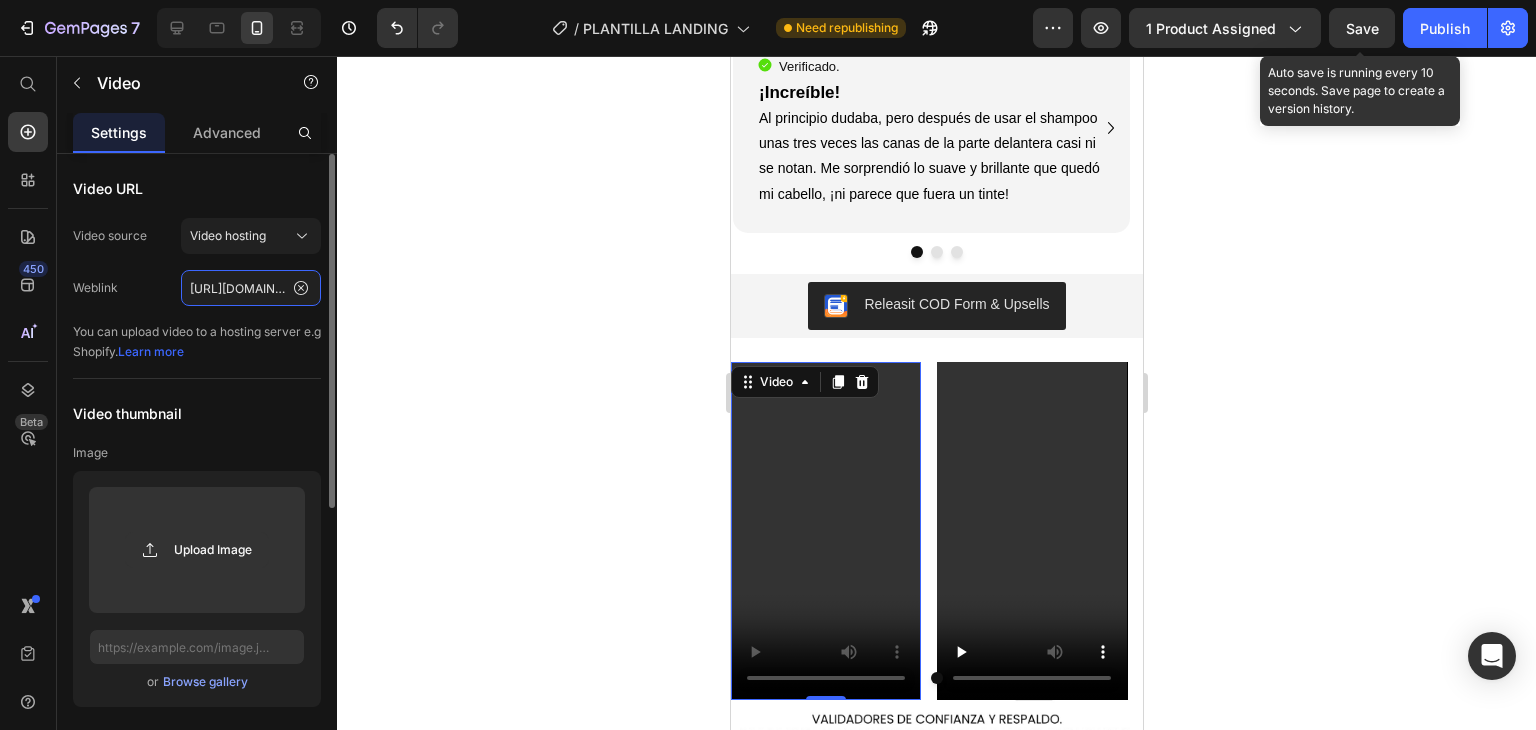 click on "[URL][DOMAIN_NAME]" 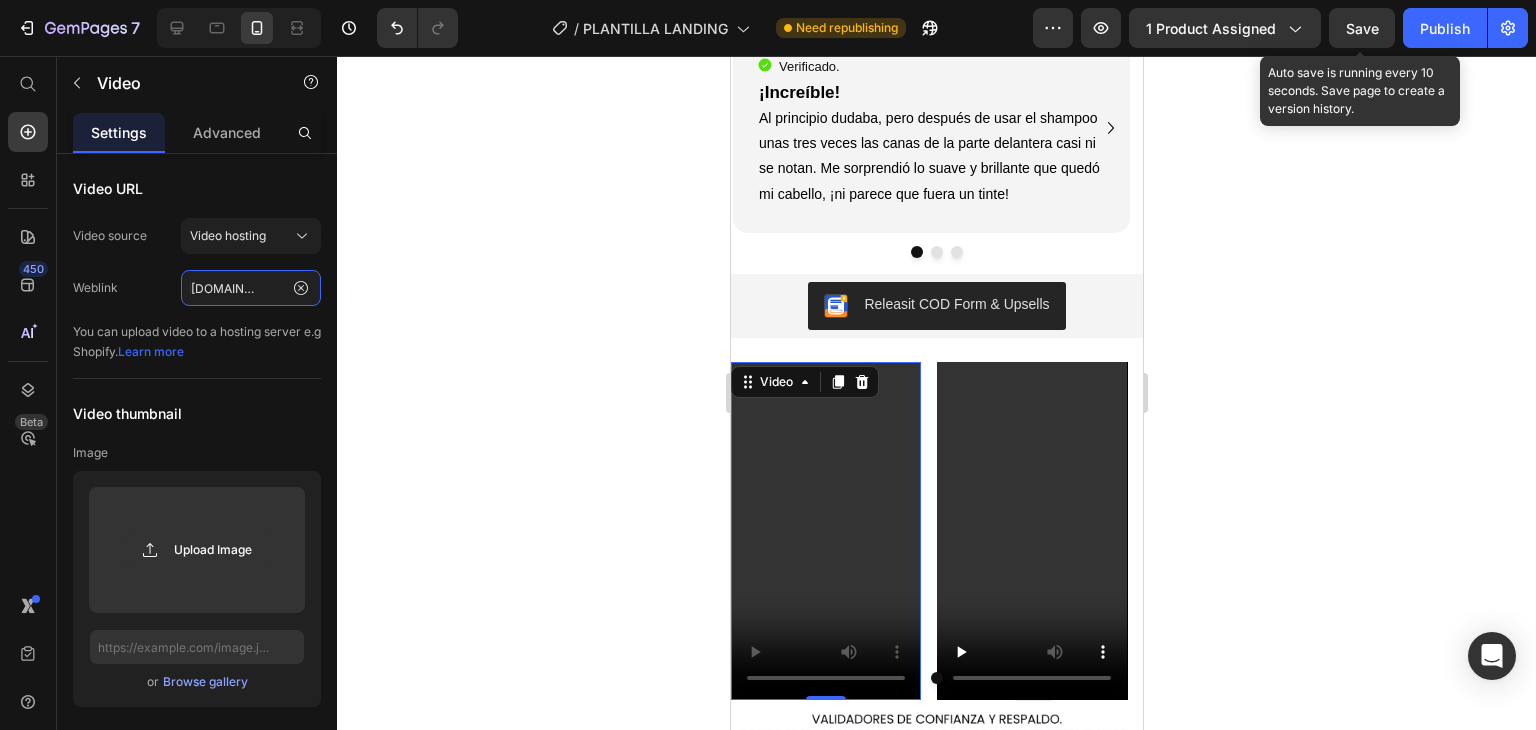type on "[URL][DOMAIN_NAME]" 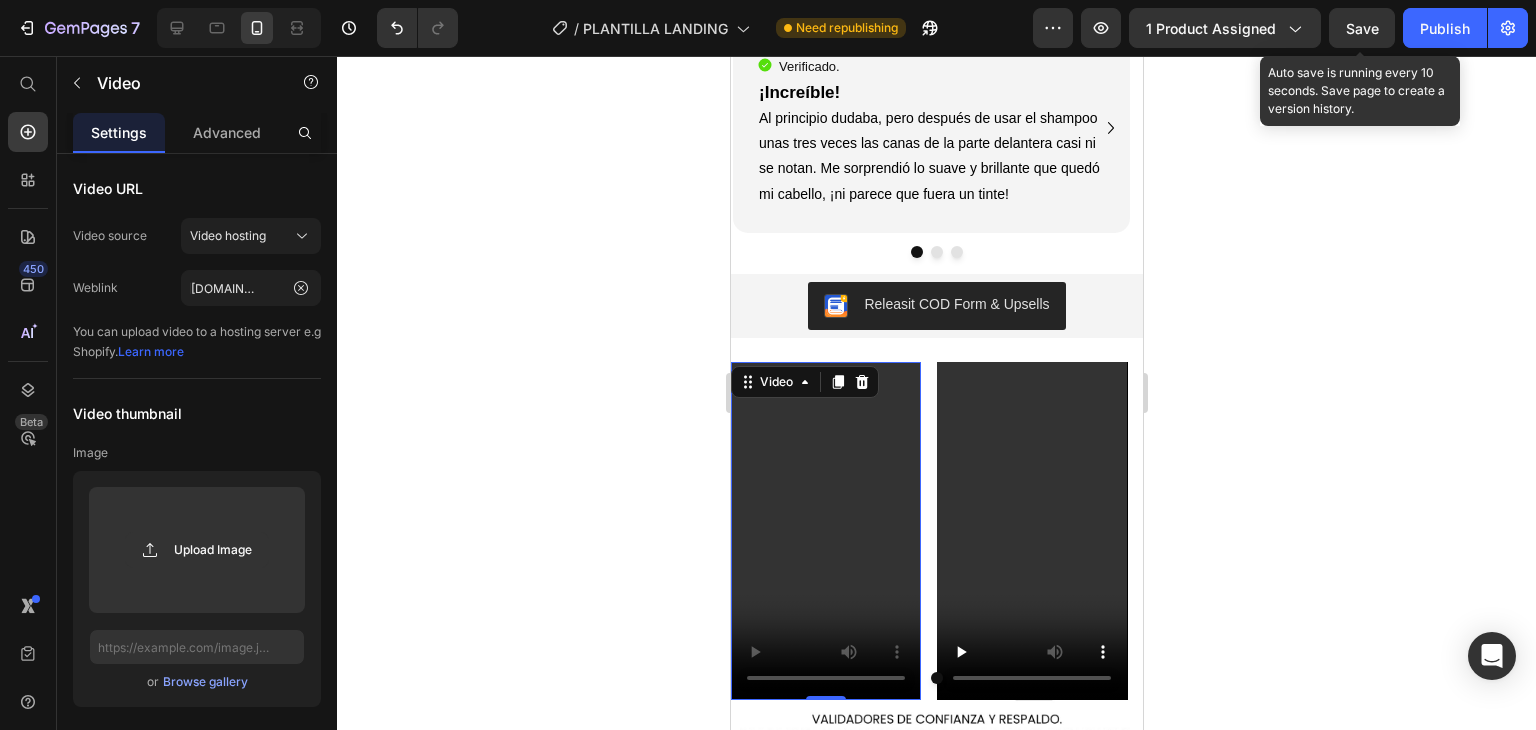 scroll, scrollTop: 0, scrollLeft: 0, axis: both 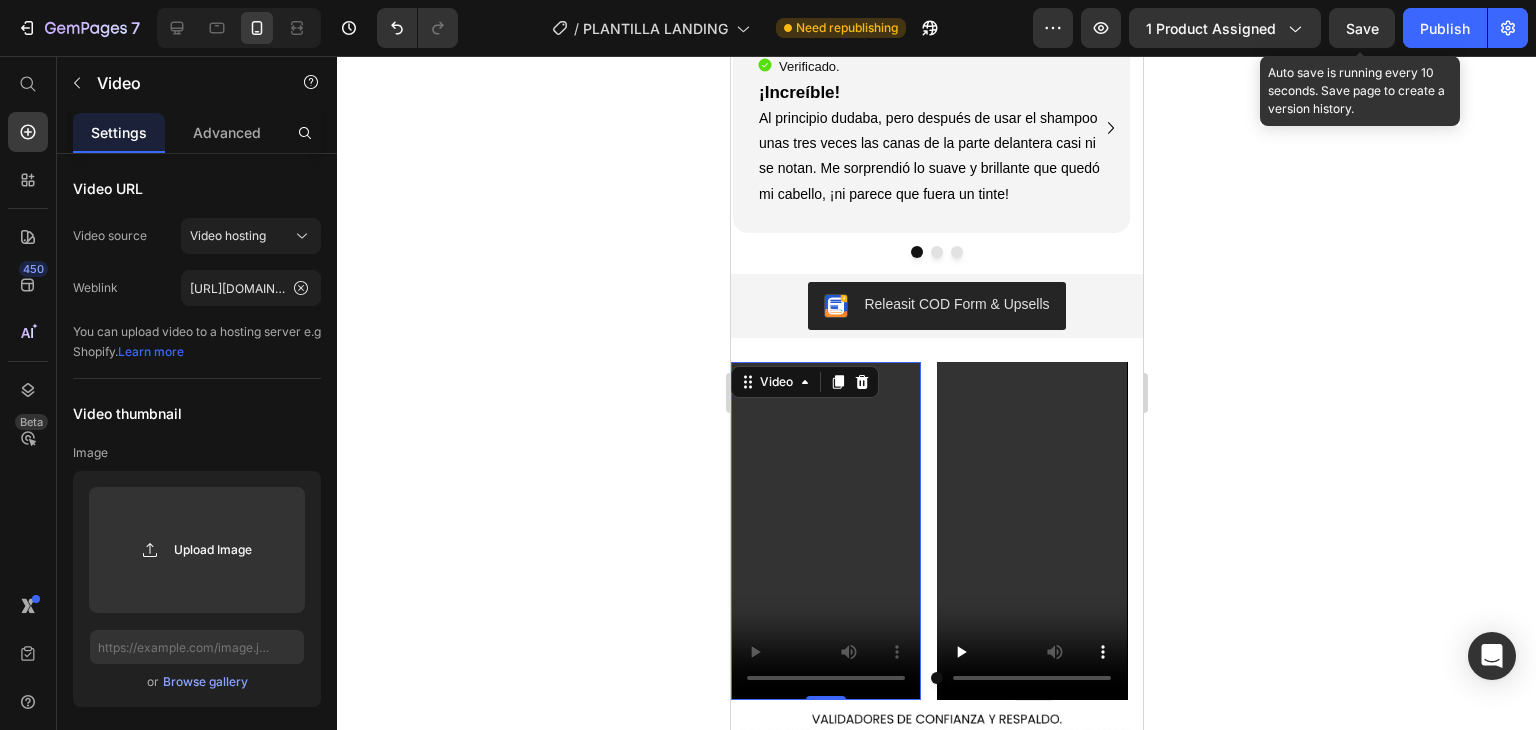 click at bounding box center (825, 531) 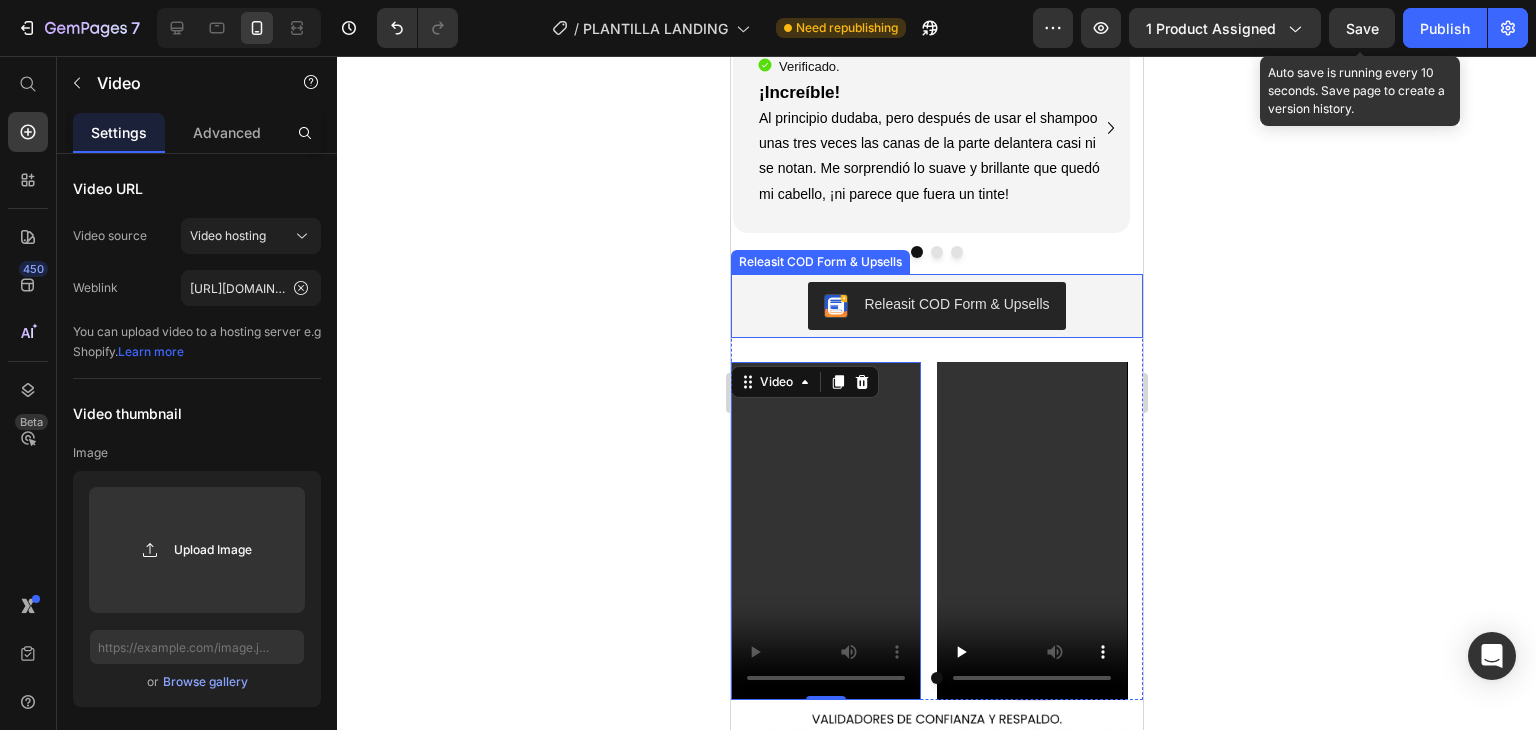 click on "Save" 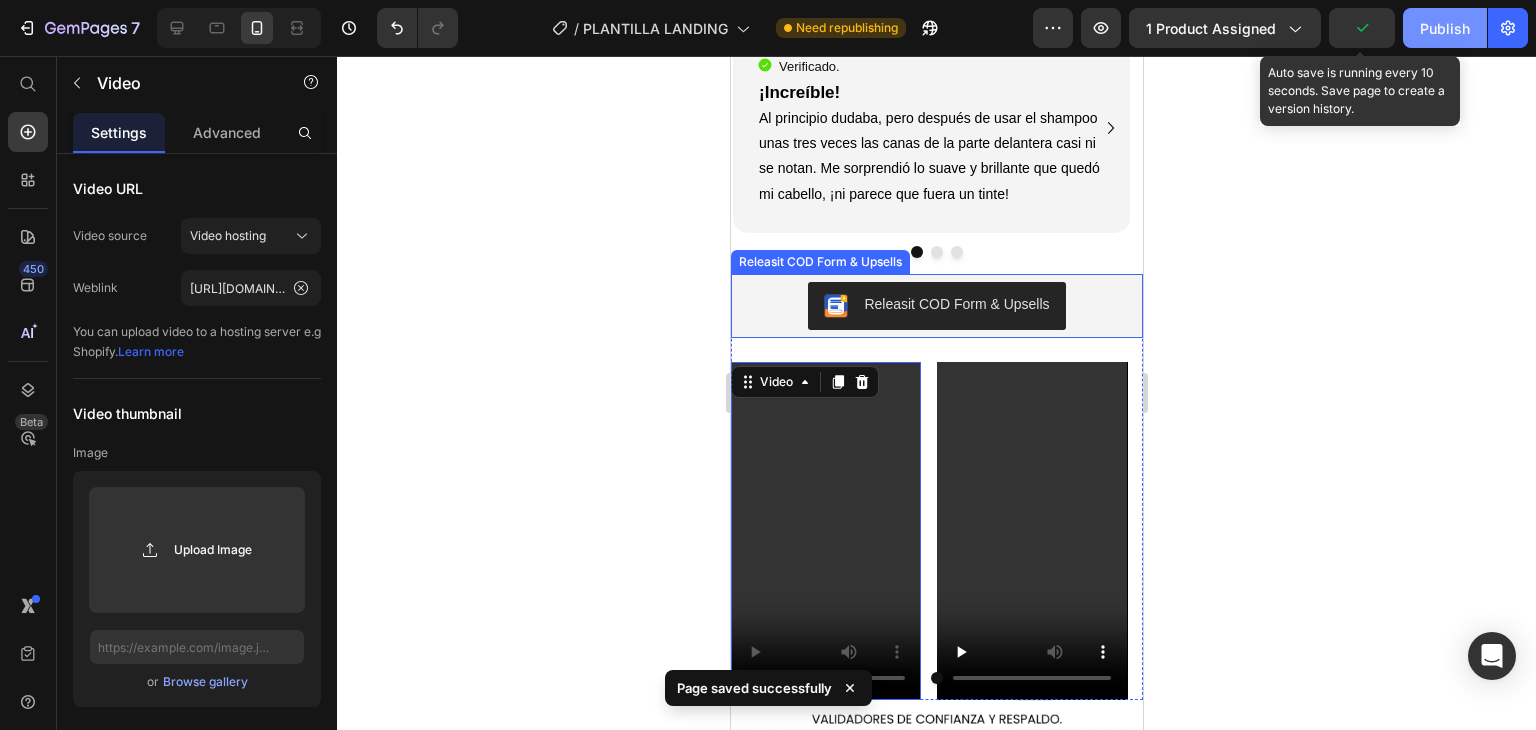 click on "Publish" at bounding box center (1445, 28) 